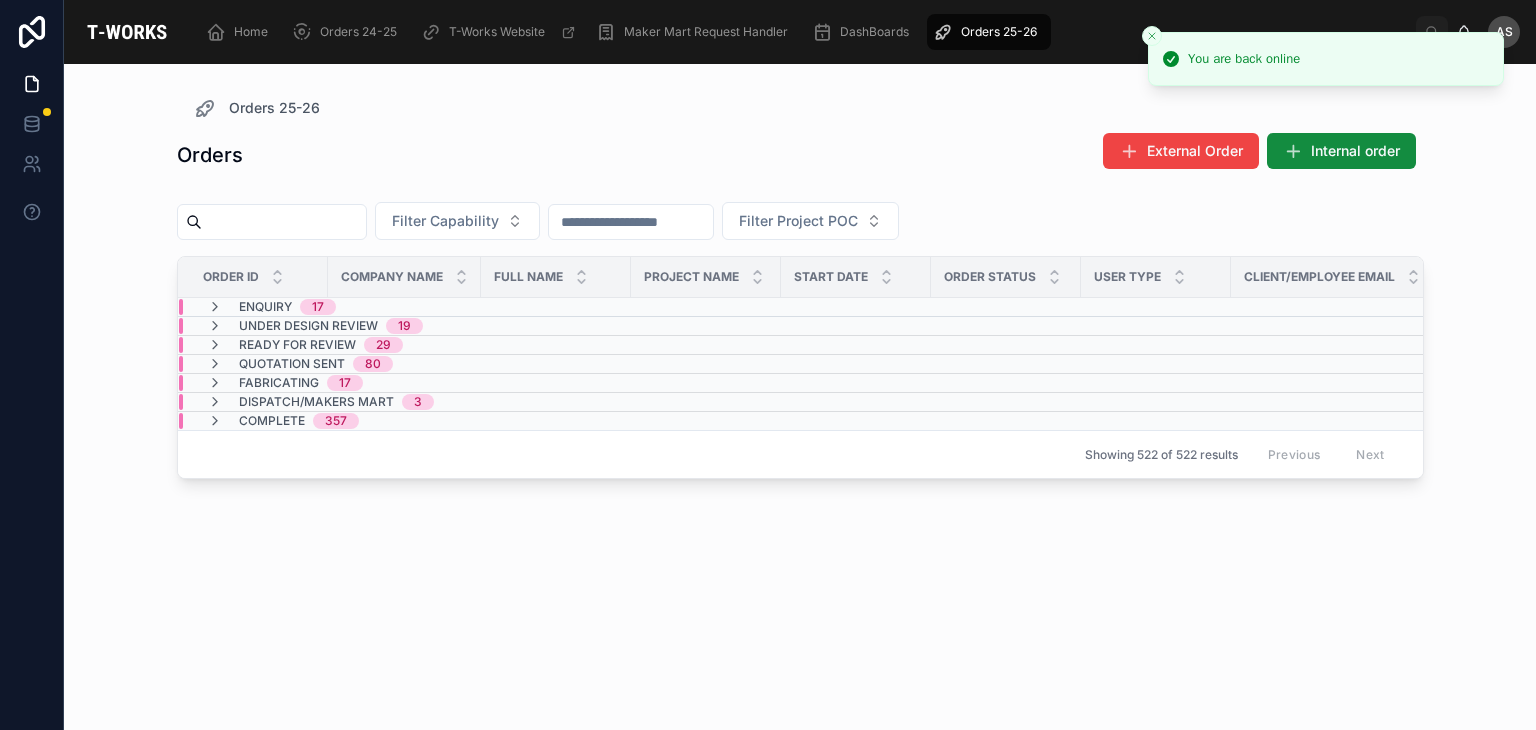 scroll, scrollTop: 0, scrollLeft: 0, axis: both 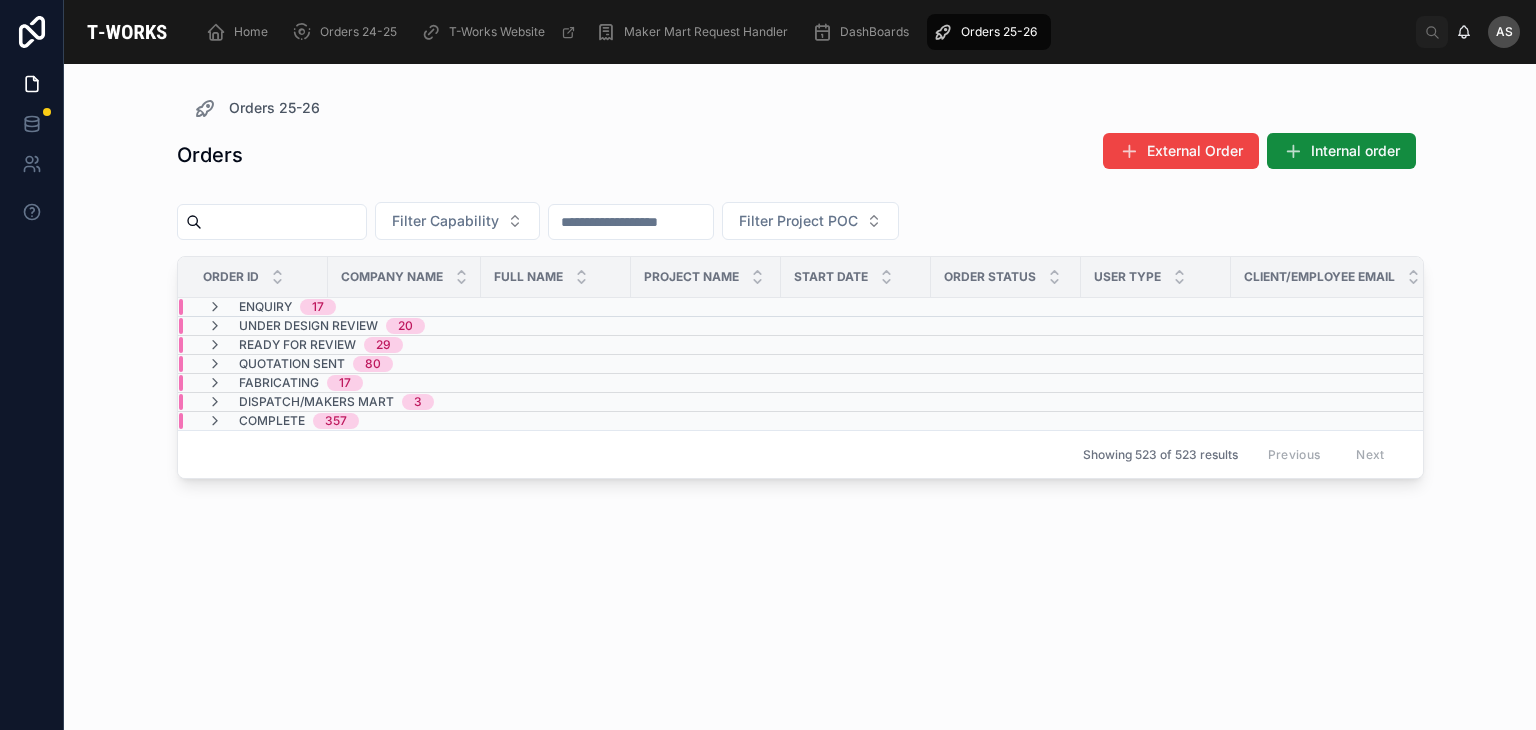 click on "Under Design Review 20" at bounding box center (404, 326) 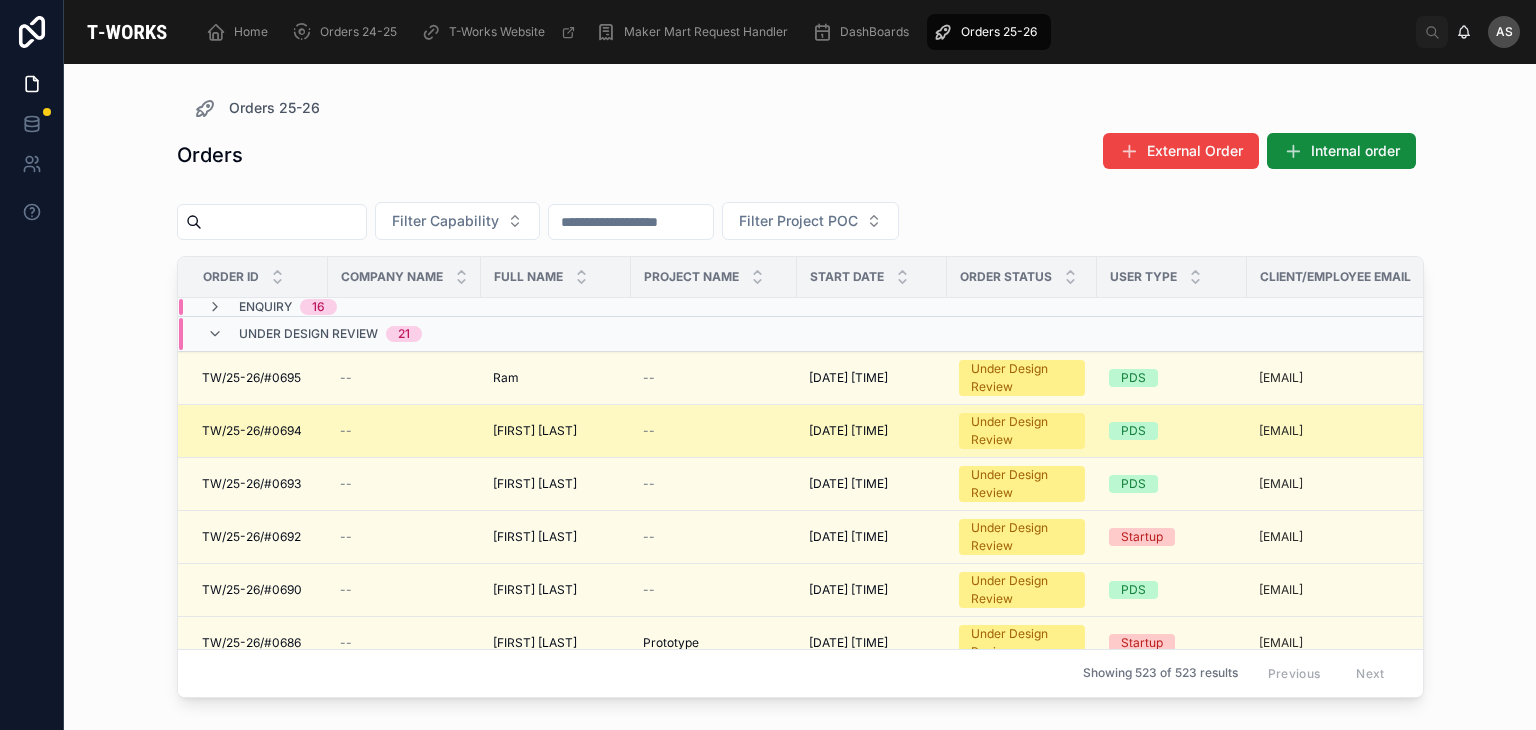 click on "TW/25-26/#0694" at bounding box center (252, 431) 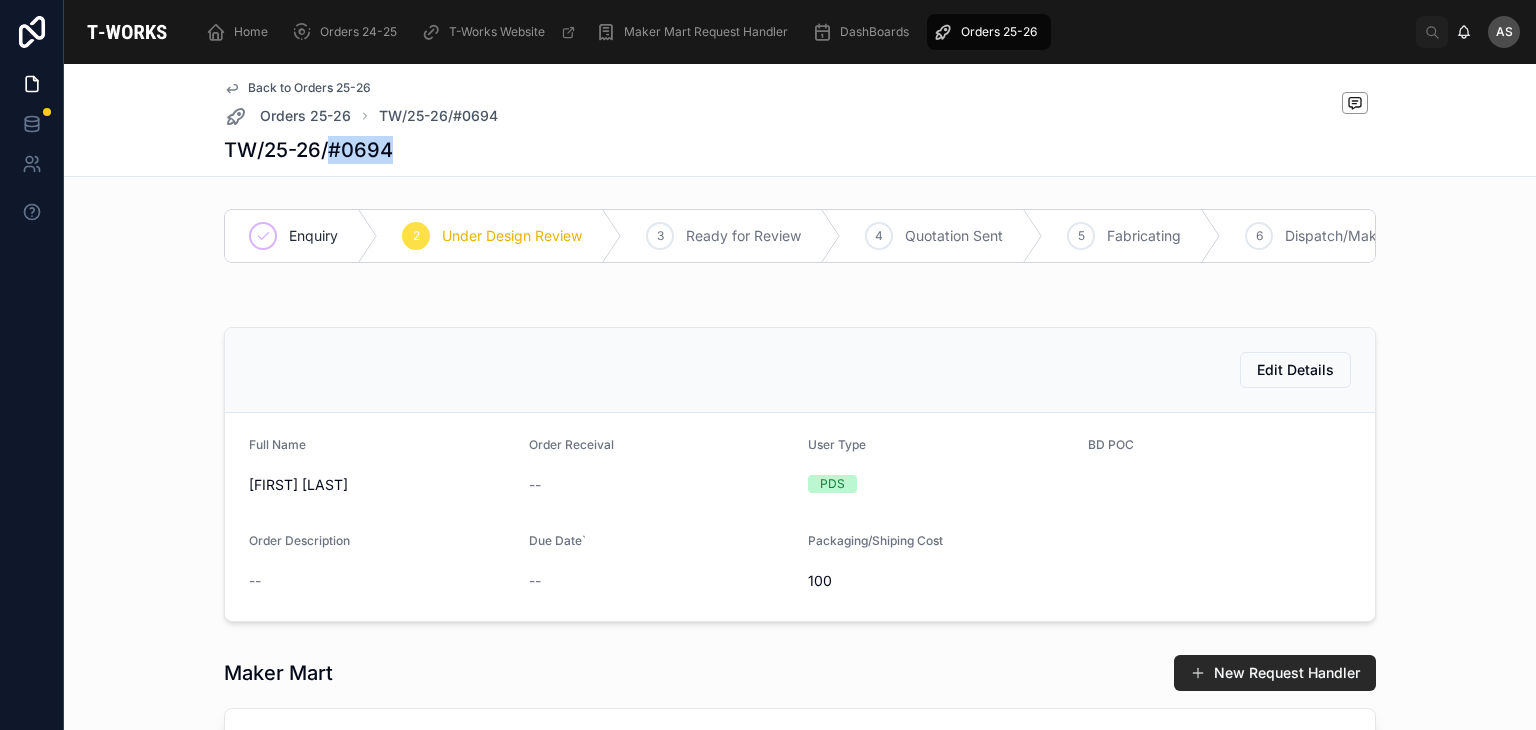 drag, startPoint x: 384, startPoint y: 153, endPoint x: 318, endPoint y: 164, distance: 66.910385 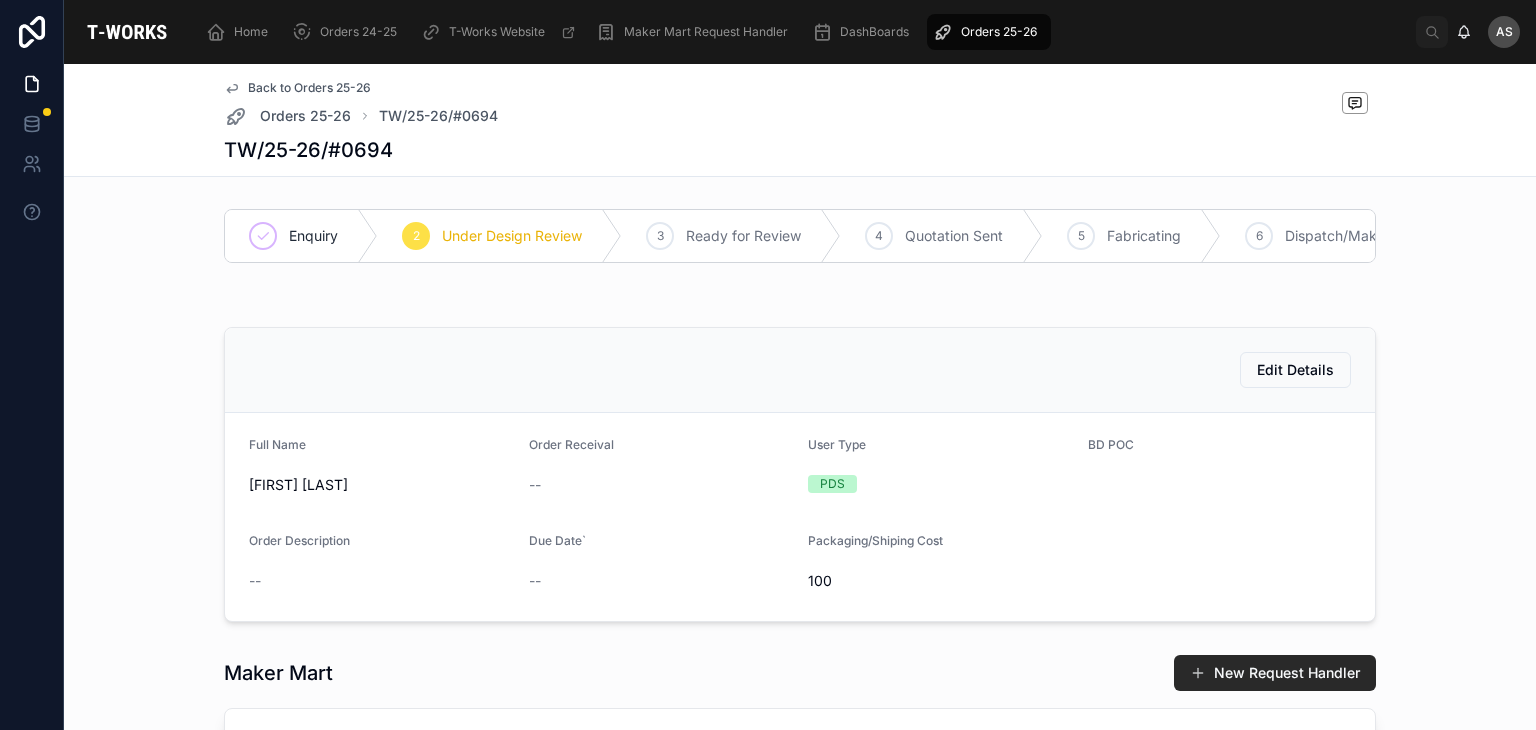 click on "Edit Details" at bounding box center [800, 370] 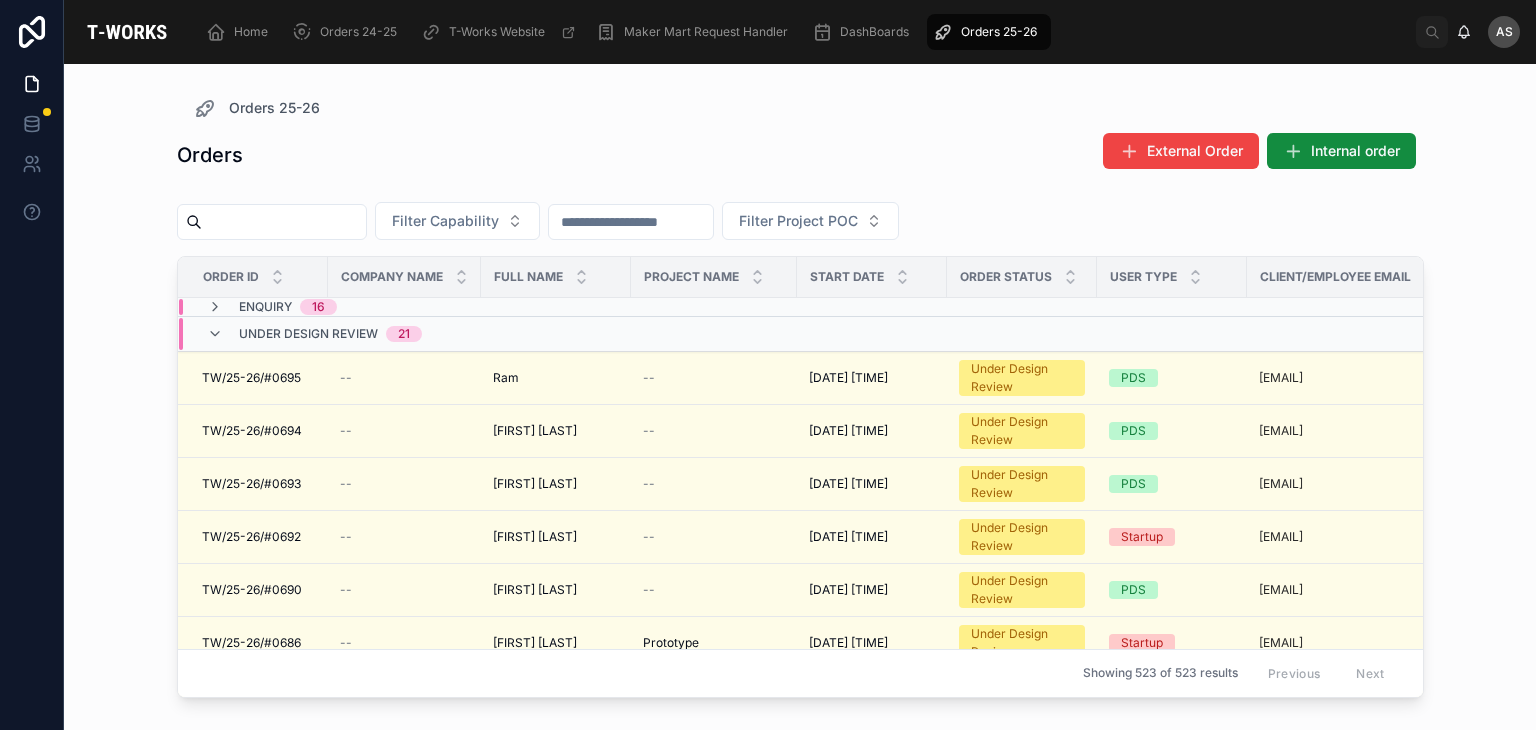 click at bounding box center [872, 334] 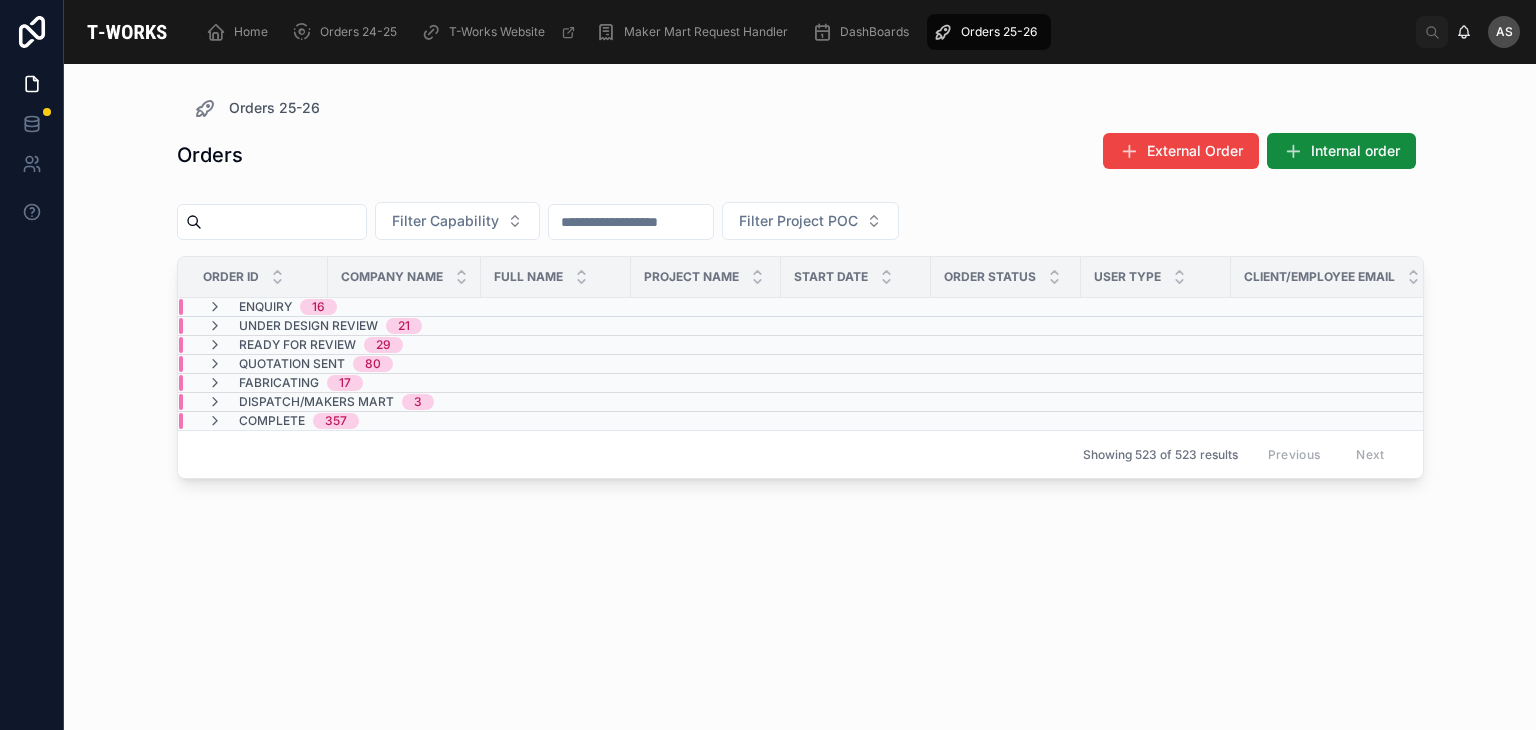 paste on "*****" 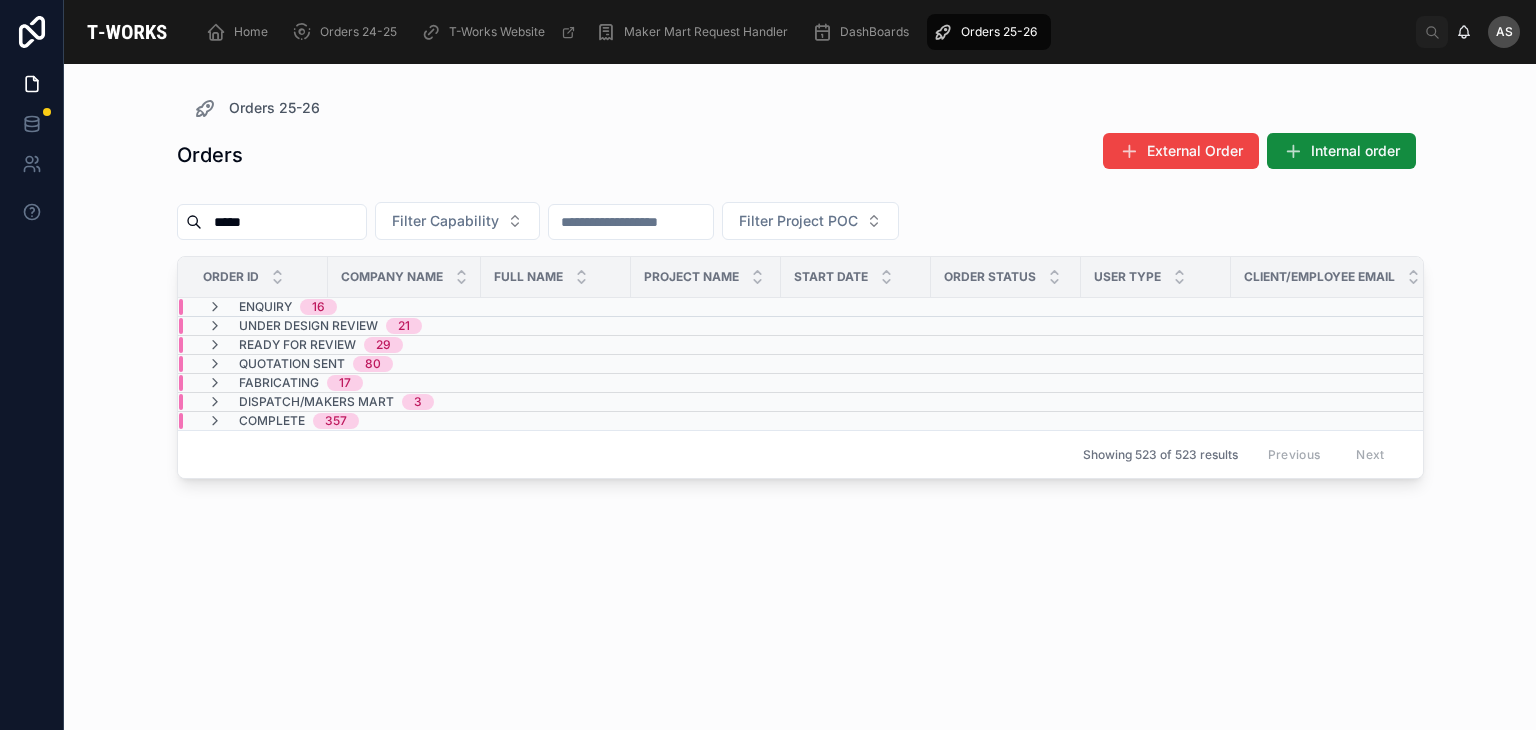 click on "*****" at bounding box center [284, 222] 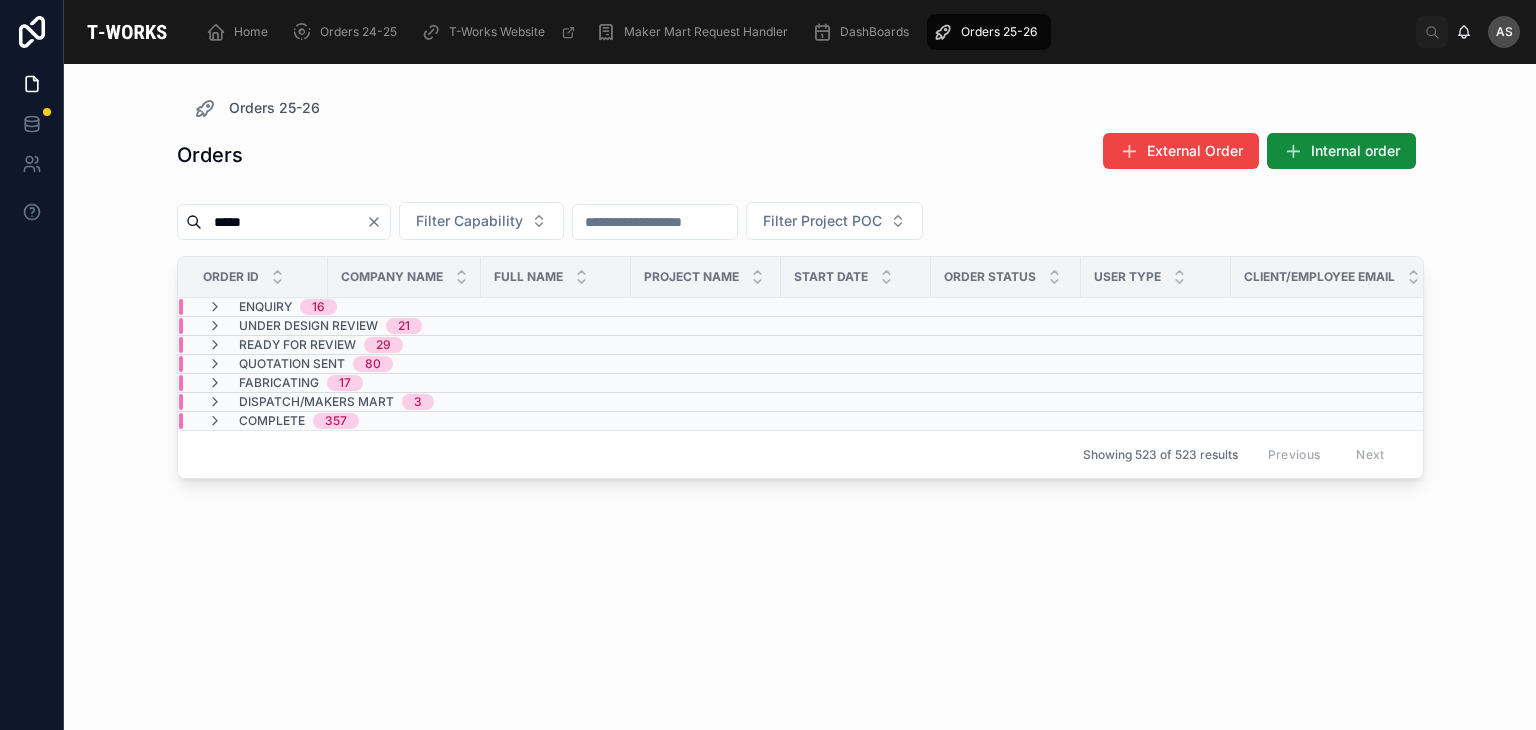 type on "*****" 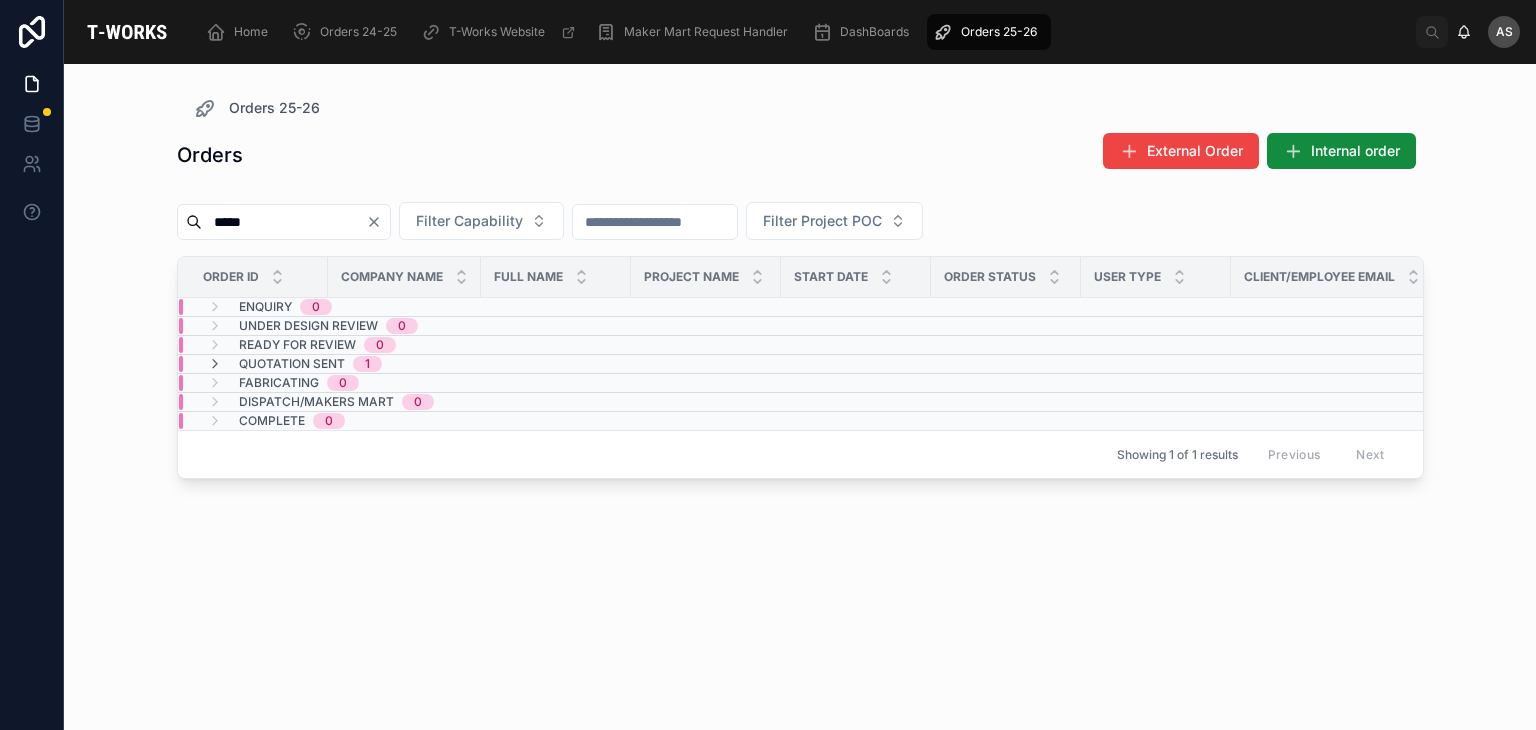 click on "Quotation Sent 1" at bounding box center (404, 364) 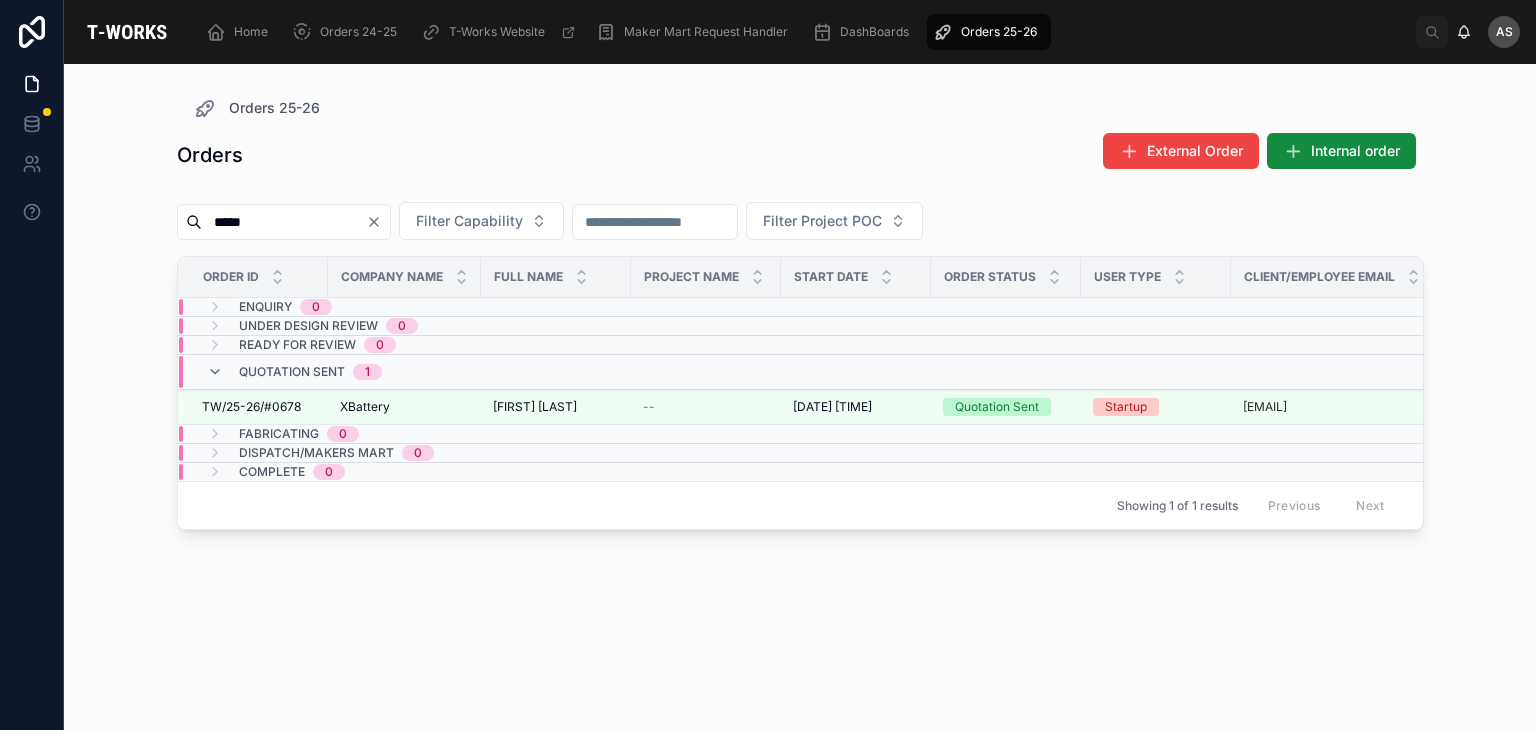 click on "Quotation Sent 1" at bounding box center [404, 372] 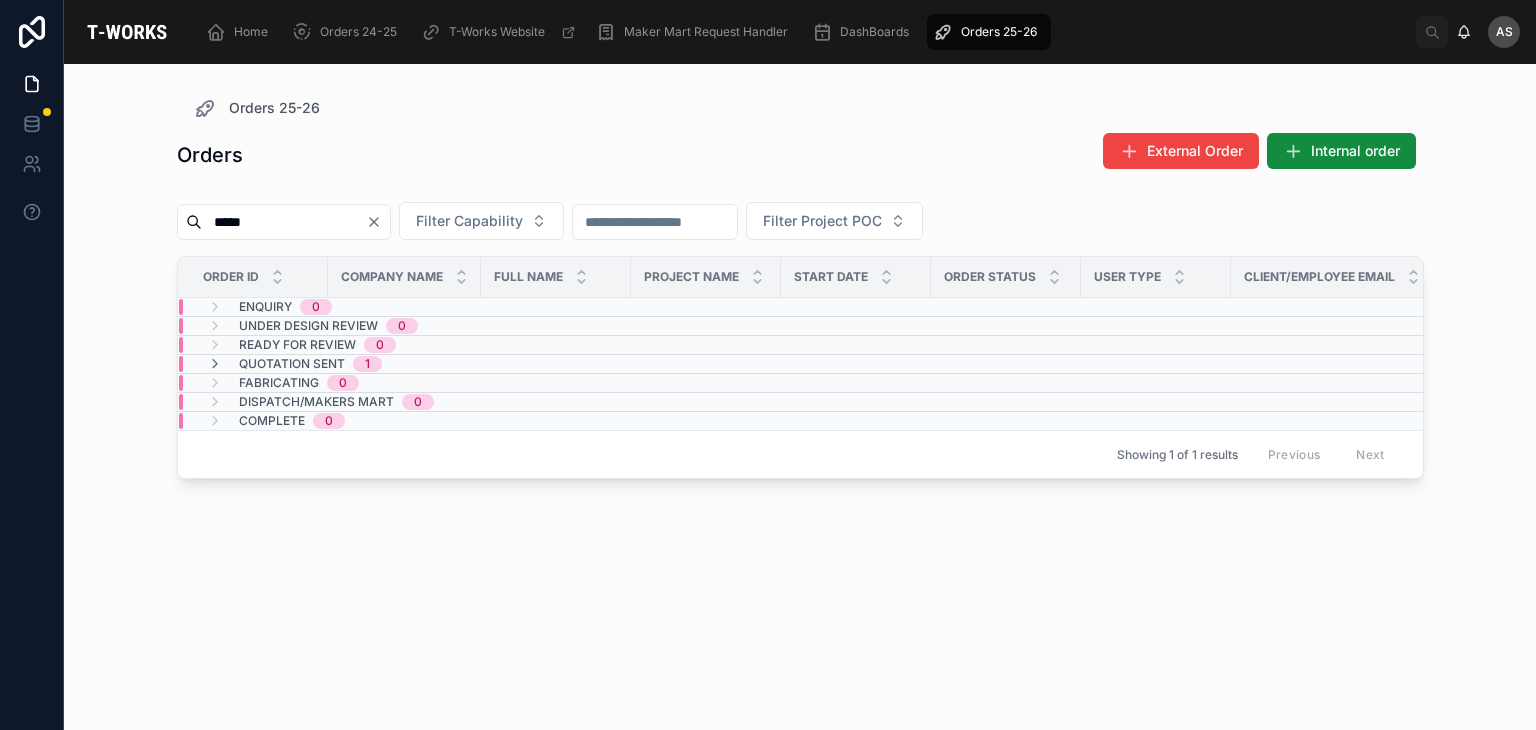 click 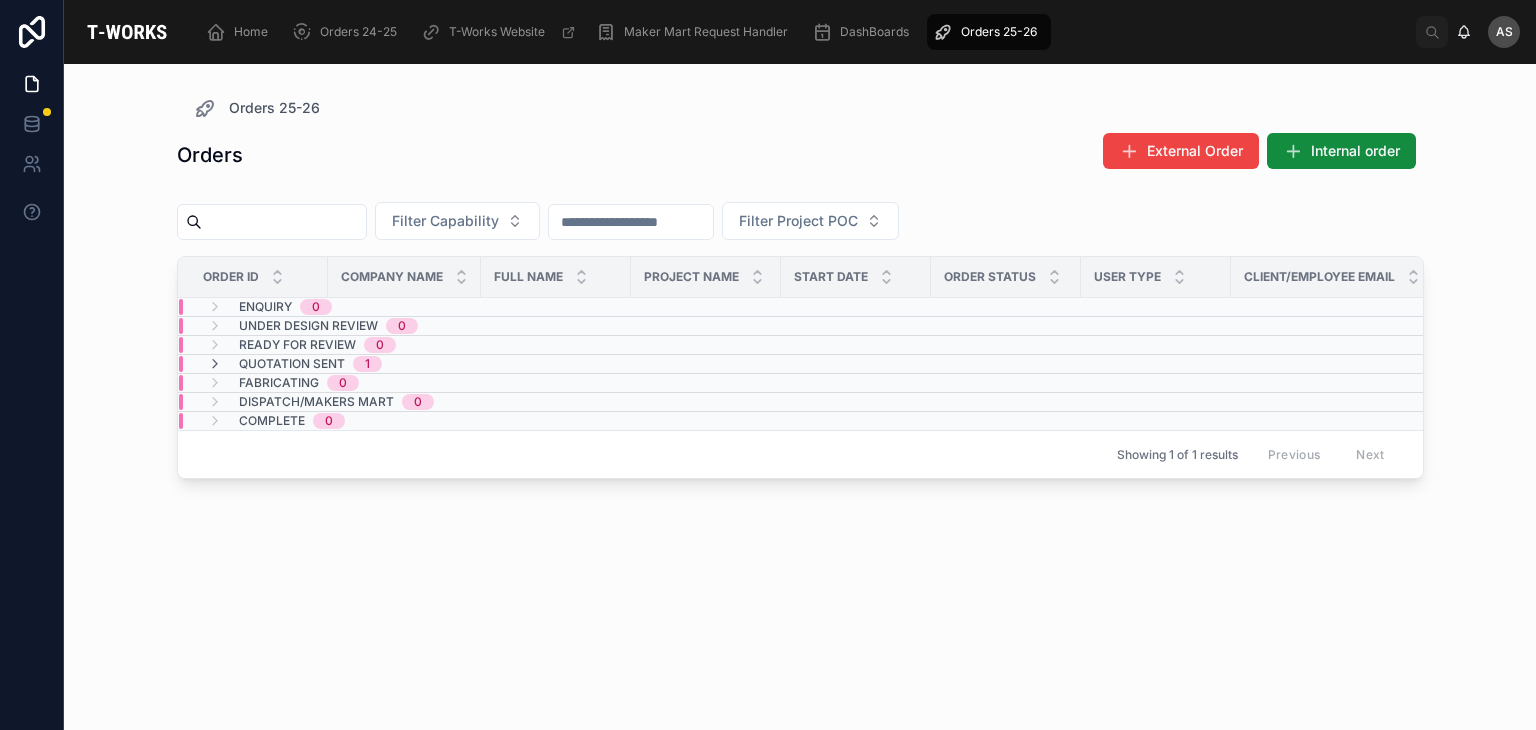 click at bounding box center (284, 222) 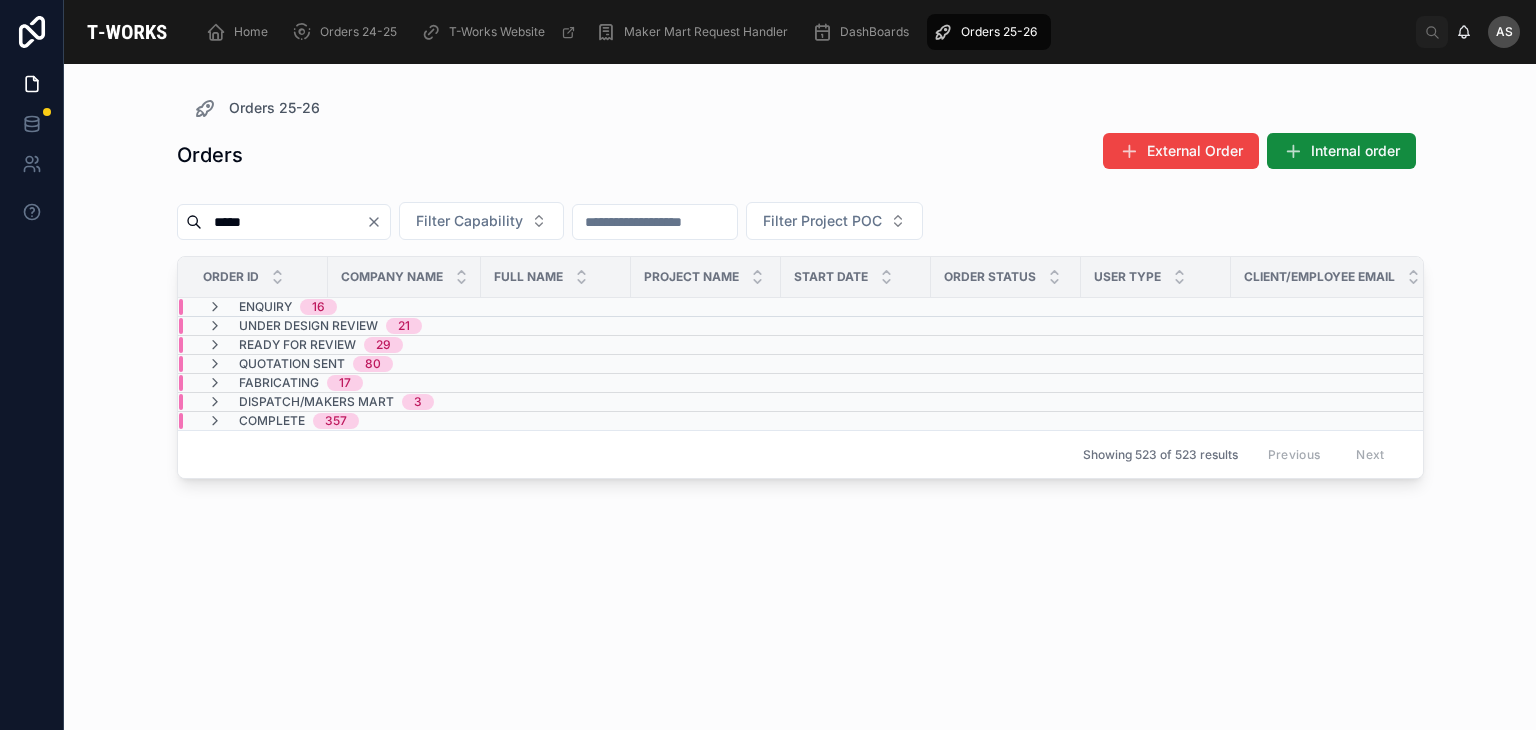 type on "*****" 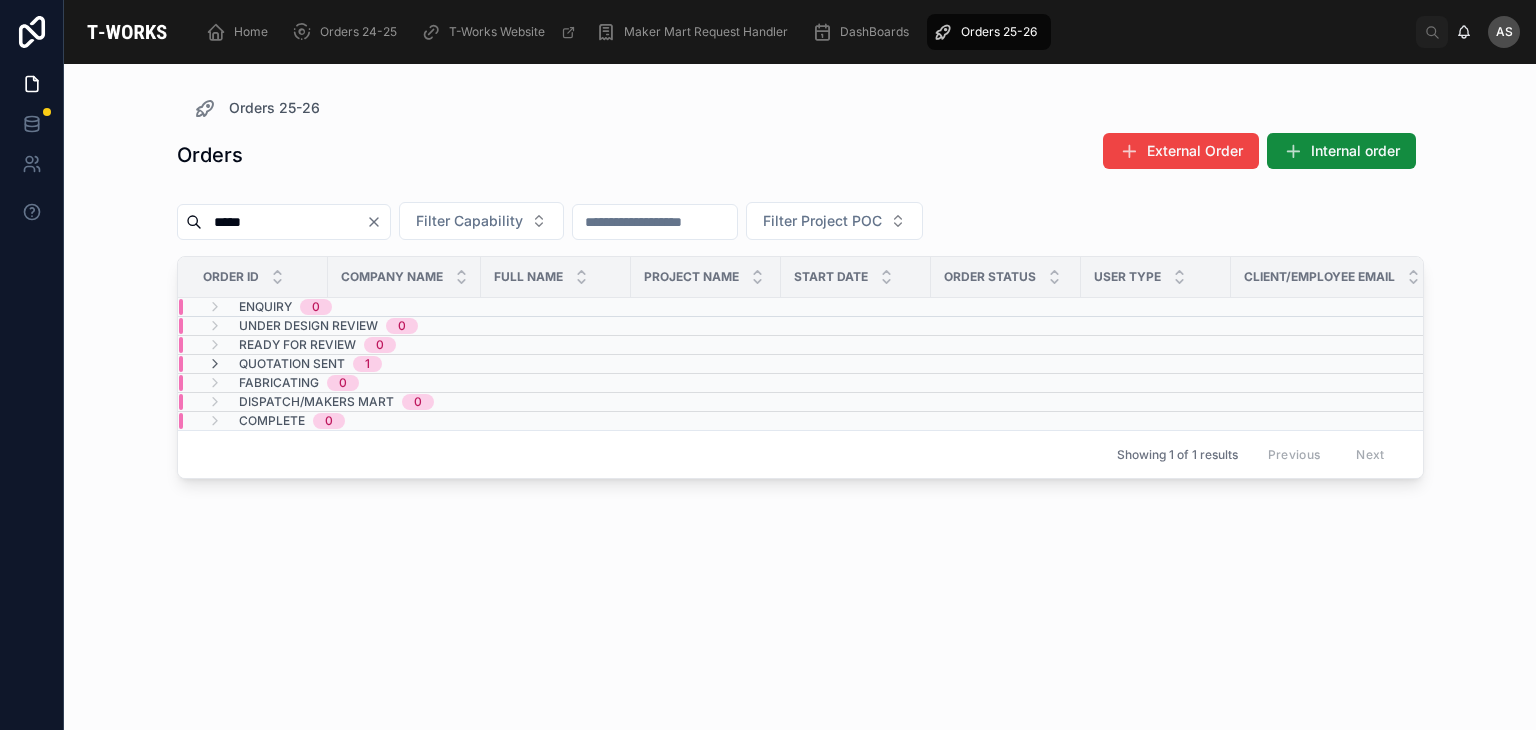 click on "Quotation Sent 1" at bounding box center [404, 364] 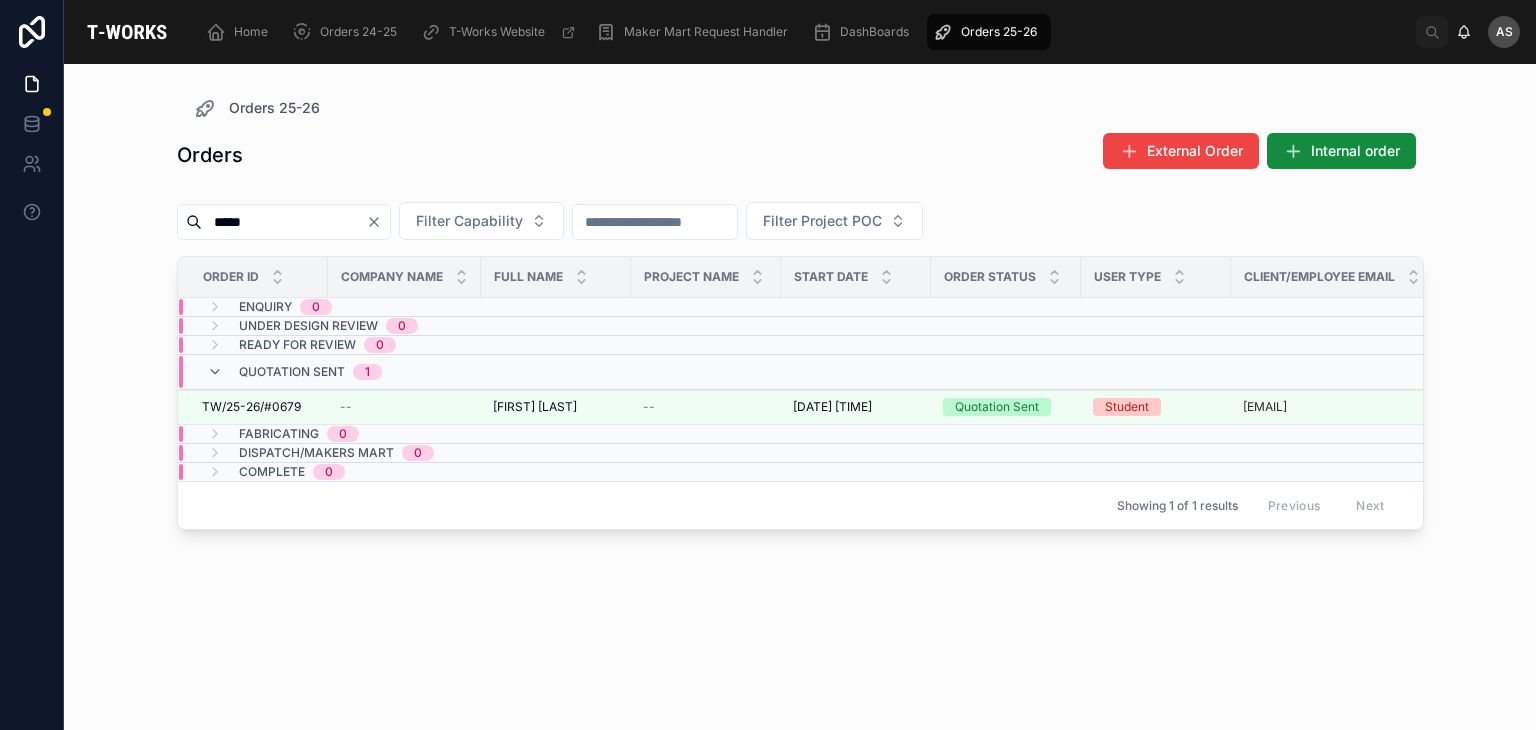 click on "Quotation Sent 1" at bounding box center (404, 372) 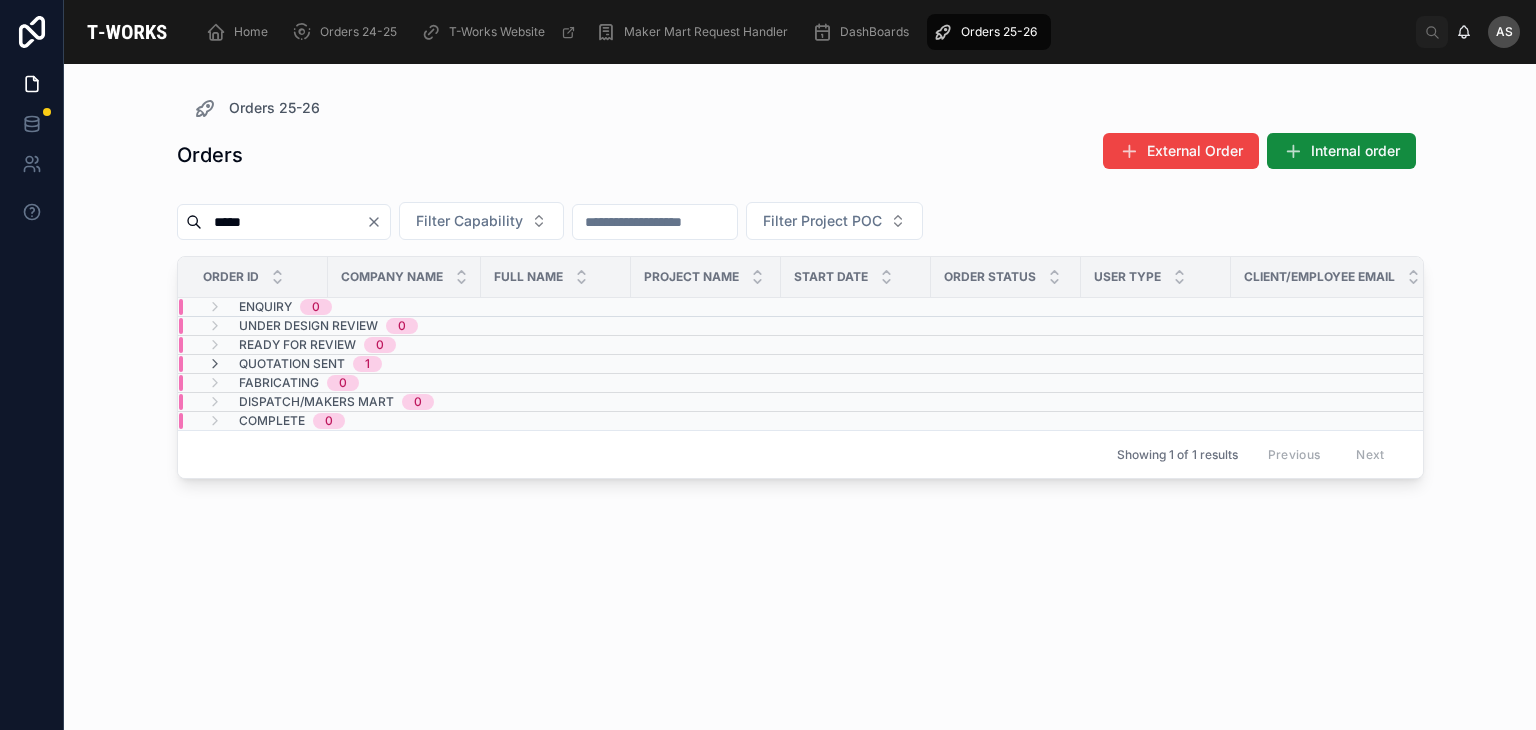 click 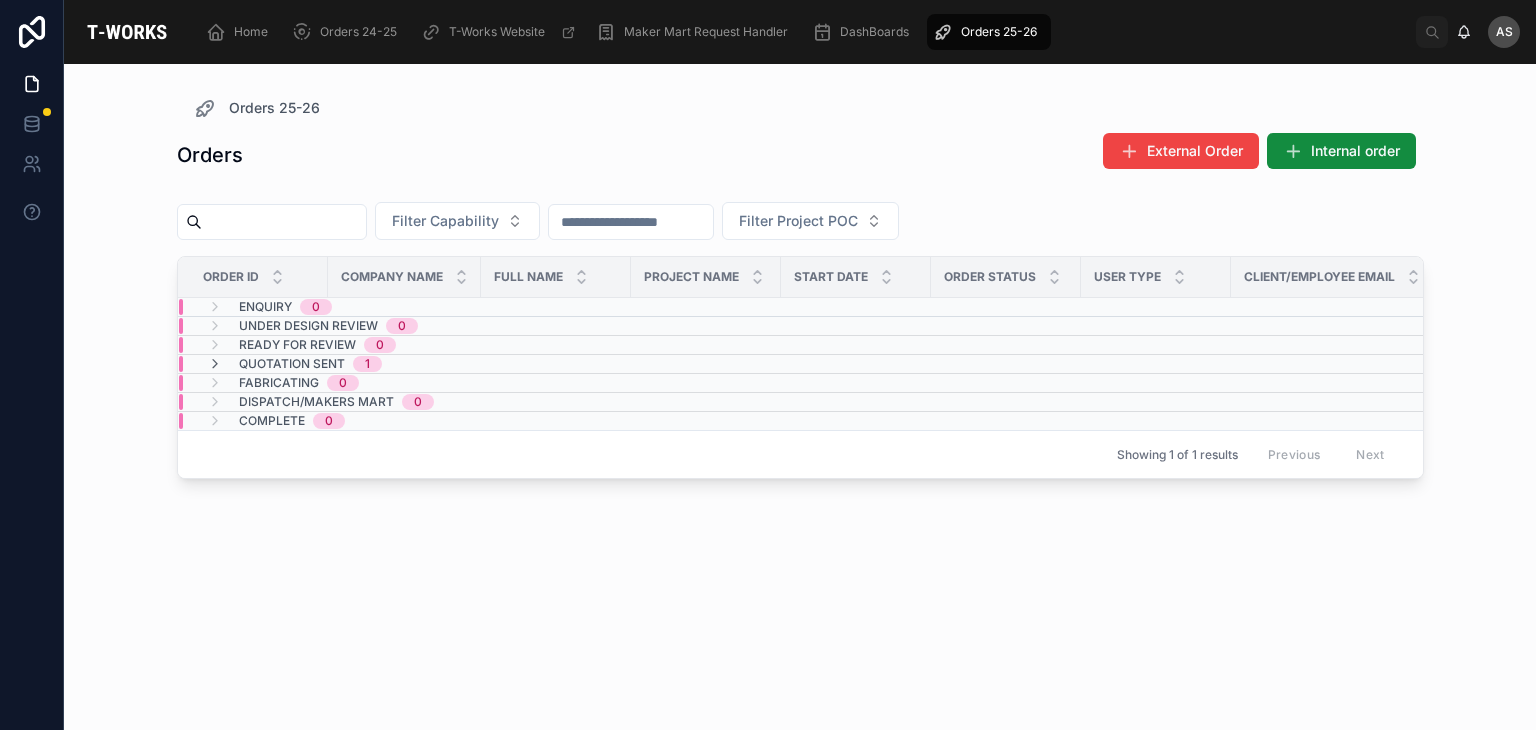 click at bounding box center [284, 222] 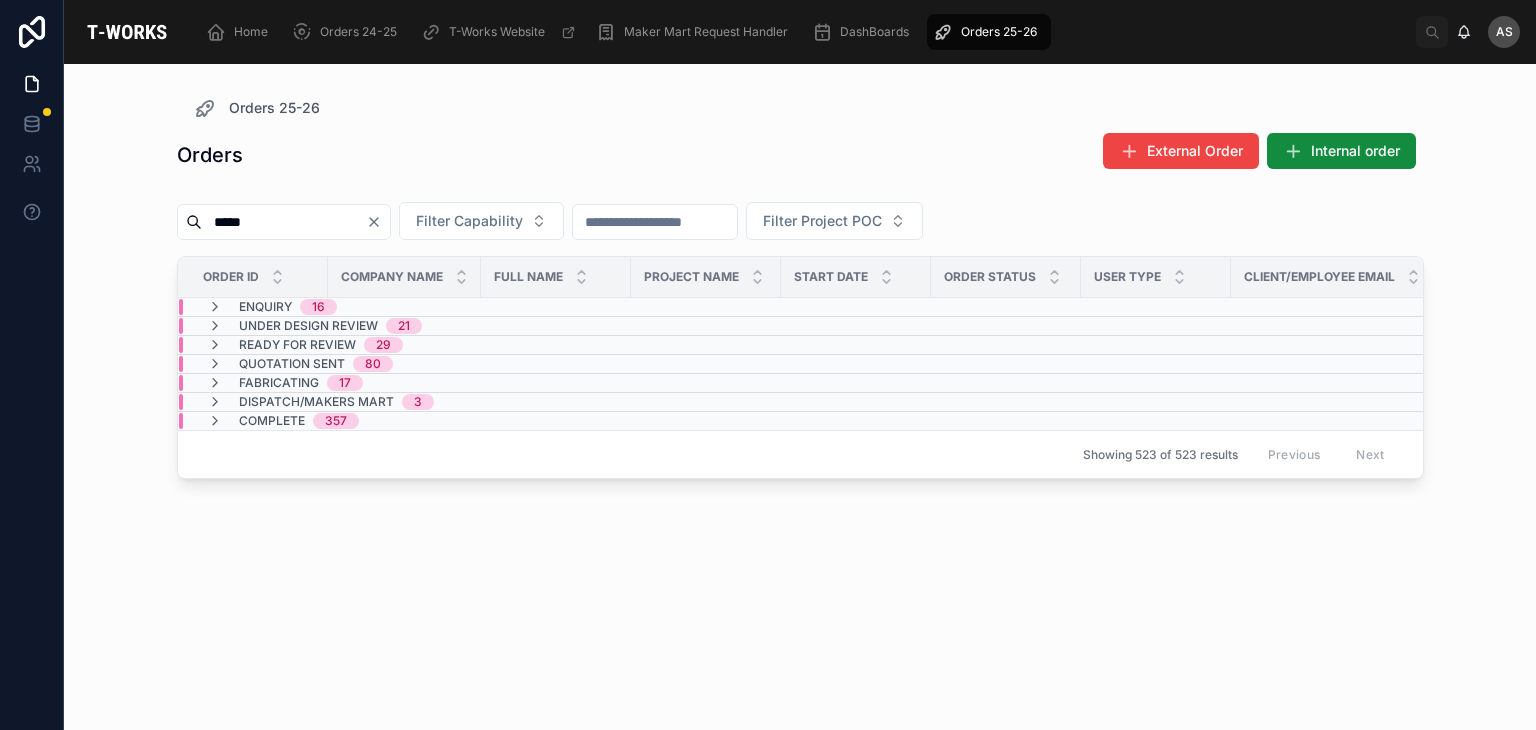 type on "*****" 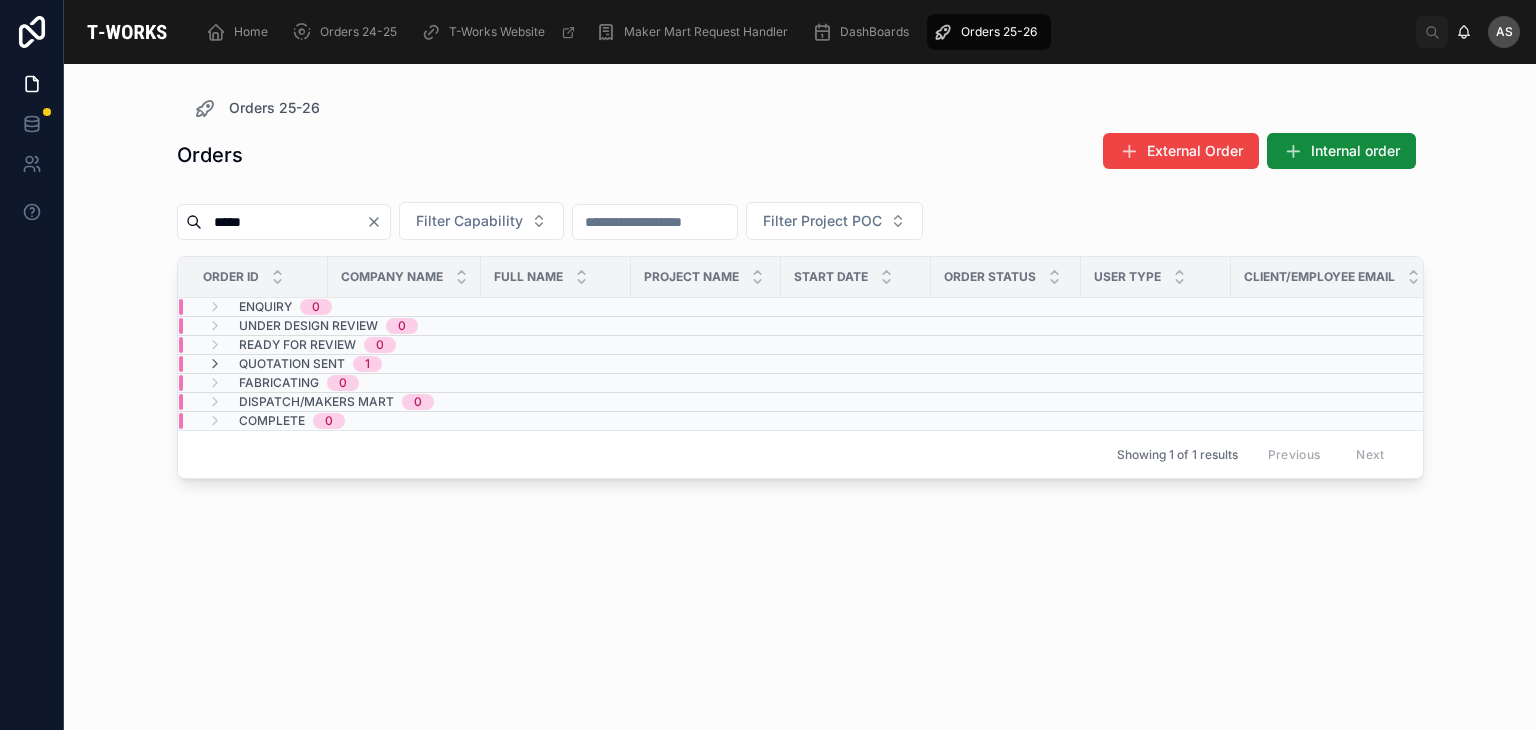 click on "Quotation Sent 1" at bounding box center (294, 364) 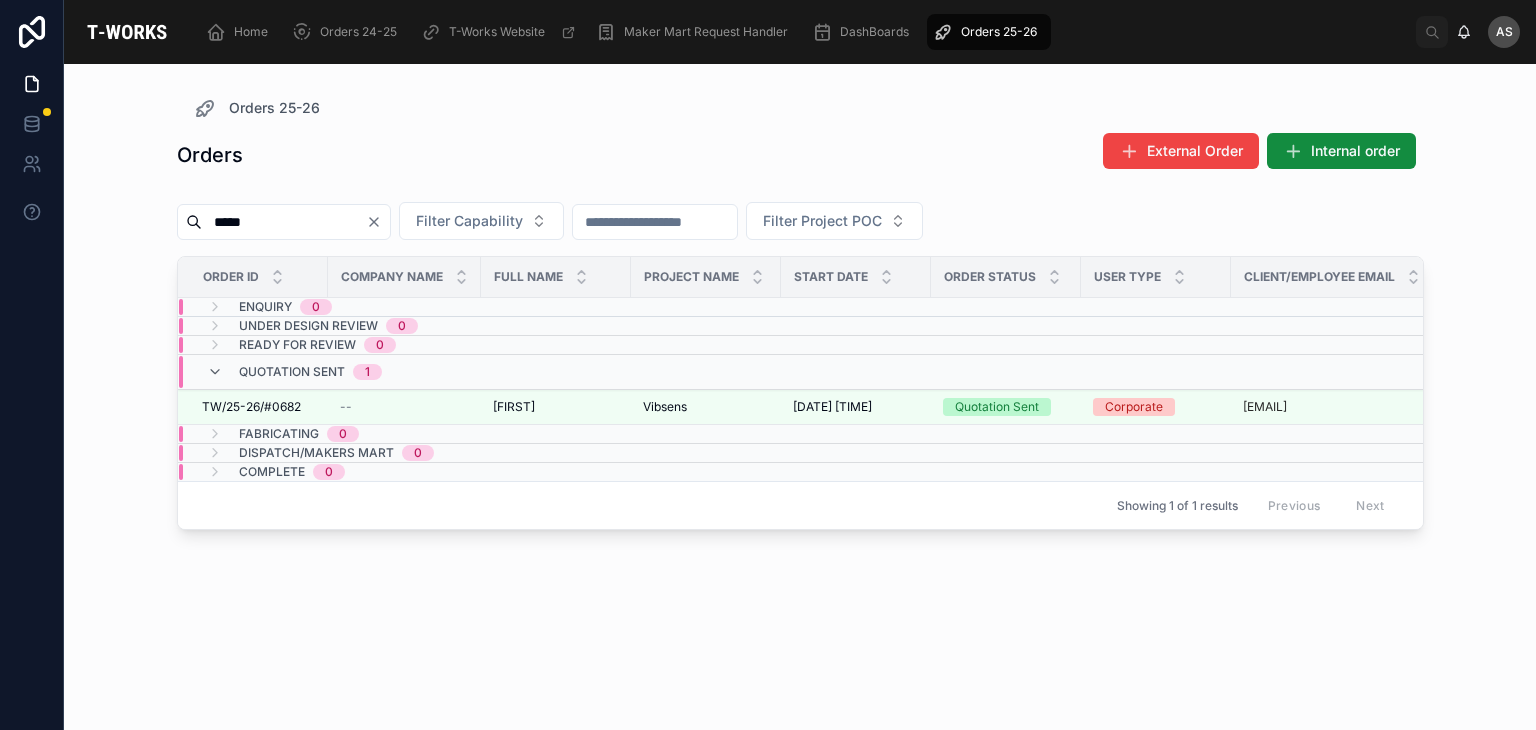 click on "Quotation Sent 1" at bounding box center (294, 372) 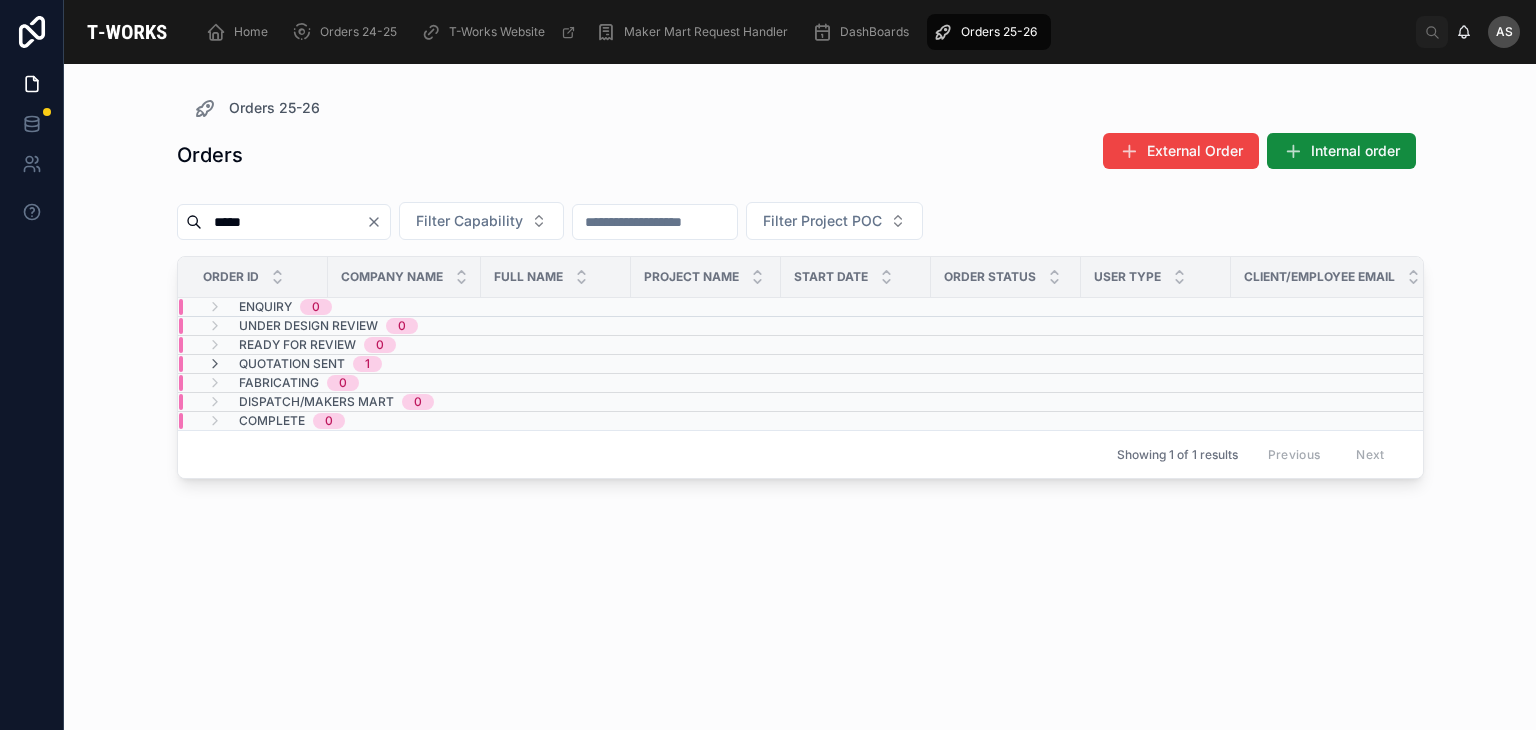 click 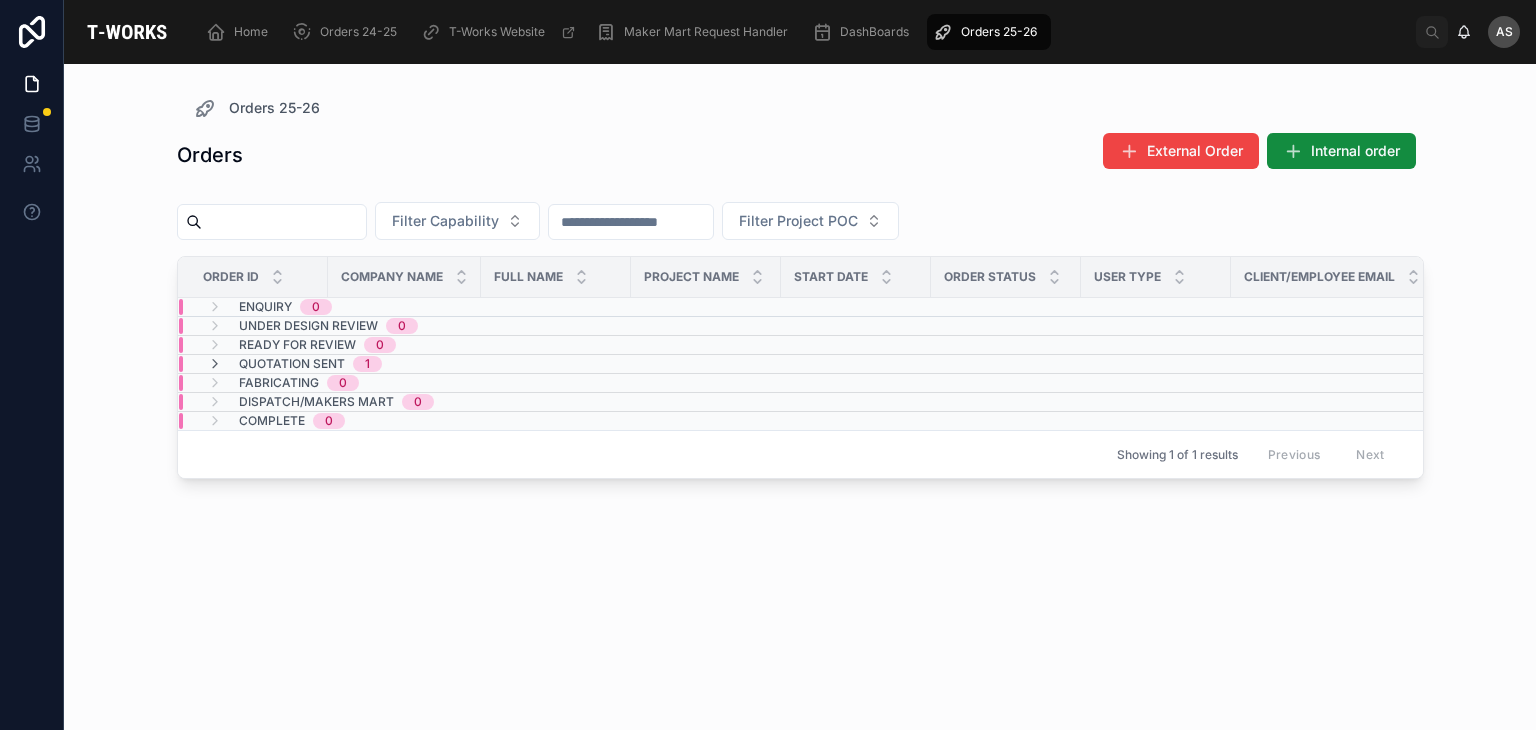 paste on "*****" 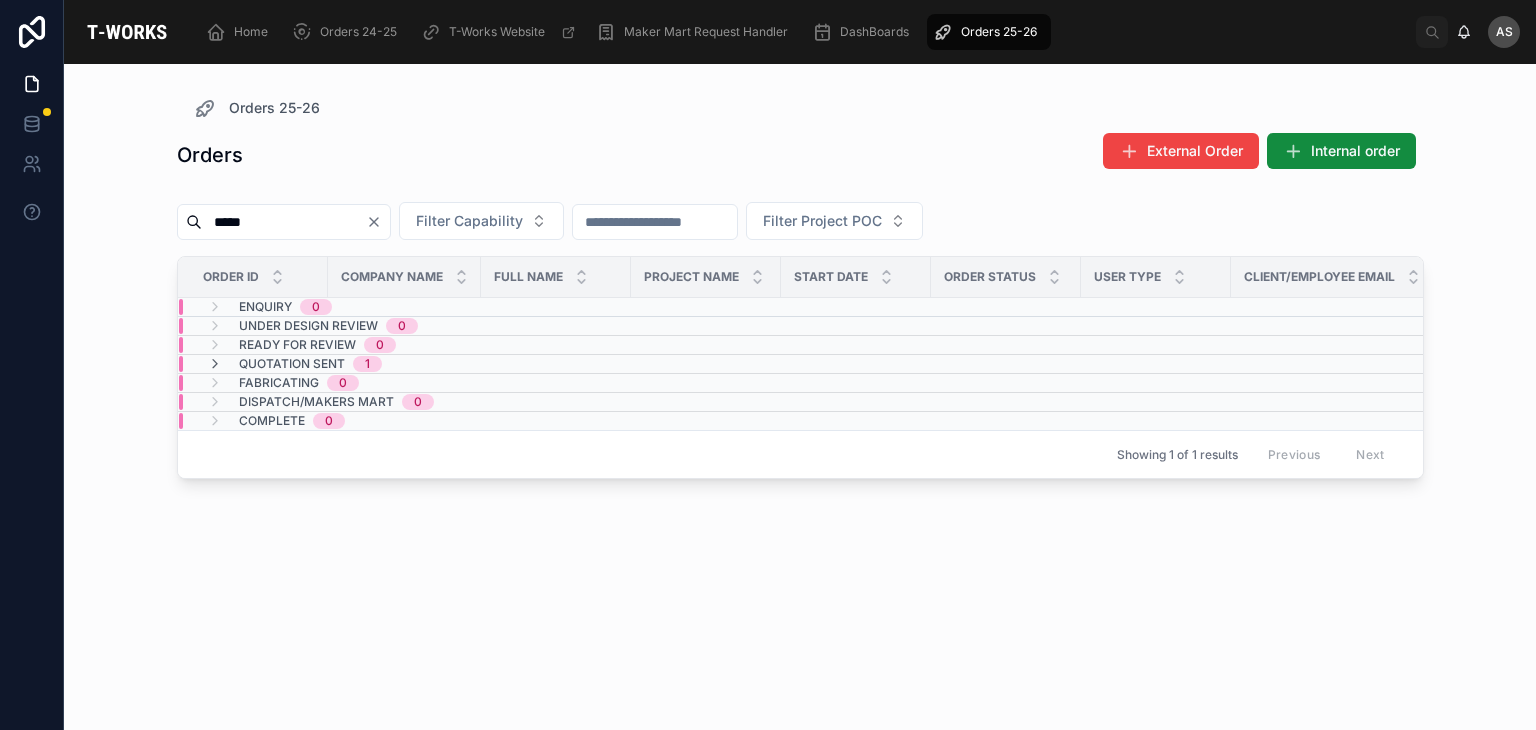 type on "*****" 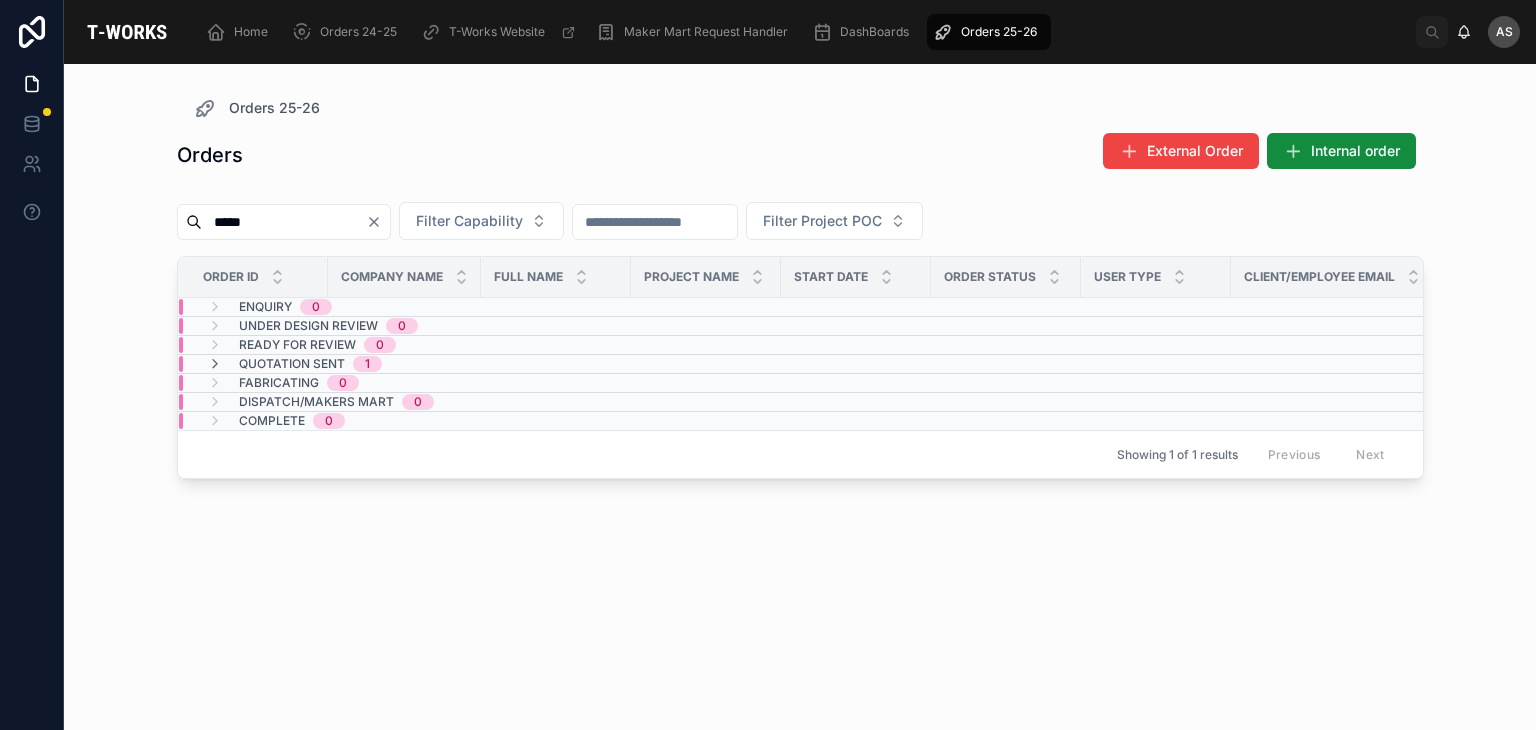 click 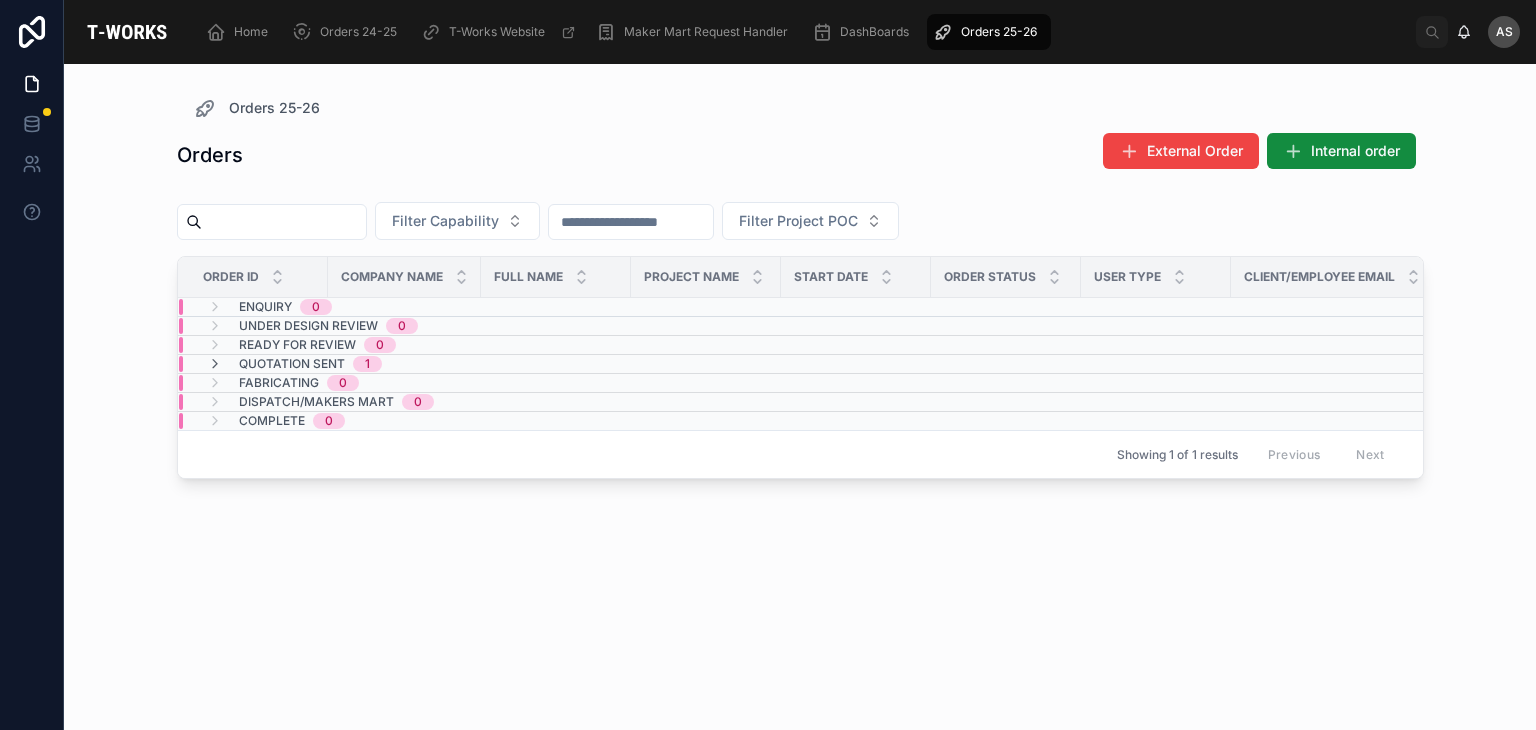 paste on "*****" 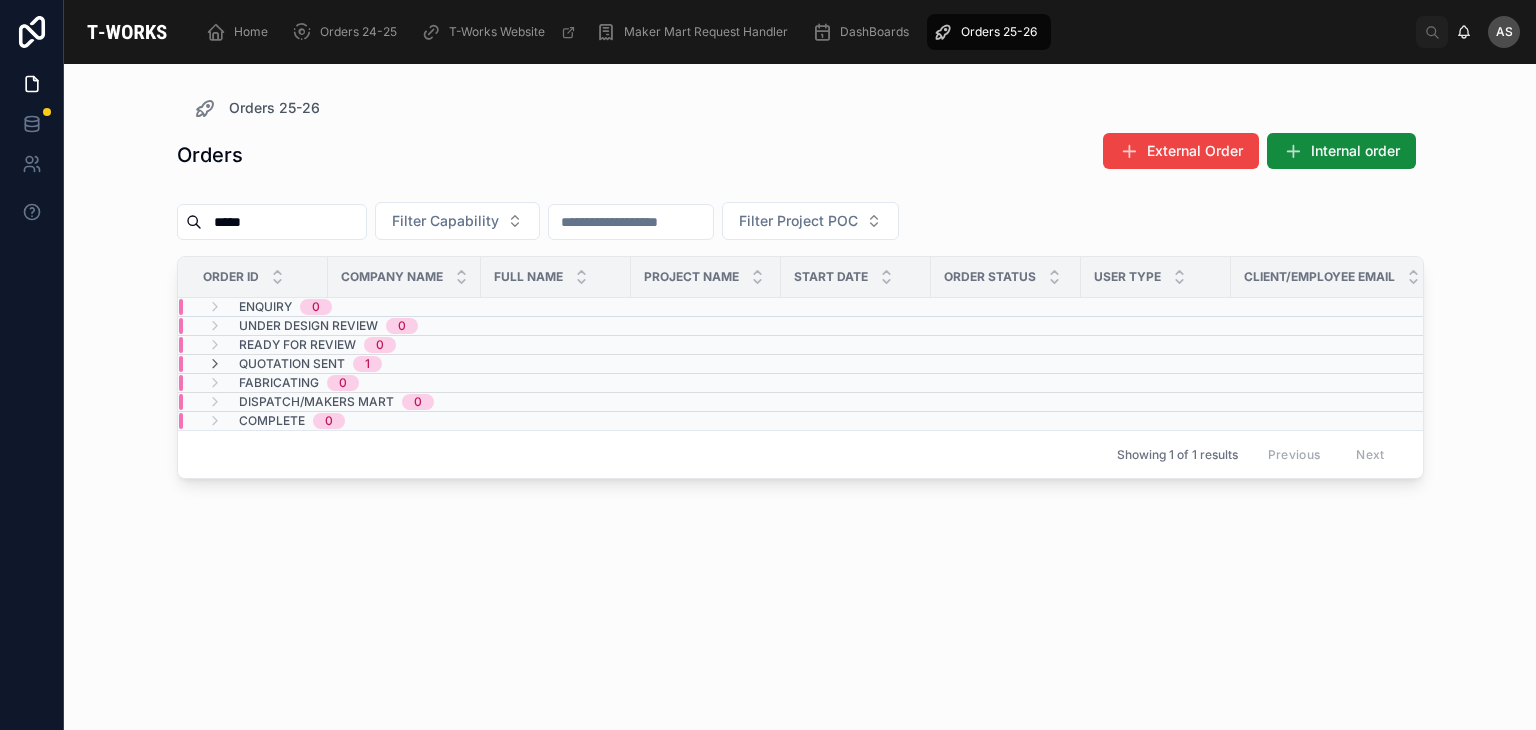 click on "*****" at bounding box center [284, 222] 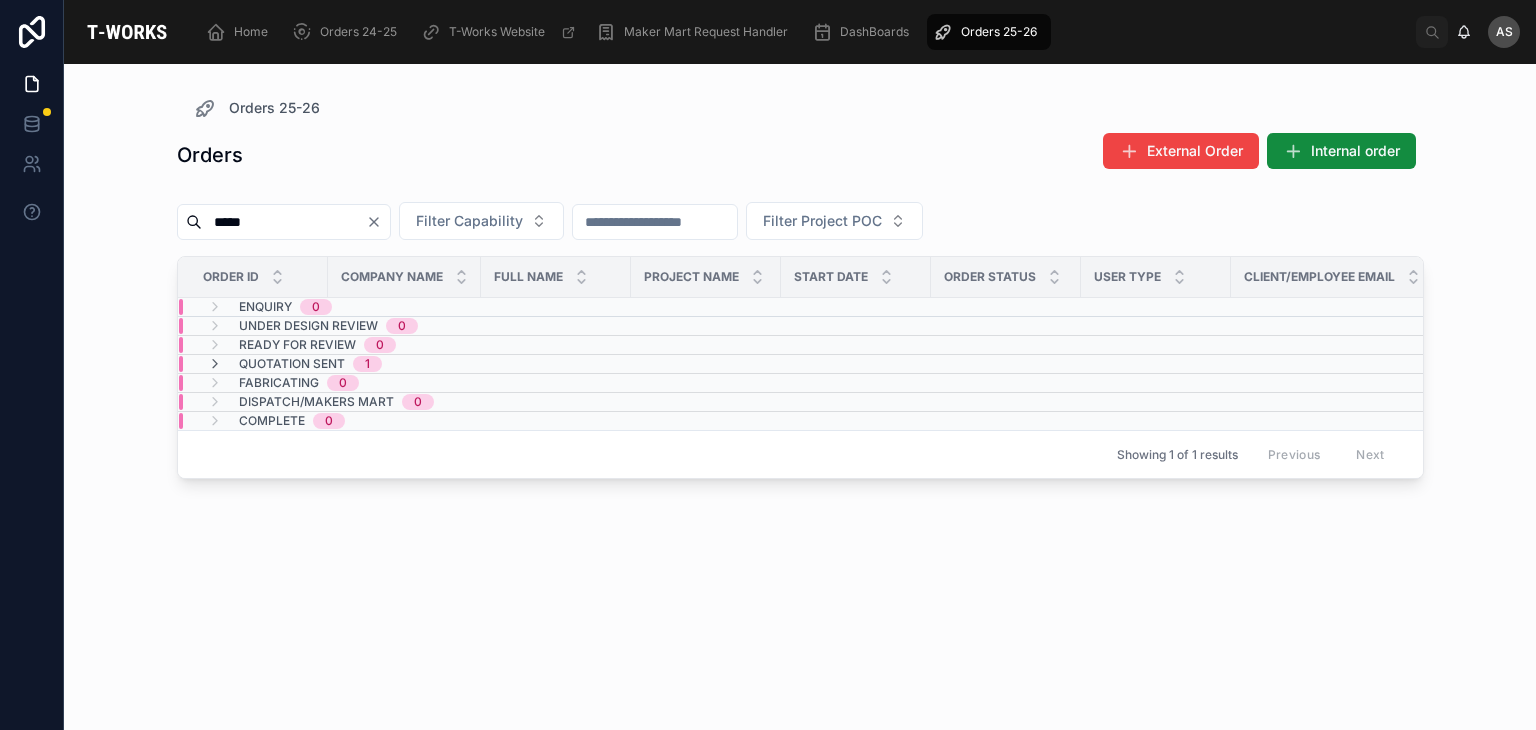 type on "*****" 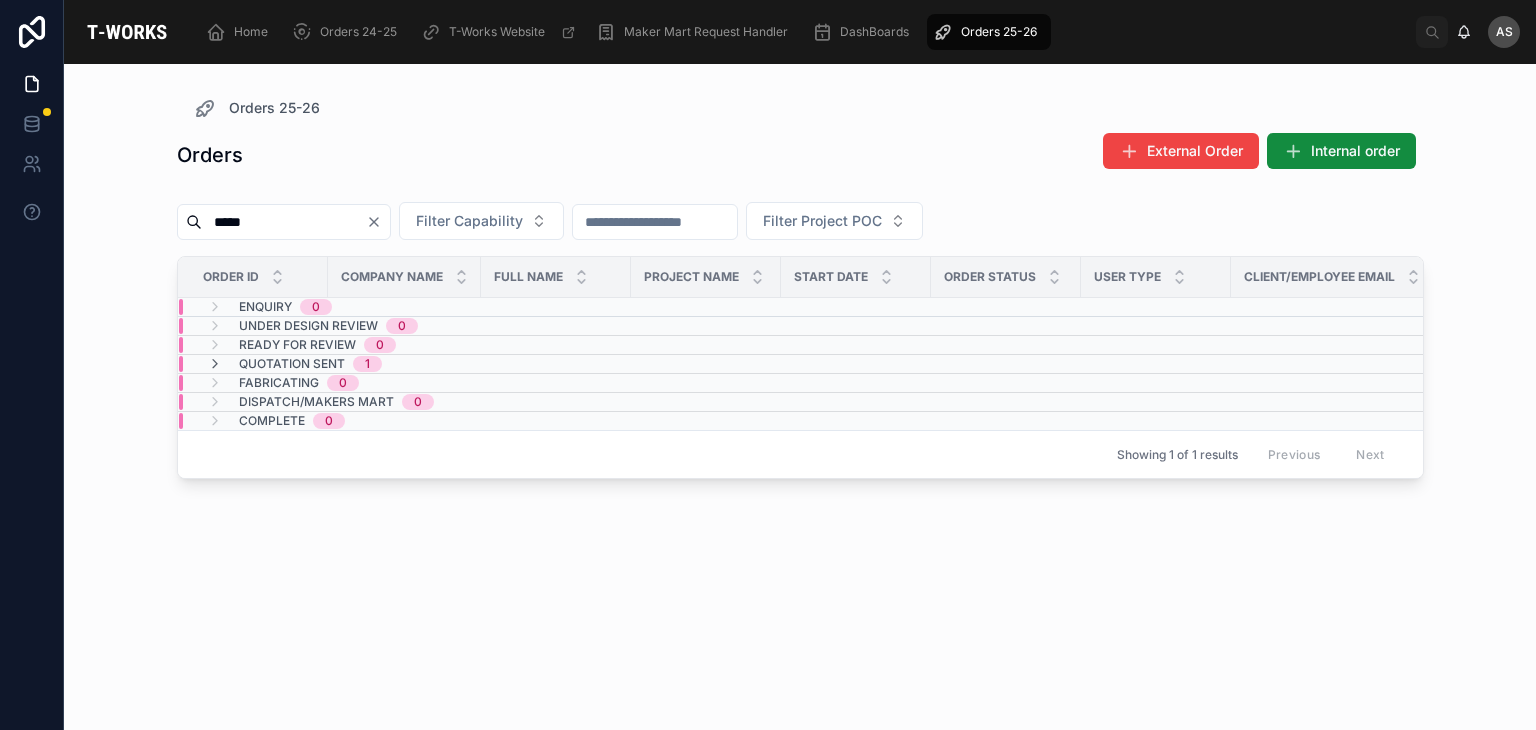 click 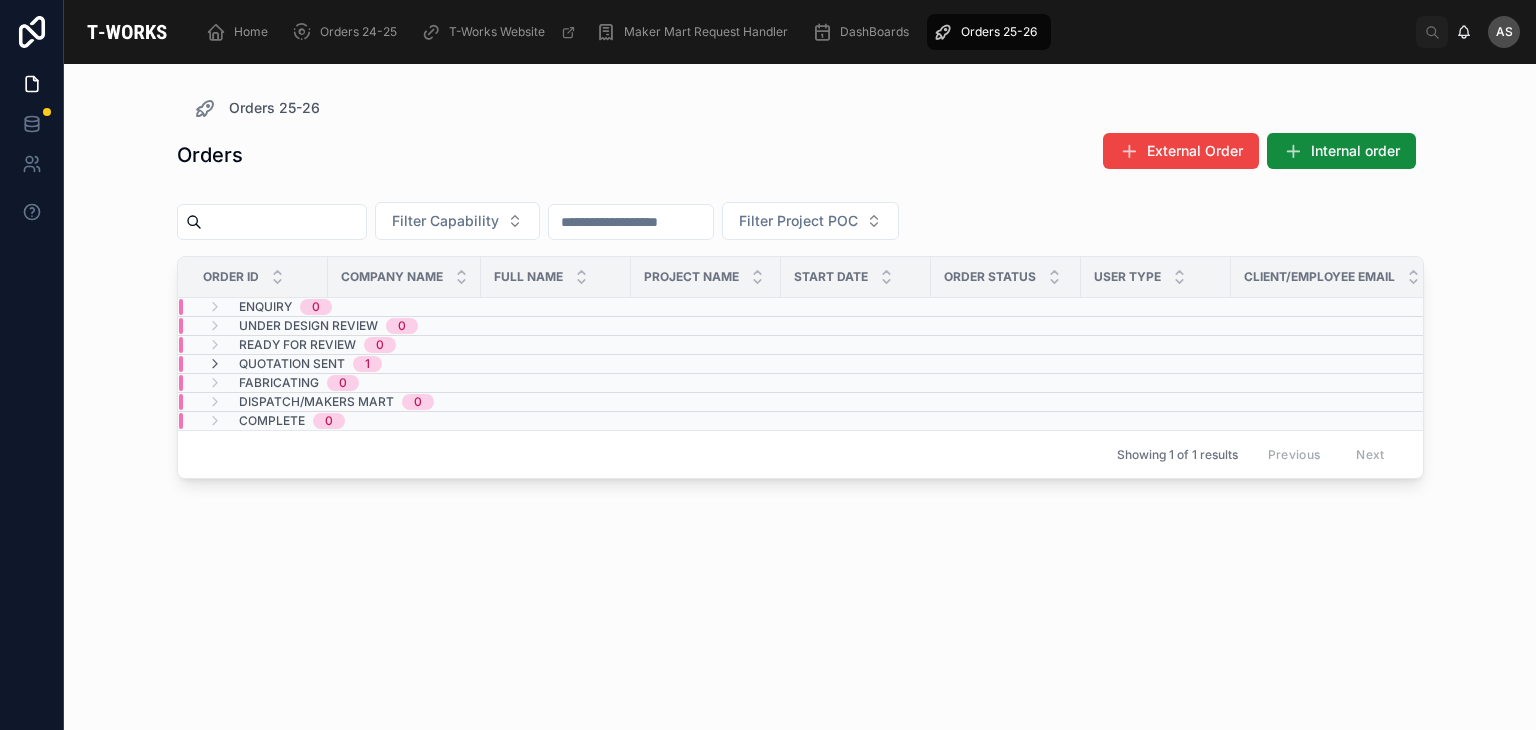 paste on "*****" 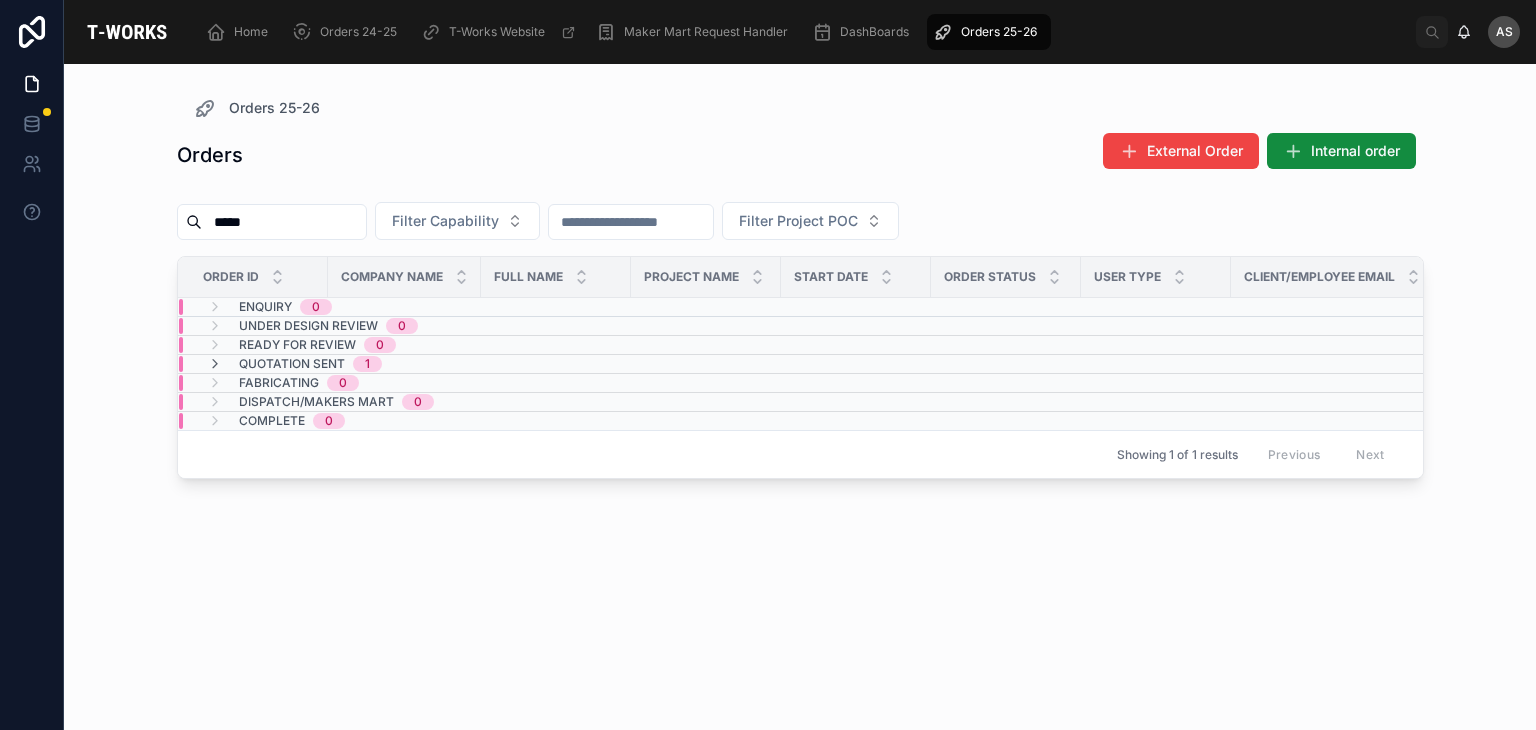 click on "*****" at bounding box center [284, 222] 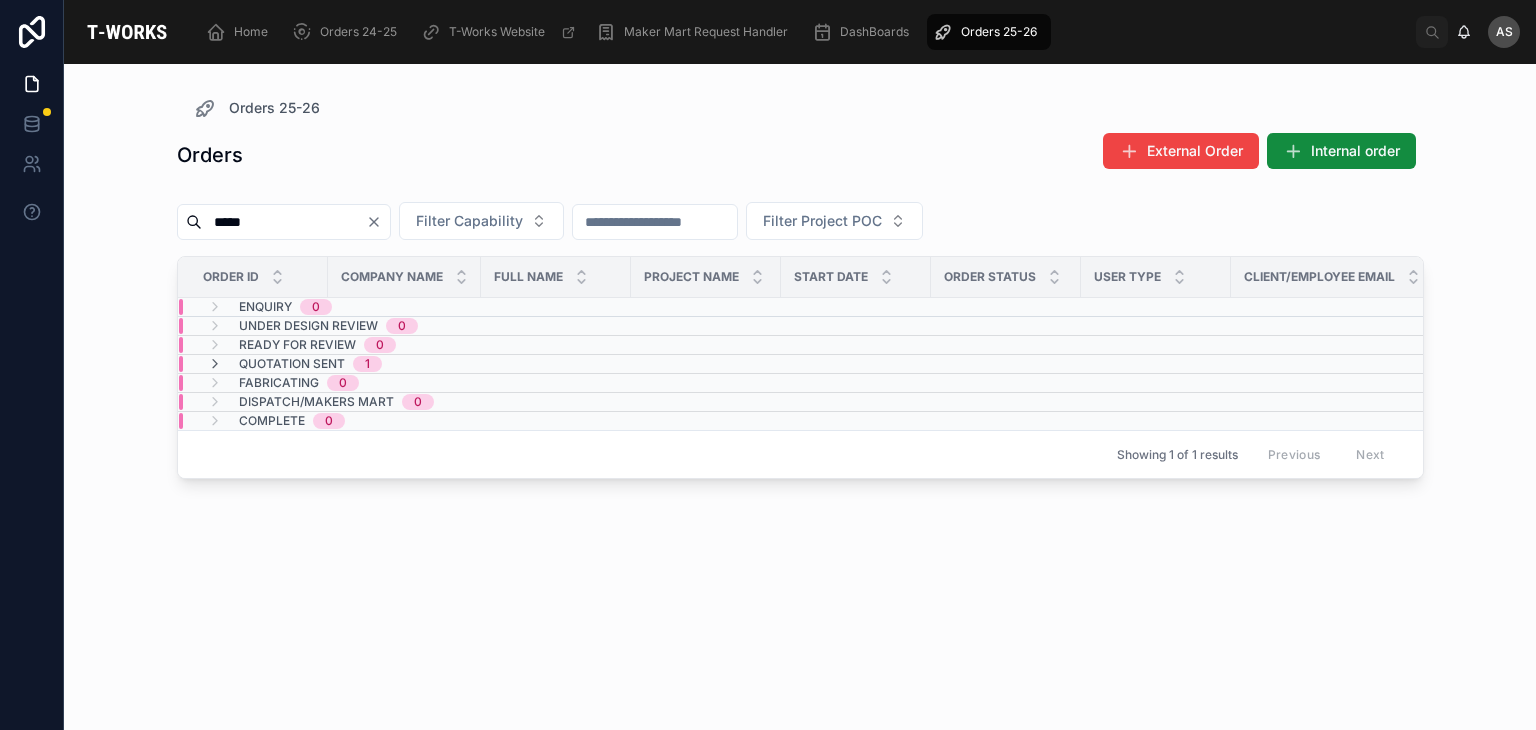 type on "*****" 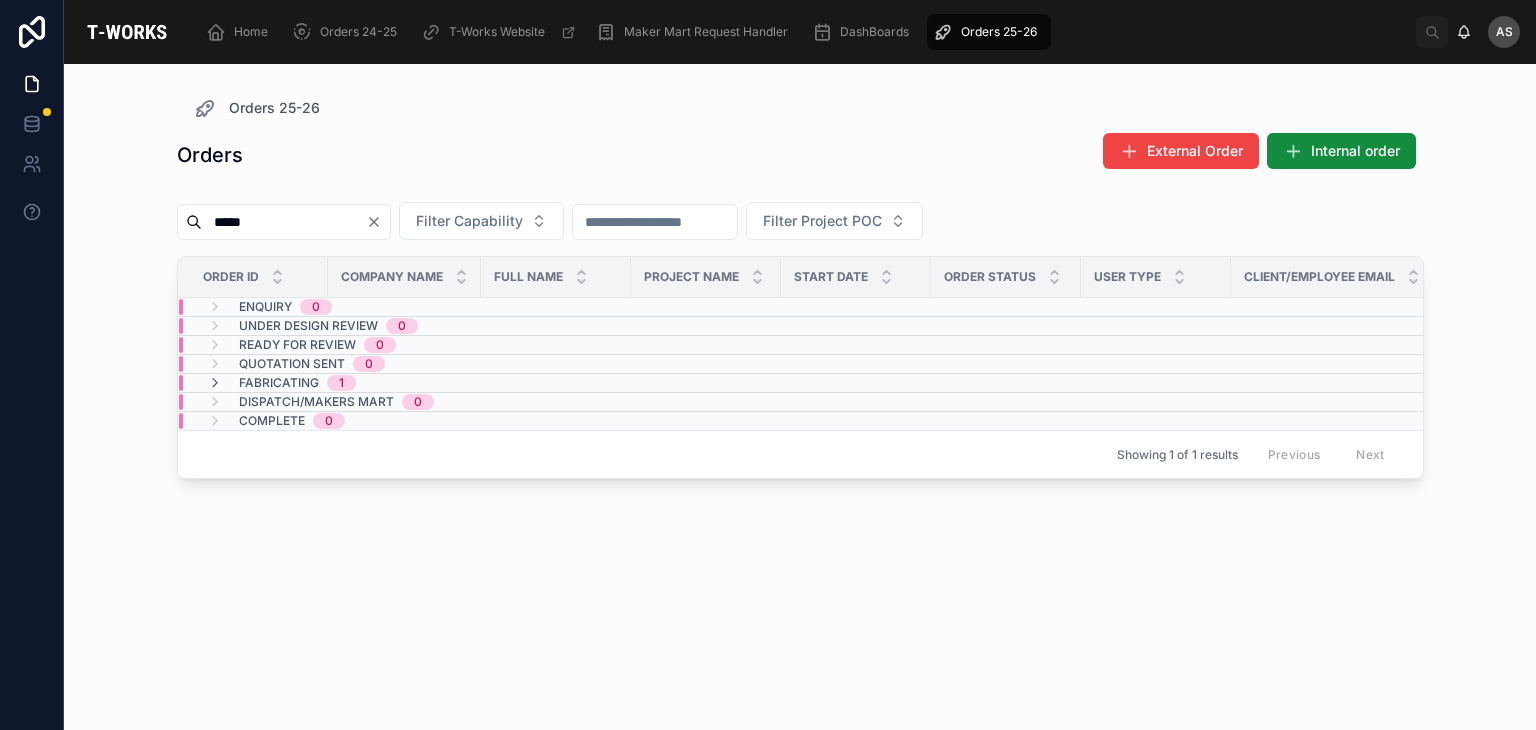 click on "Fabricating 1" at bounding box center (404, 383) 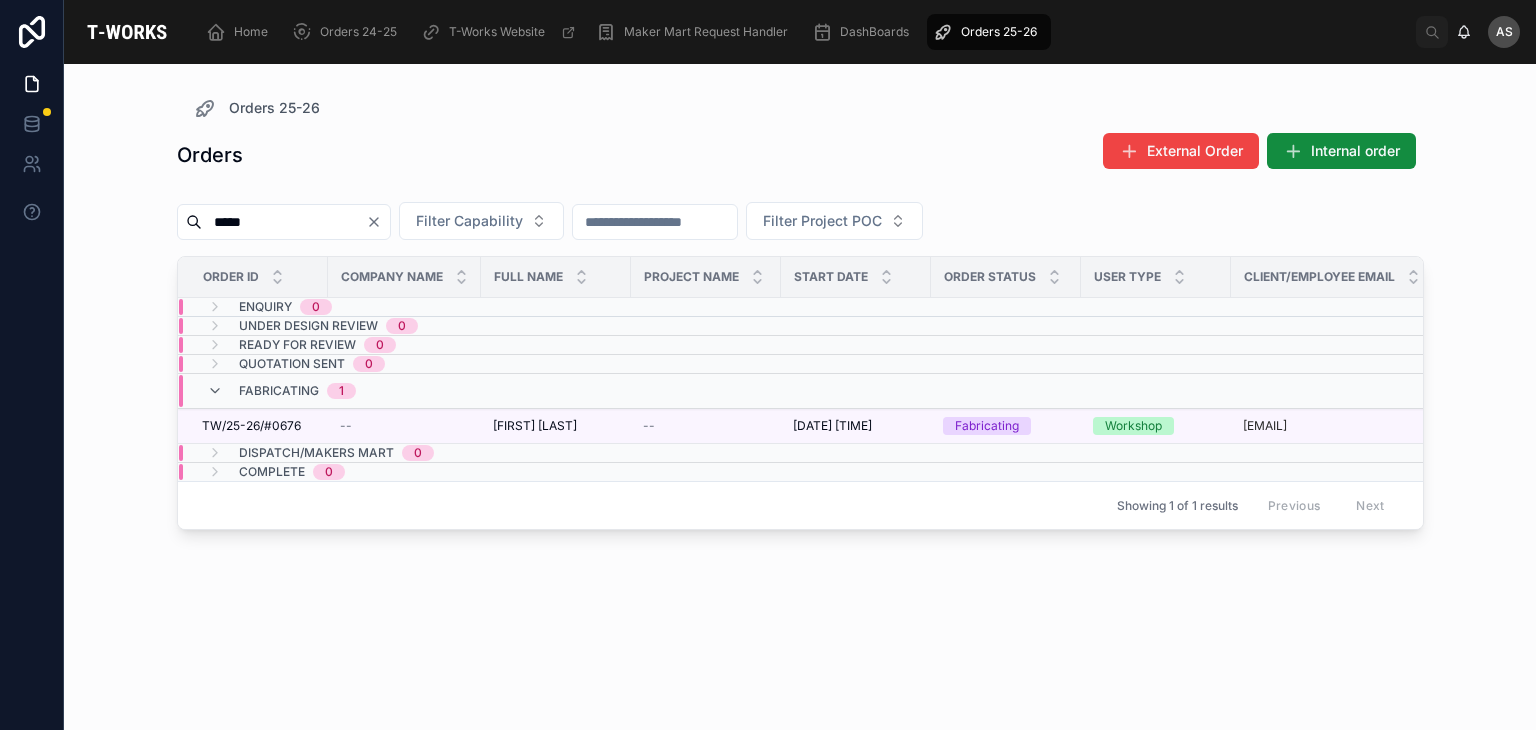 click 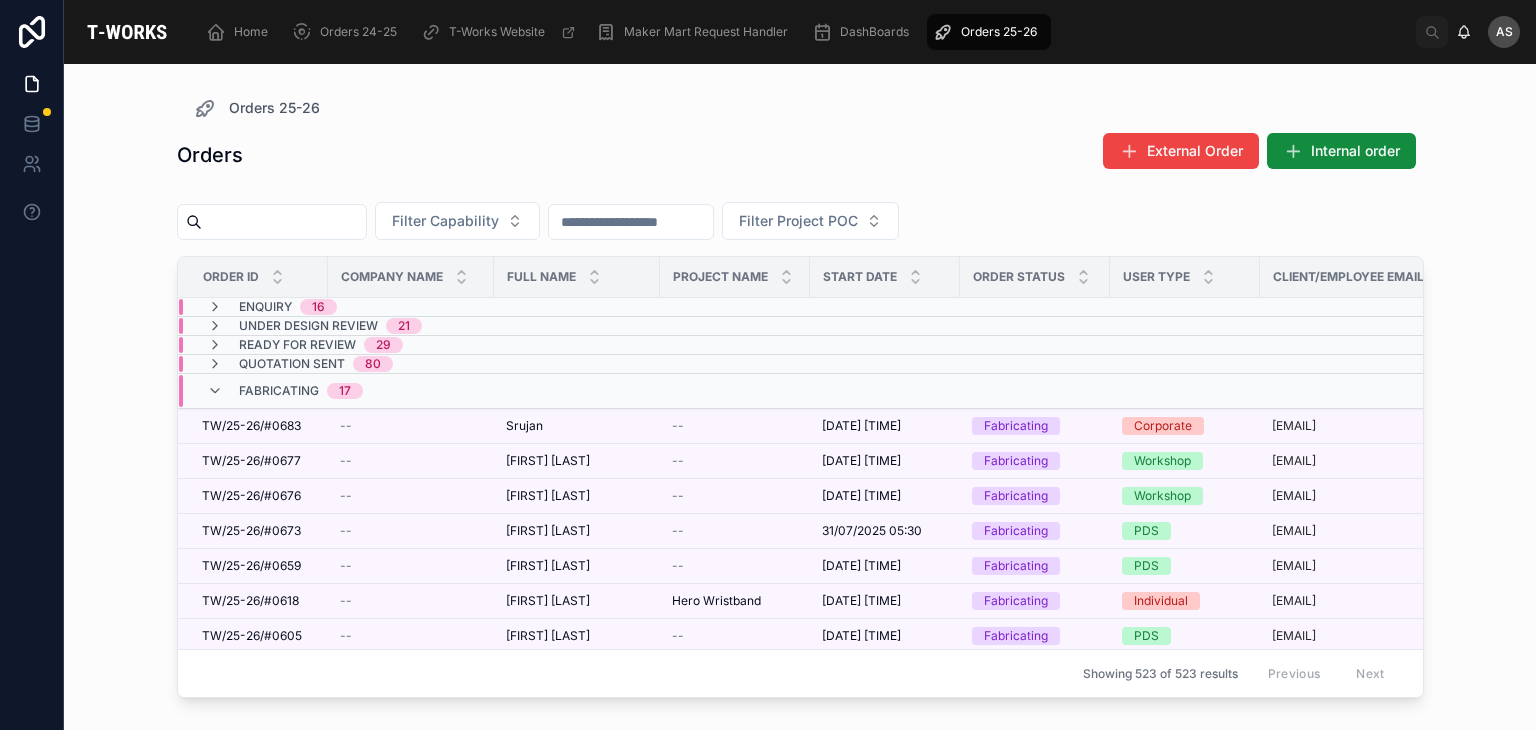 click on "Fabricating 17" at bounding box center (419, 391) 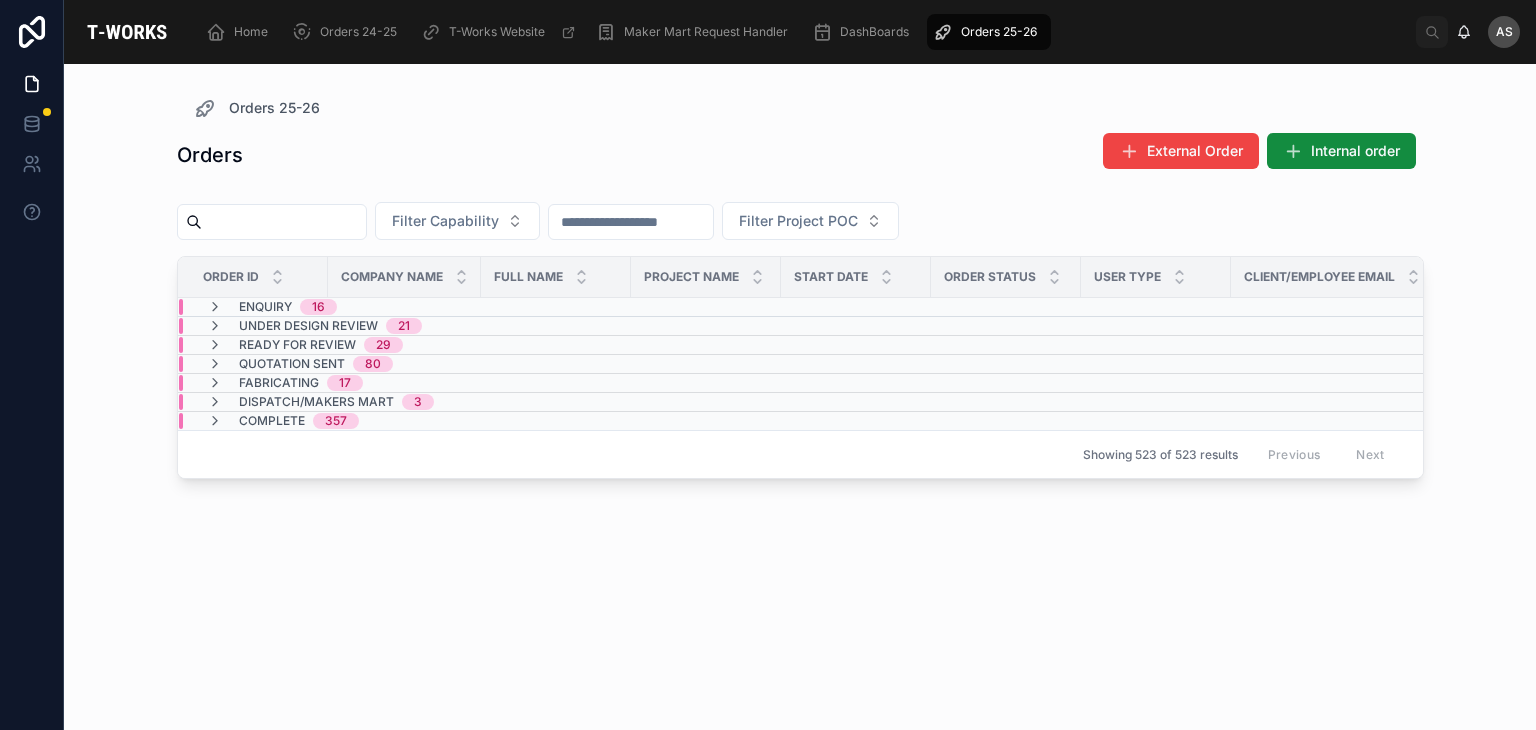 paste on "*****" 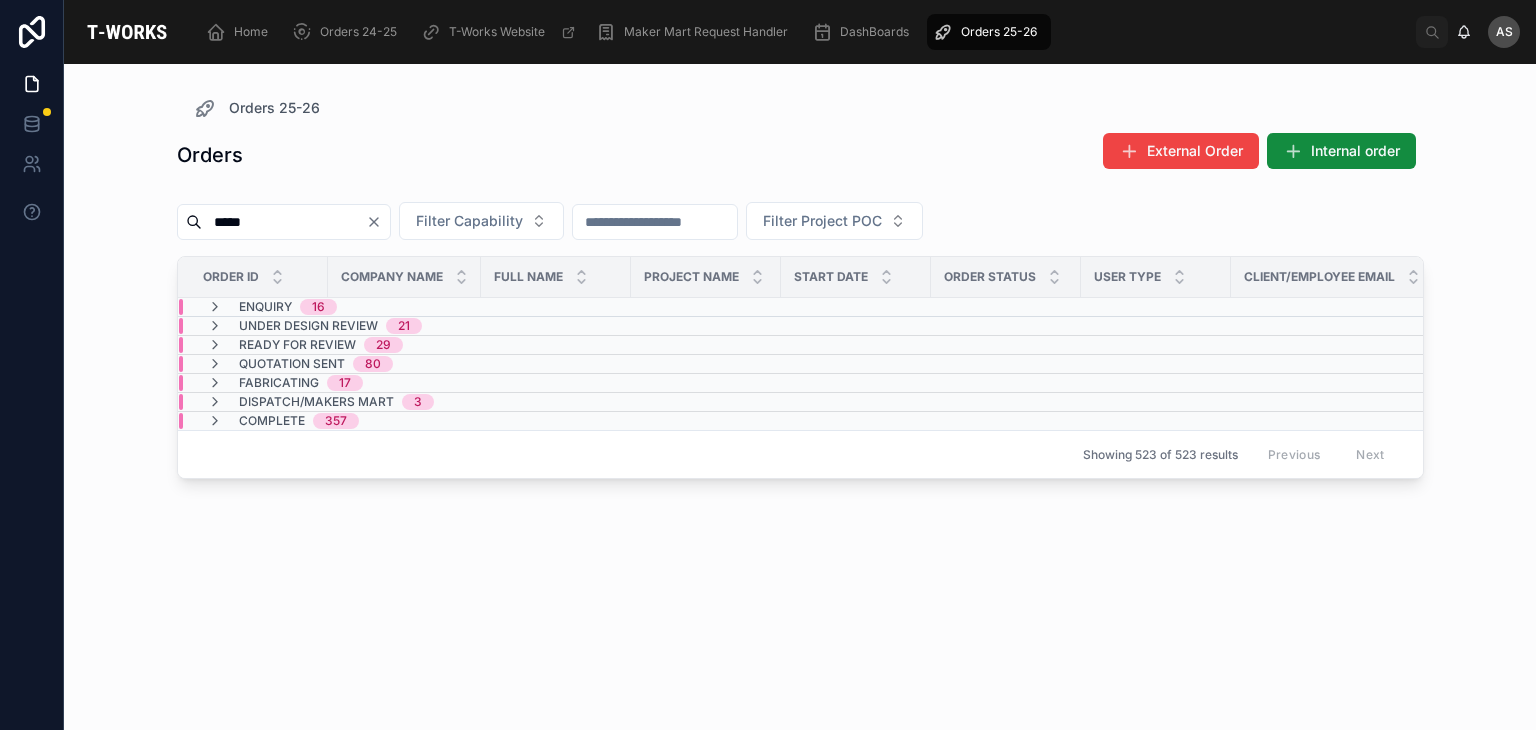 click on "*****" at bounding box center [284, 222] 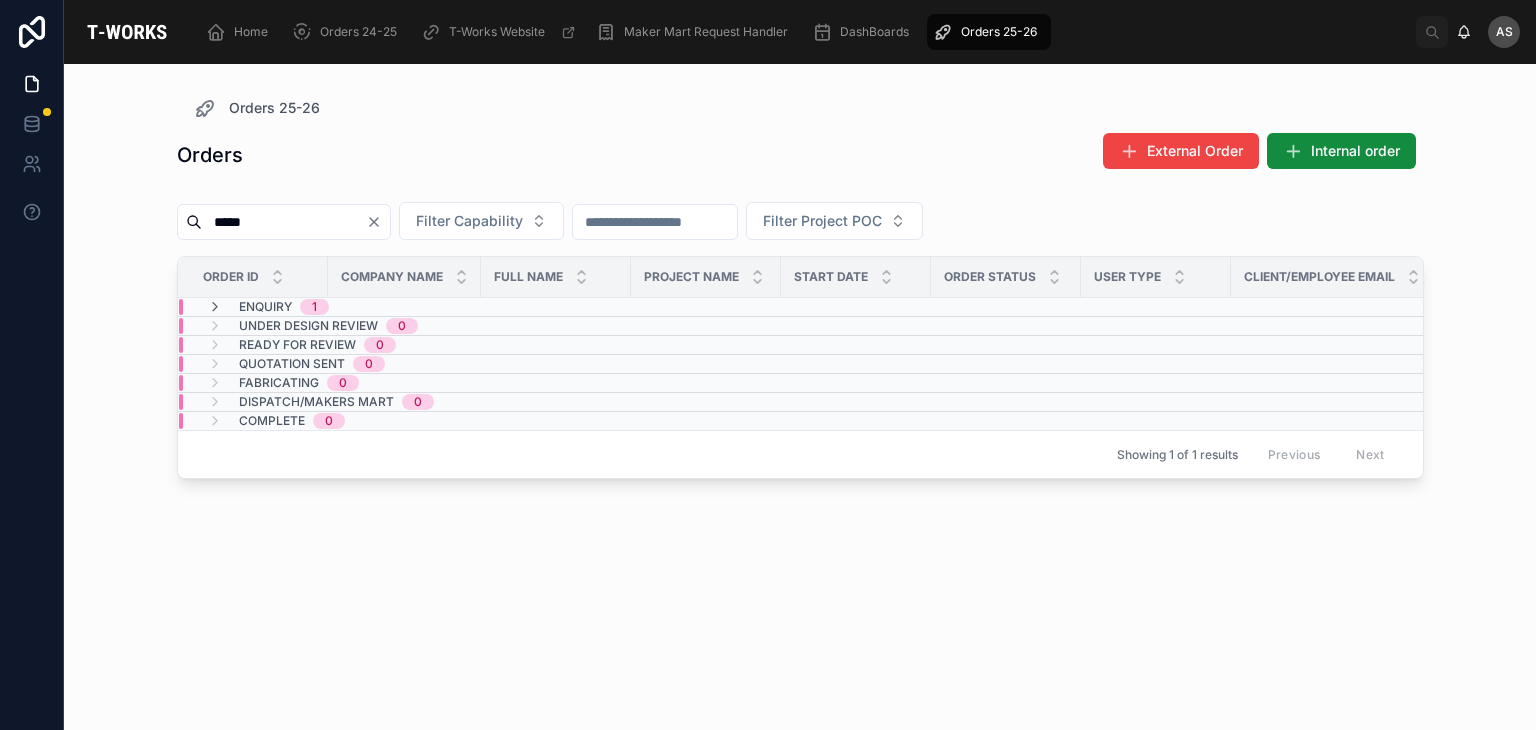 click on "Enquiry 1" at bounding box center [404, 307] 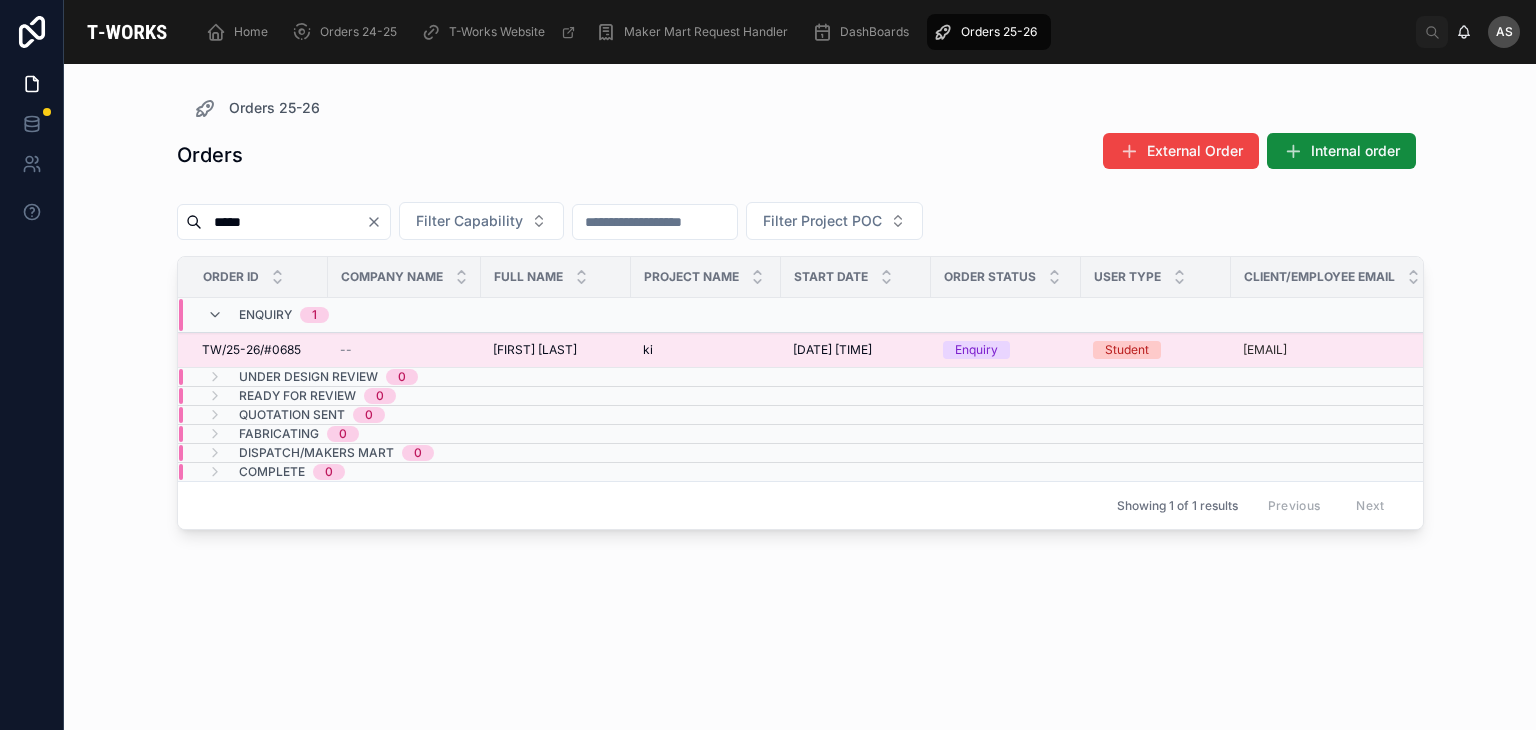 click on "banoth nithin kumar banoth nithin kumar" at bounding box center [556, 350] 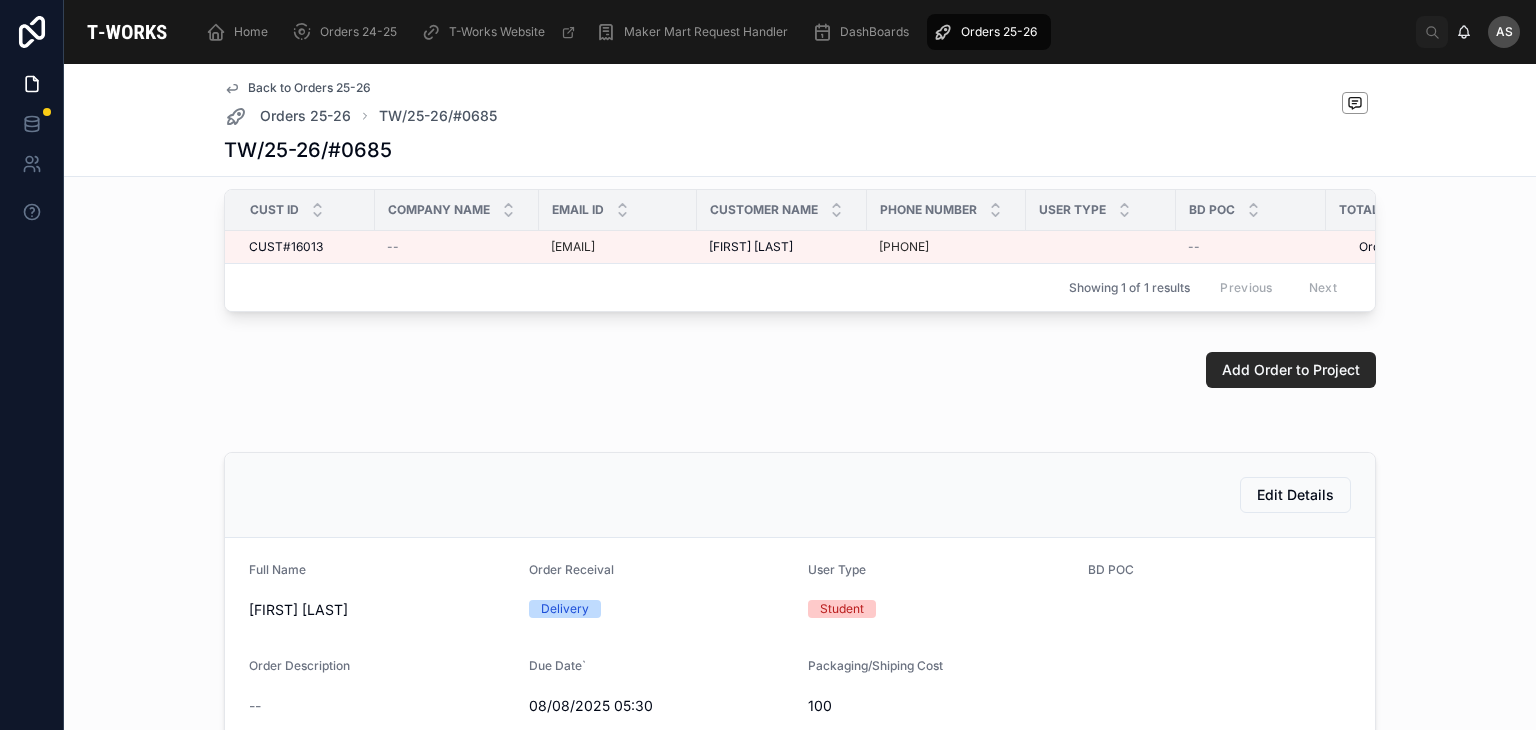 scroll, scrollTop: 0, scrollLeft: 0, axis: both 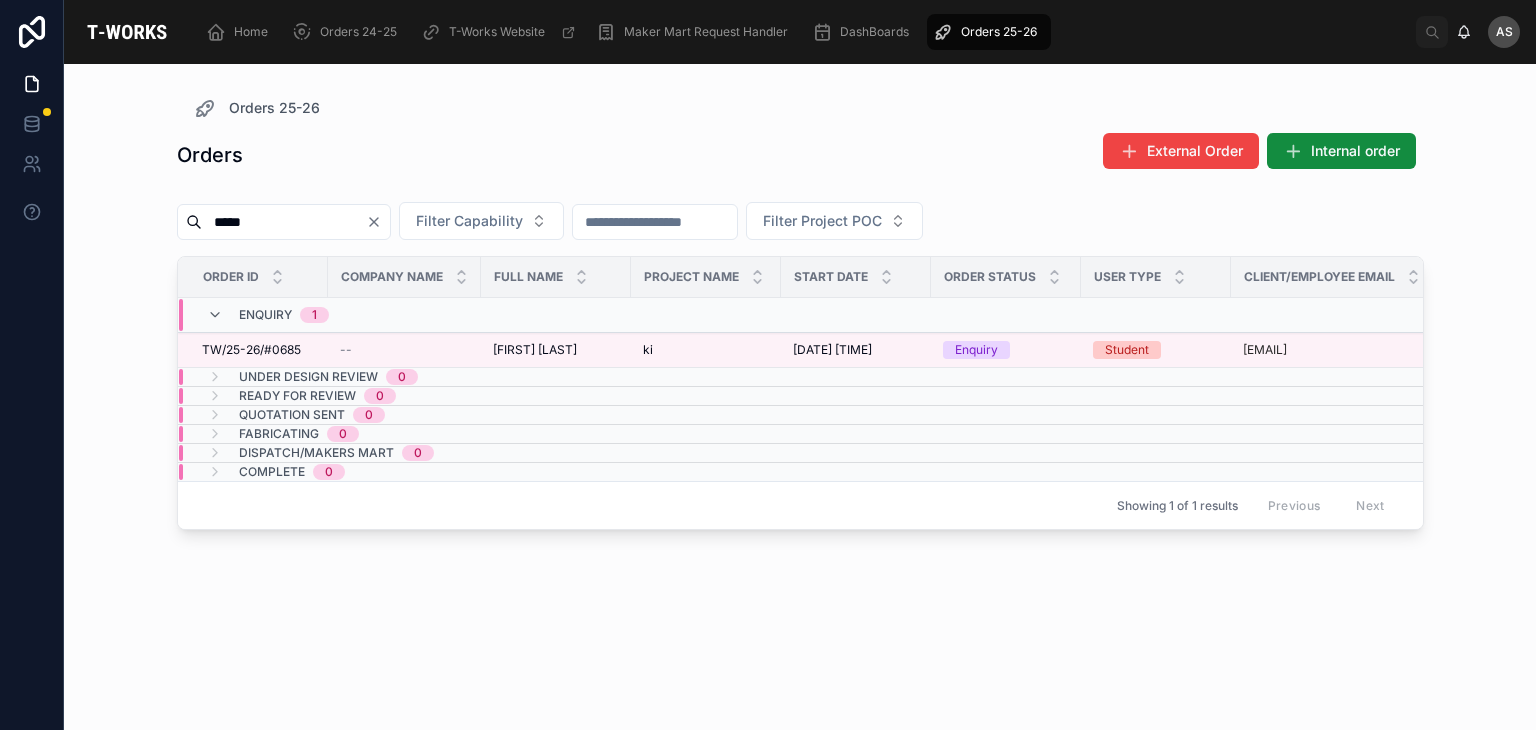 click 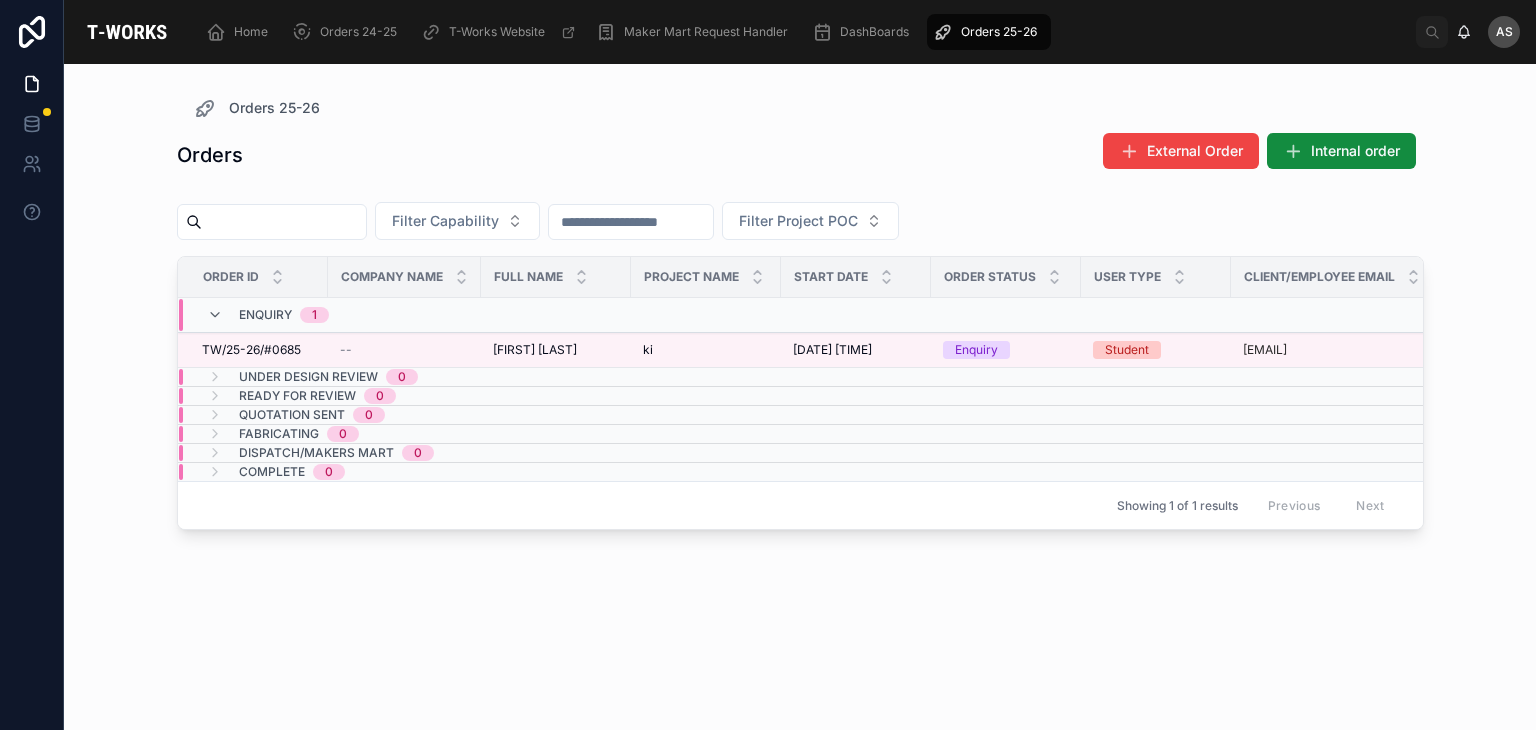 click at bounding box center (284, 222) 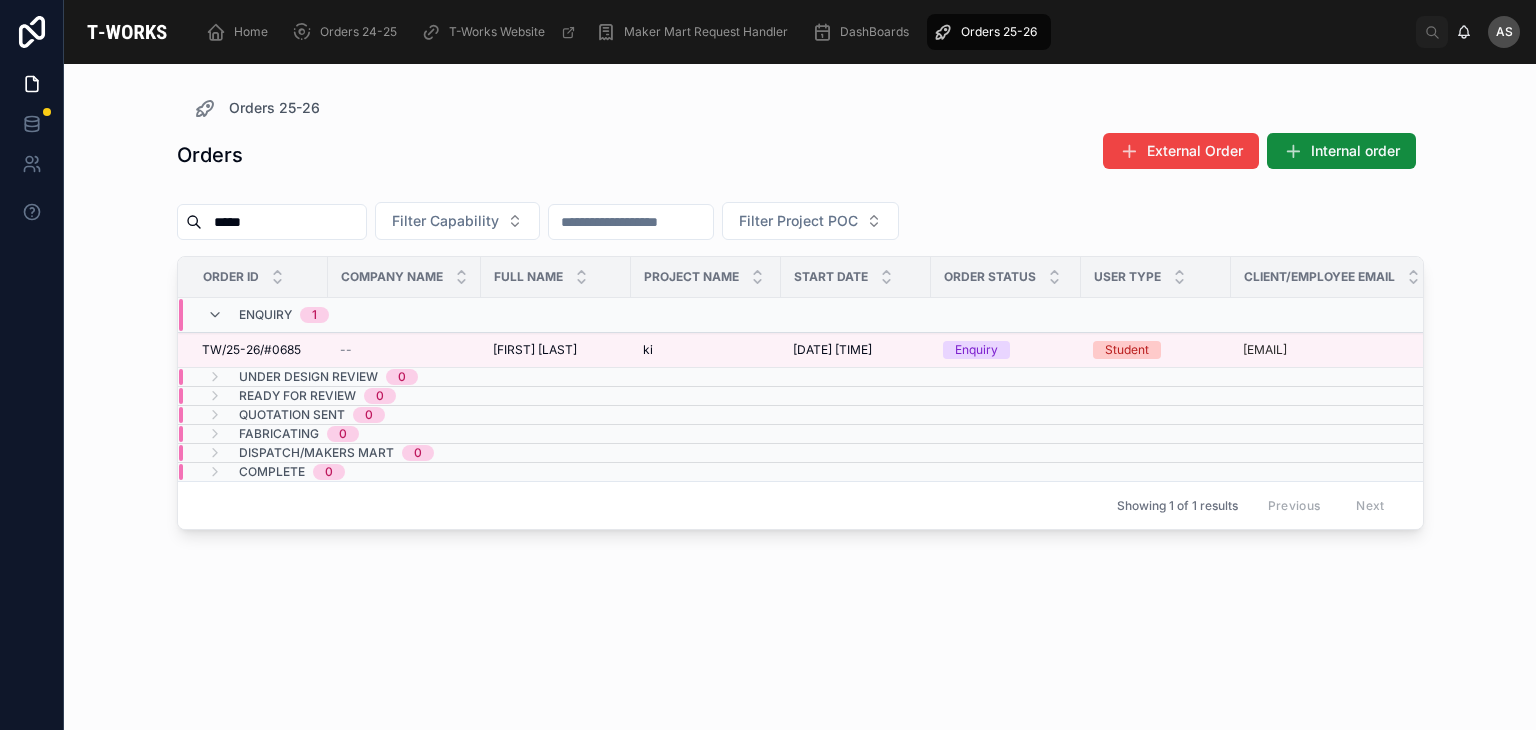 type on "*****" 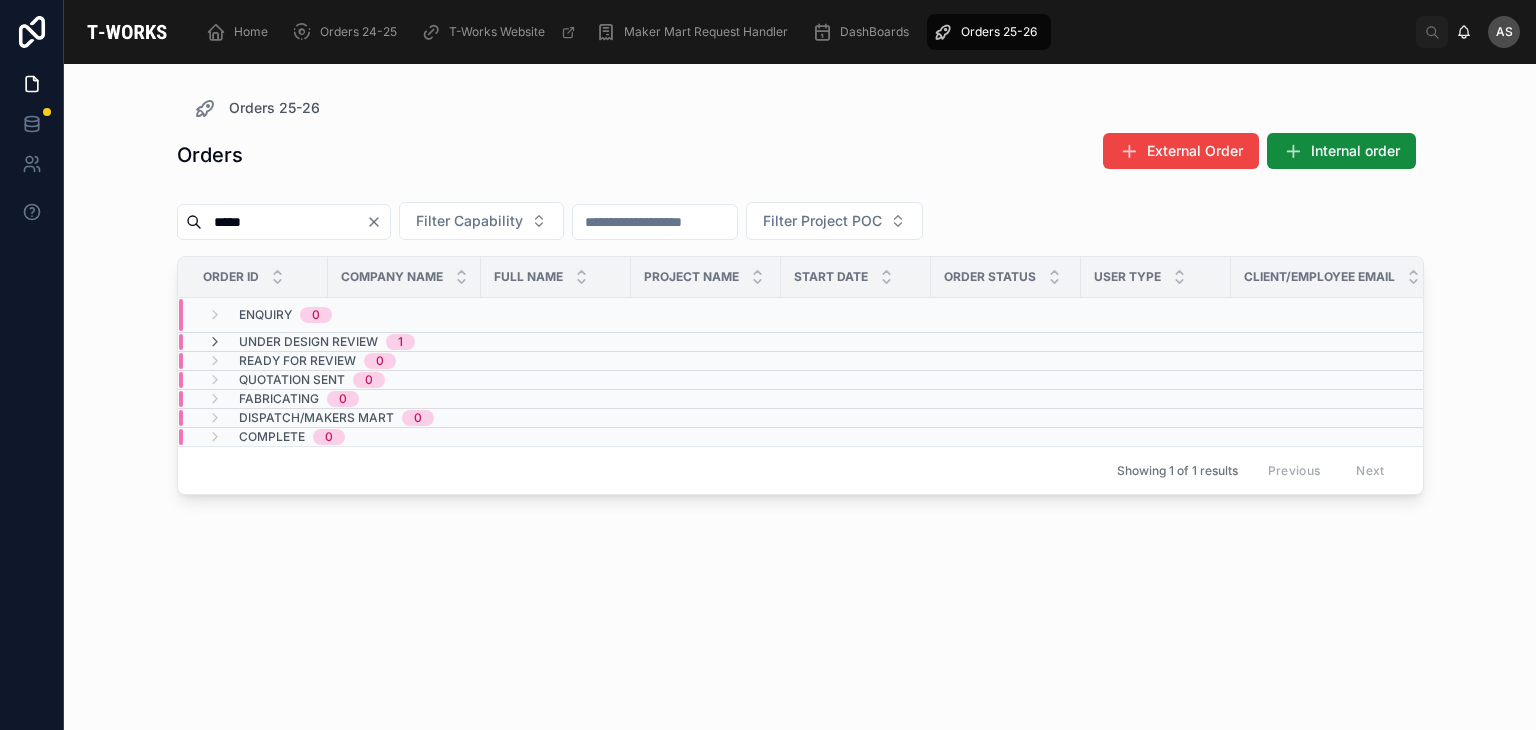 click on "Enquiry 0" at bounding box center (404, 315) 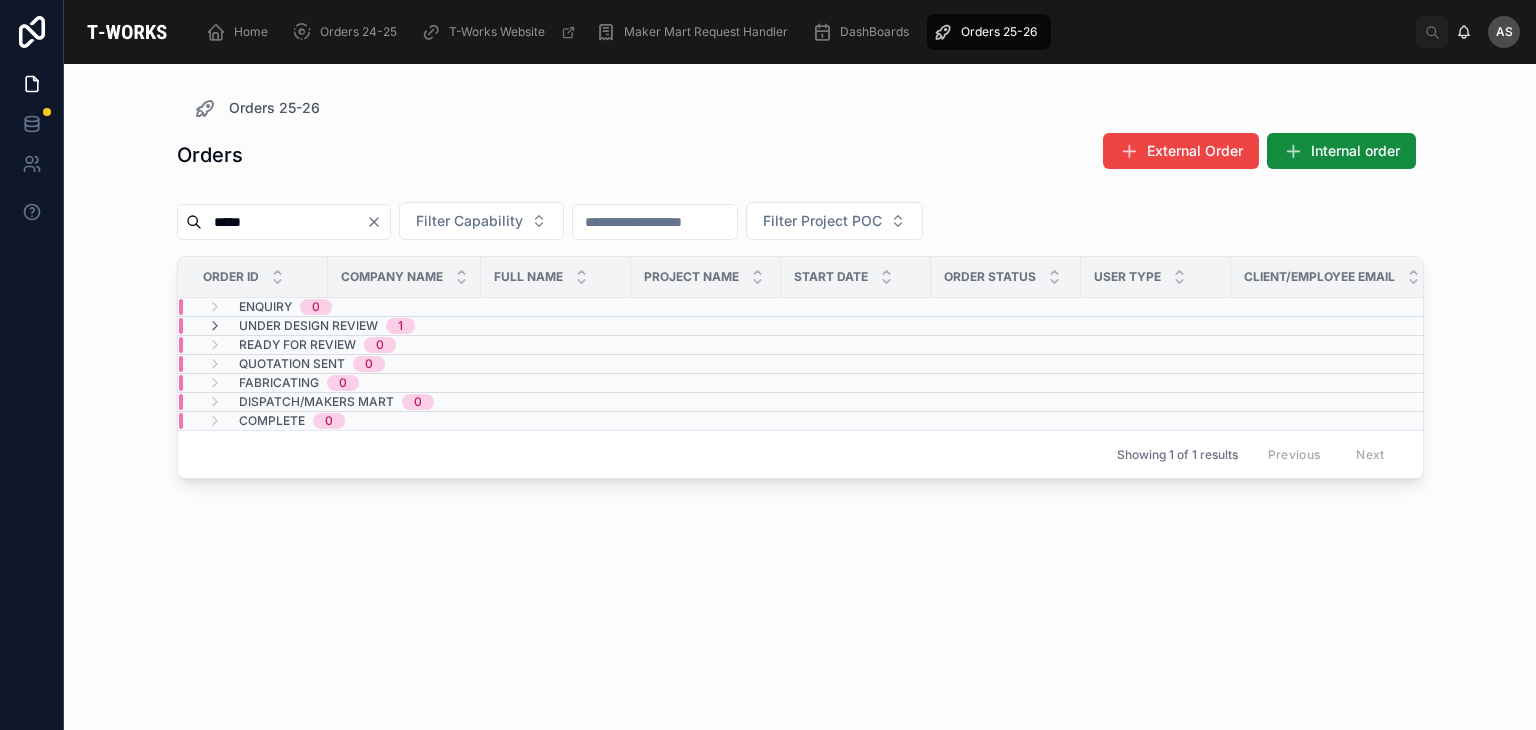 click on "1" at bounding box center [400, 326] 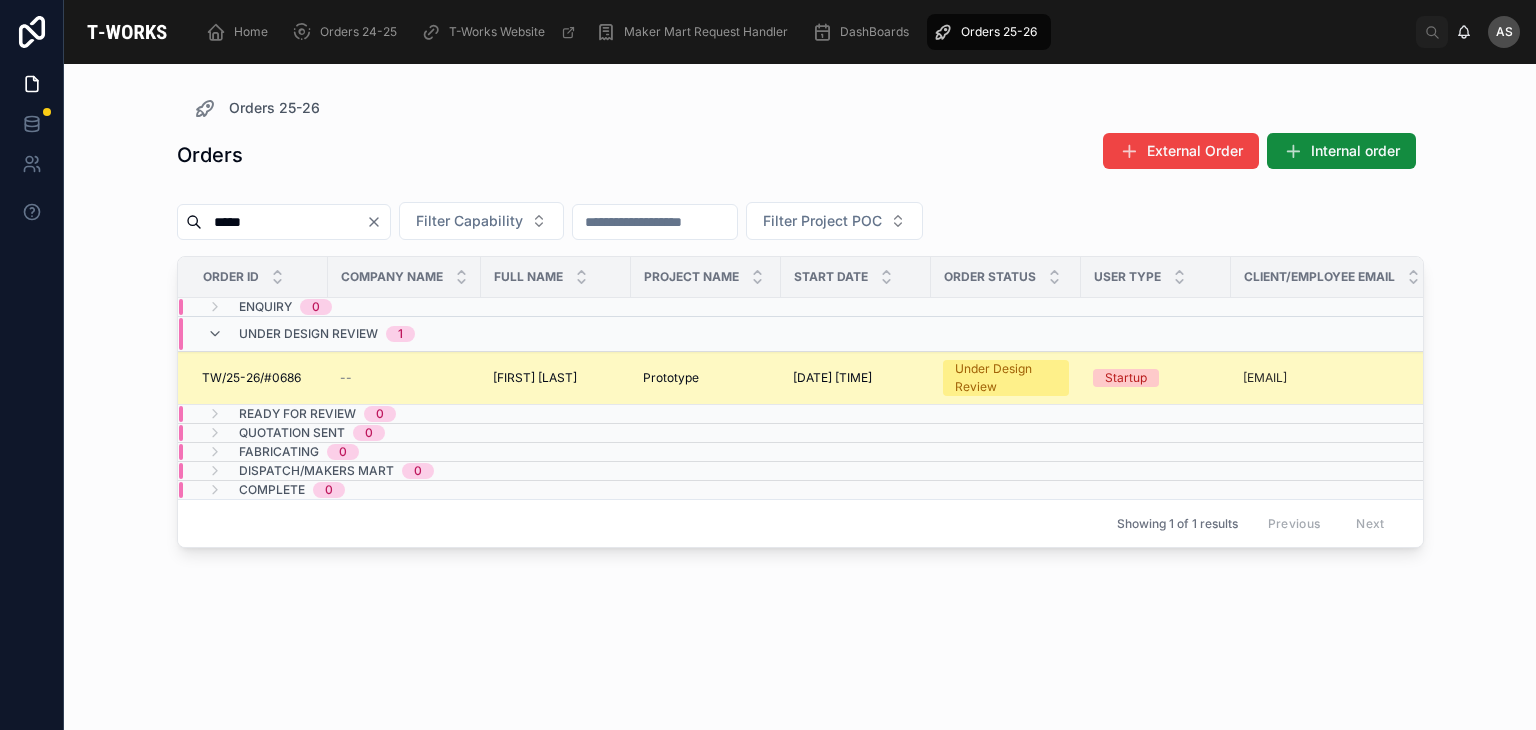 scroll, scrollTop: 0, scrollLeft: 313, axis: horizontal 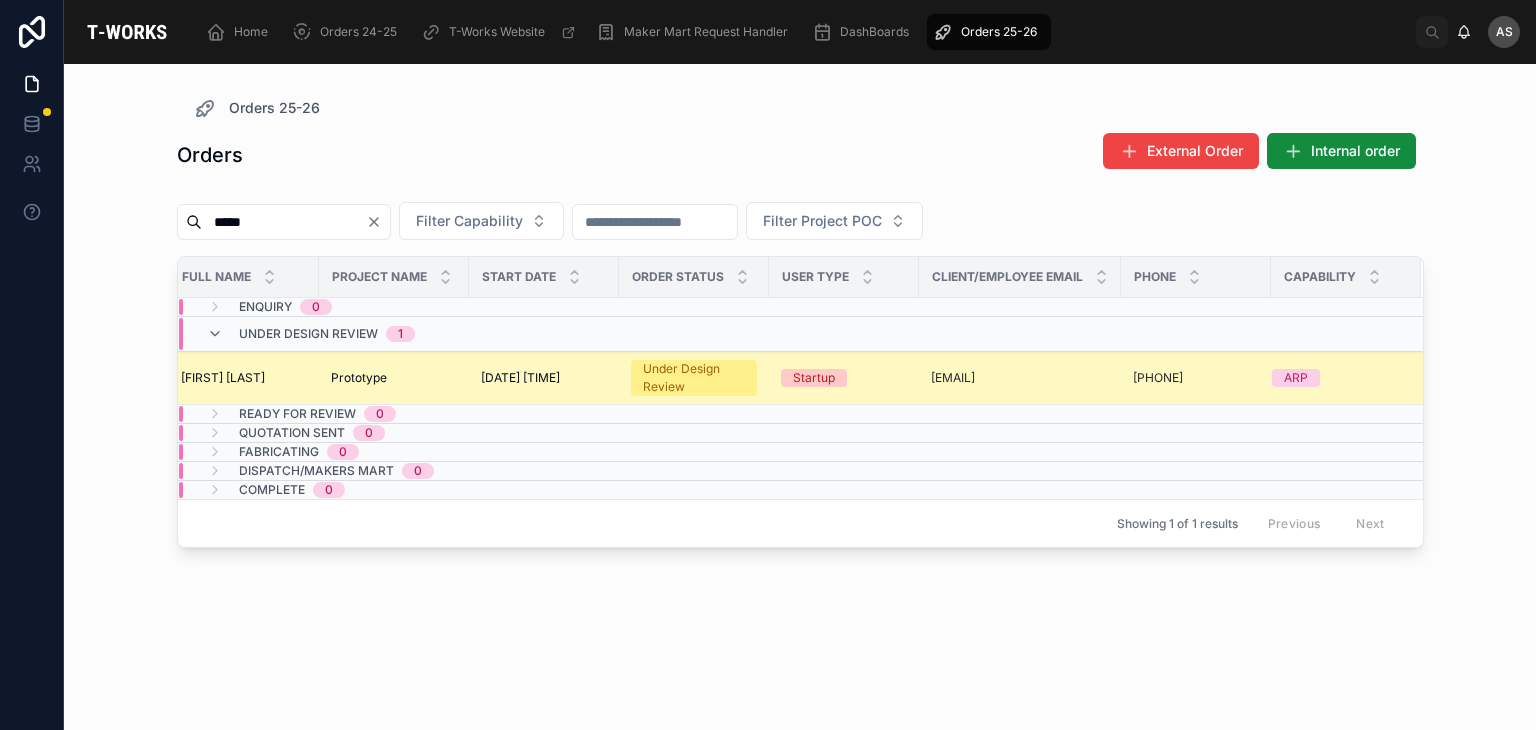 click on "[DATE] [TIME]" at bounding box center (520, 378) 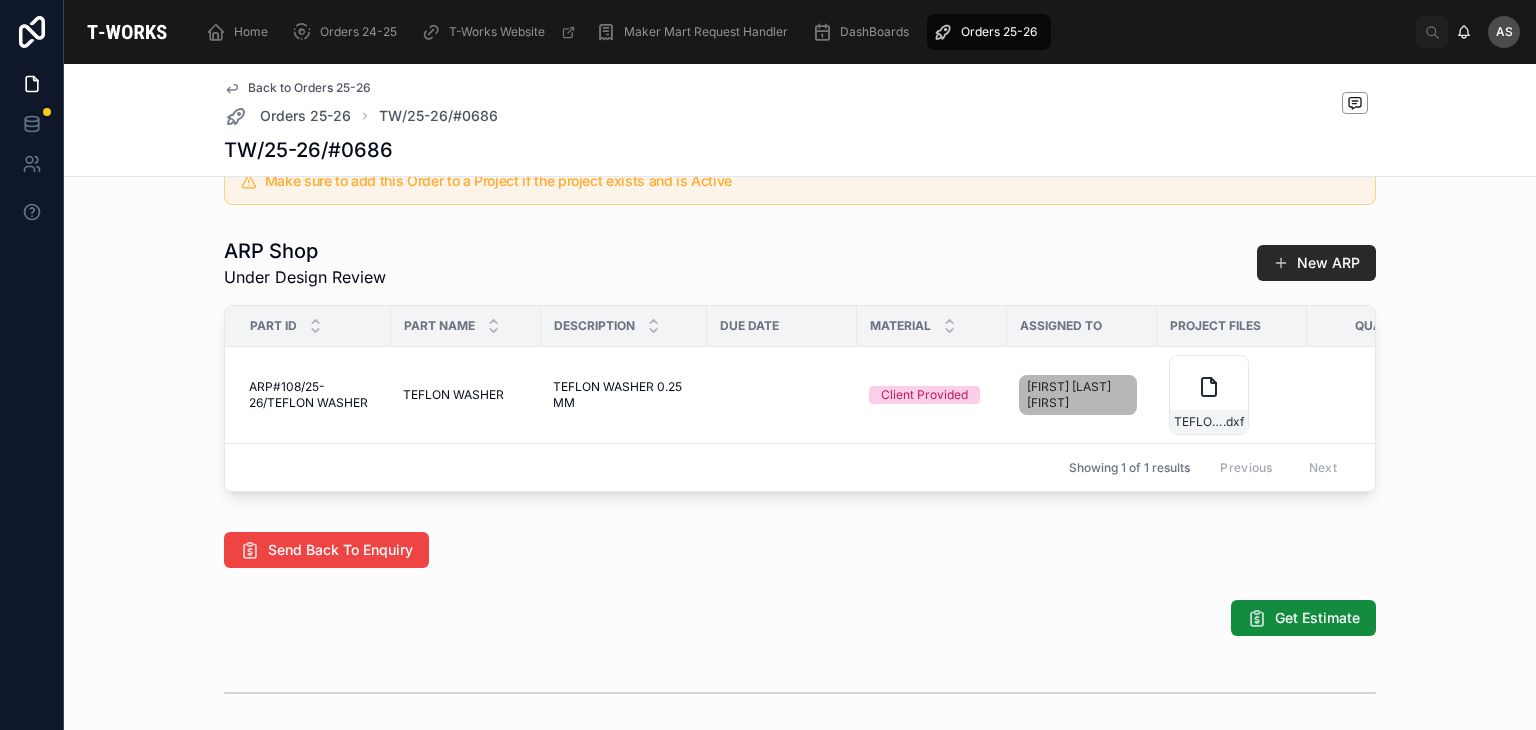 scroll, scrollTop: 970, scrollLeft: 0, axis: vertical 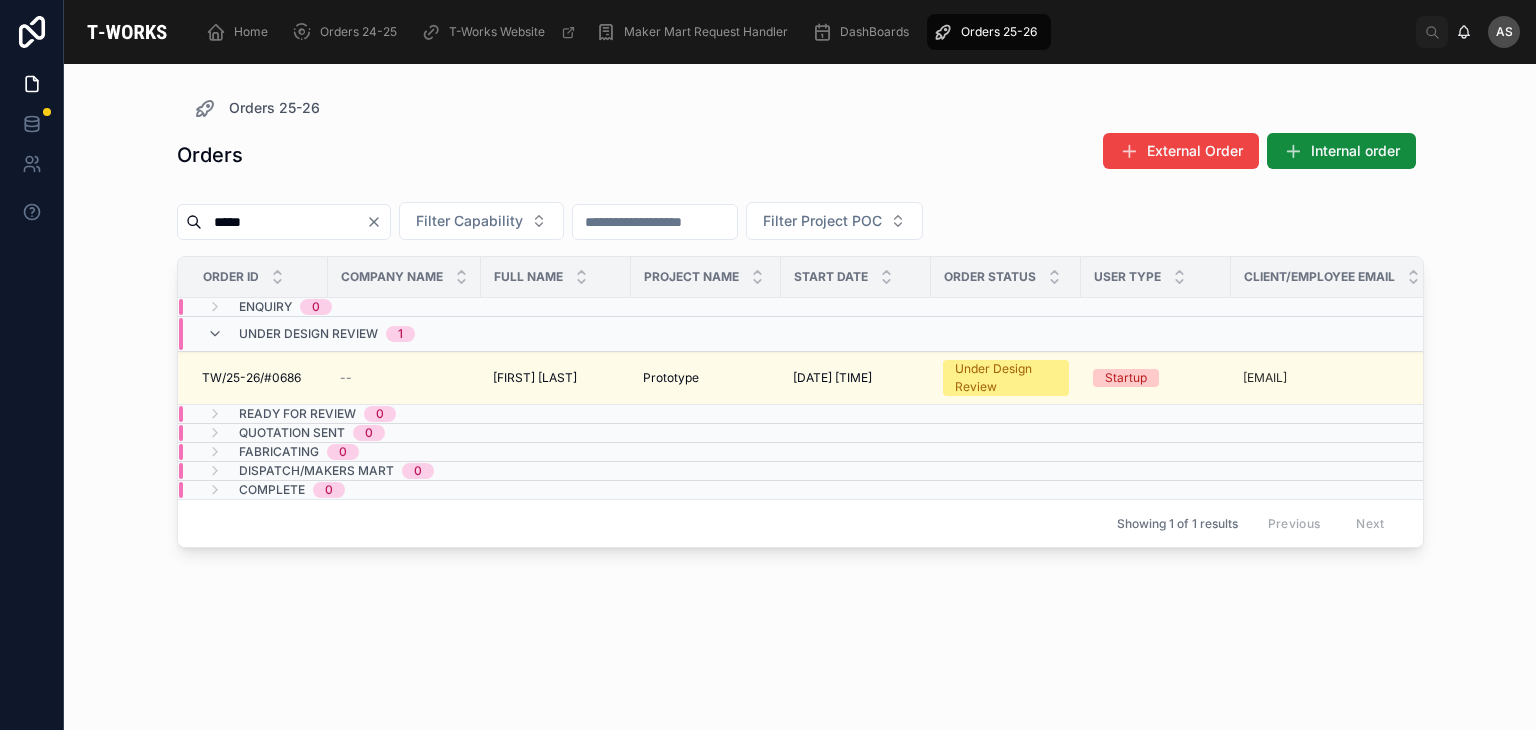 click 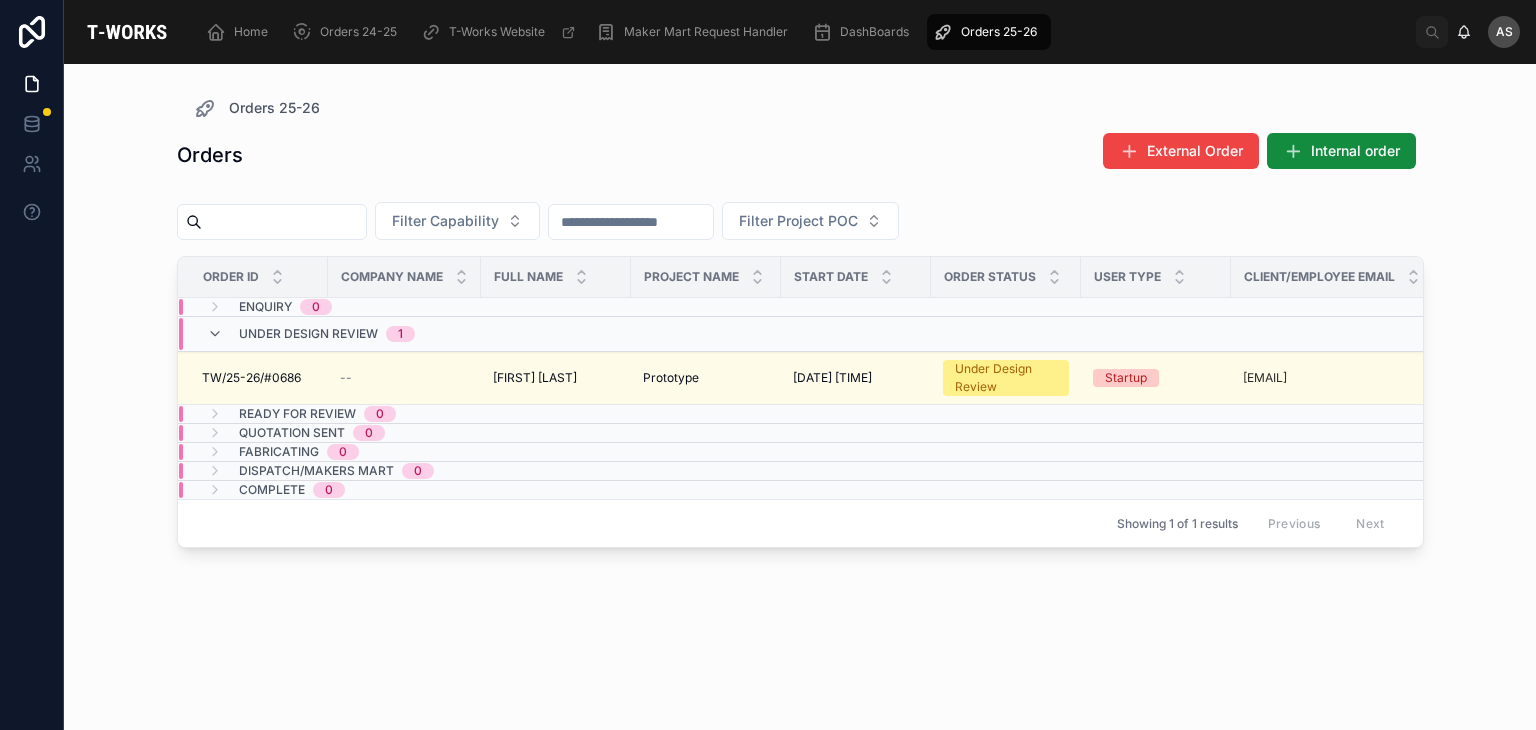 click at bounding box center [284, 222] 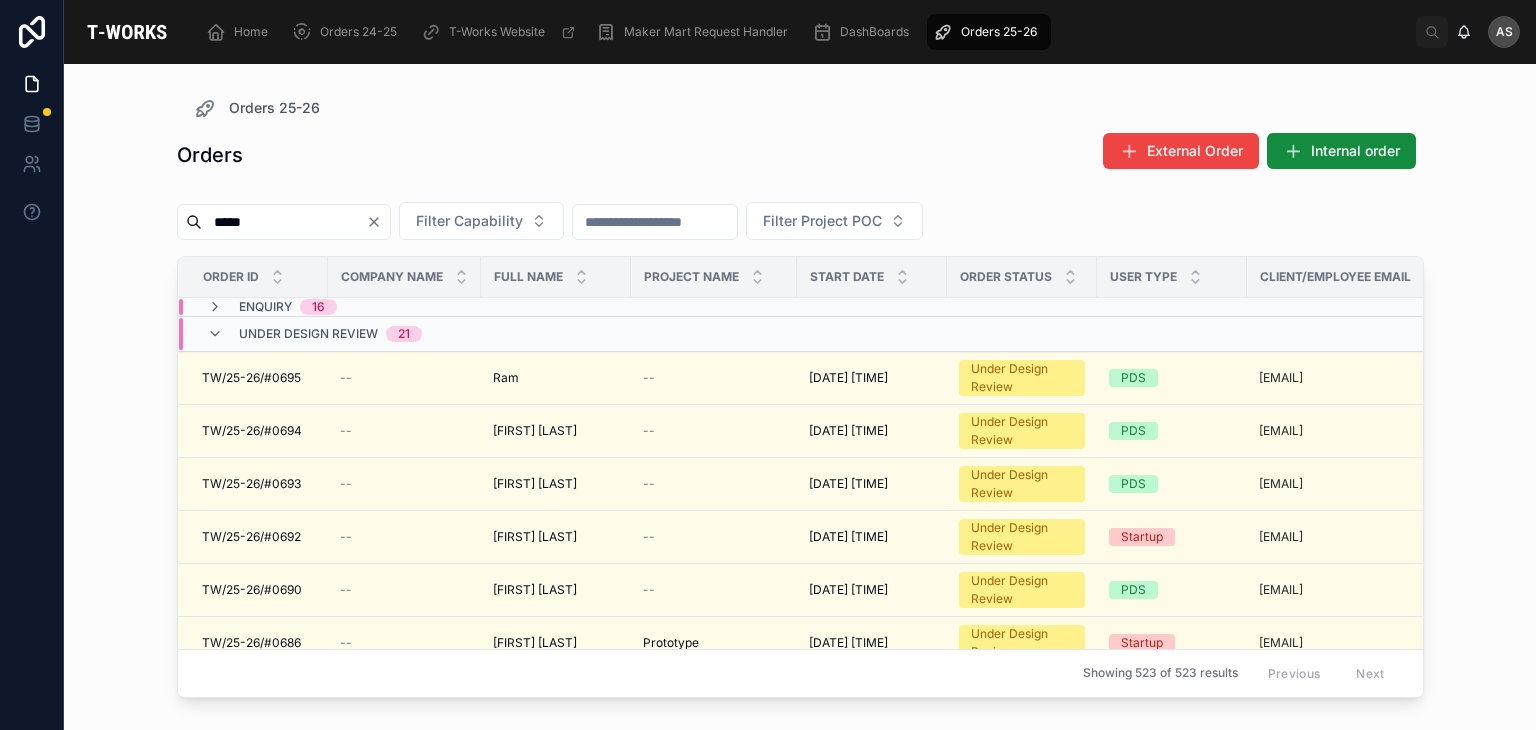 type on "*****" 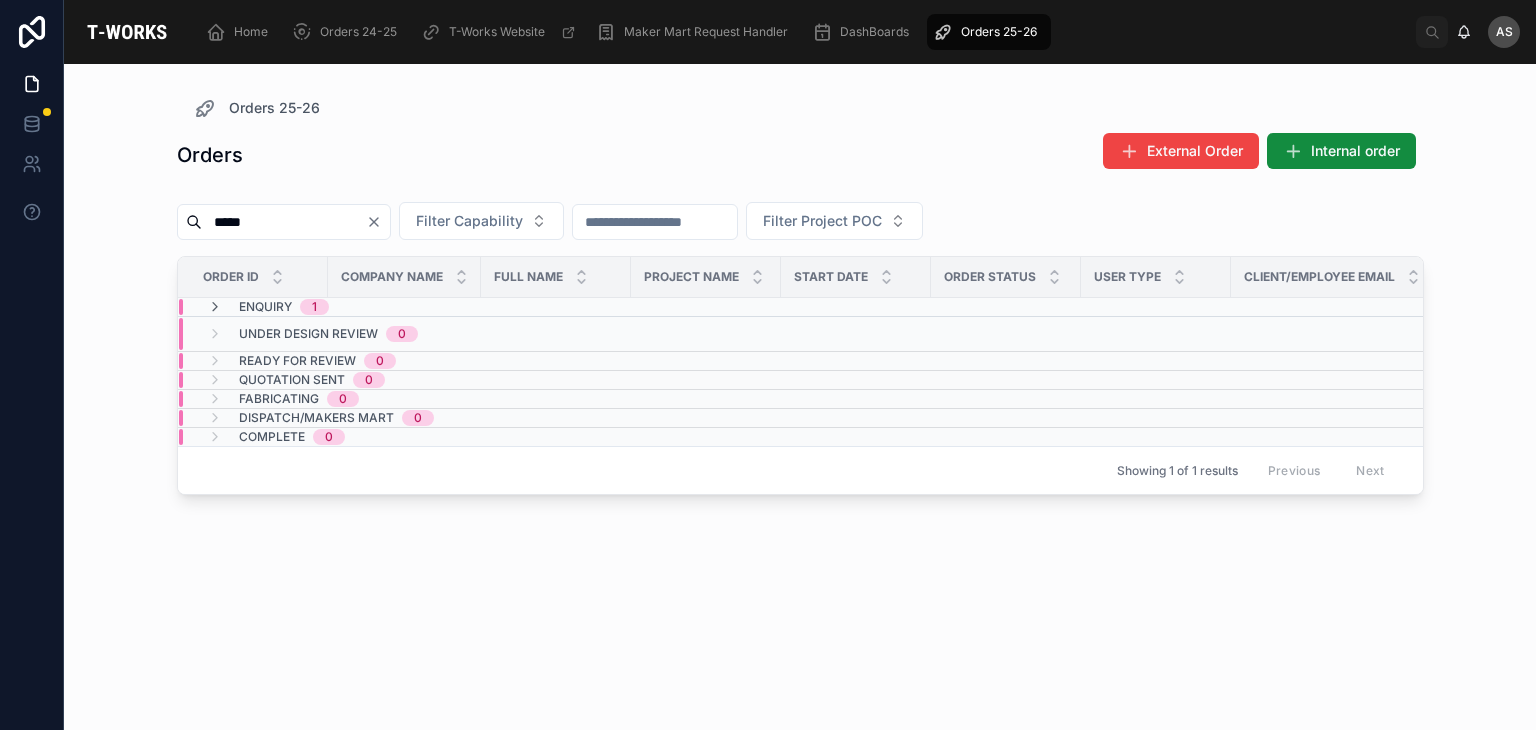 click on "Enquiry 1" at bounding box center [404, 307] 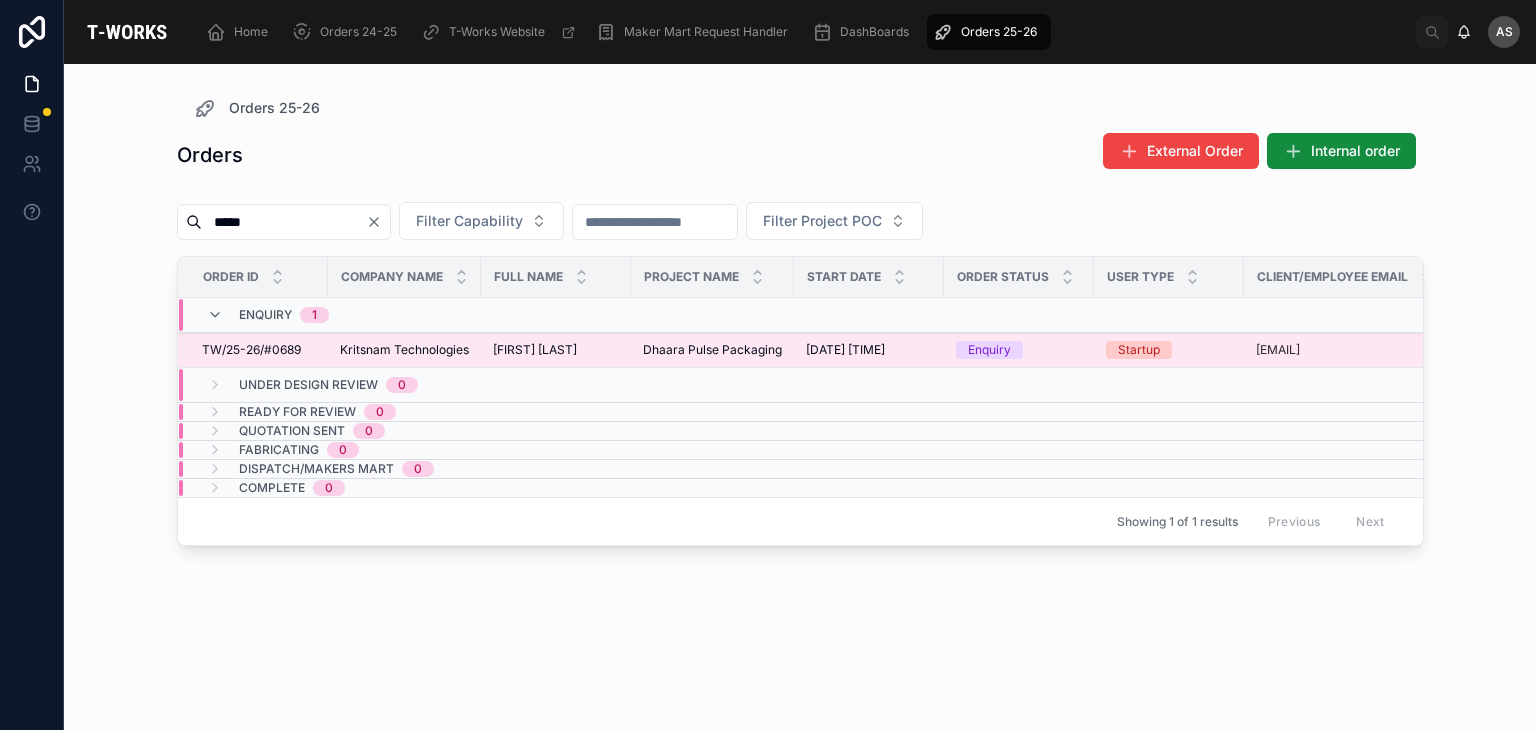 click on "[FIRST] [LAST]" at bounding box center [535, 350] 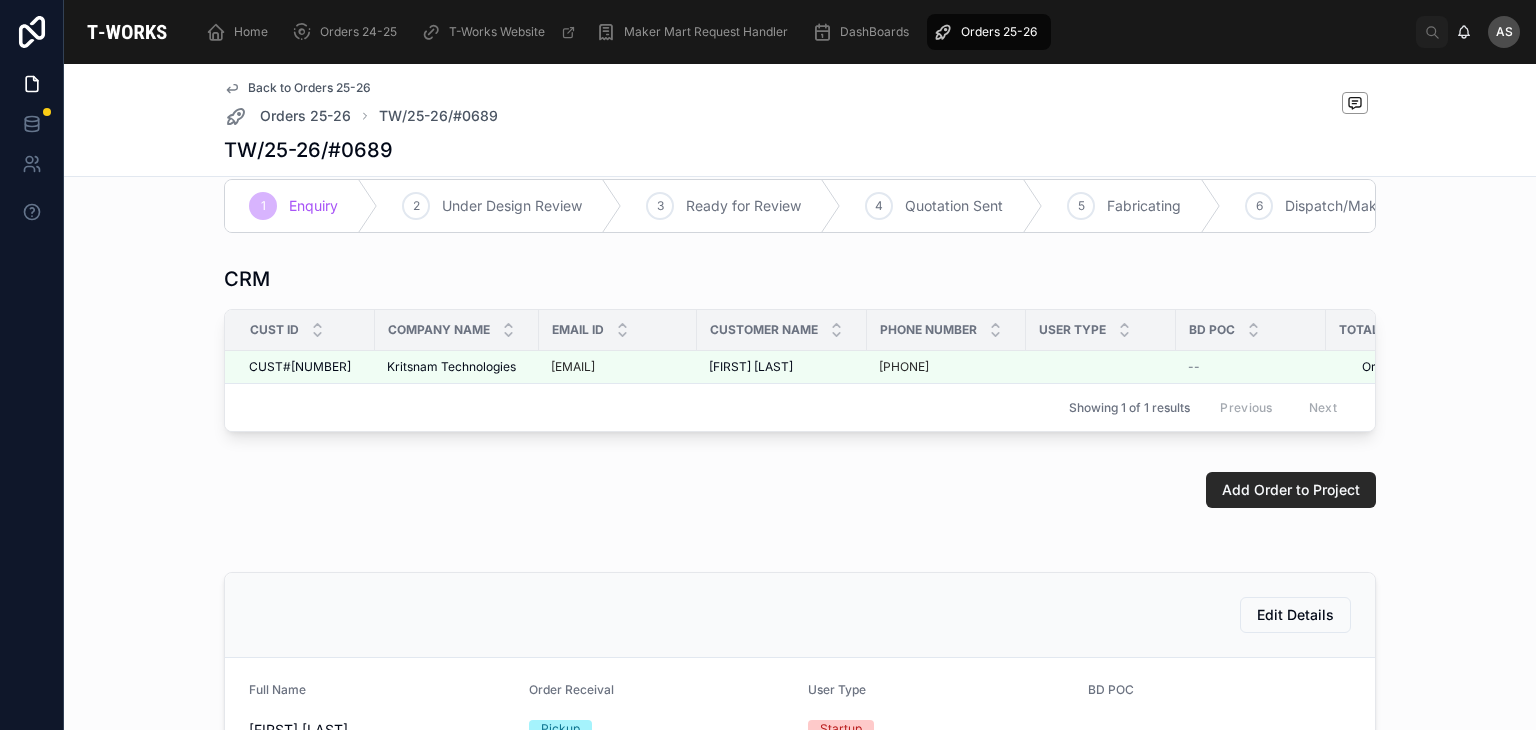 scroll, scrollTop: 11, scrollLeft: 0, axis: vertical 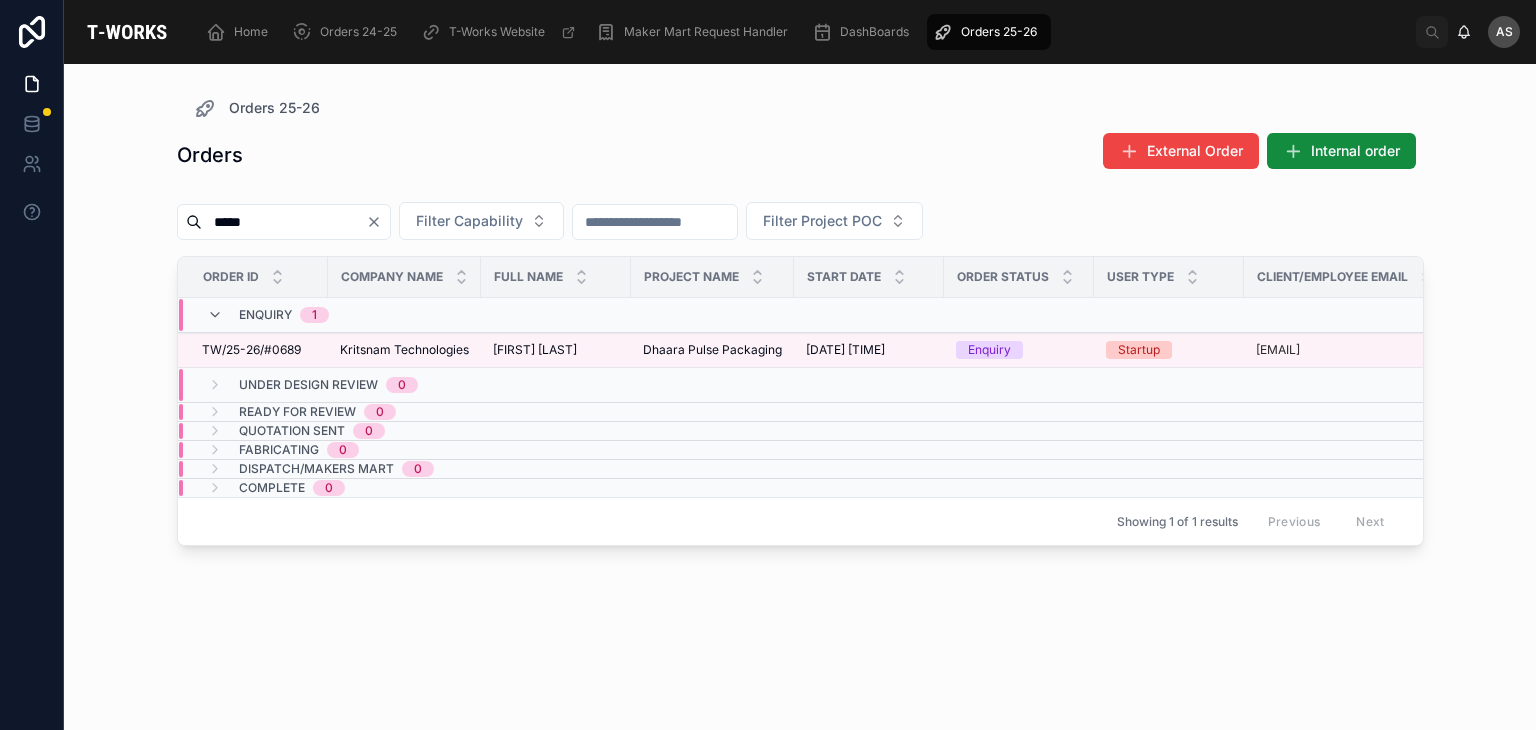 click 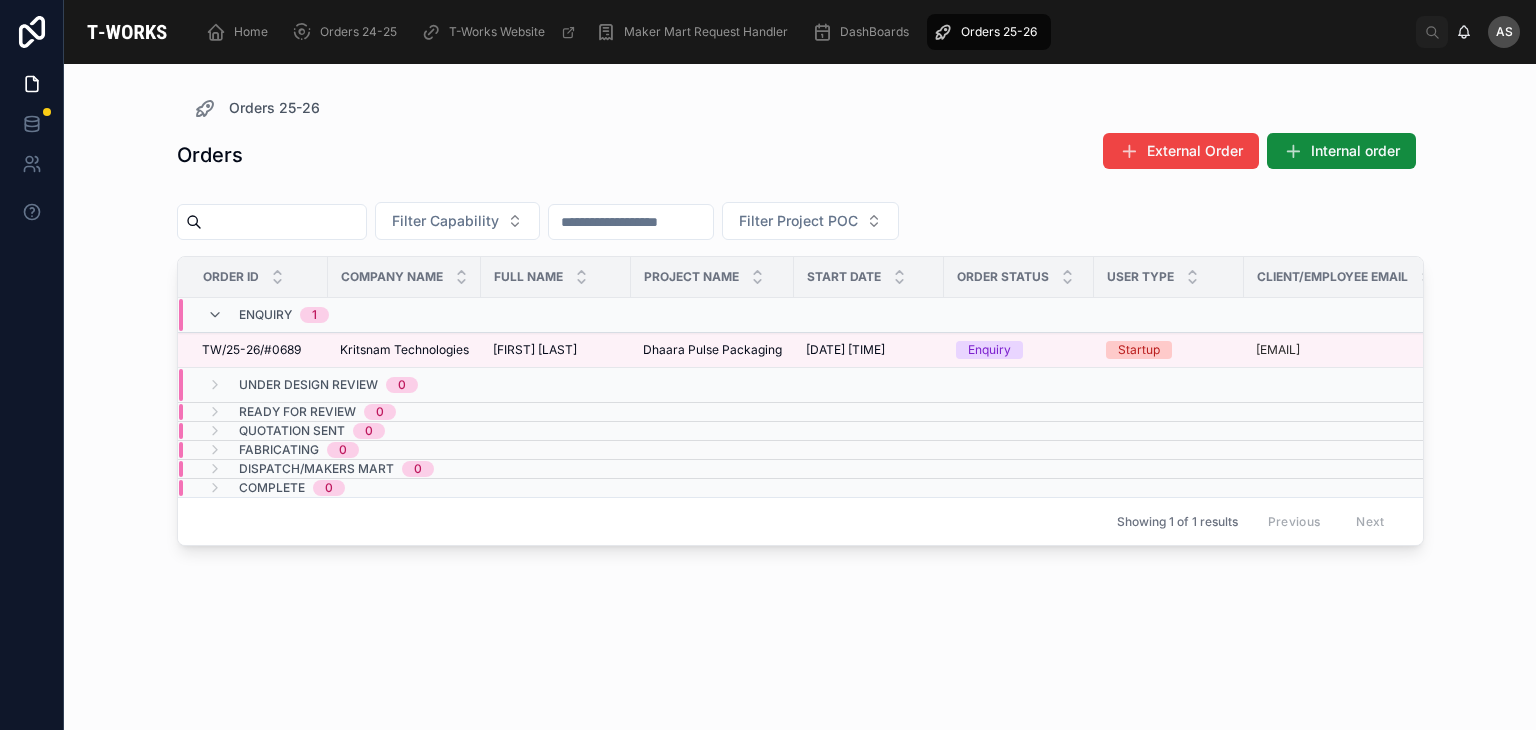 click at bounding box center (284, 222) 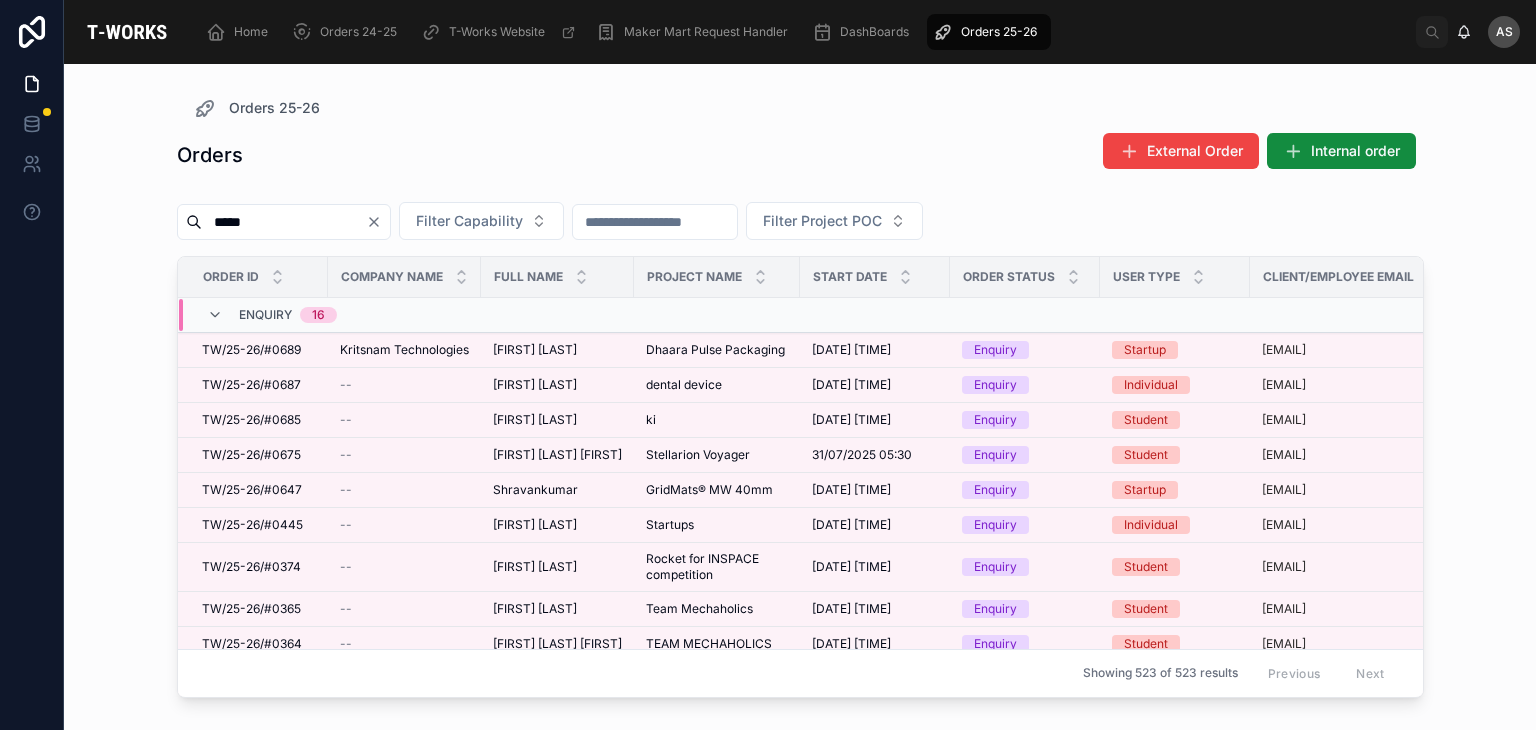 type on "*****" 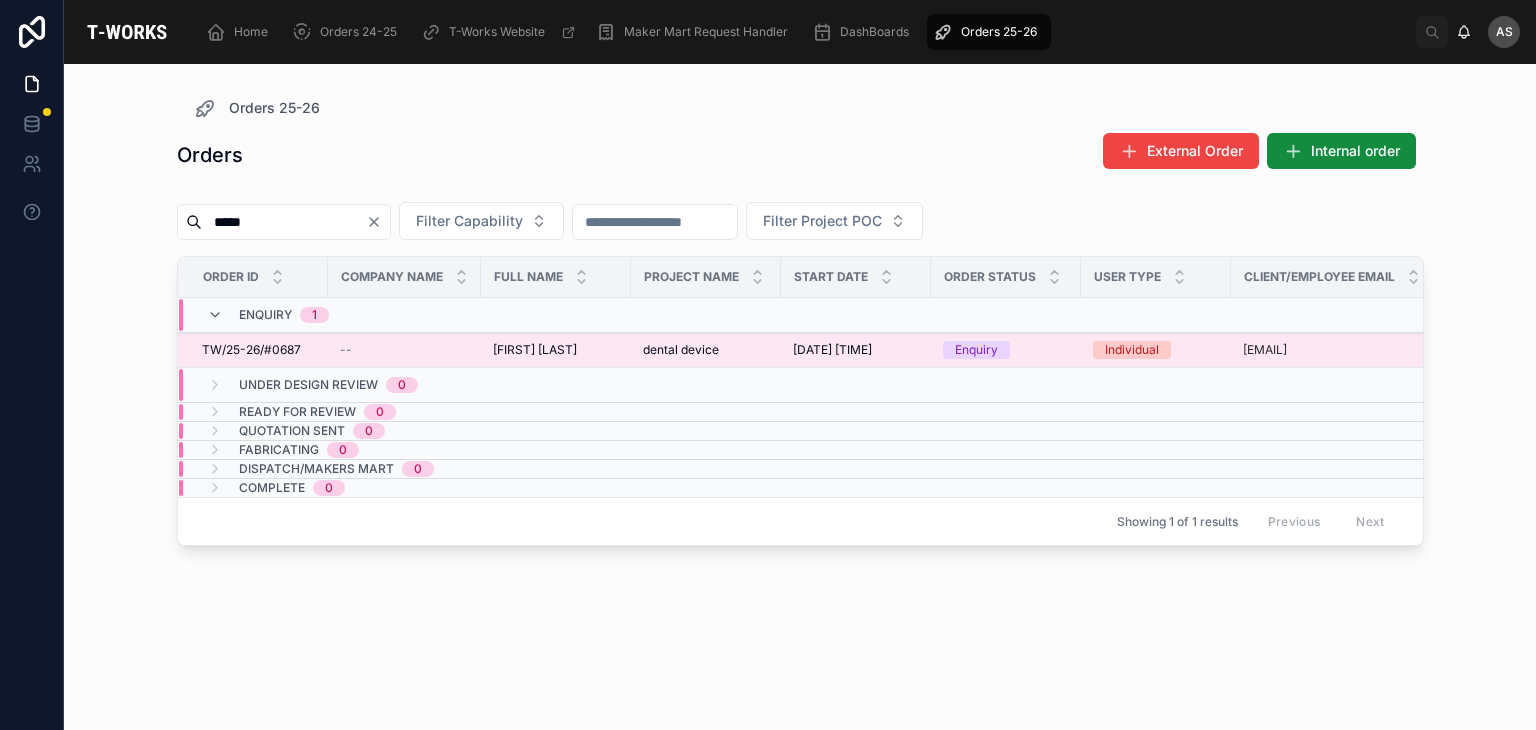 click on "[FIRST] [LAST]" at bounding box center [535, 350] 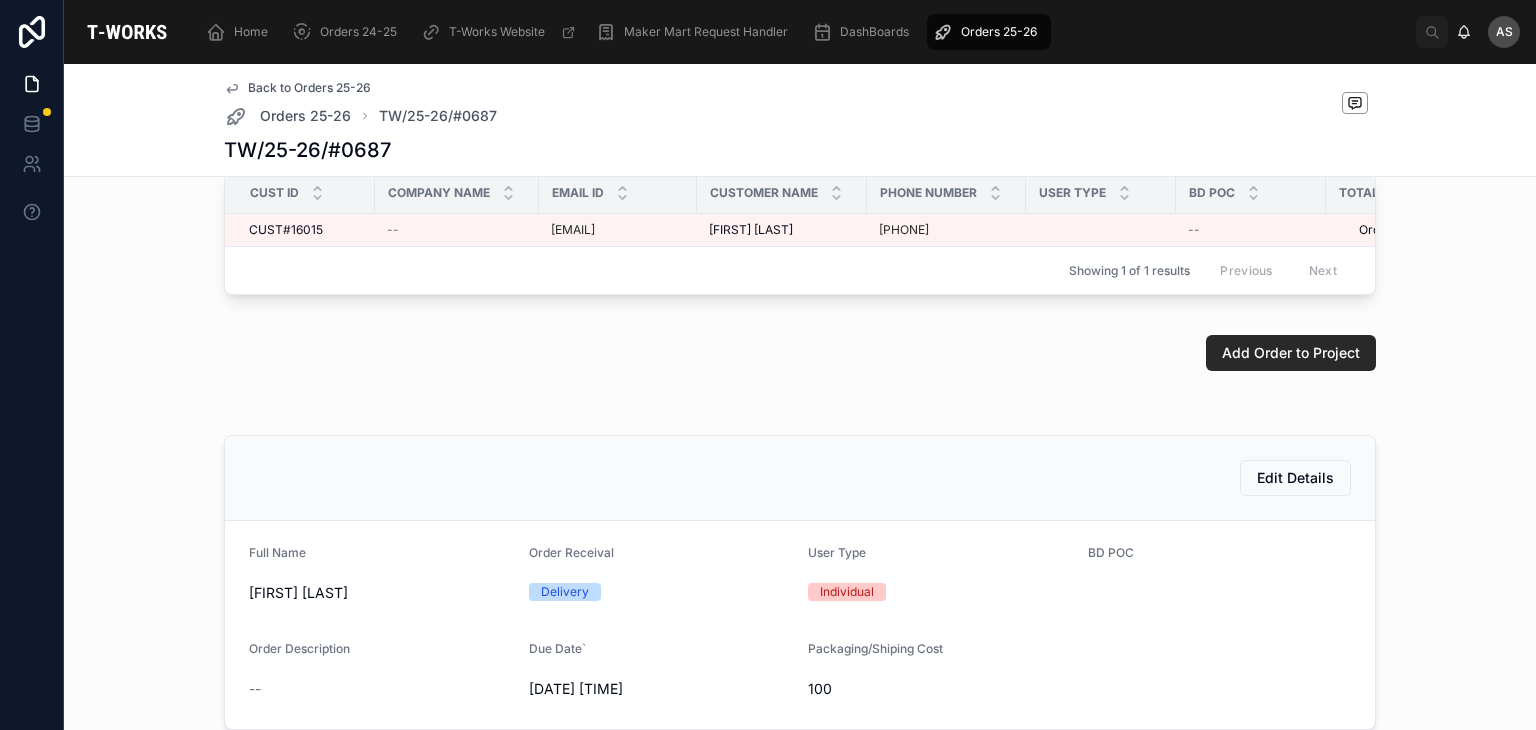 scroll, scrollTop: 0, scrollLeft: 0, axis: both 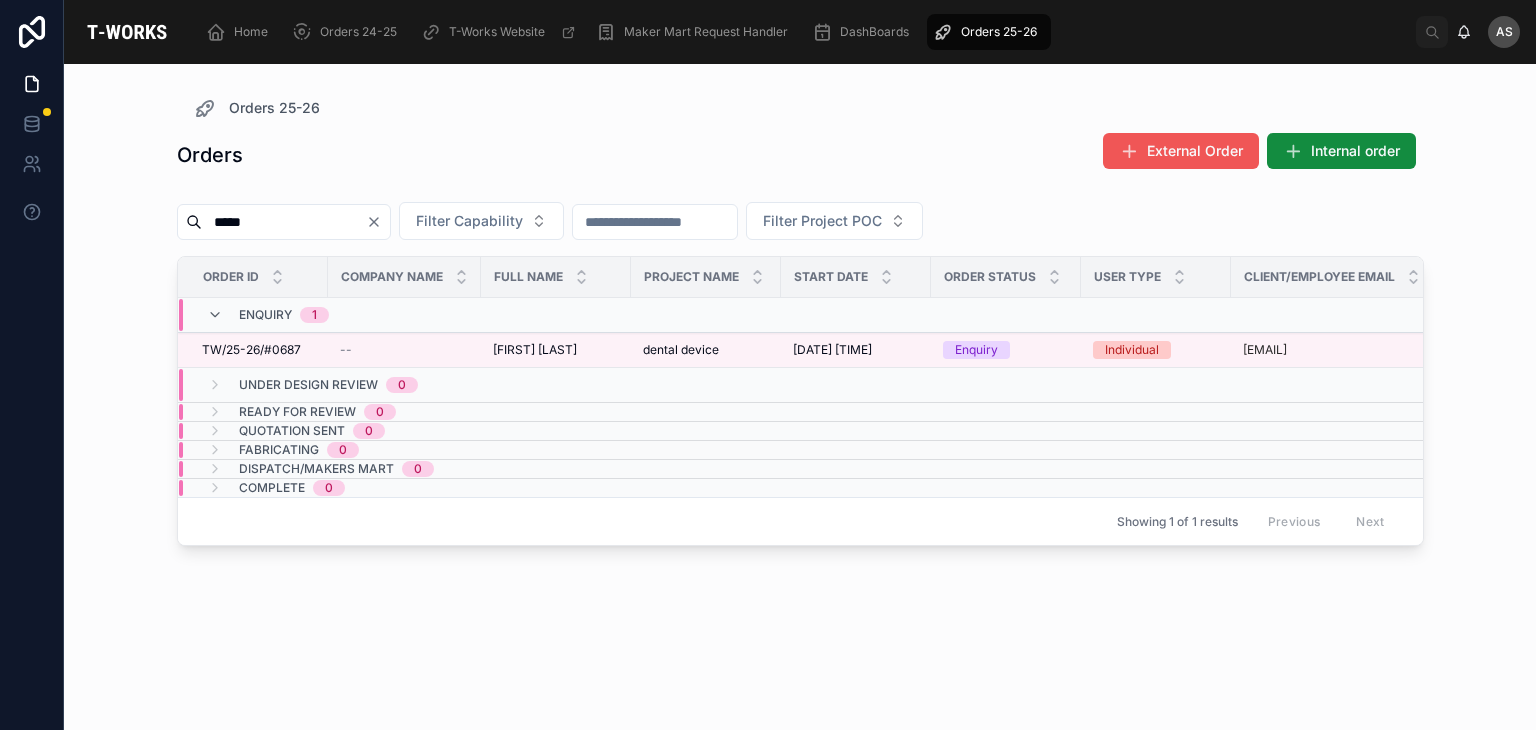click on "External Order" at bounding box center (1195, 151) 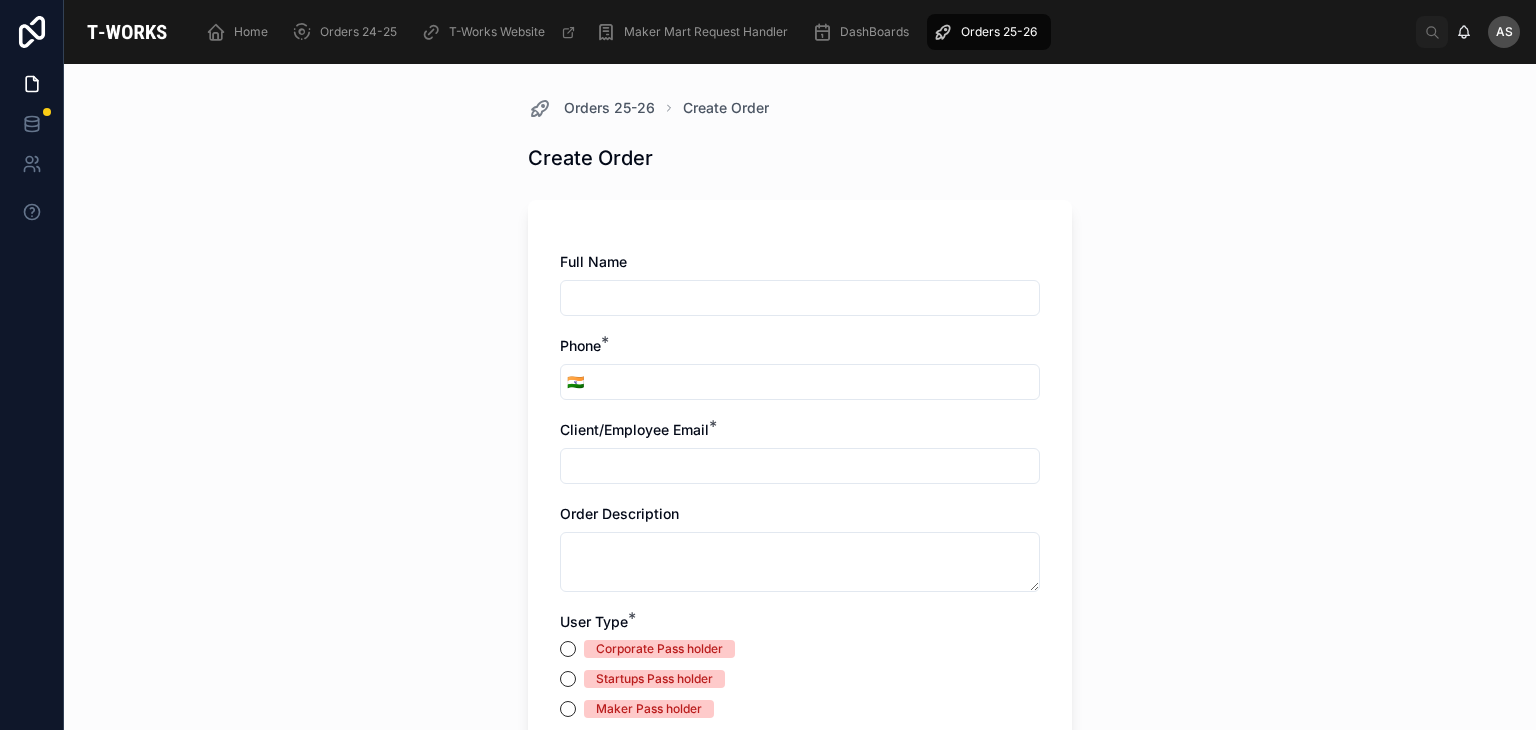 click at bounding box center (800, 298) 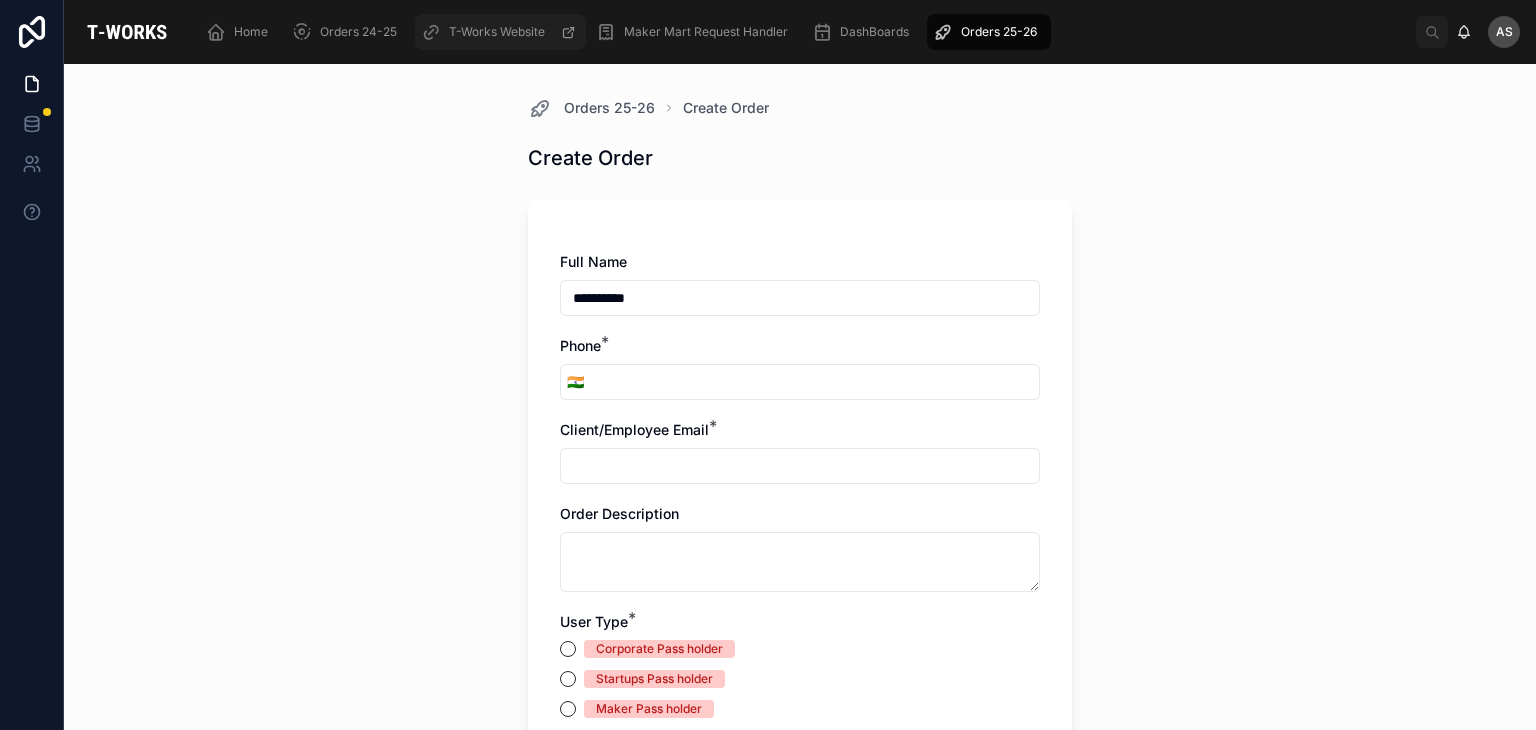type on "**********" 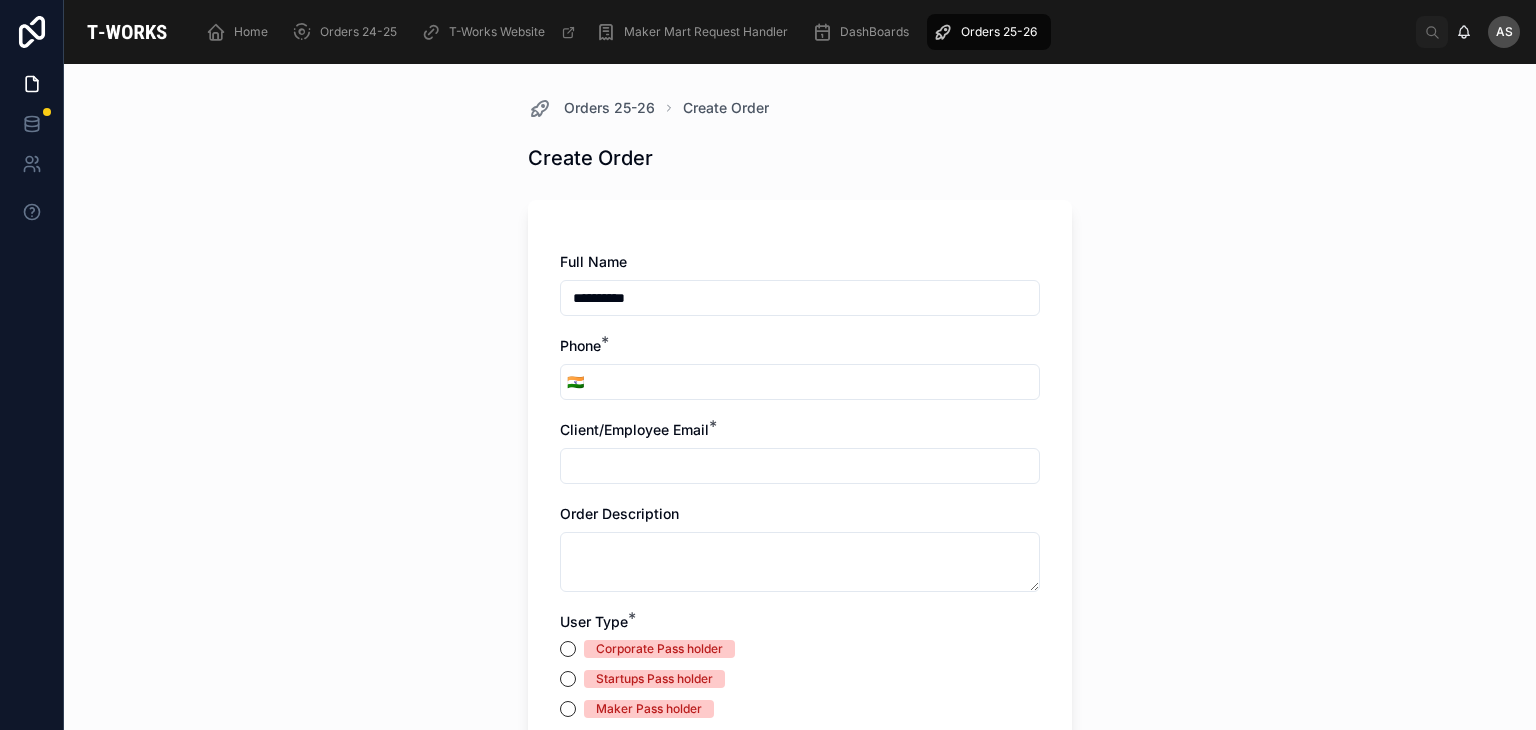 click at bounding box center (800, 466) 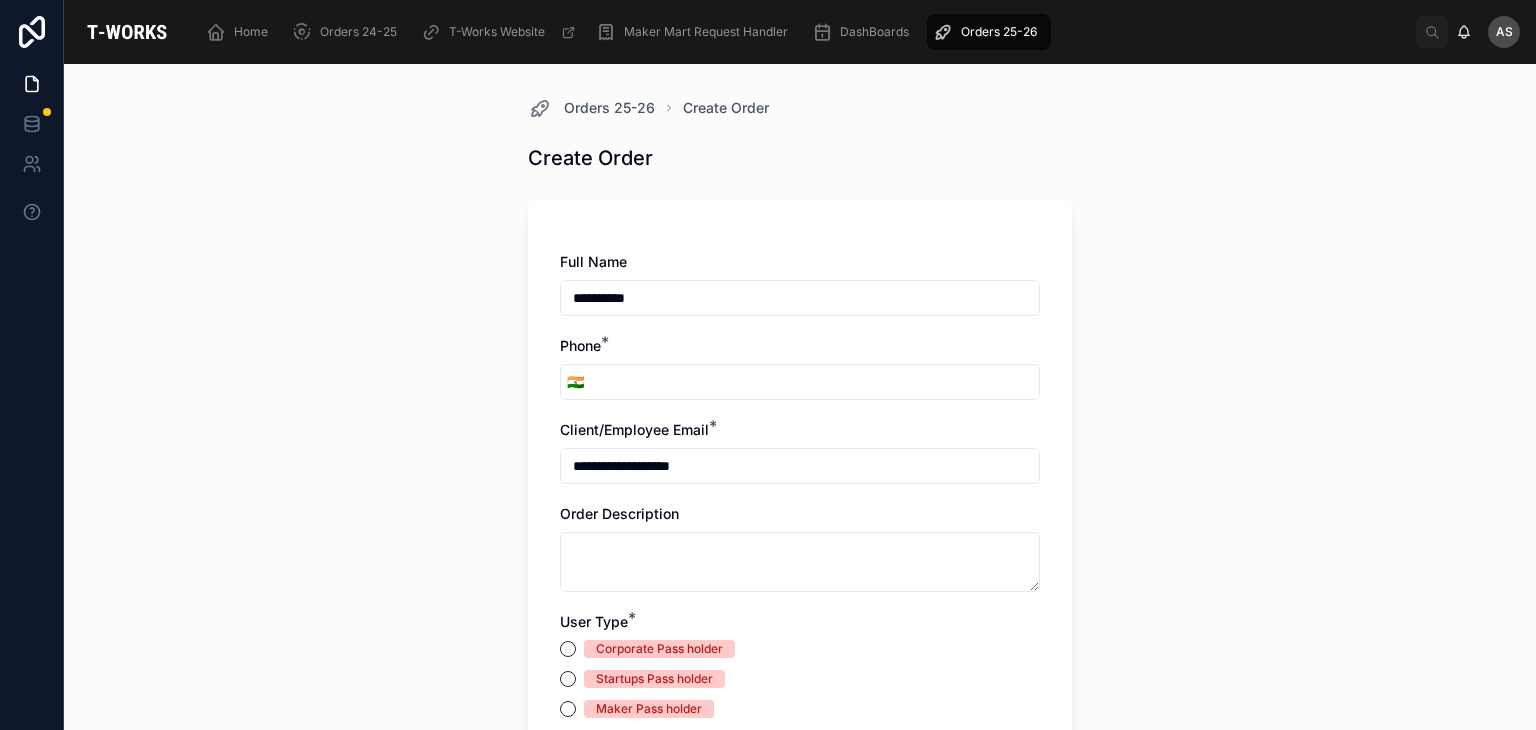 type on "**********" 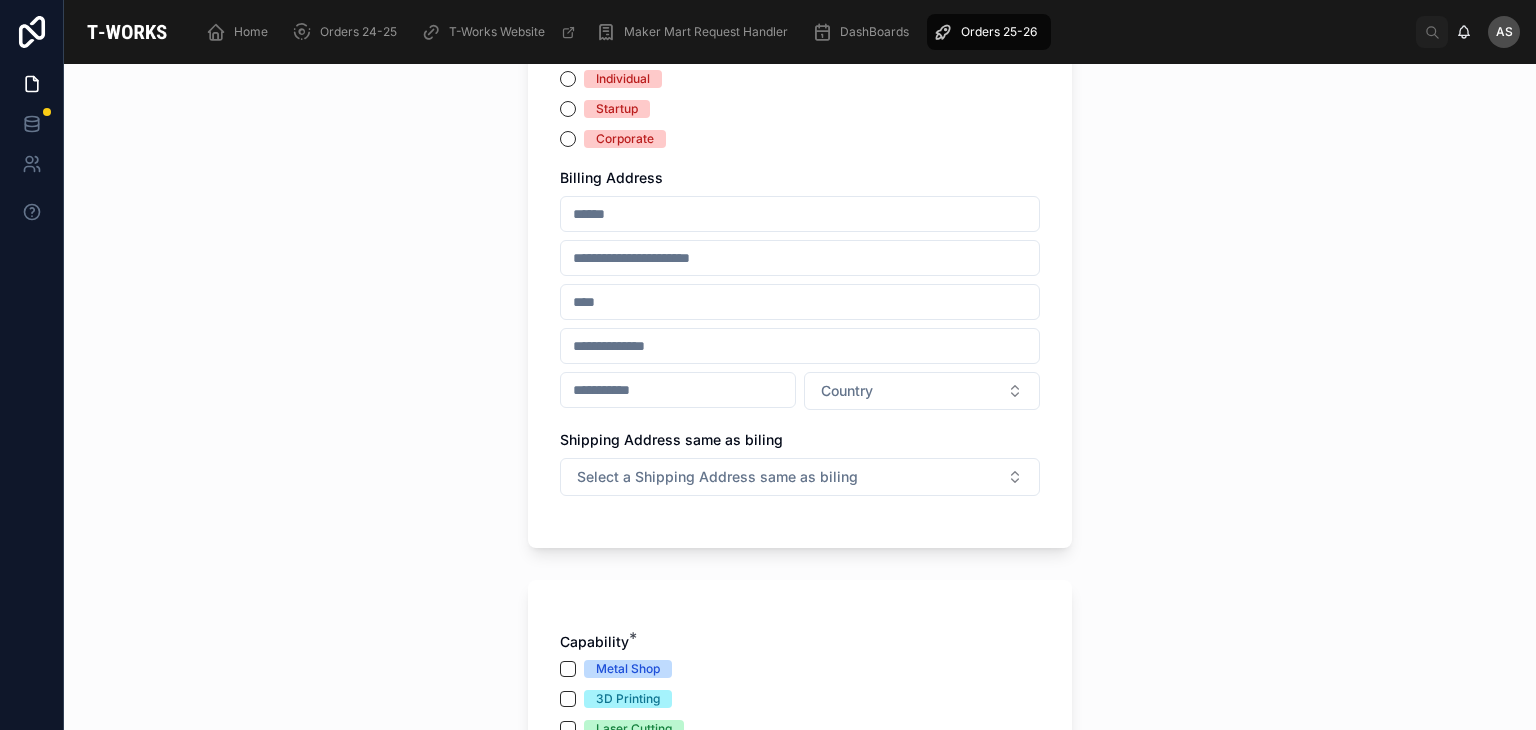 scroll, scrollTop: 692, scrollLeft: 0, axis: vertical 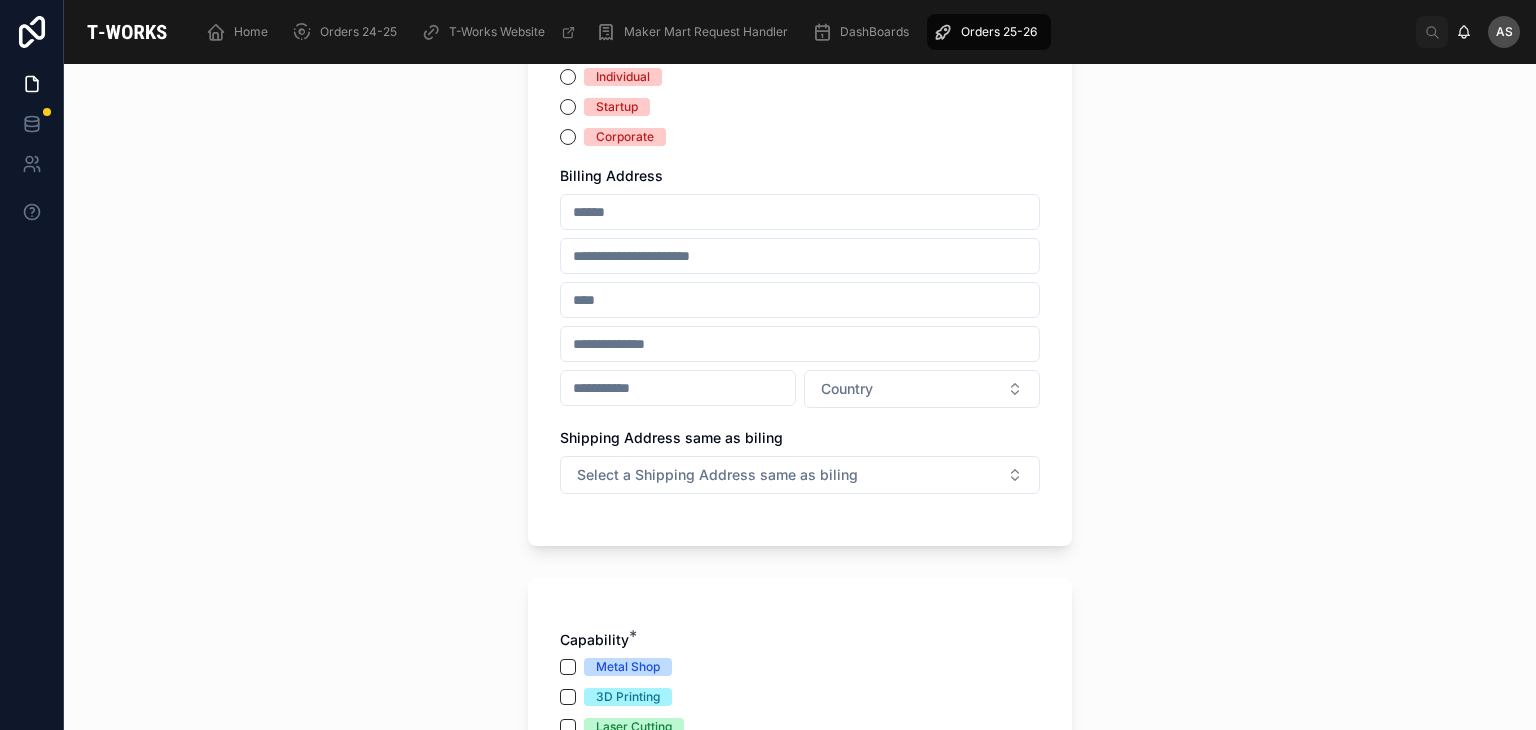 click at bounding box center [800, 212] 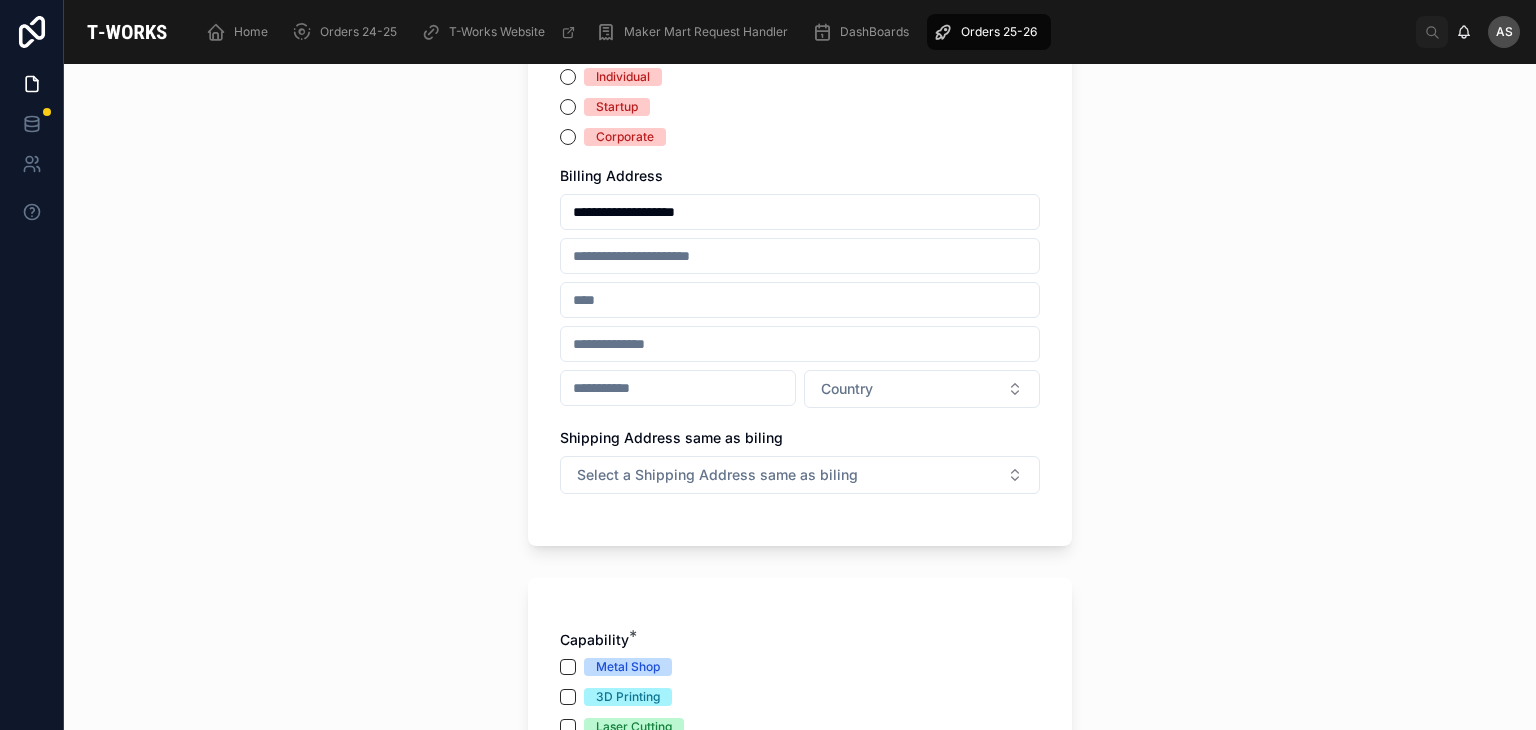 type on "**********" 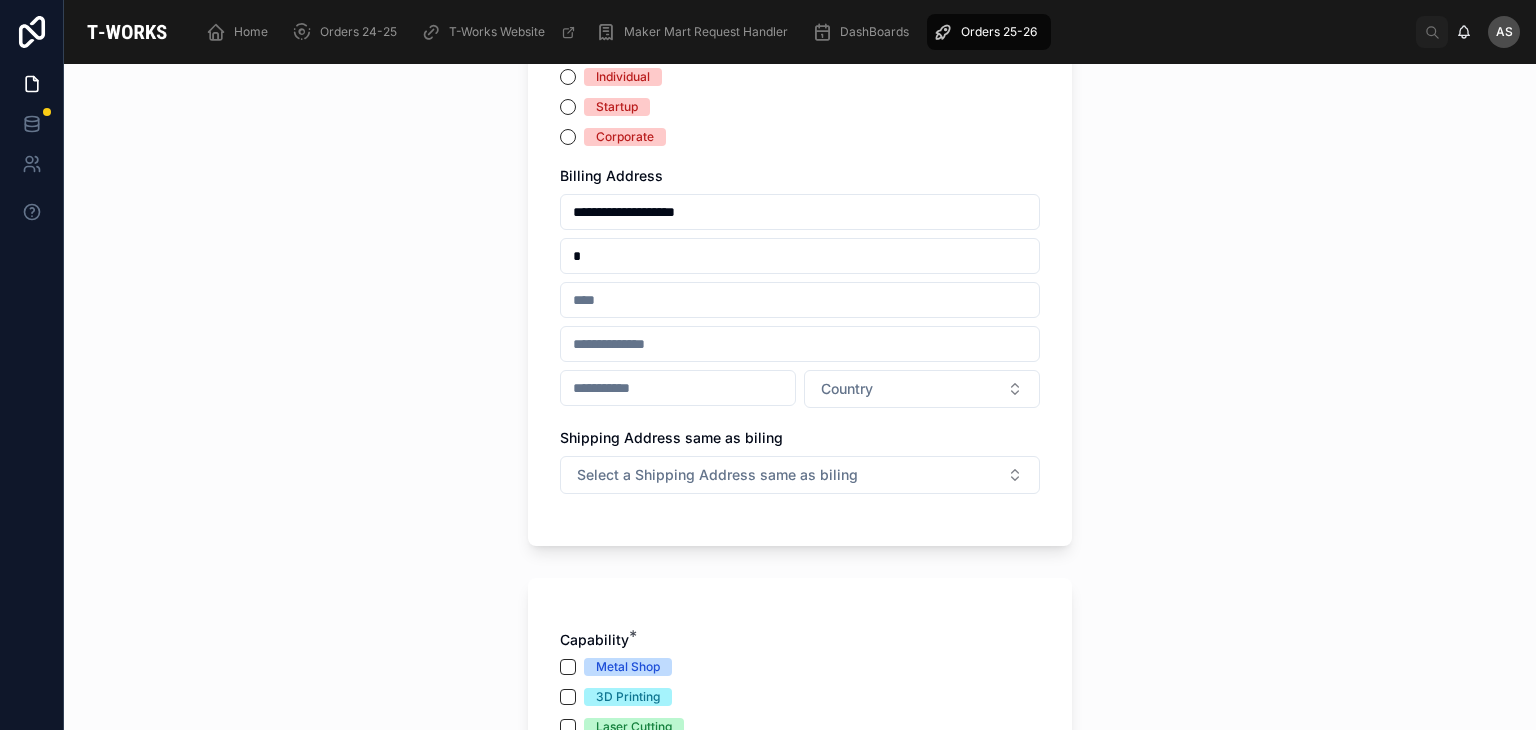 type 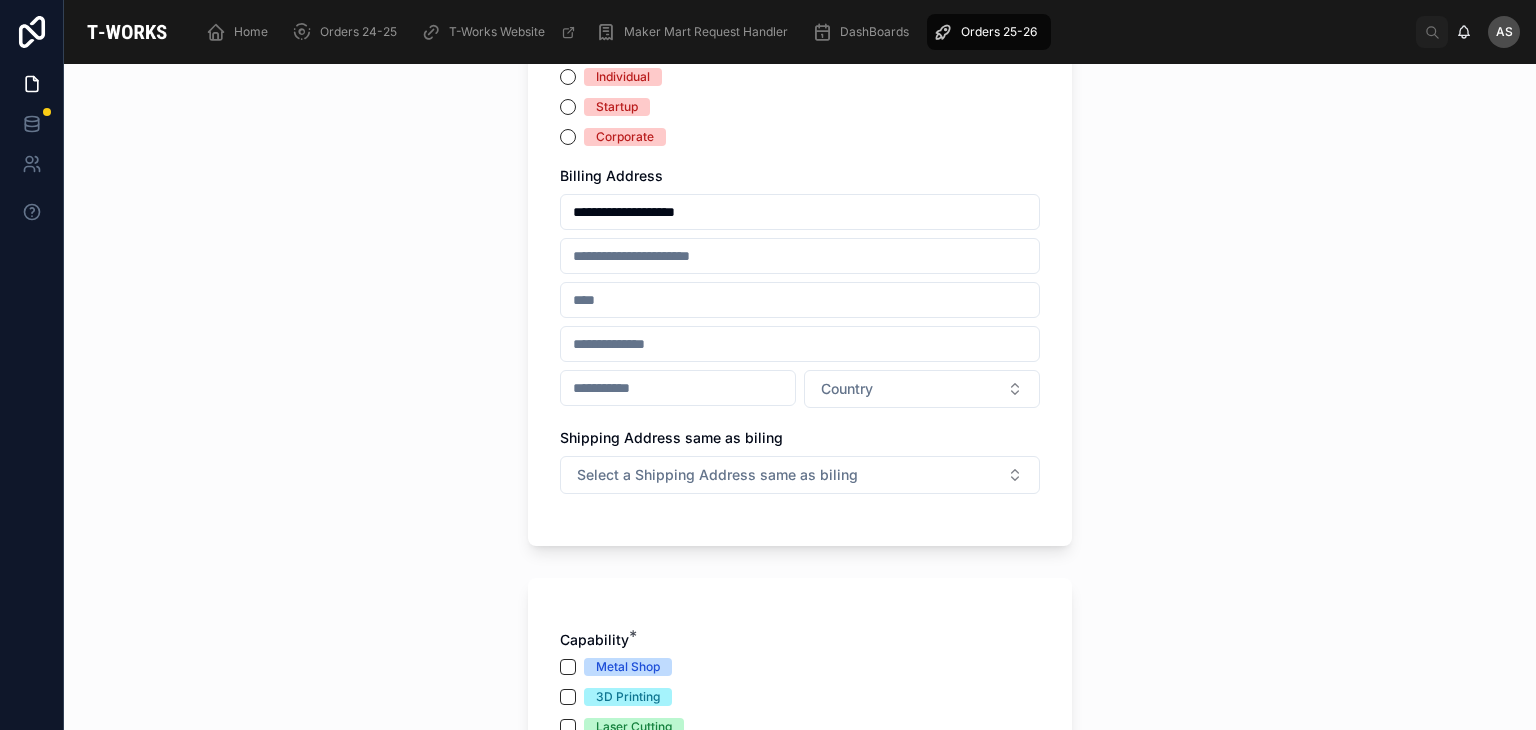 click at bounding box center [678, 388] 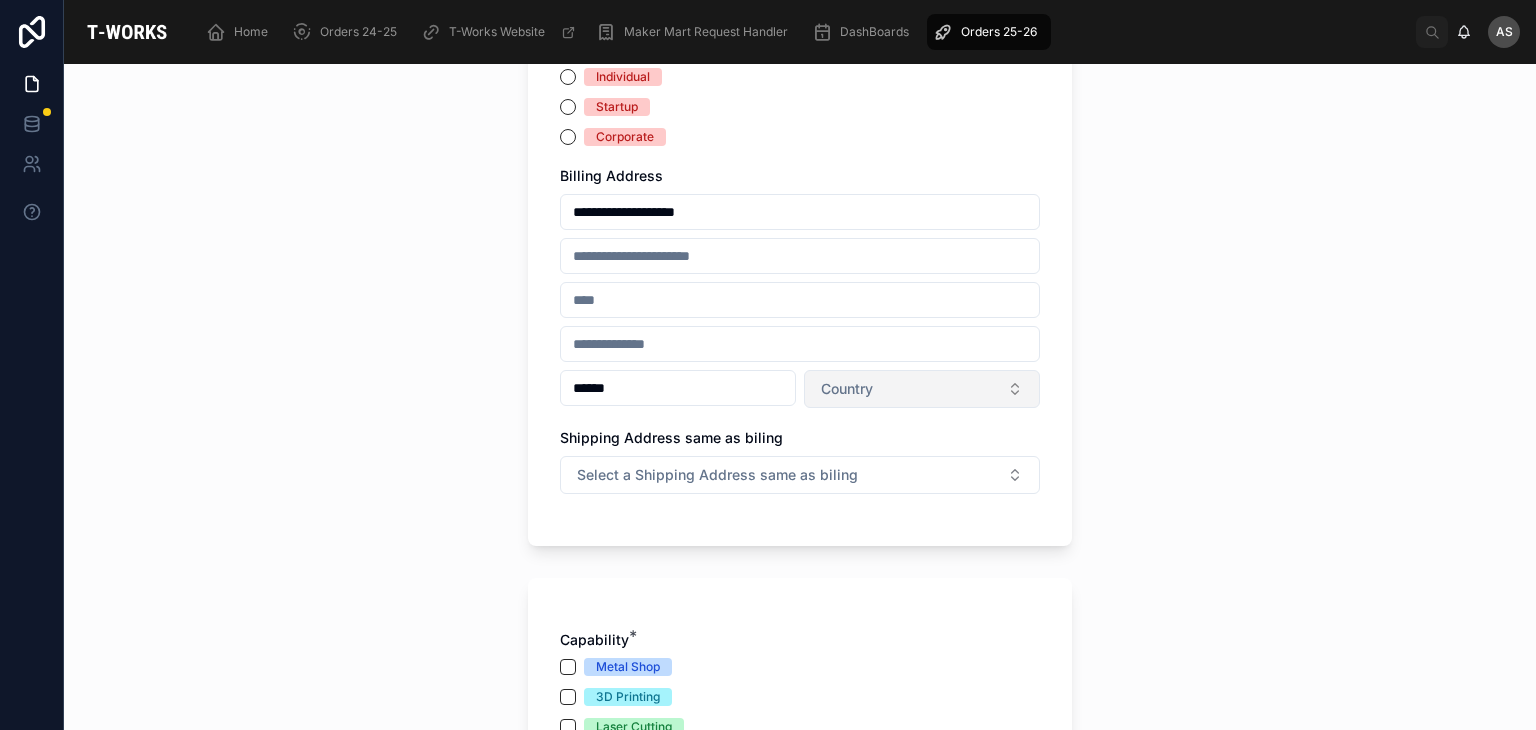 type on "******" 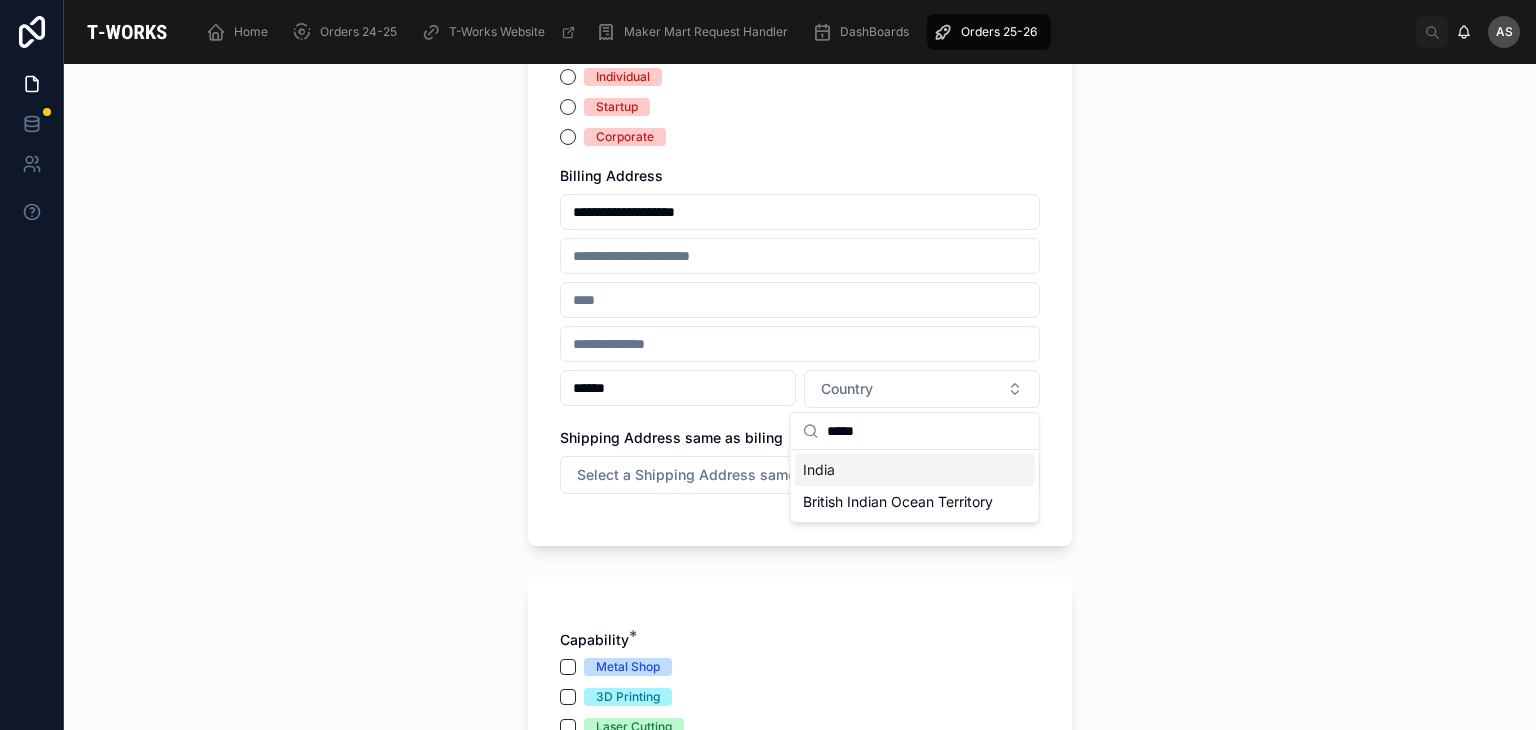 type on "*****" 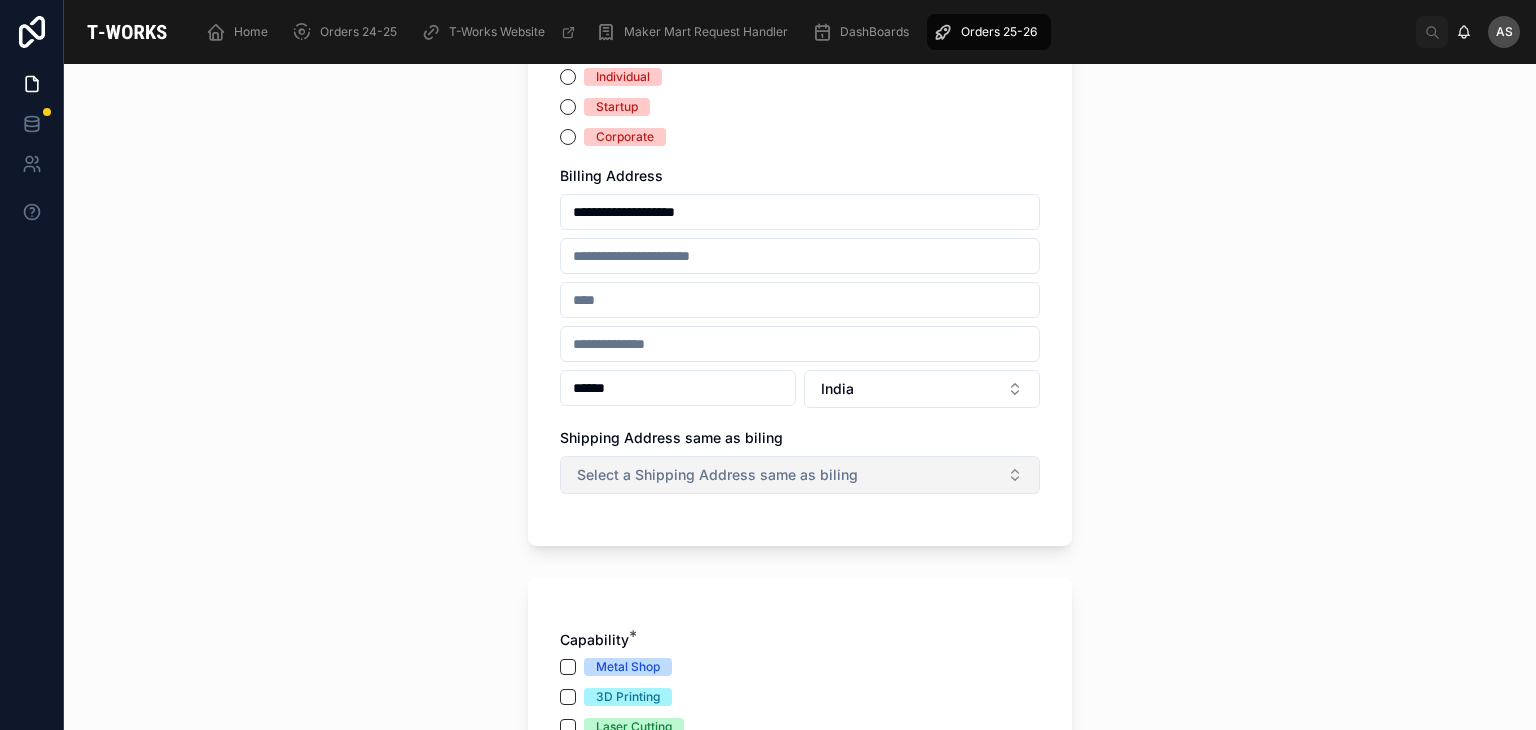 click on "Select a Shipping Address same as biling" at bounding box center [717, 475] 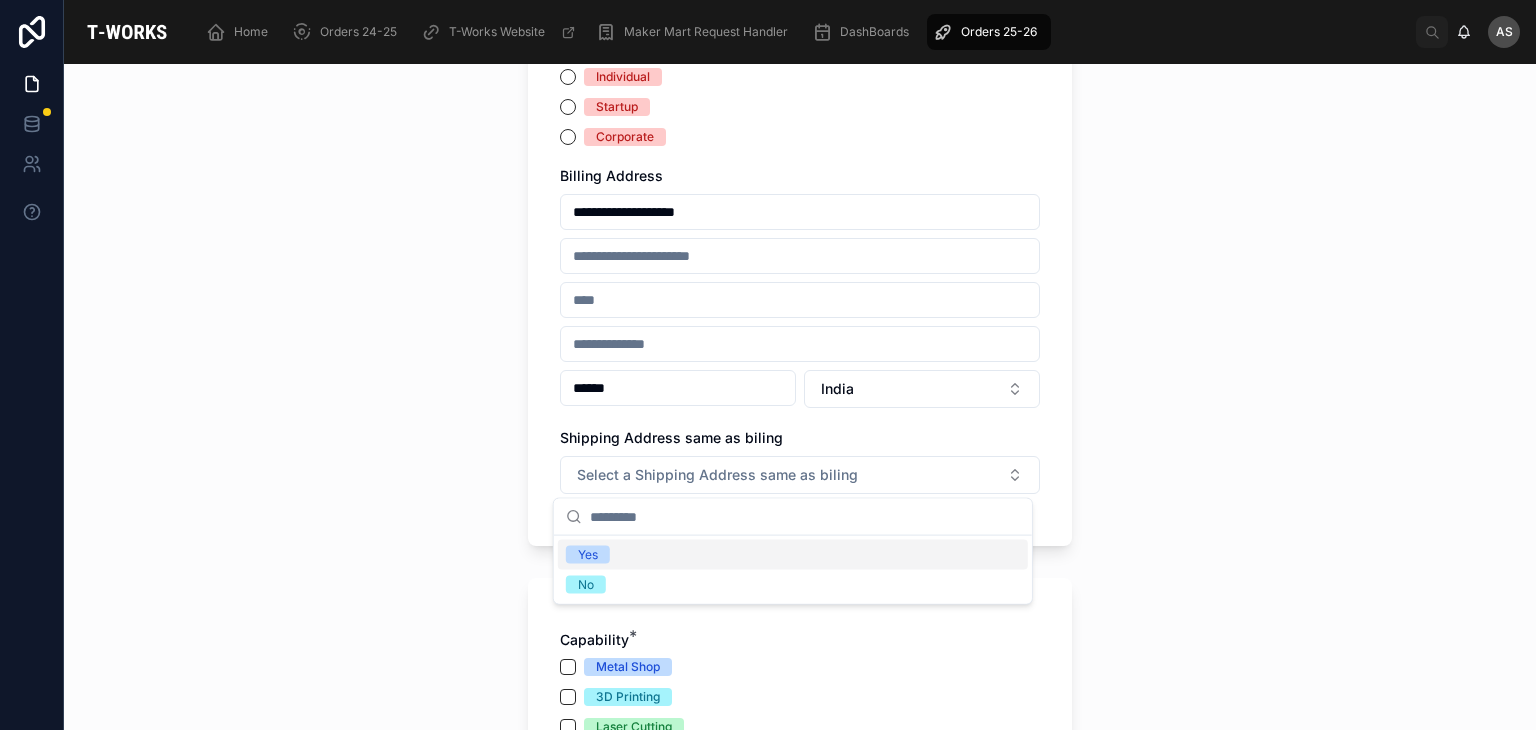 click on "Yes" at bounding box center (793, 555) 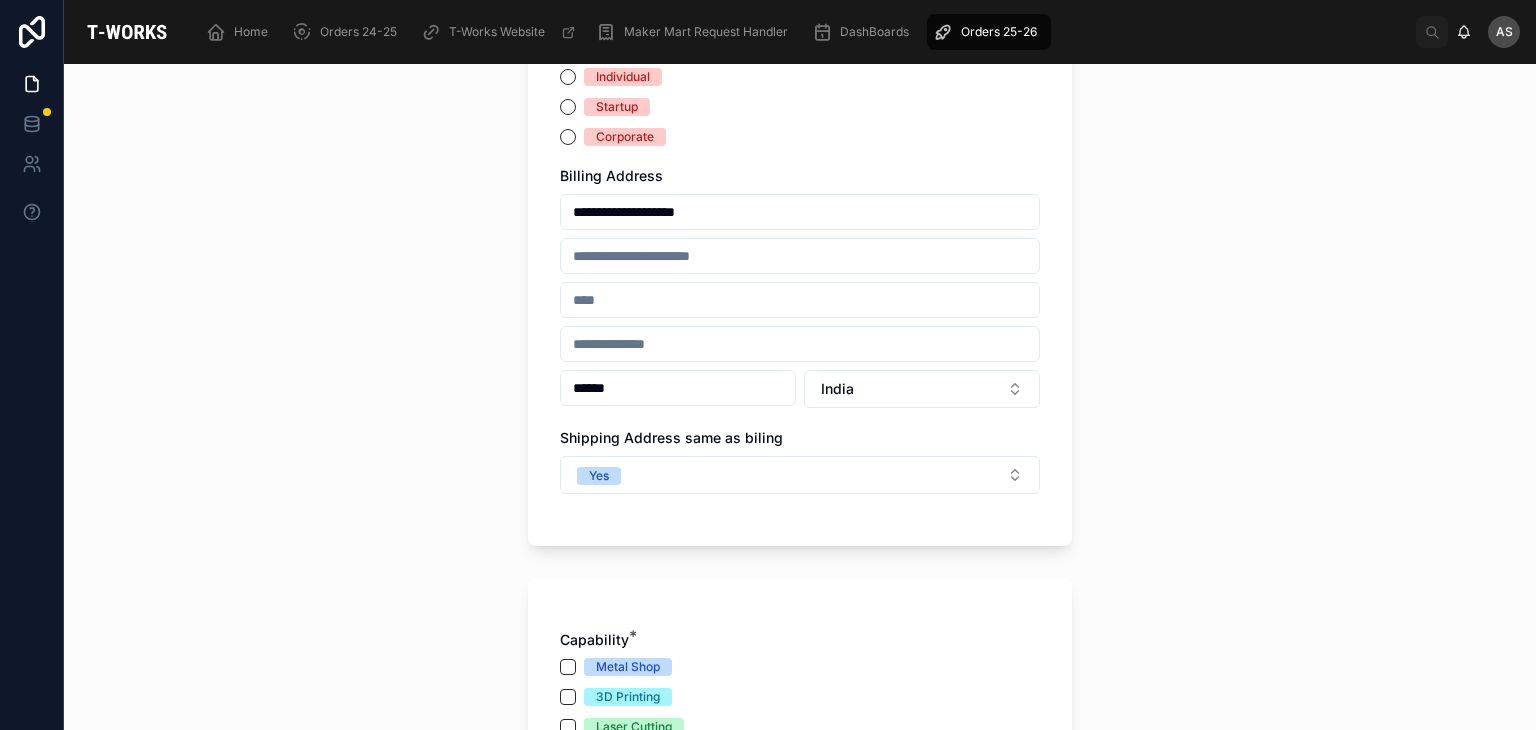 click at bounding box center (800, 344) 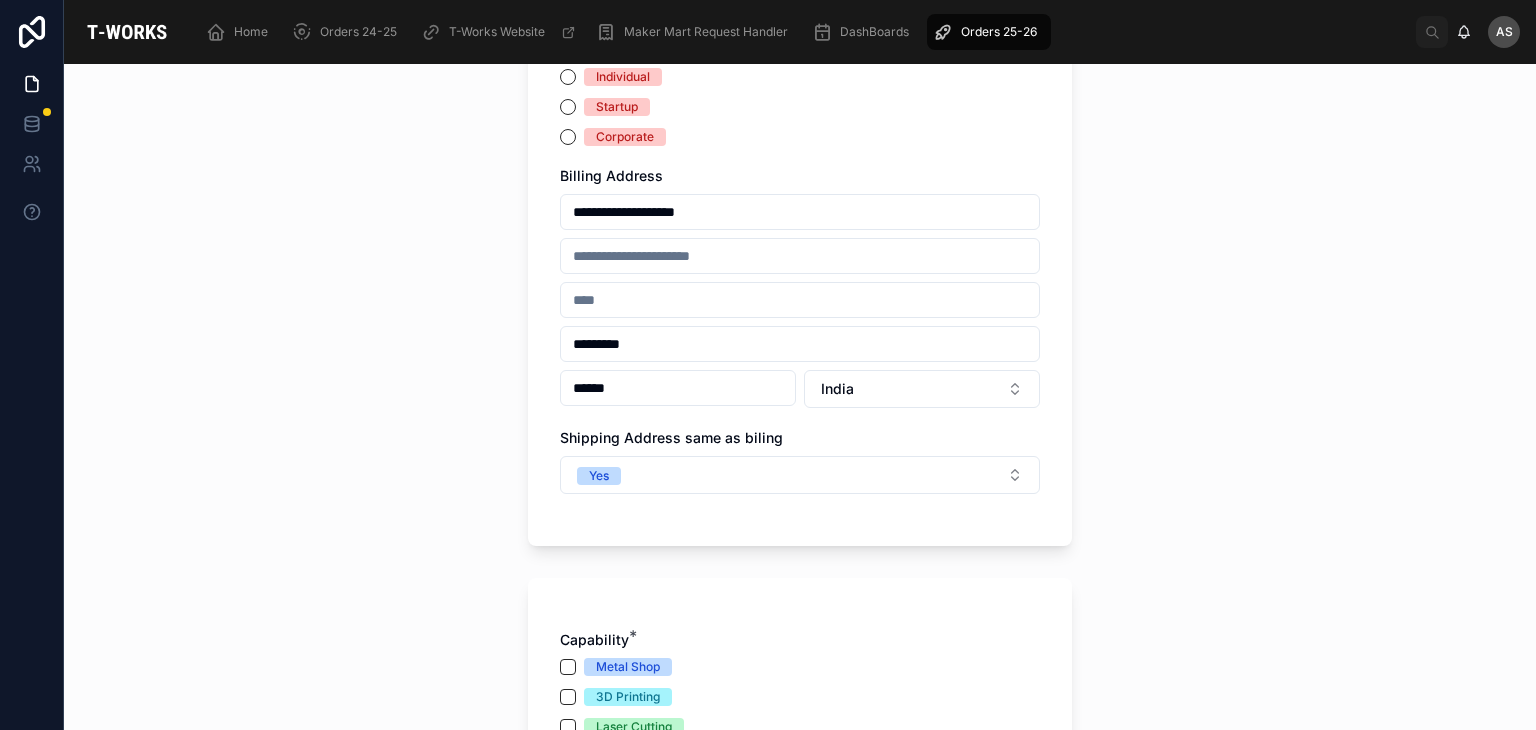 type on "*********" 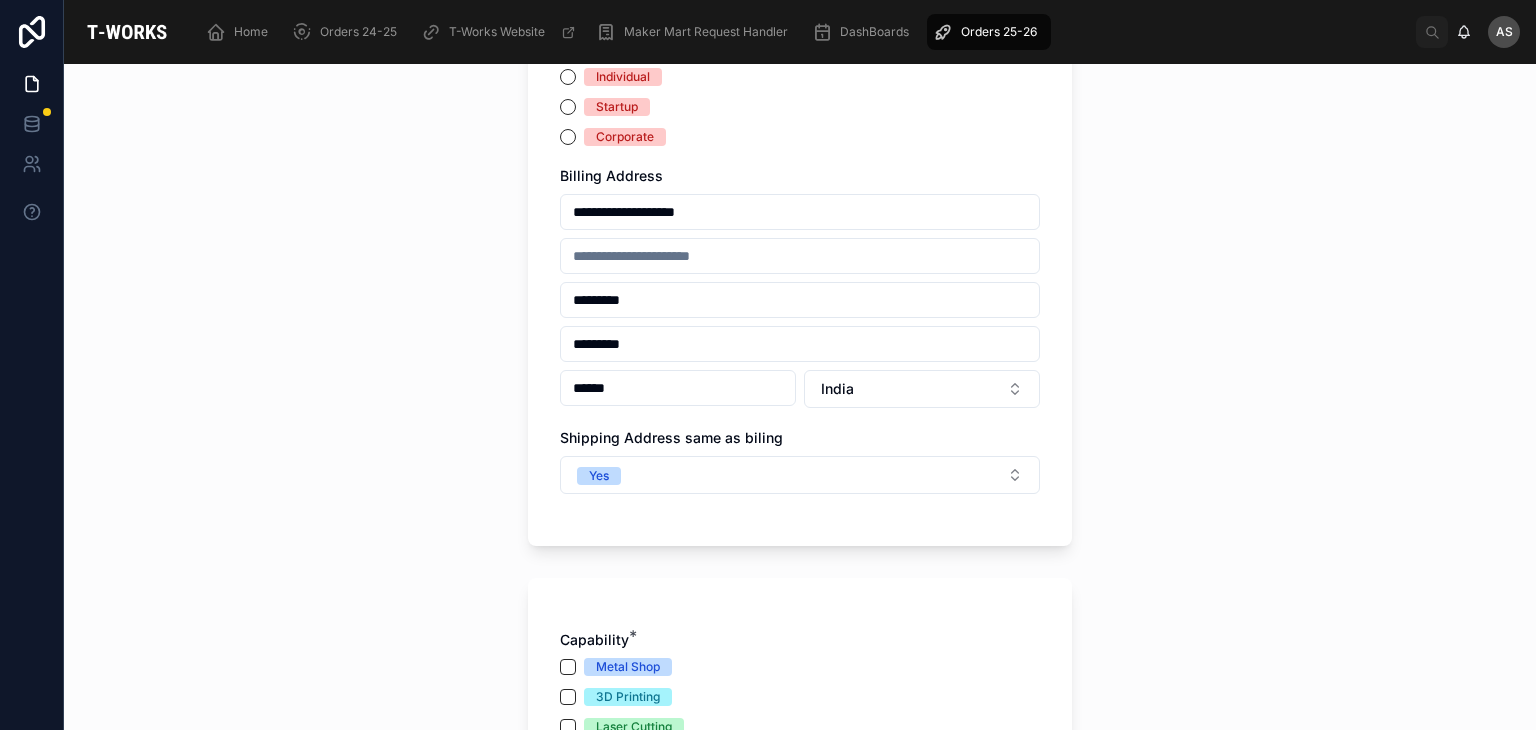 type on "*********" 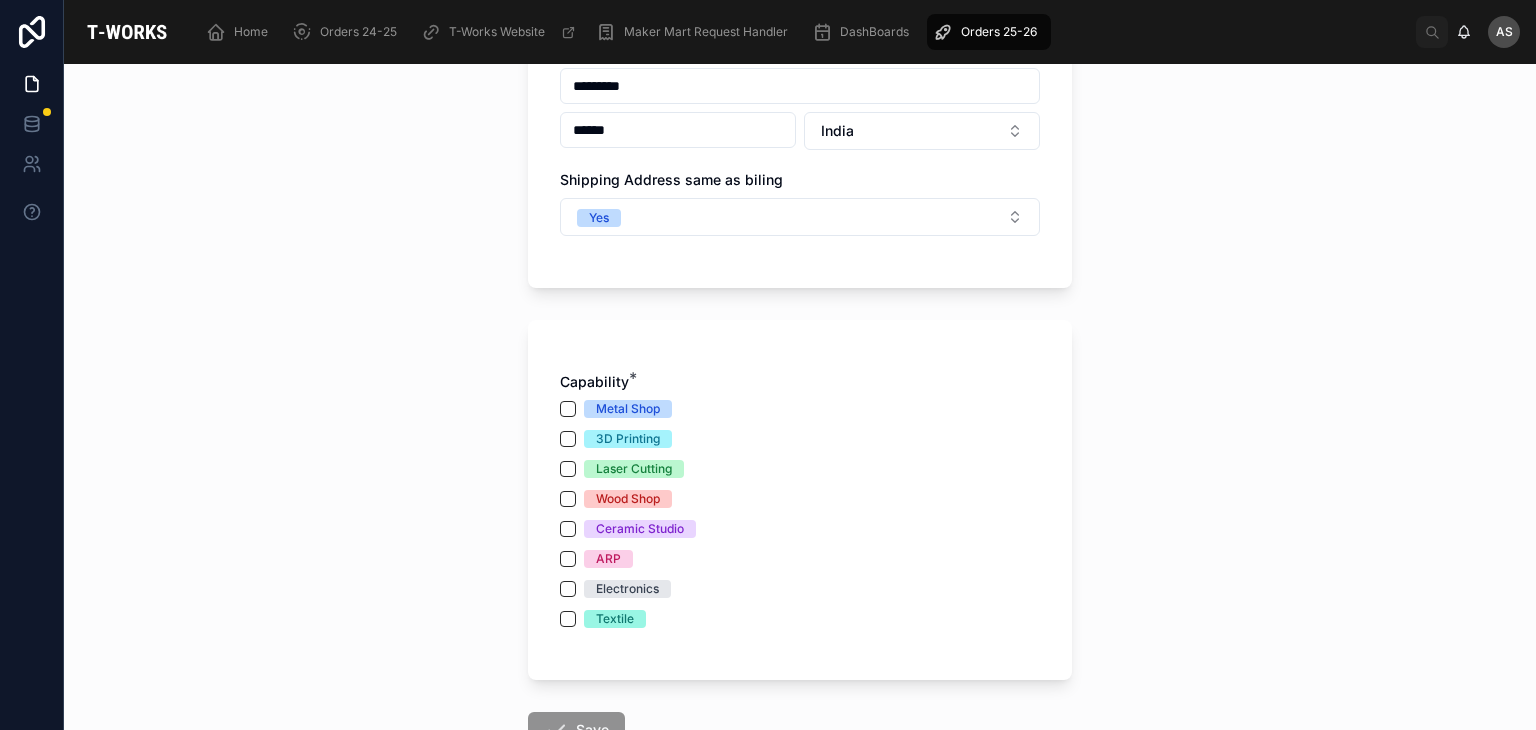 scroll, scrollTop: 964, scrollLeft: 0, axis: vertical 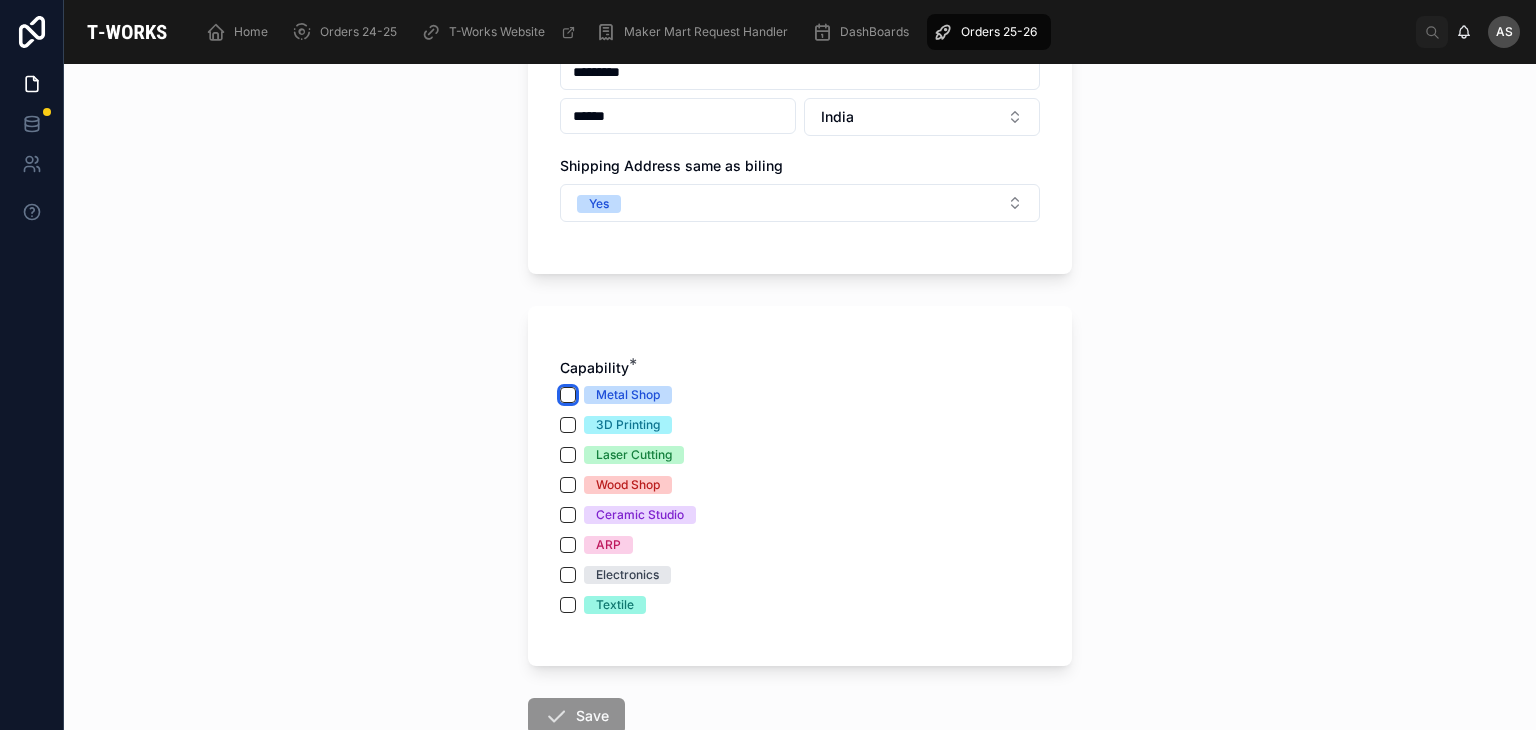 click on "Metal Shop" at bounding box center [568, 395] 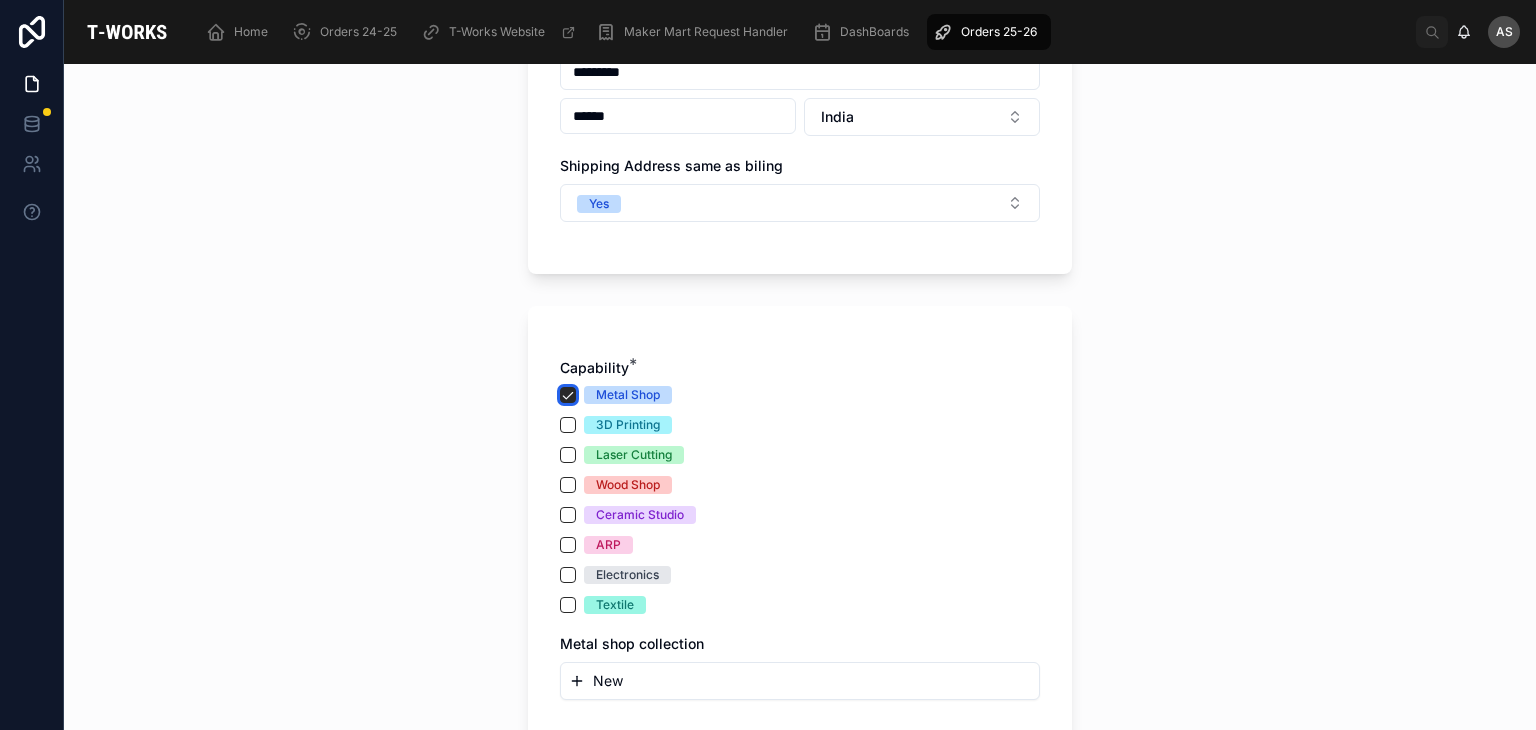 scroll, scrollTop: 1181, scrollLeft: 0, axis: vertical 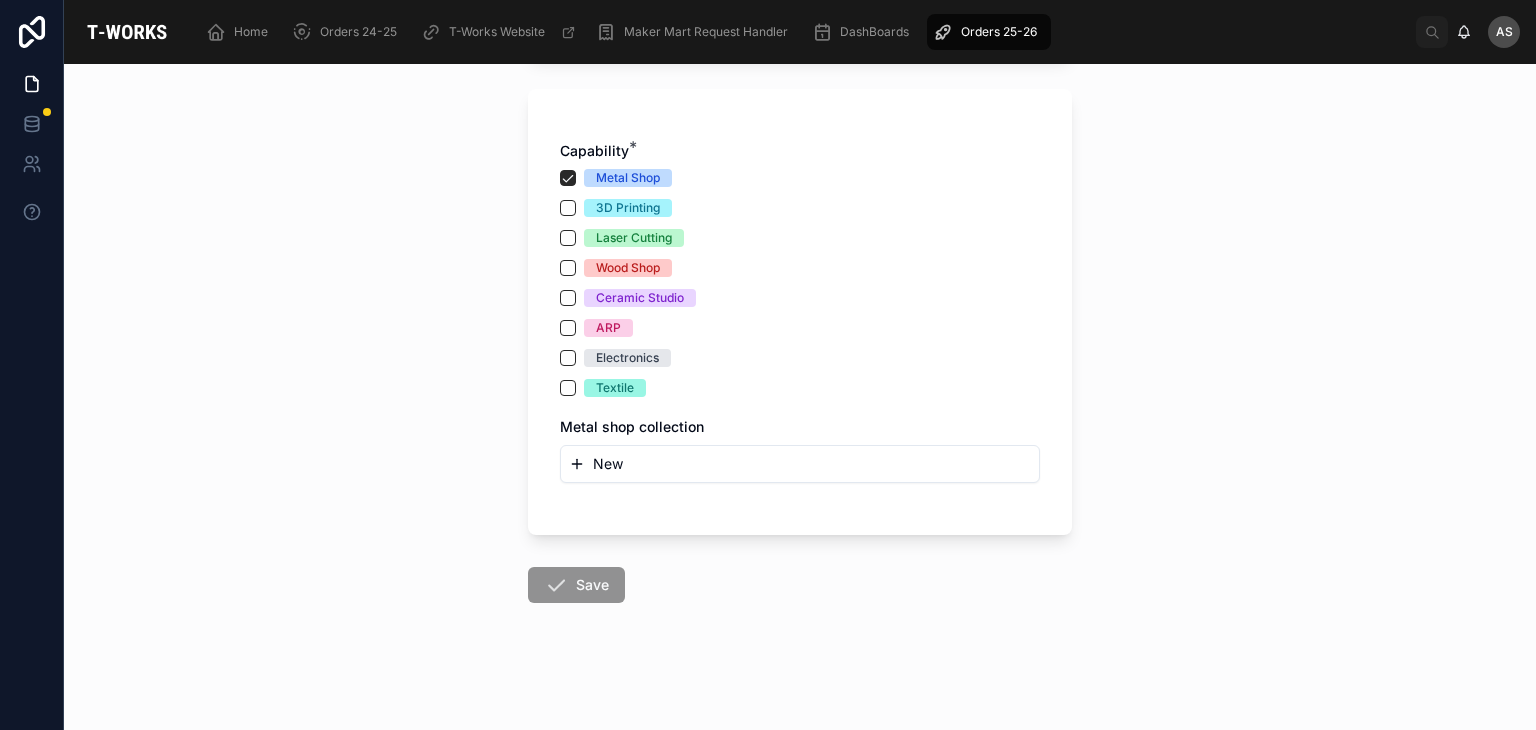 click on "New" at bounding box center [800, 464] 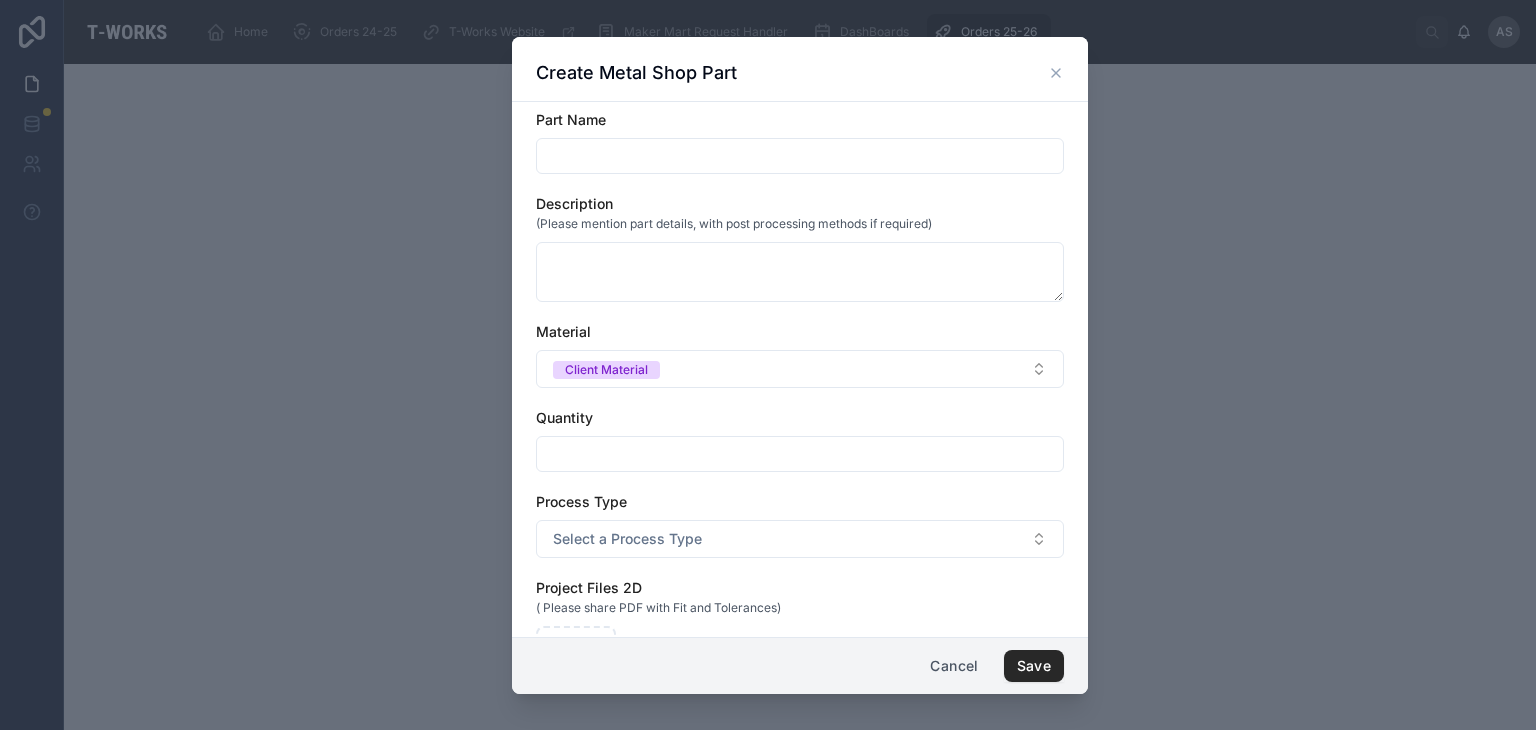 click at bounding box center (800, 156) 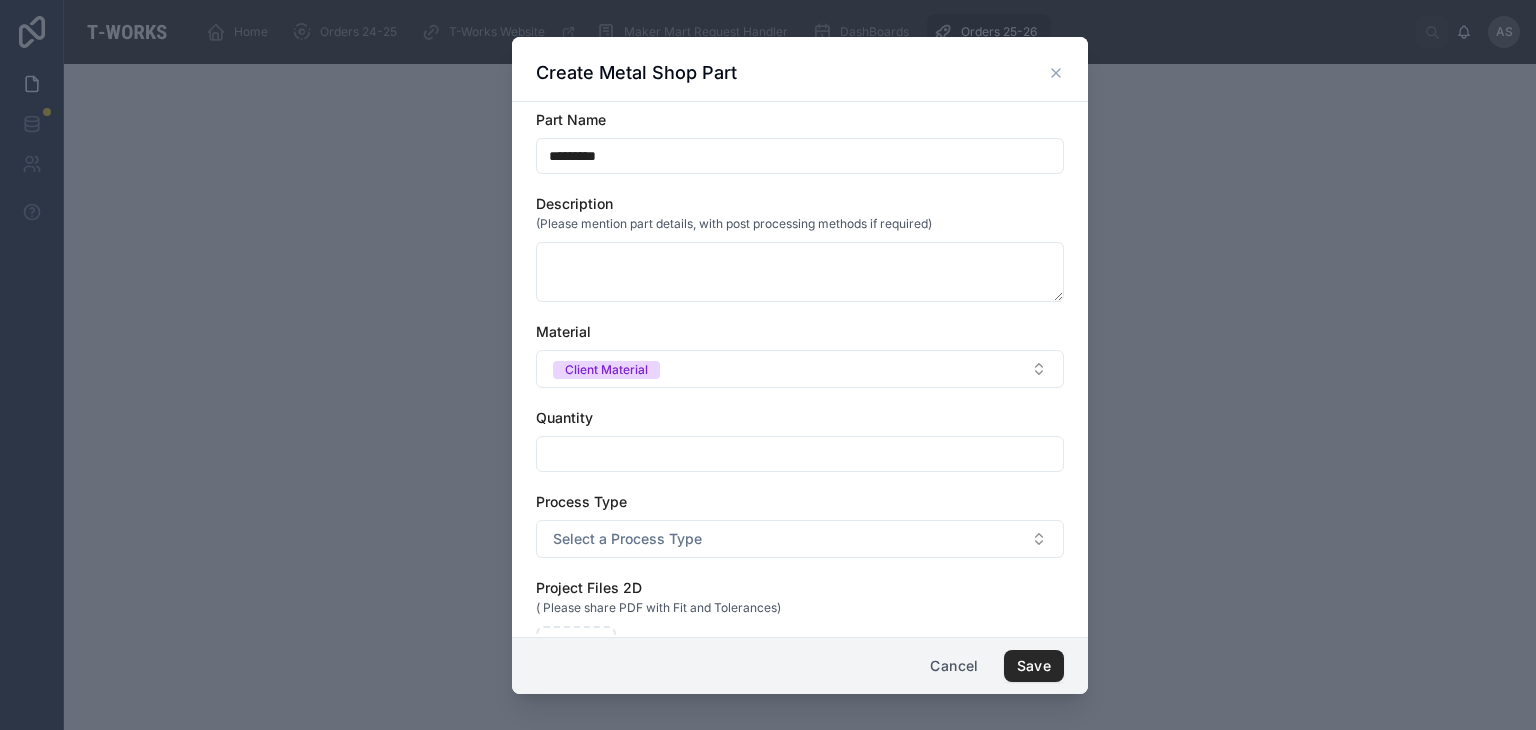type on "*********" 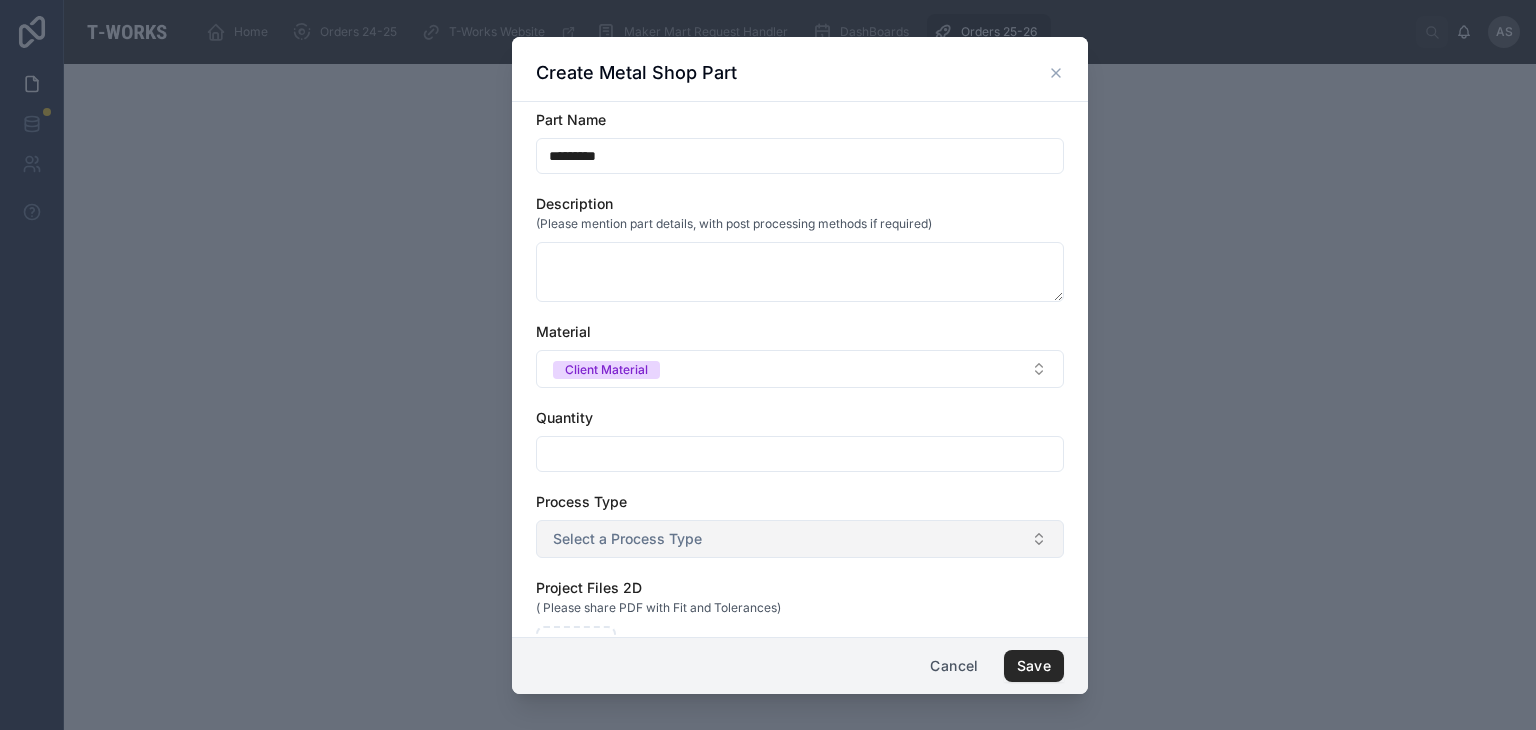 scroll, scrollTop: 251, scrollLeft: 0, axis: vertical 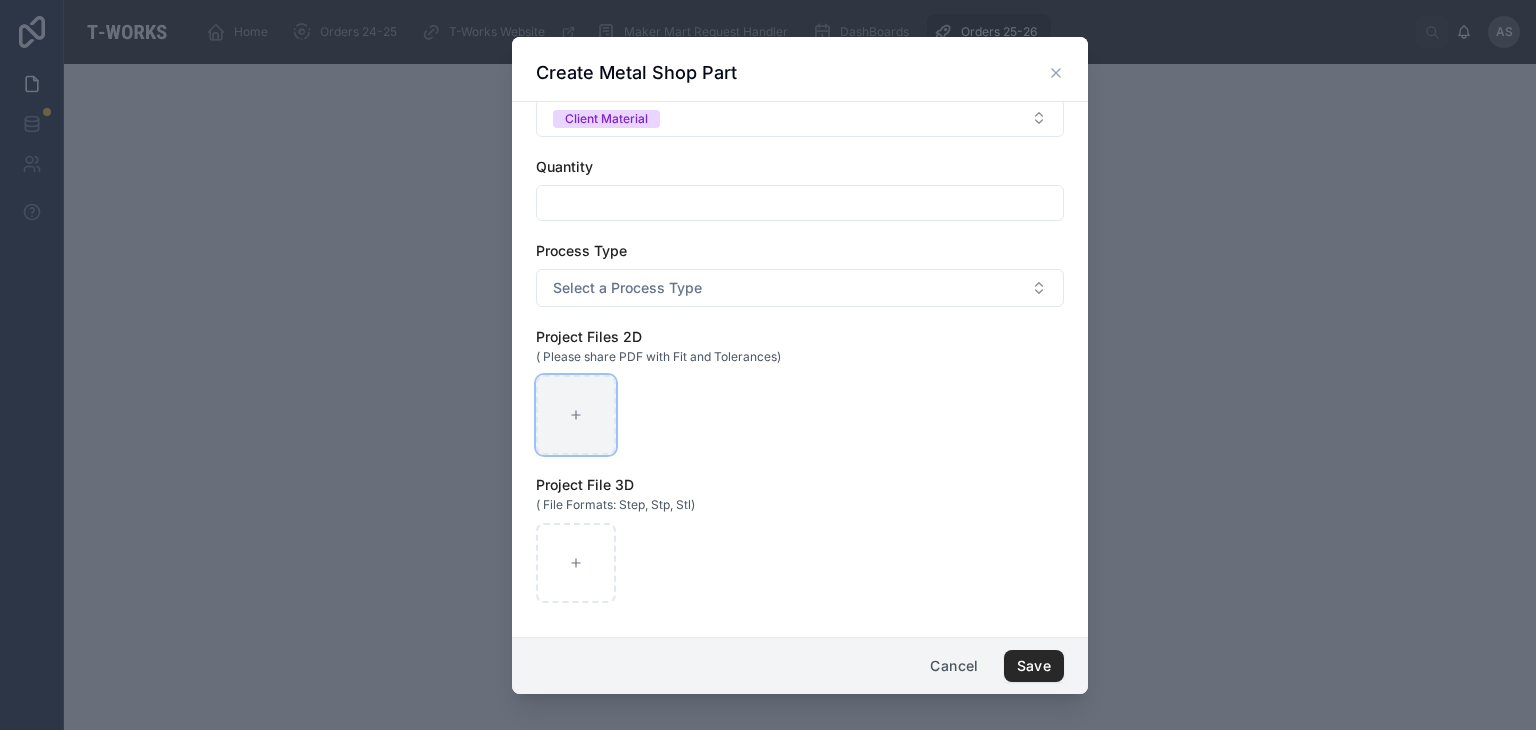click at bounding box center [576, 415] 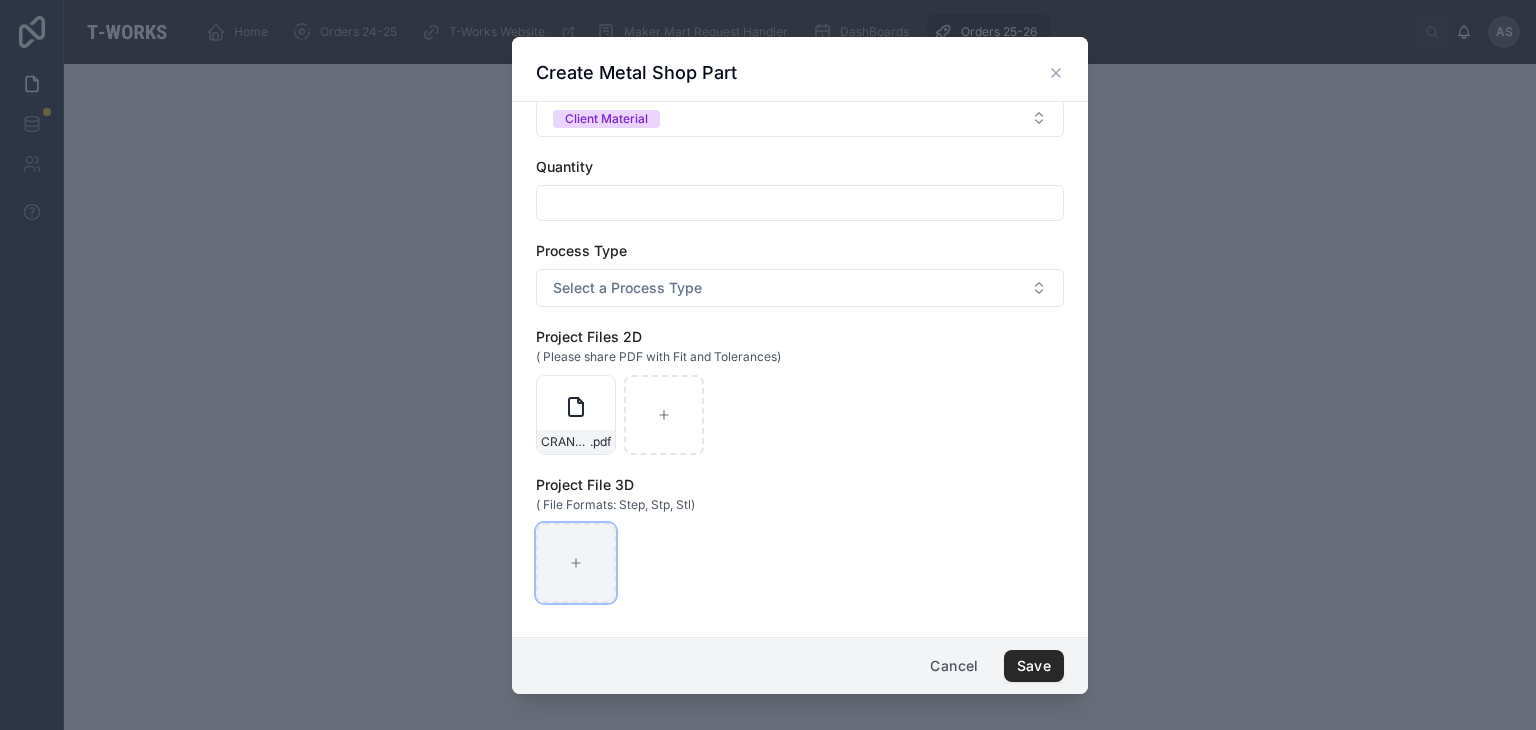 click 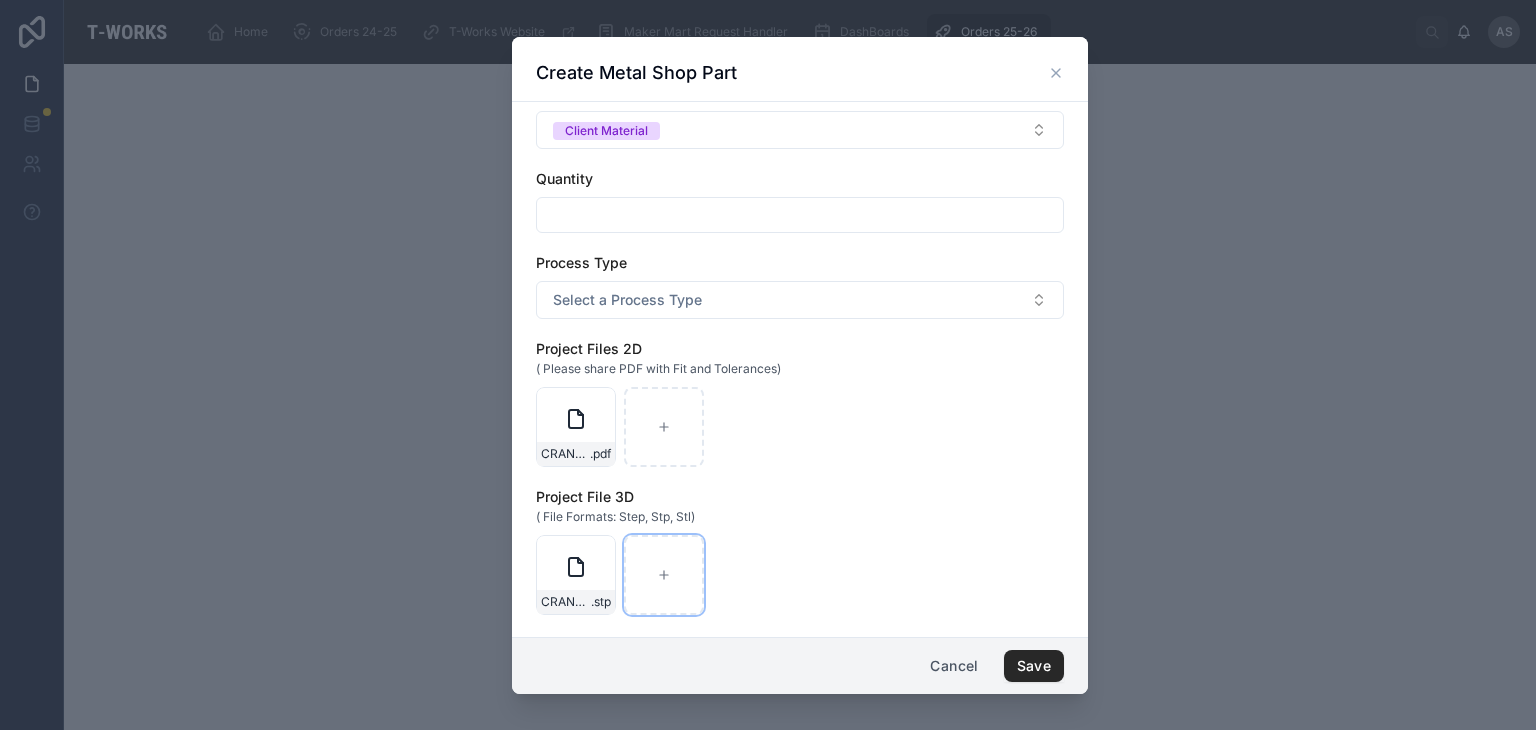 scroll, scrollTop: 236, scrollLeft: 0, axis: vertical 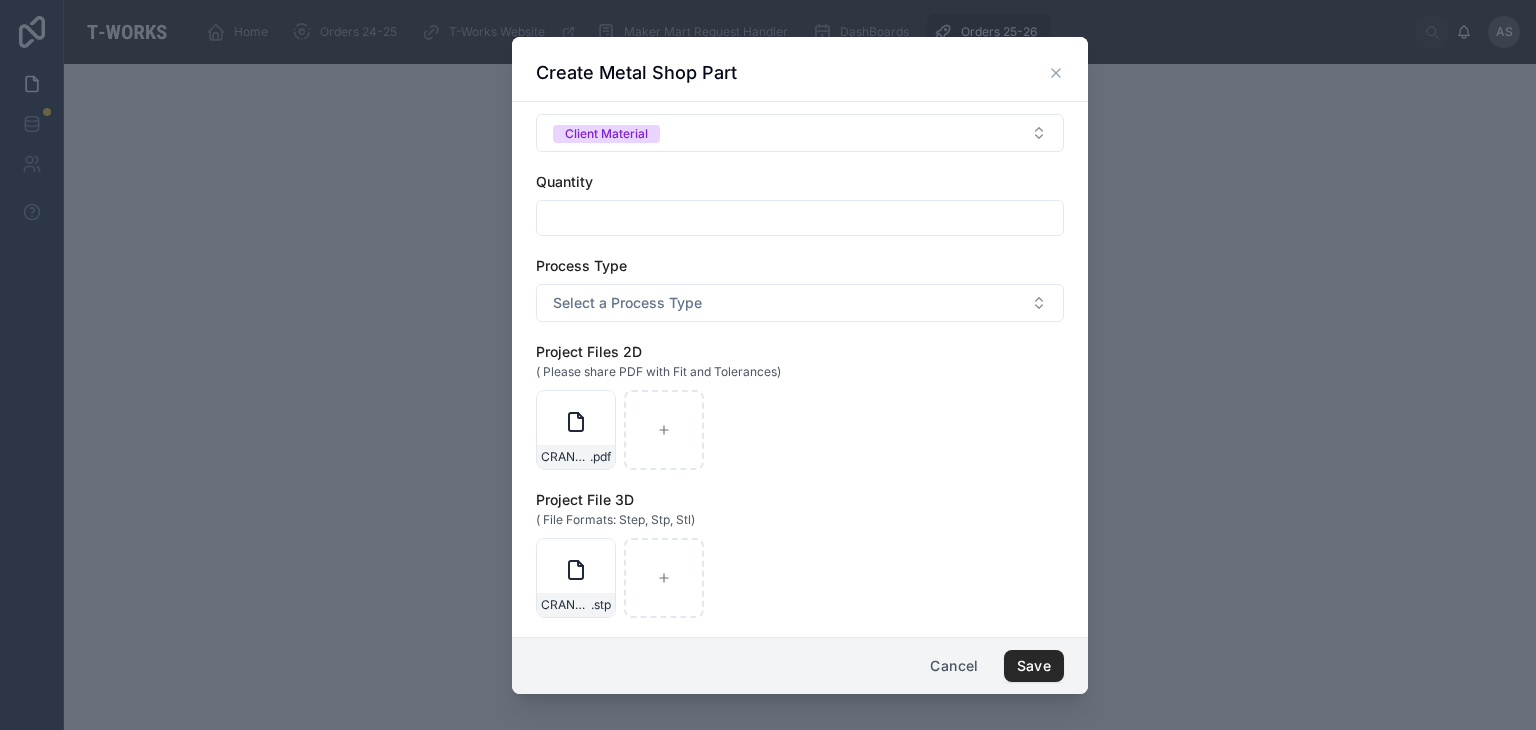 click 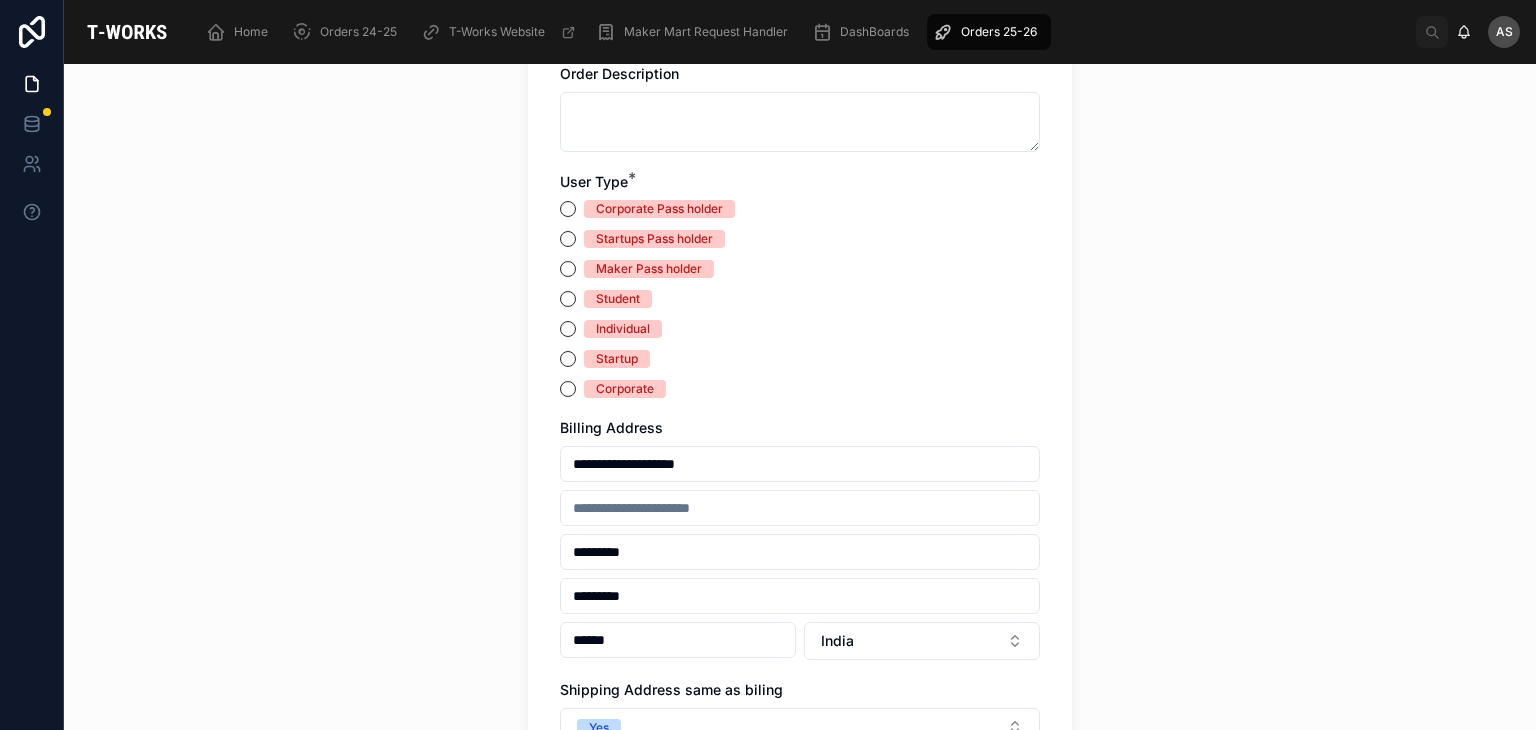 scroll, scrollTop: 464, scrollLeft: 0, axis: vertical 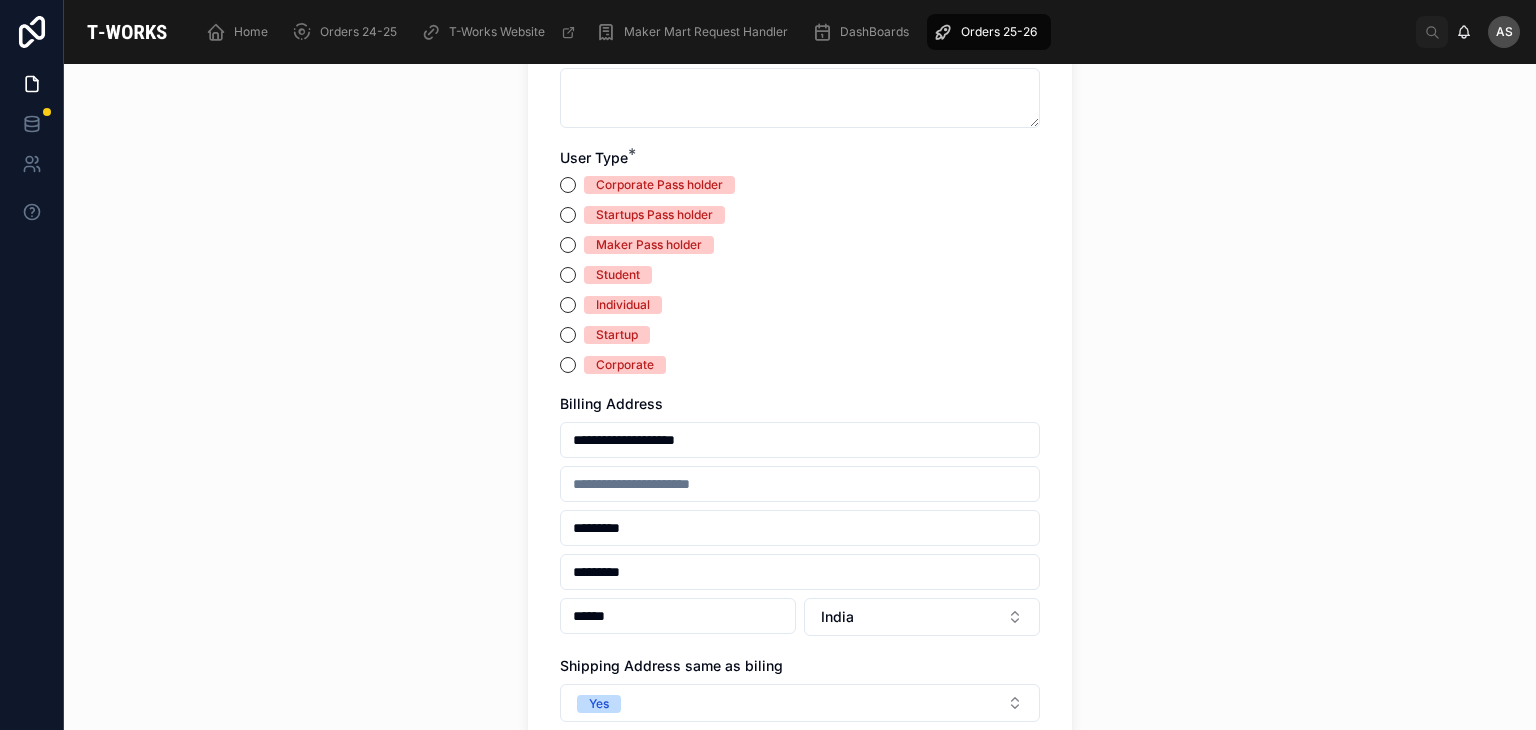 click at bounding box center [800, 484] 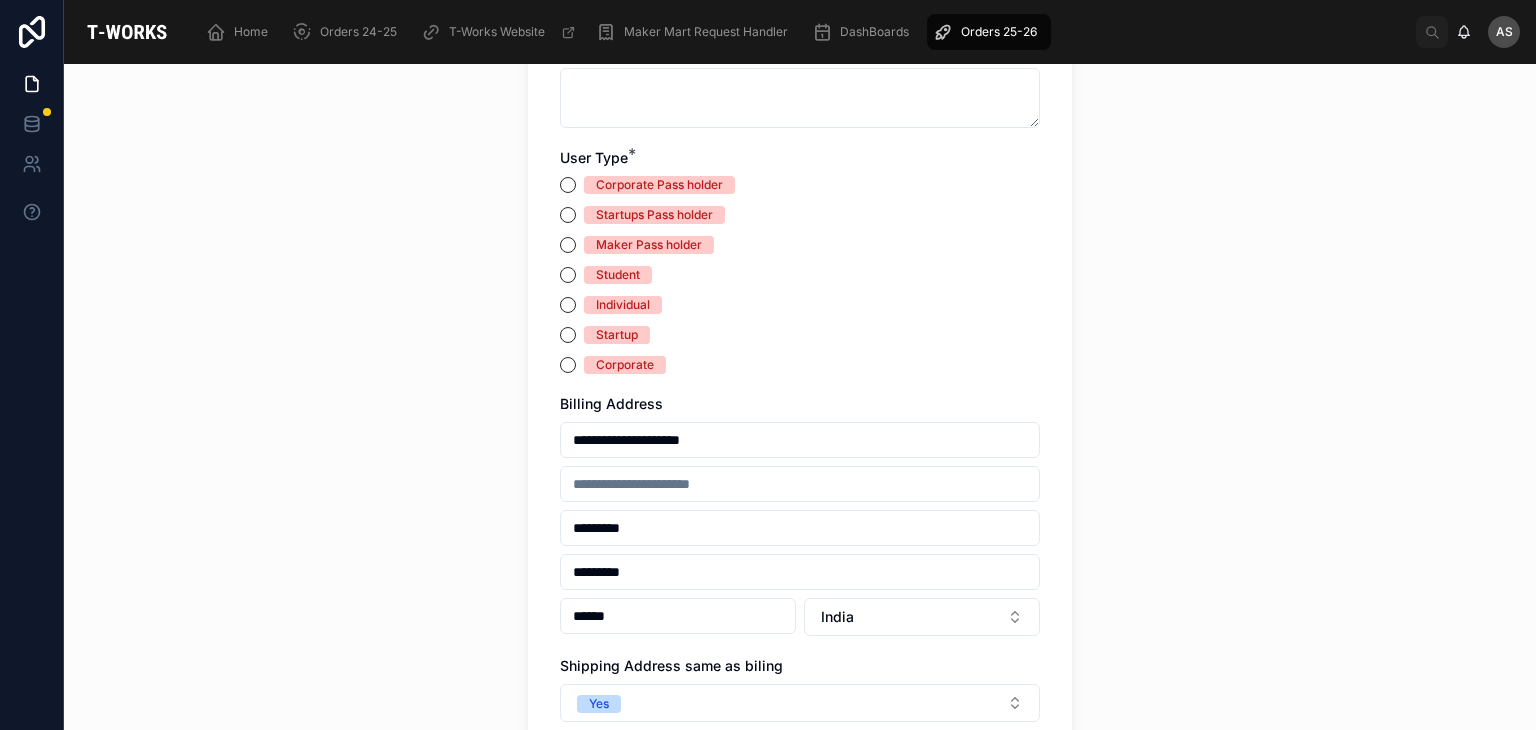 type on "**********" 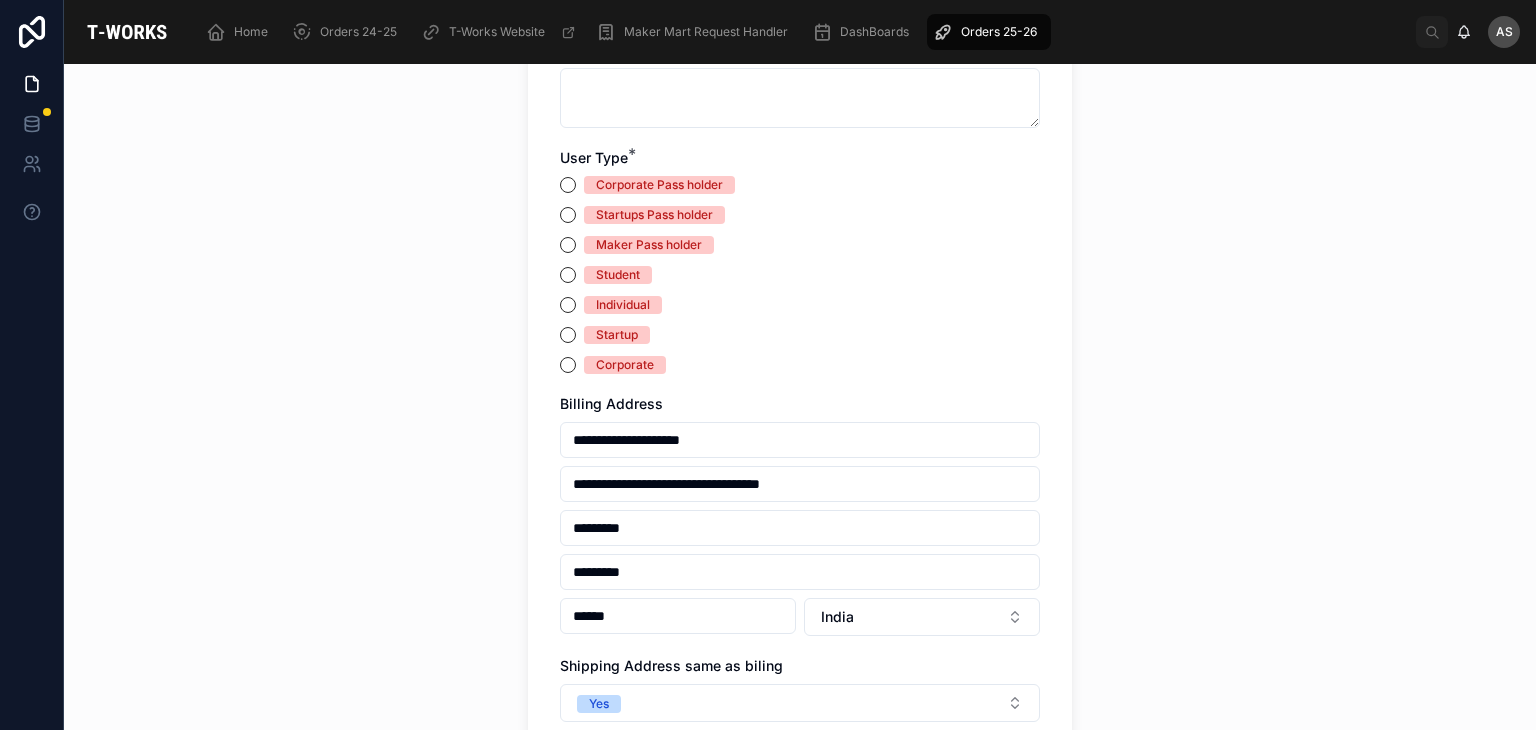 type on "**********" 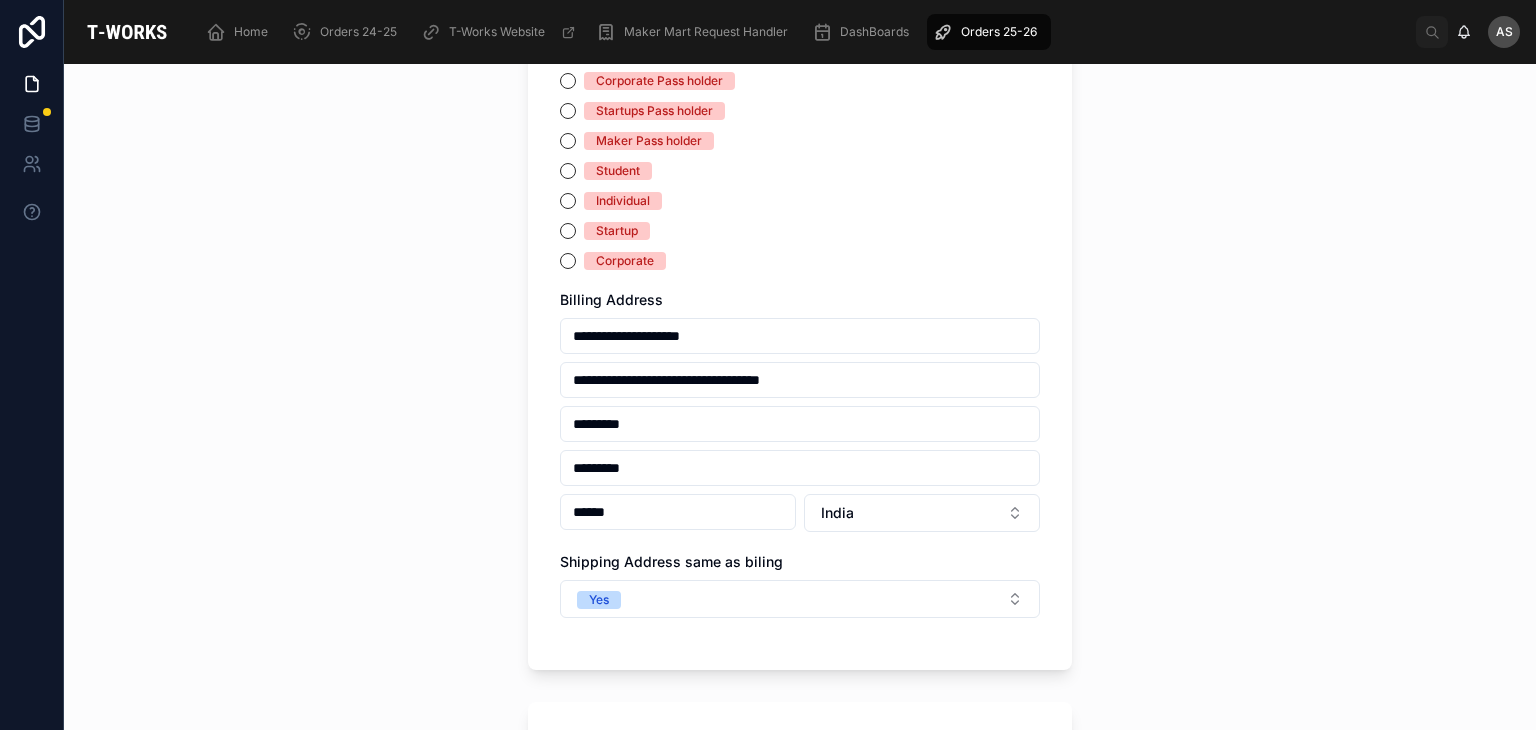 scroll, scrollTop: 569, scrollLeft: 0, axis: vertical 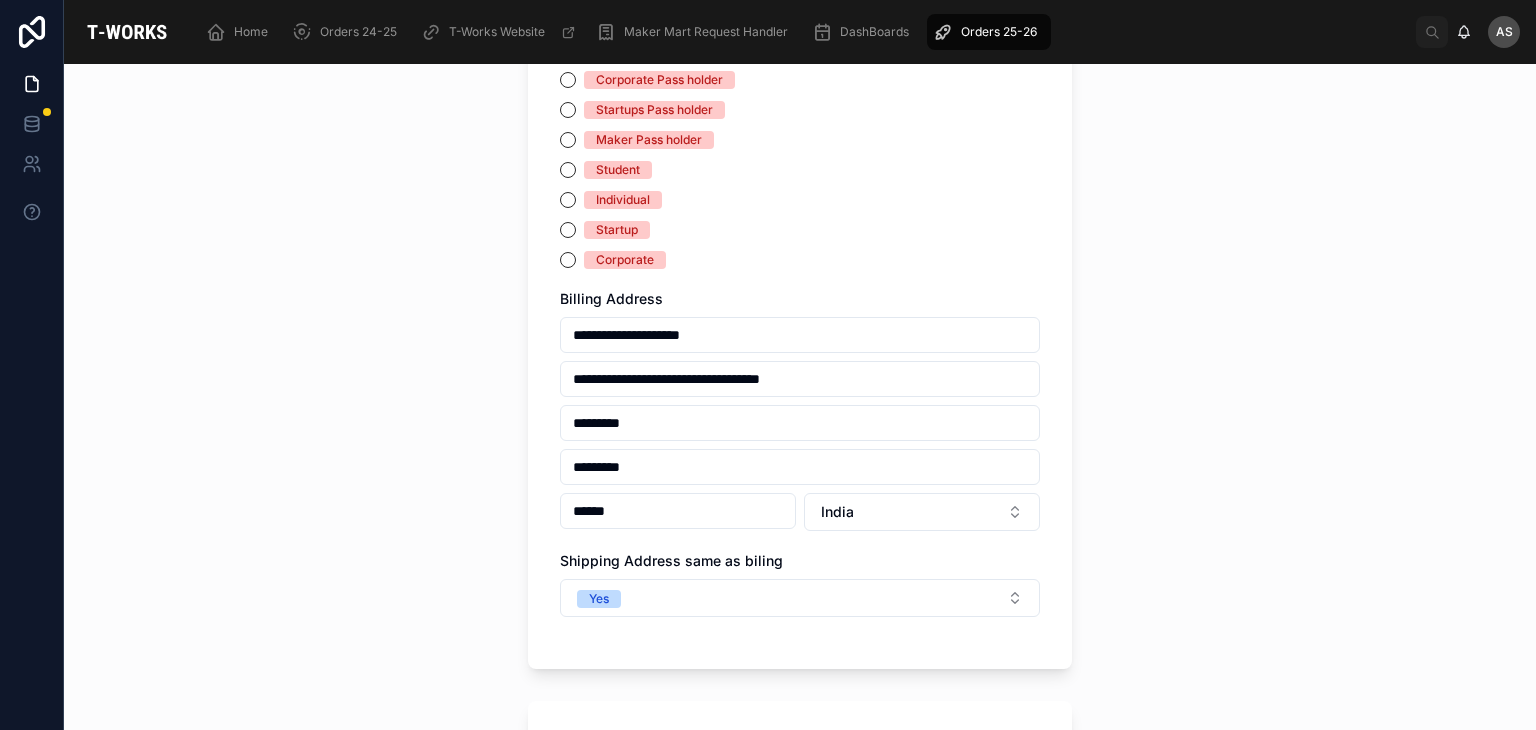 click on "*********" at bounding box center [800, 423] 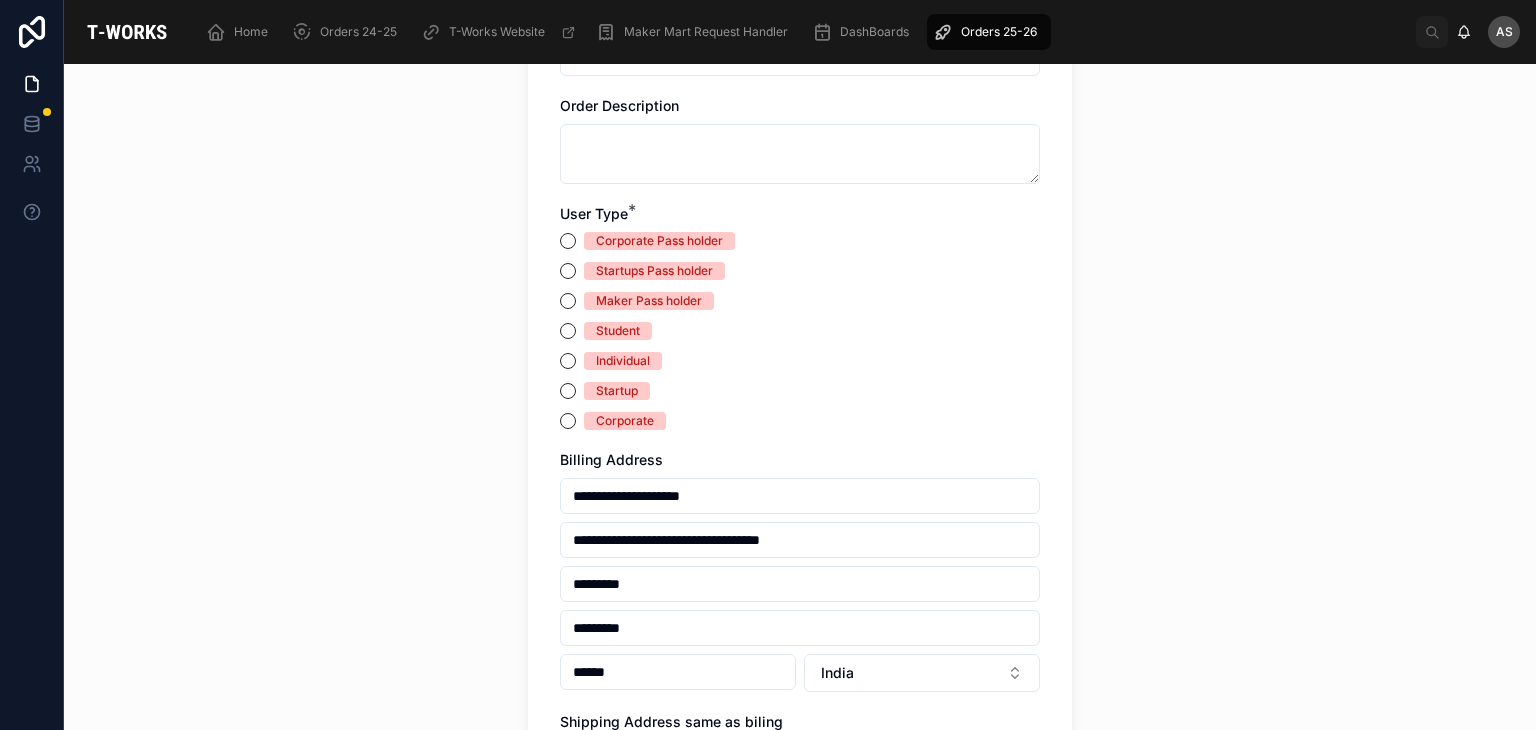 scroll, scrollTop: 405, scrollLeft: 0, axis: vertical 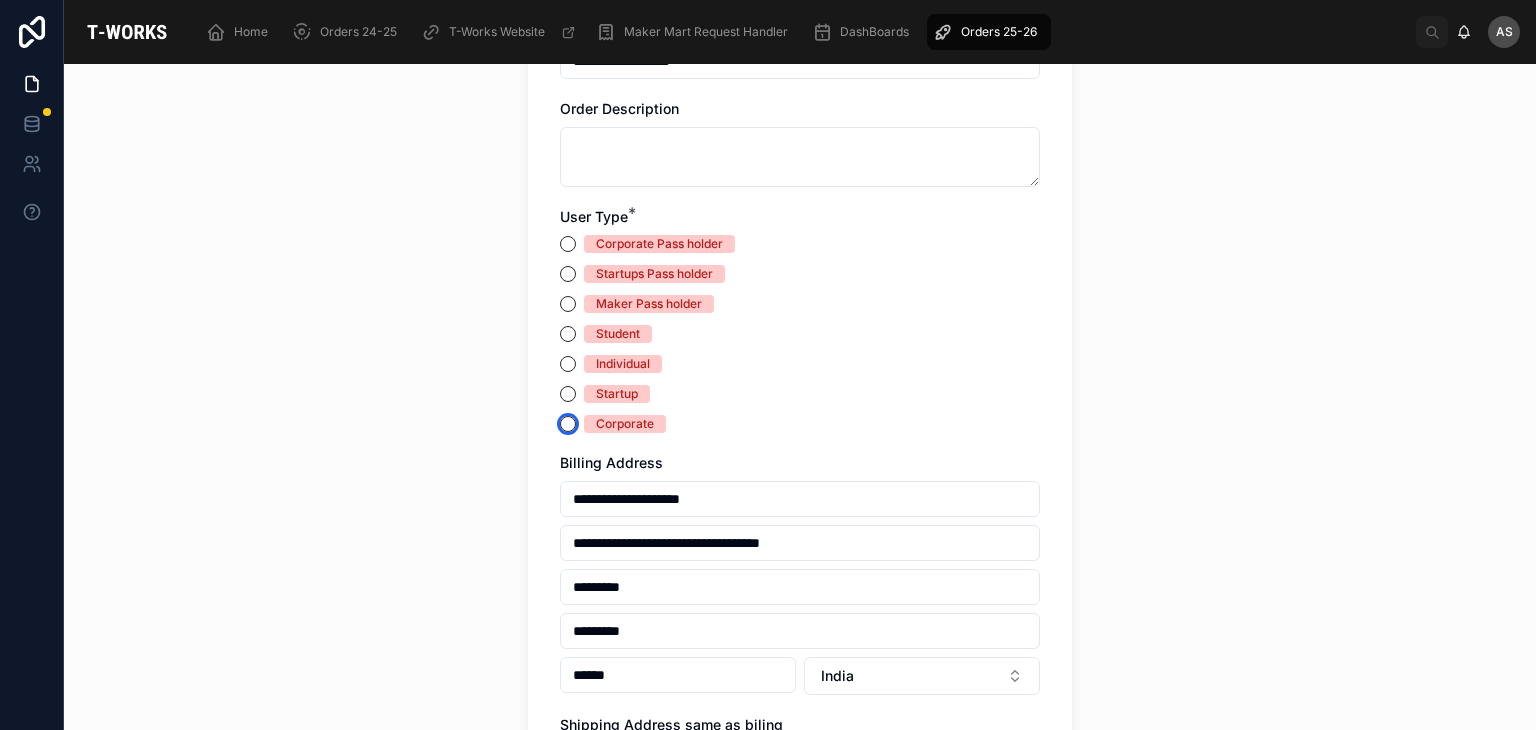 click on "Corporate" at bounding box center [568, 424] 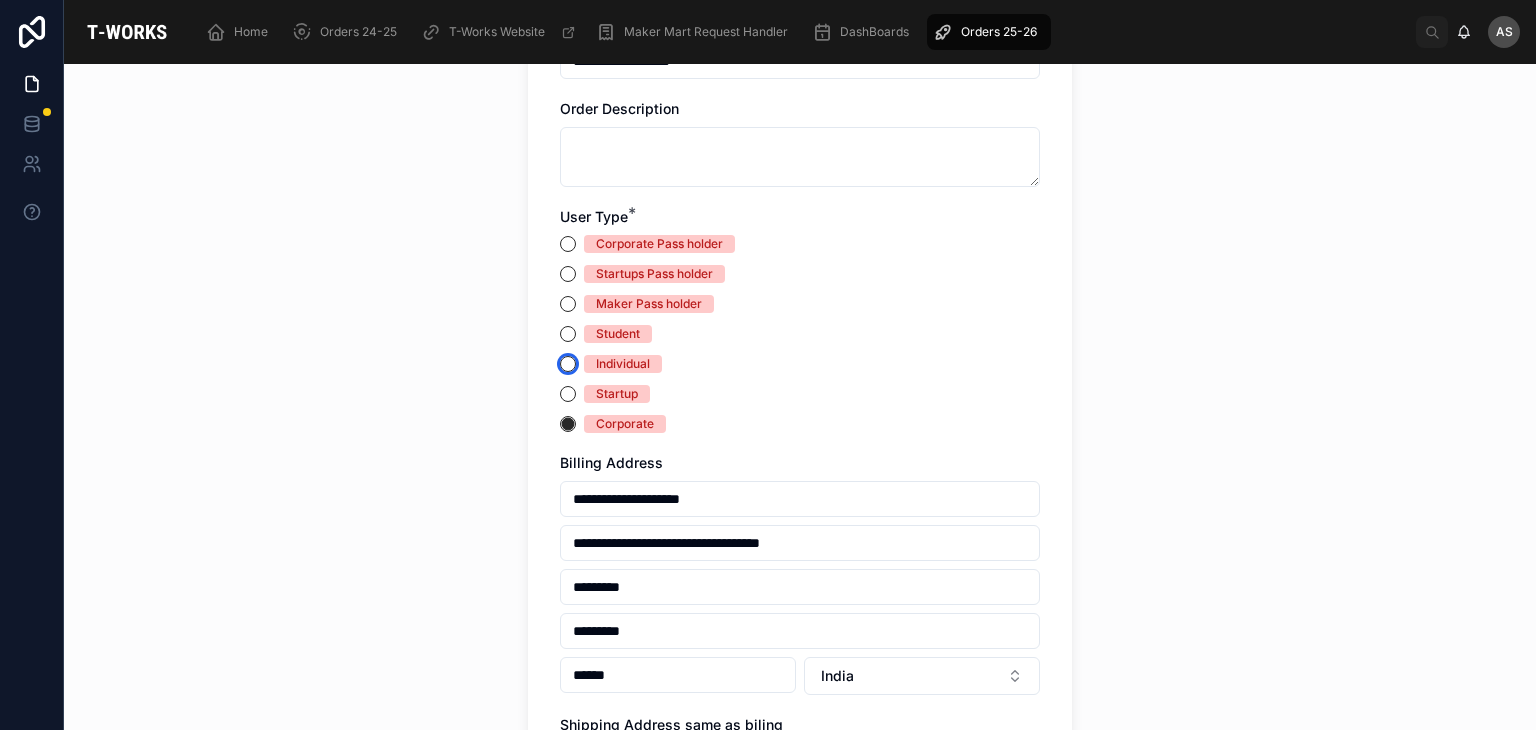 click on "Individual" at bounding box center (568, 364) 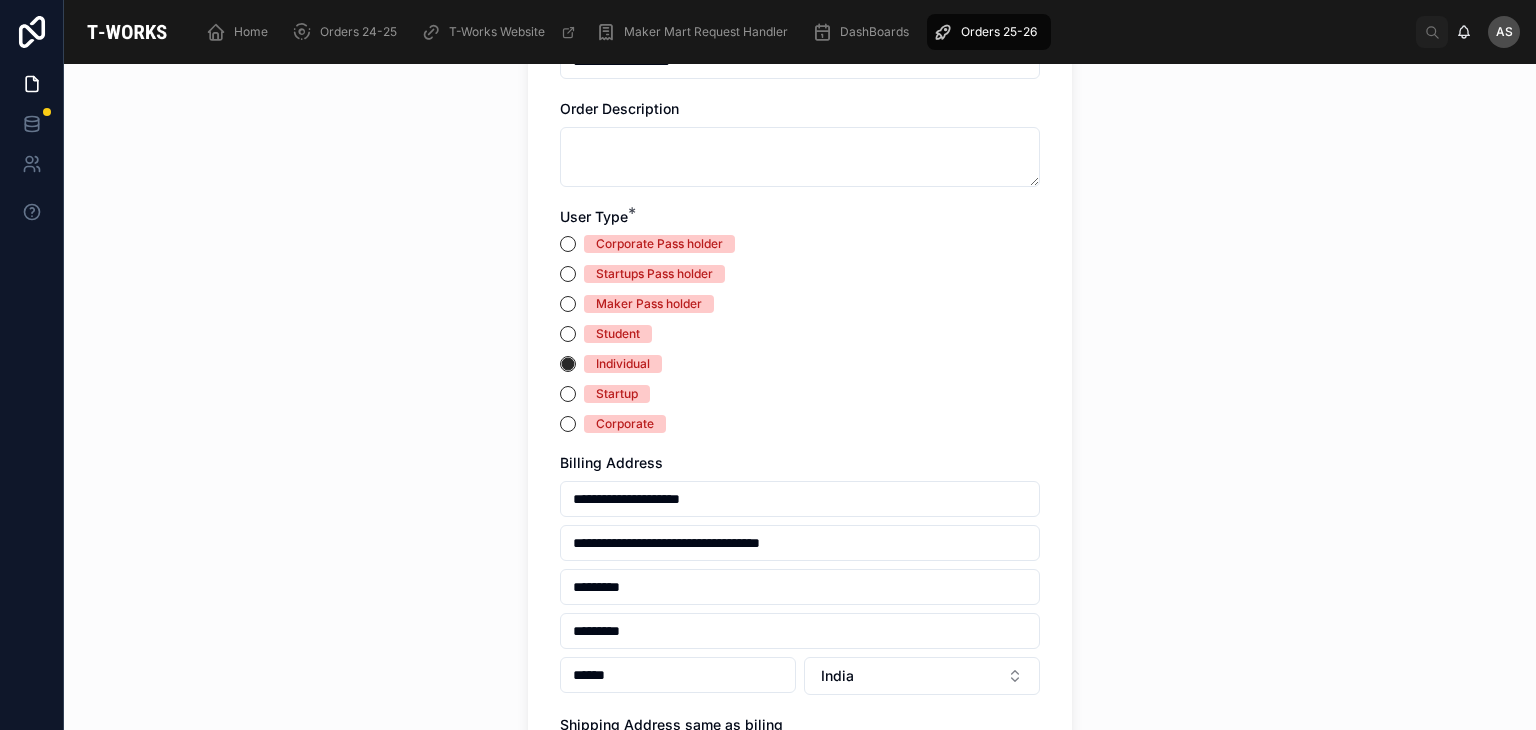 click on "**********" at bounding box center (800, 397) 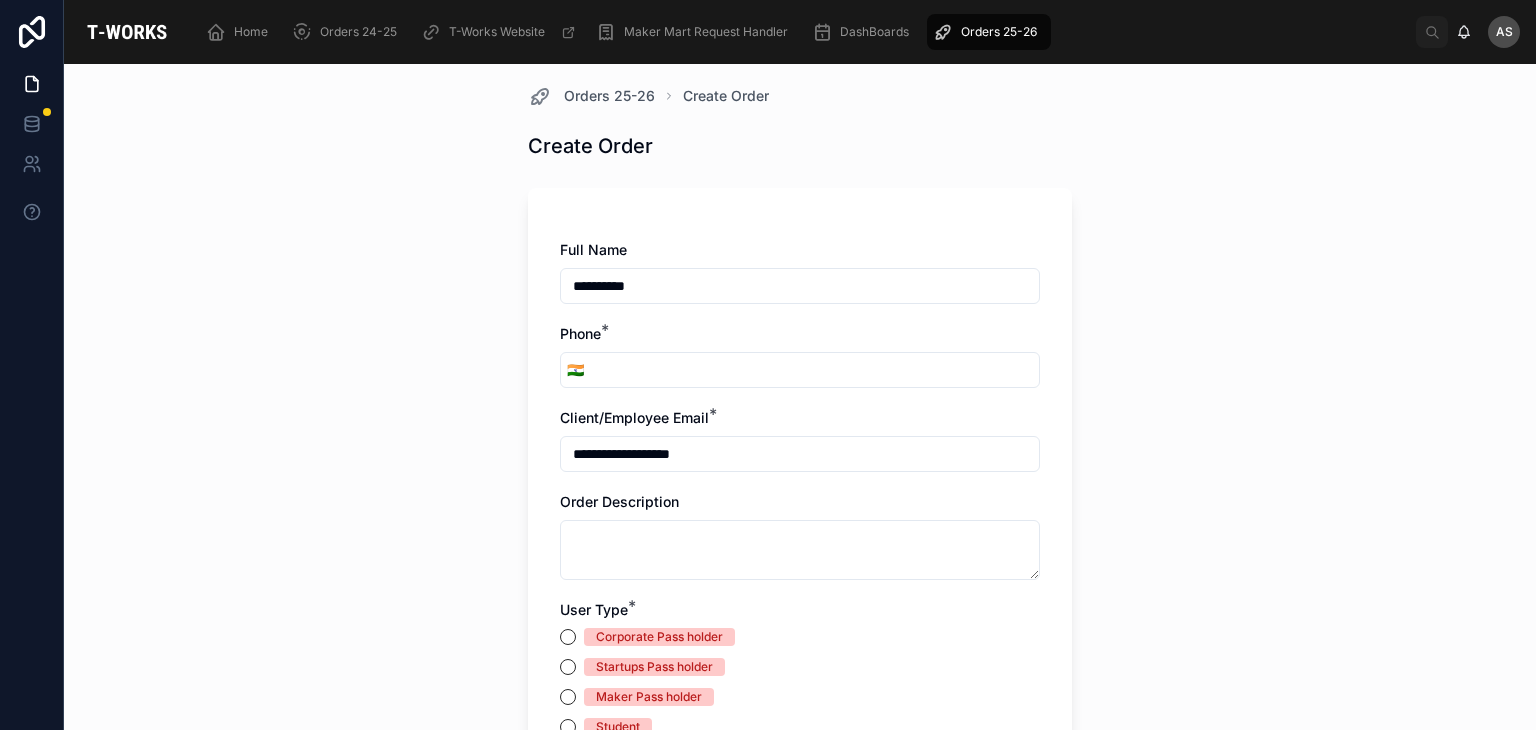 scroll, scrollTop: 0, scrollLeft: 0, axis: both 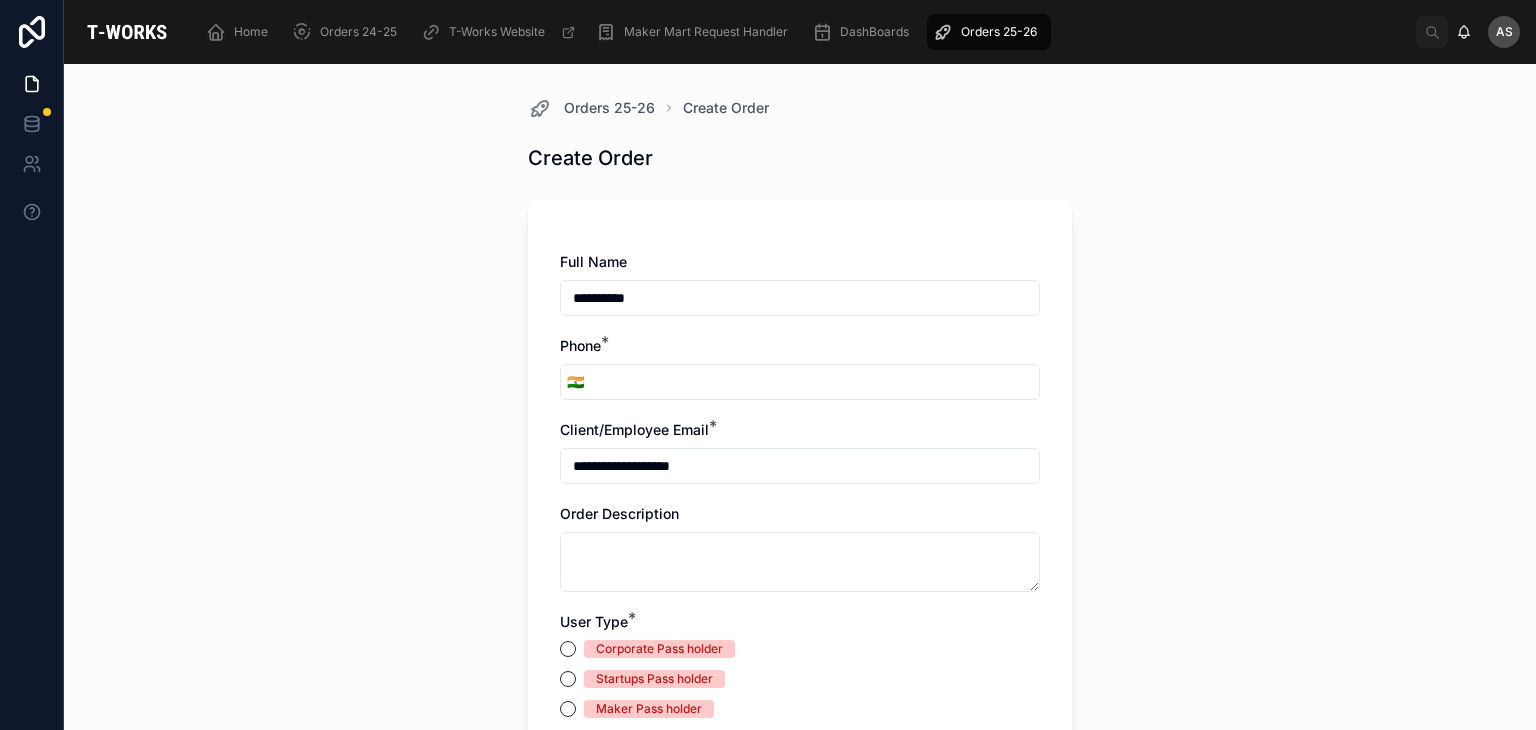 click at bounding box center (814, 382) 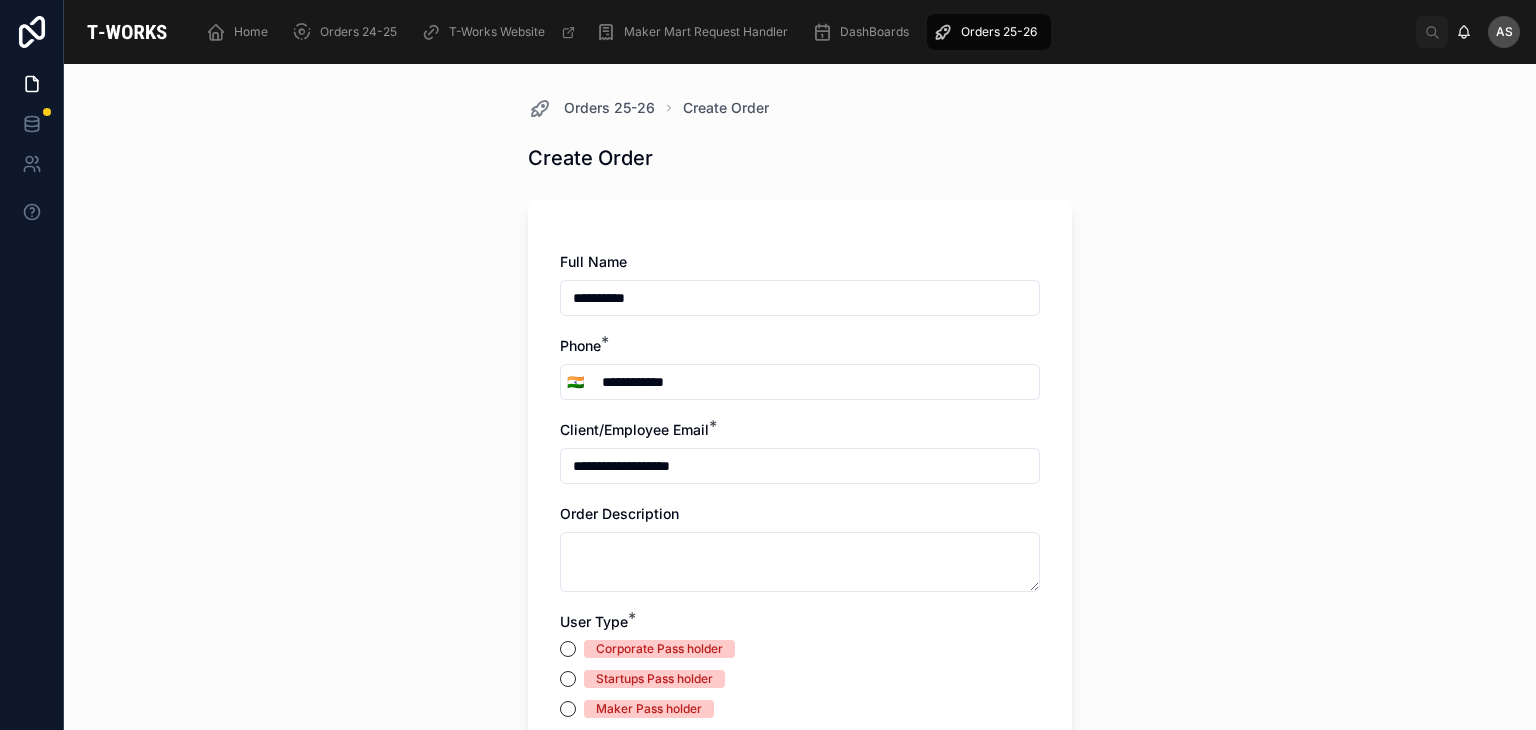 type on "**********" 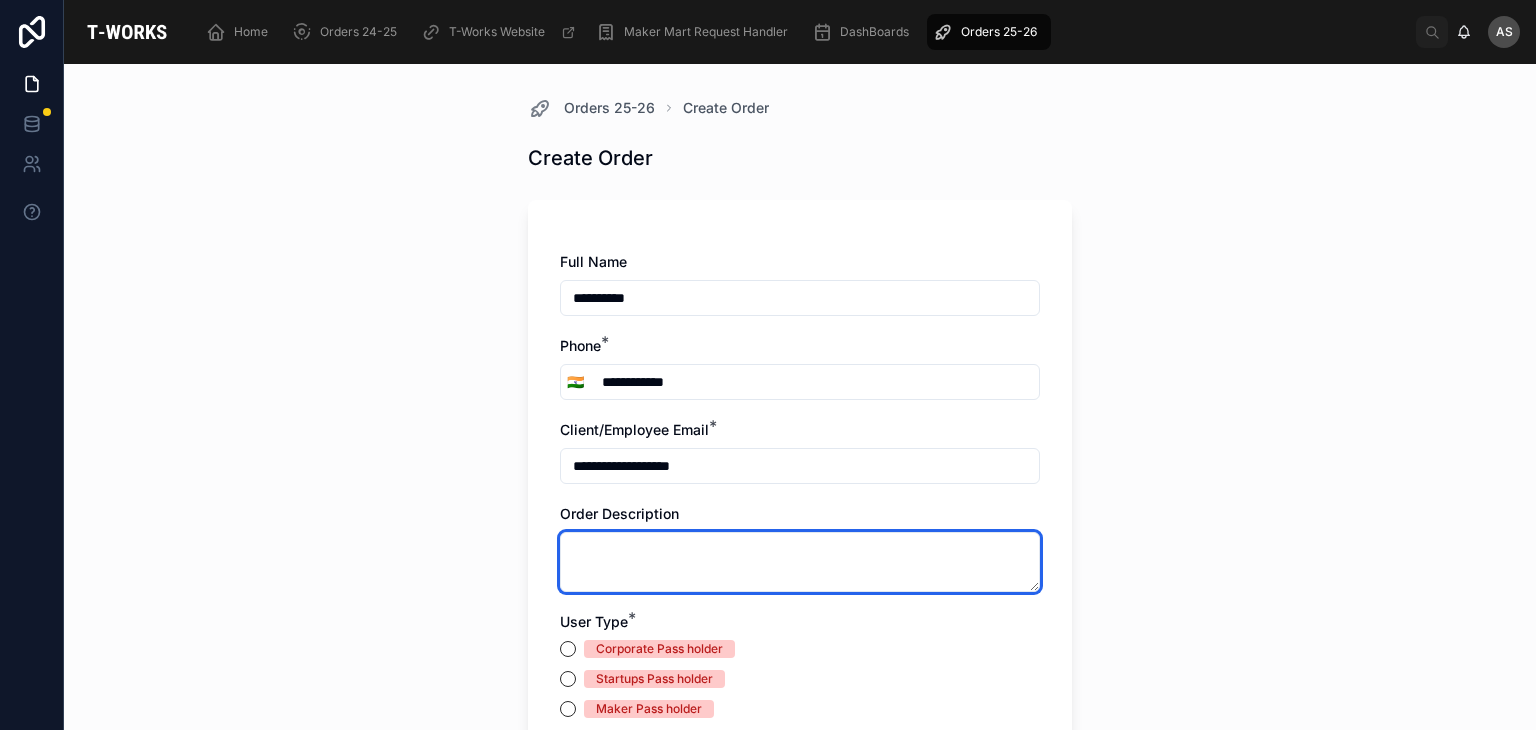 click at bounding box center [800, 562] 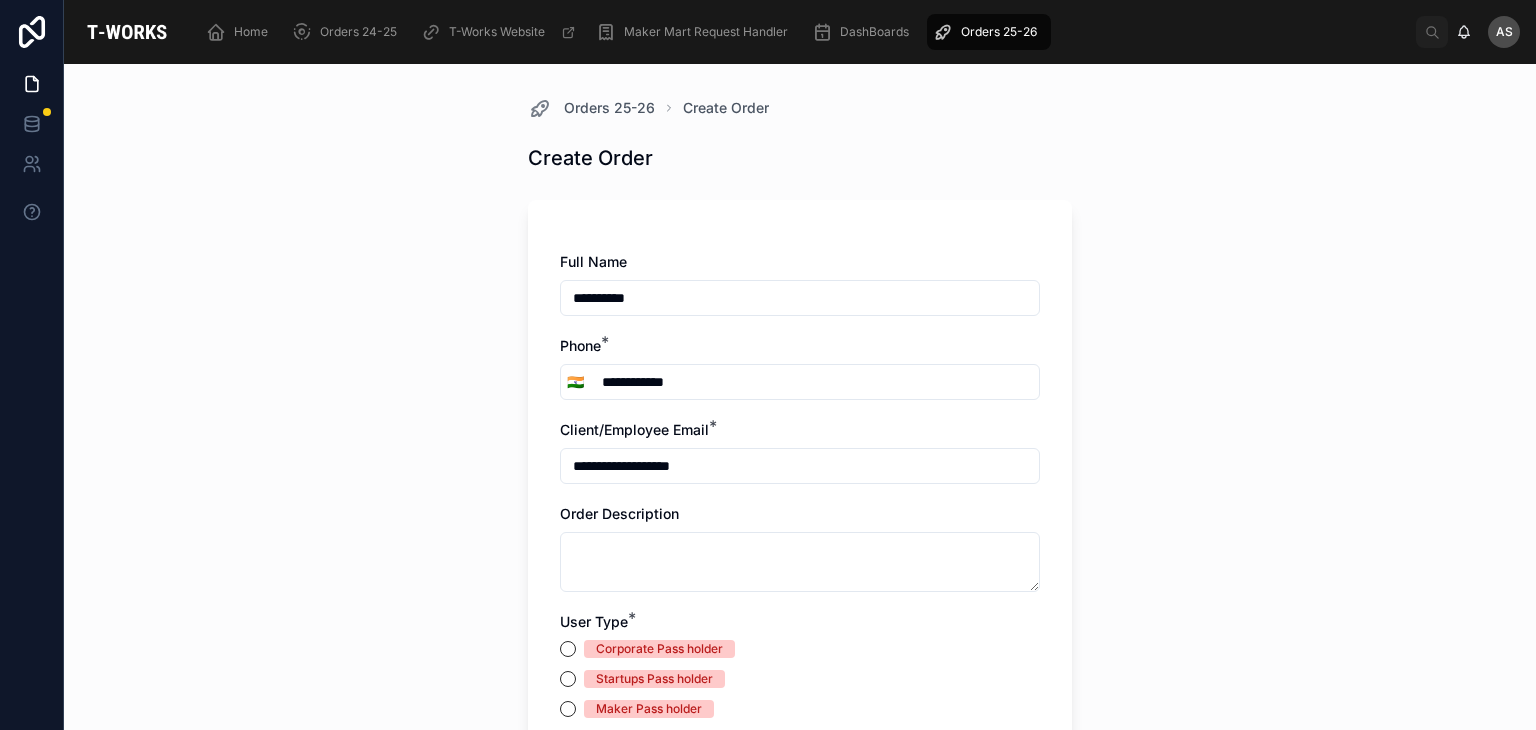 click on "**********" at bounding box center [800, 397] 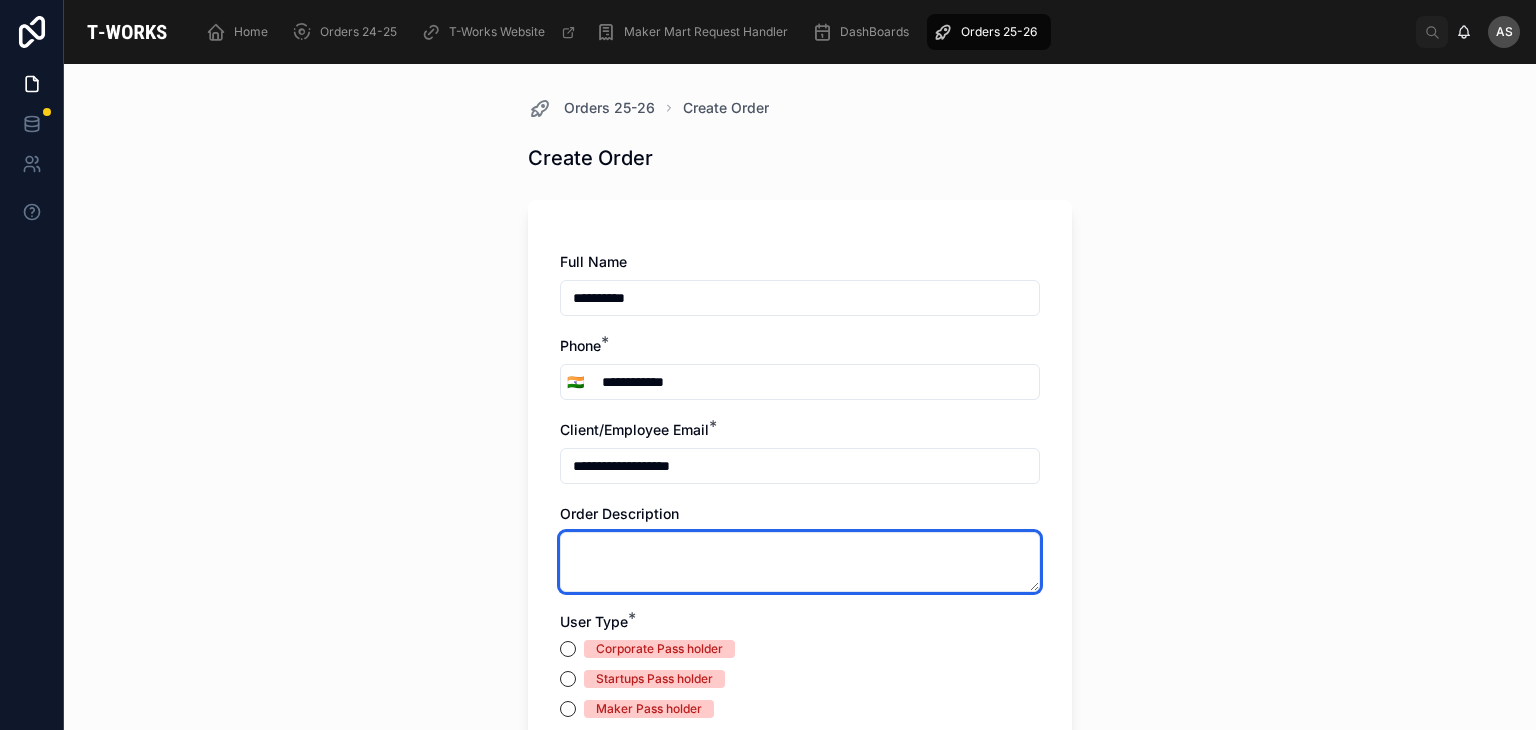 click at bounding box center (800, 562) 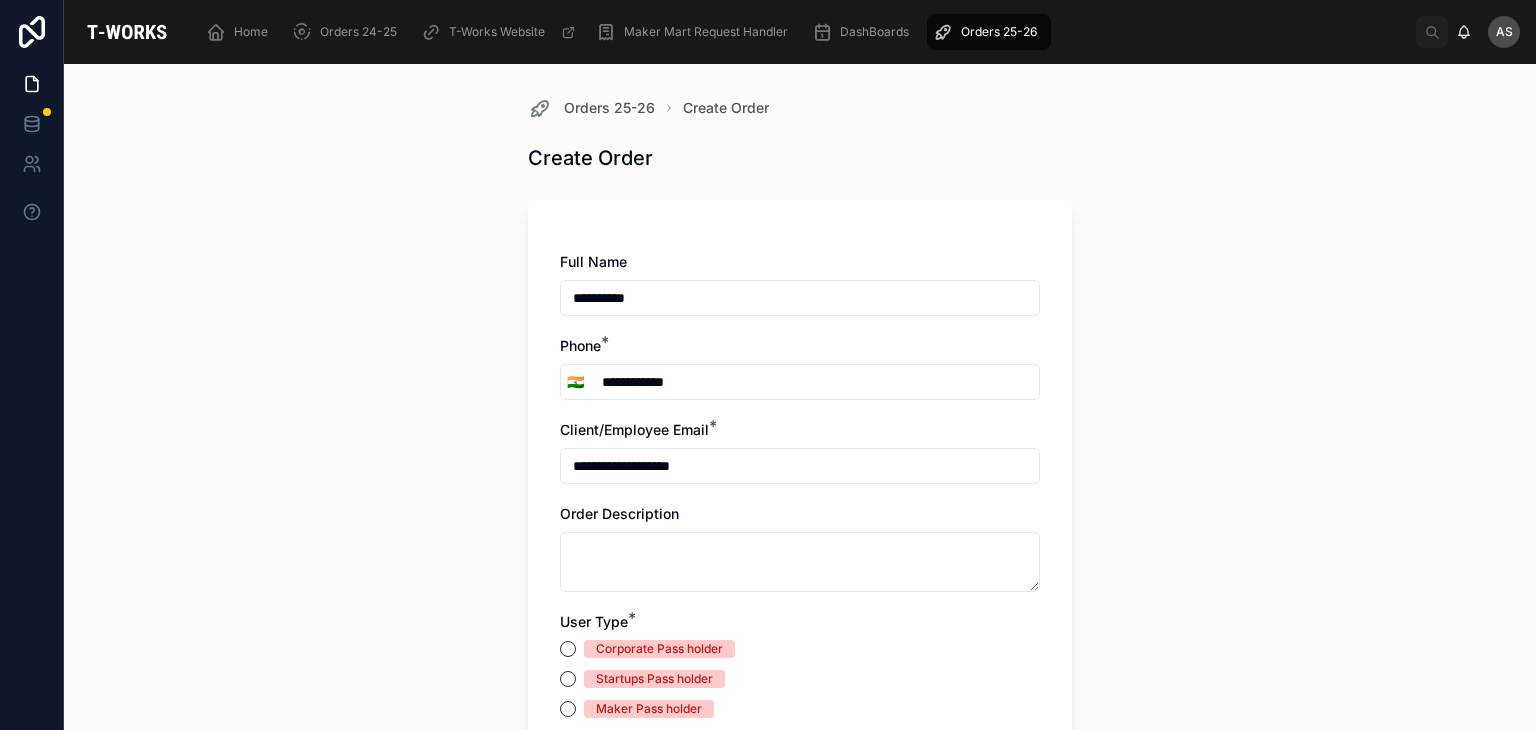 click on "**********" at bounding box center (800, 397) 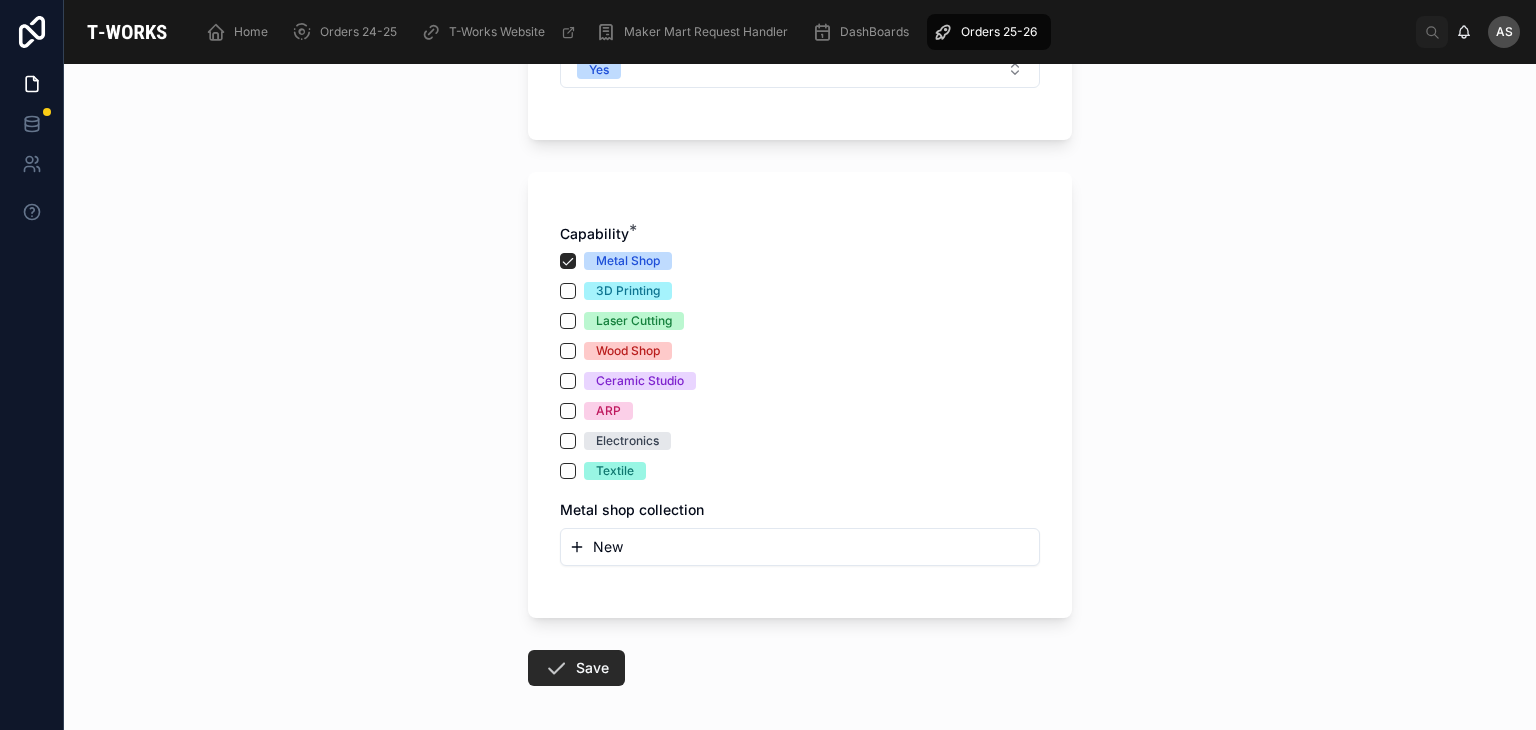 scroll, scrollTop: 1181, scrollLeft: 0, axis: vertical 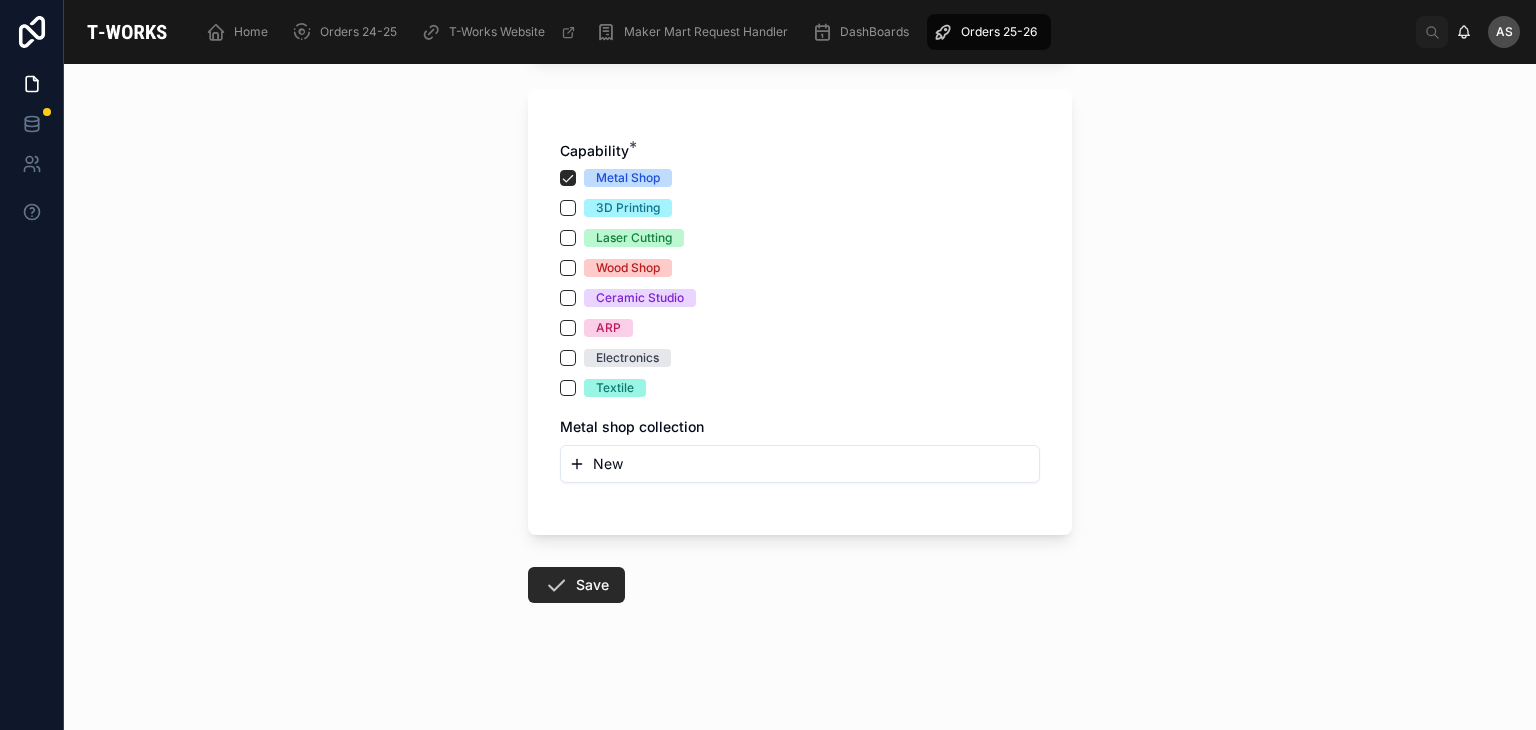 click on "New" at bounding box center [800, 464] 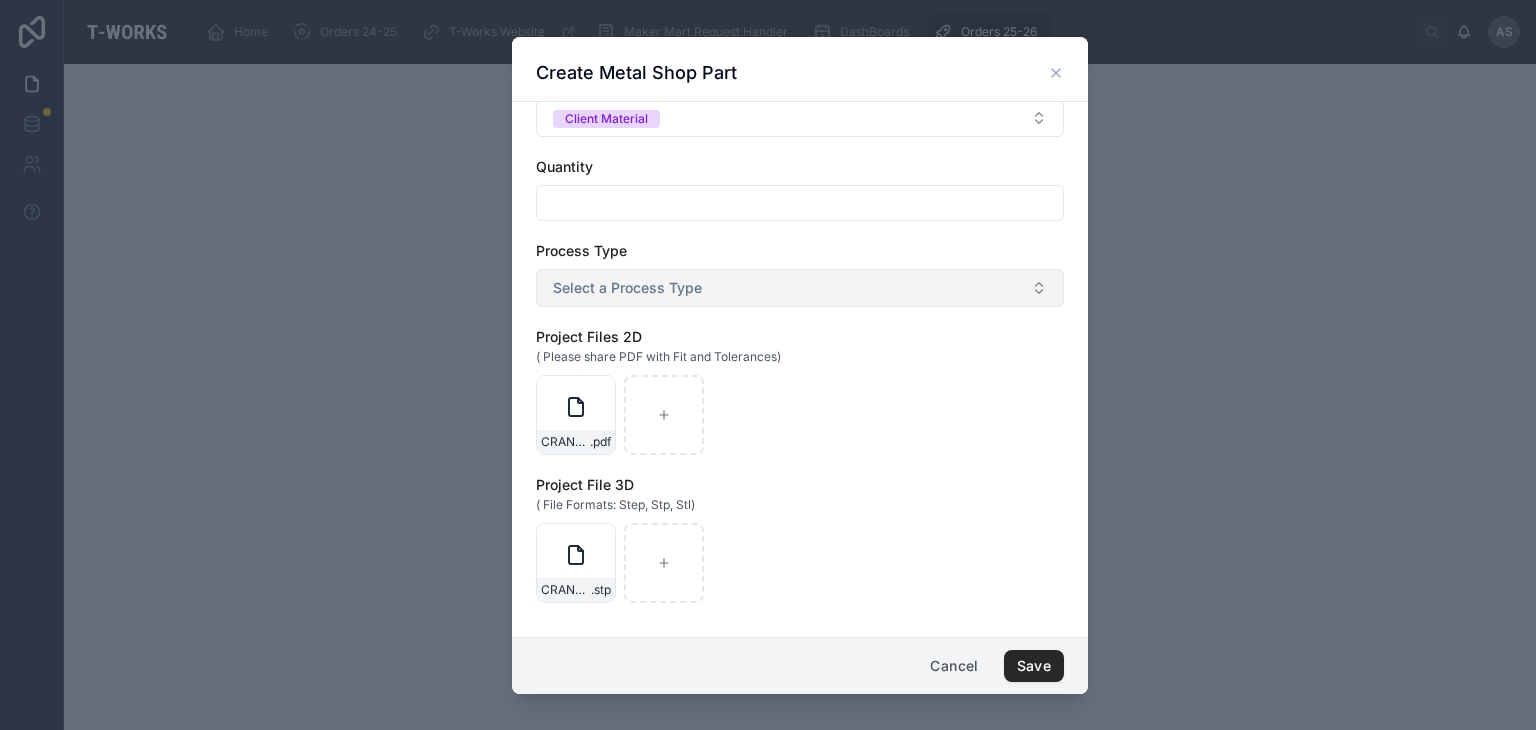 scroll, scrollTop: 0, scrollLeft: 0, axis: both 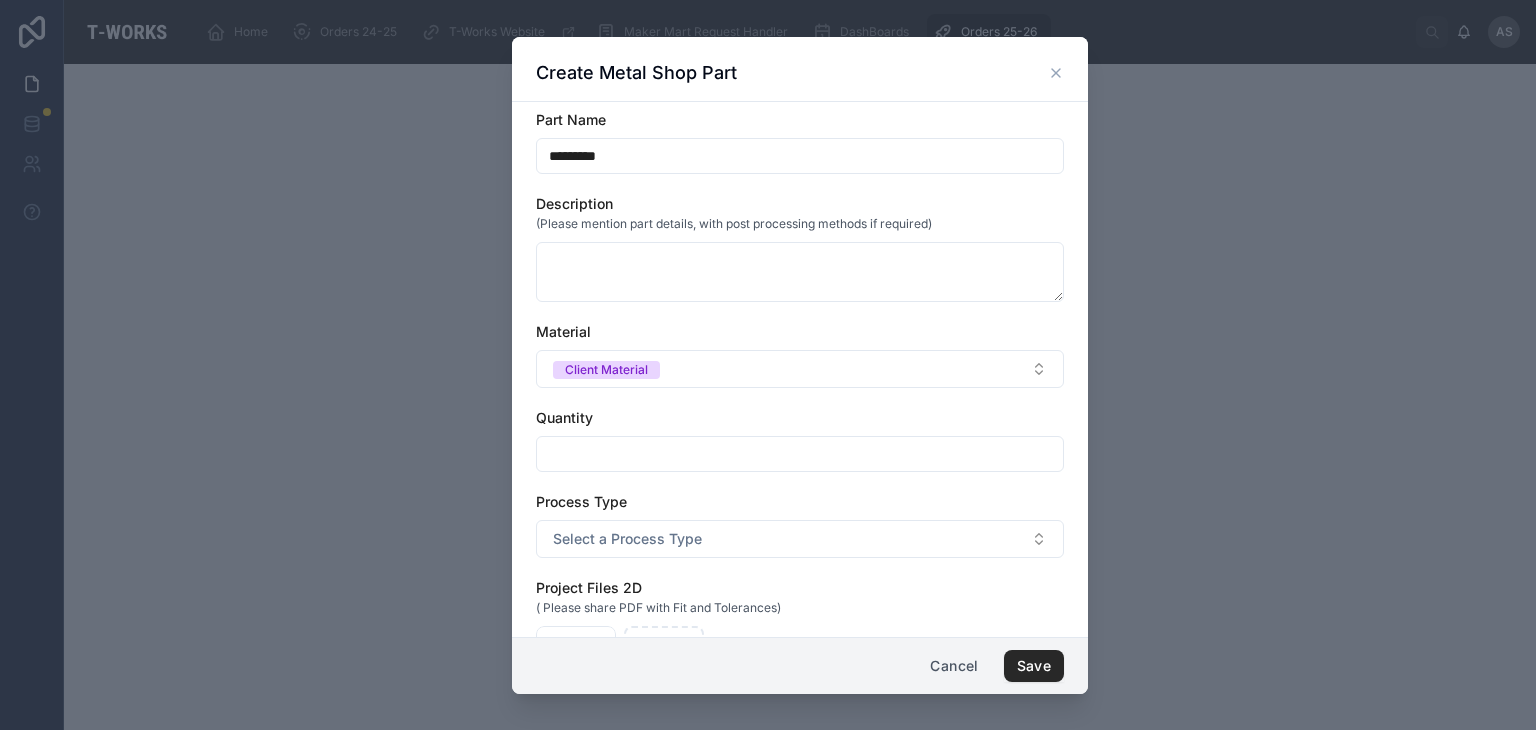 click at bounding box center [800, 454] 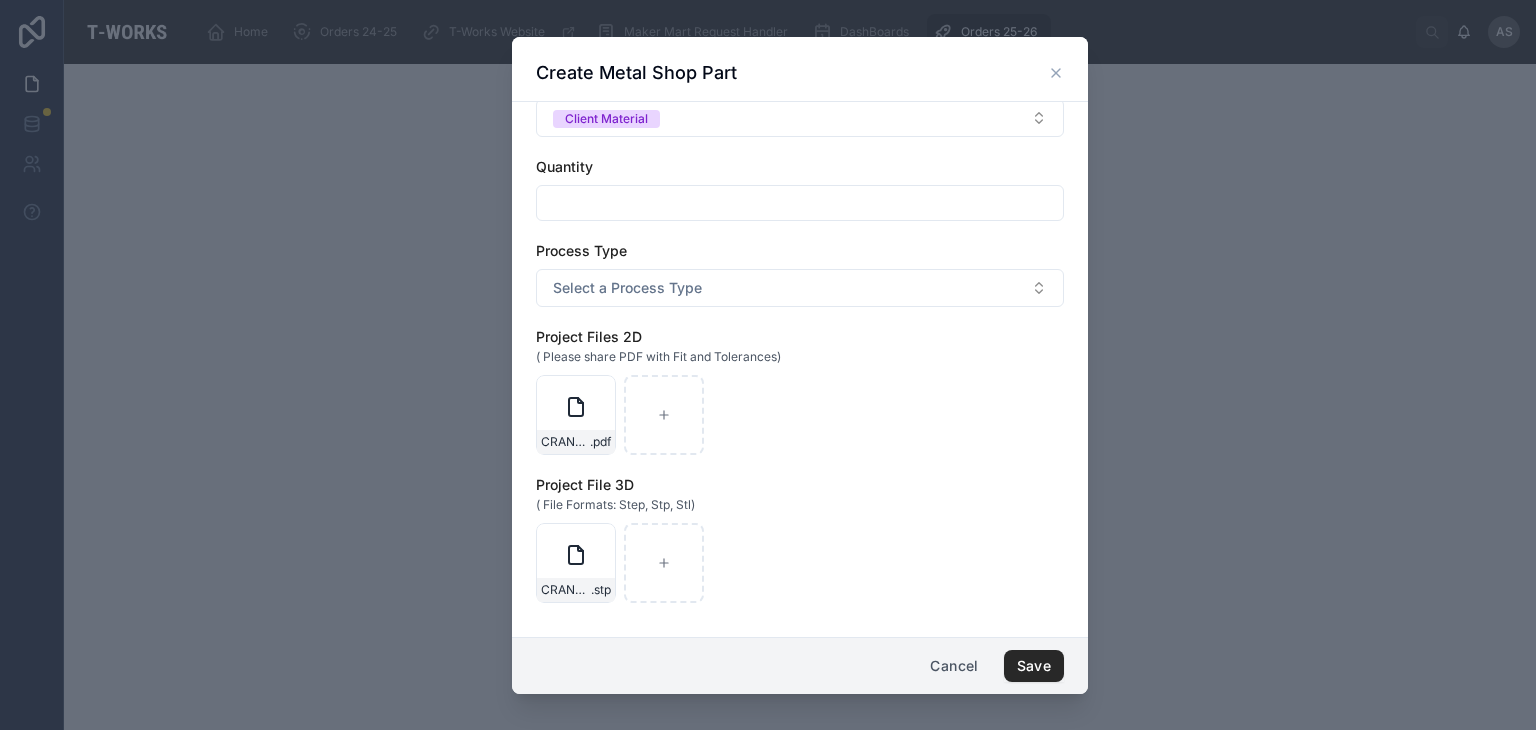 click at bounding box center [800, 203] 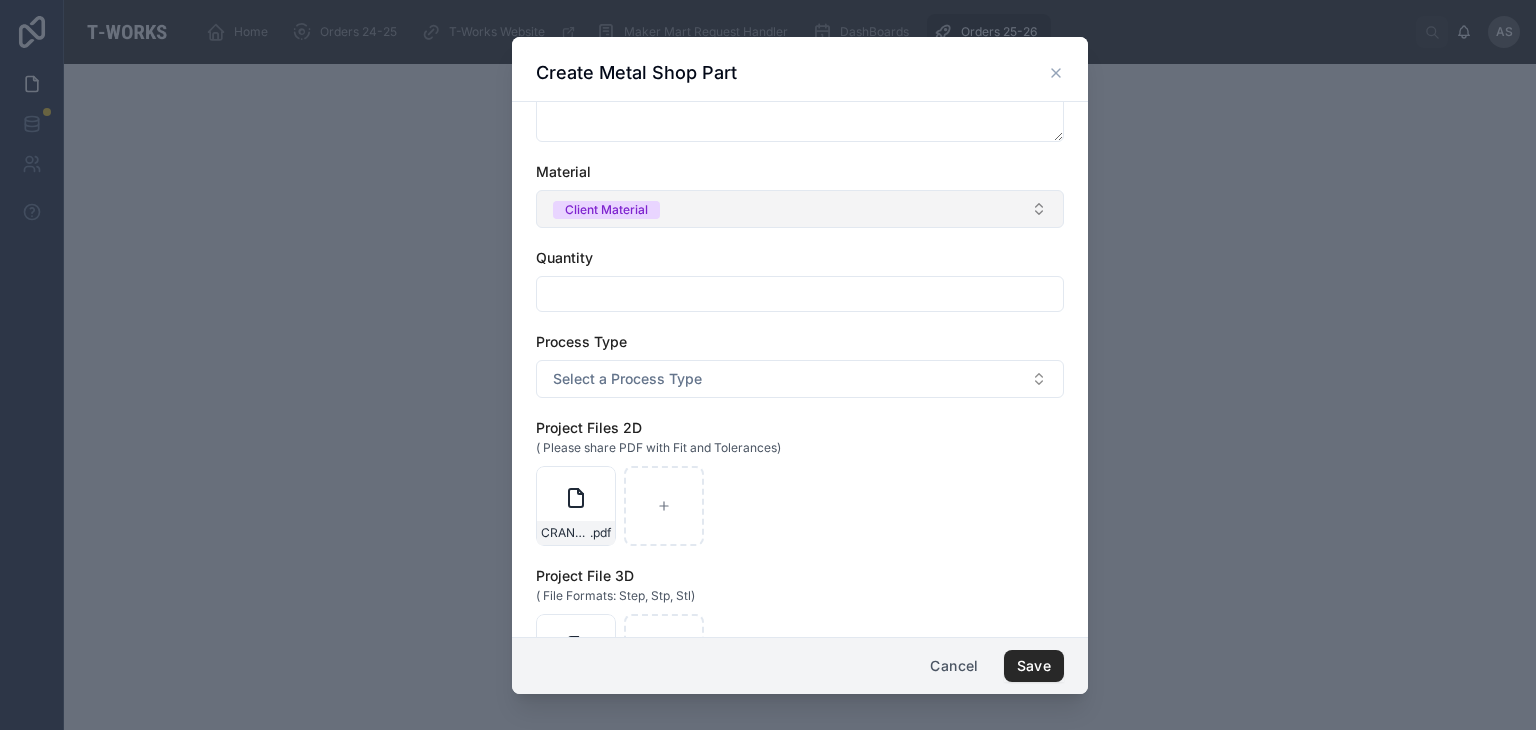 scroll, scrollTop: 162, scrollLeft: 0, axis: vertical 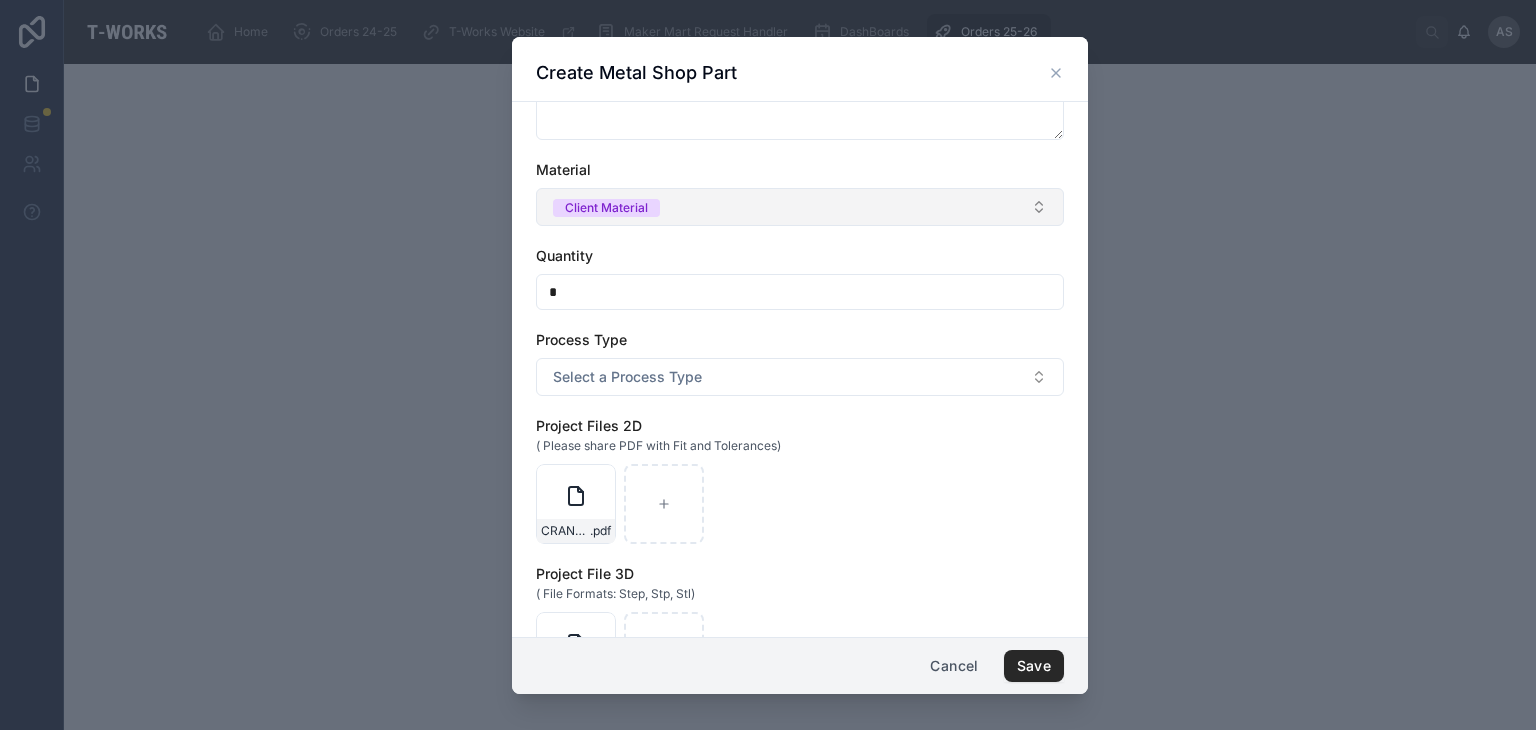 type on "*" 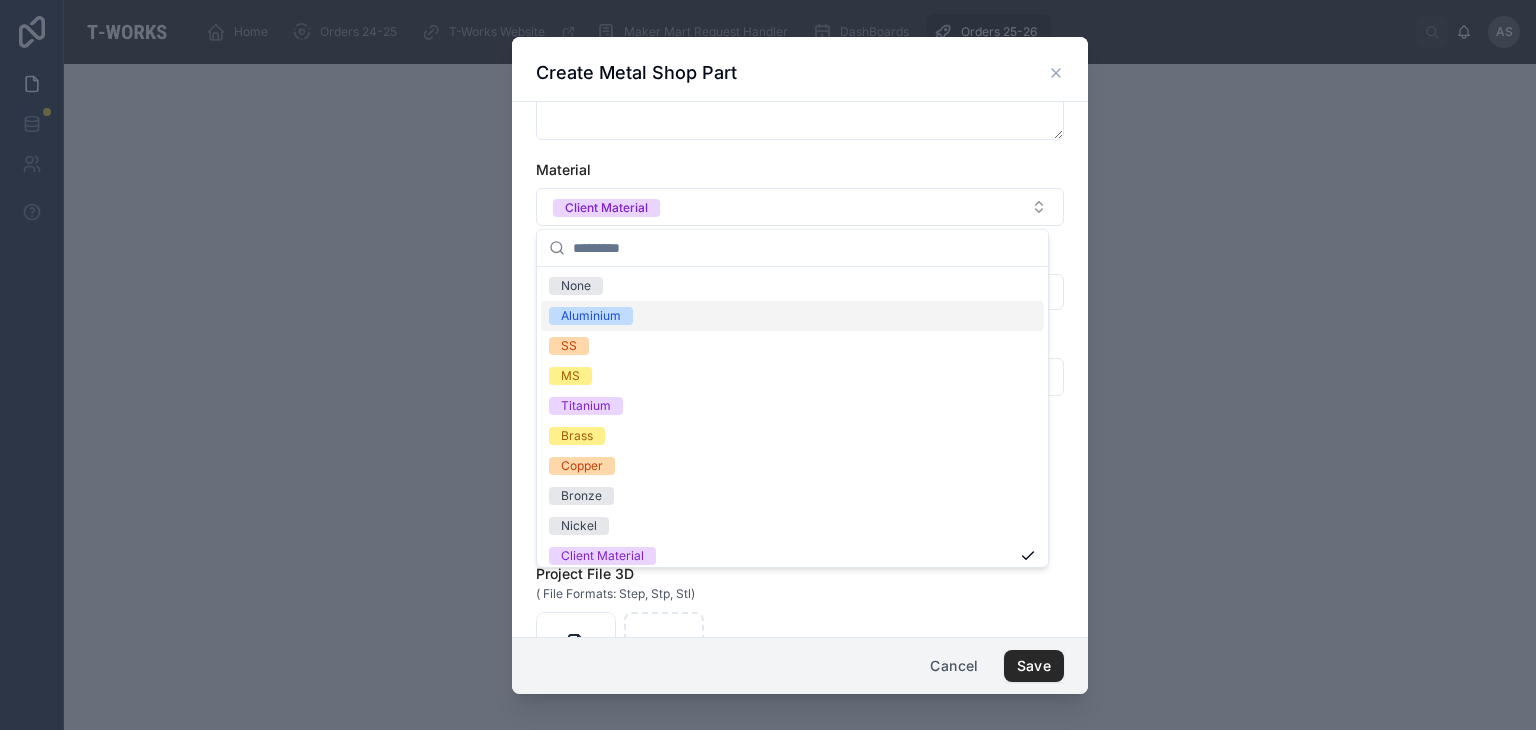 click on "Aluminium" at bounding box center [792, 316] 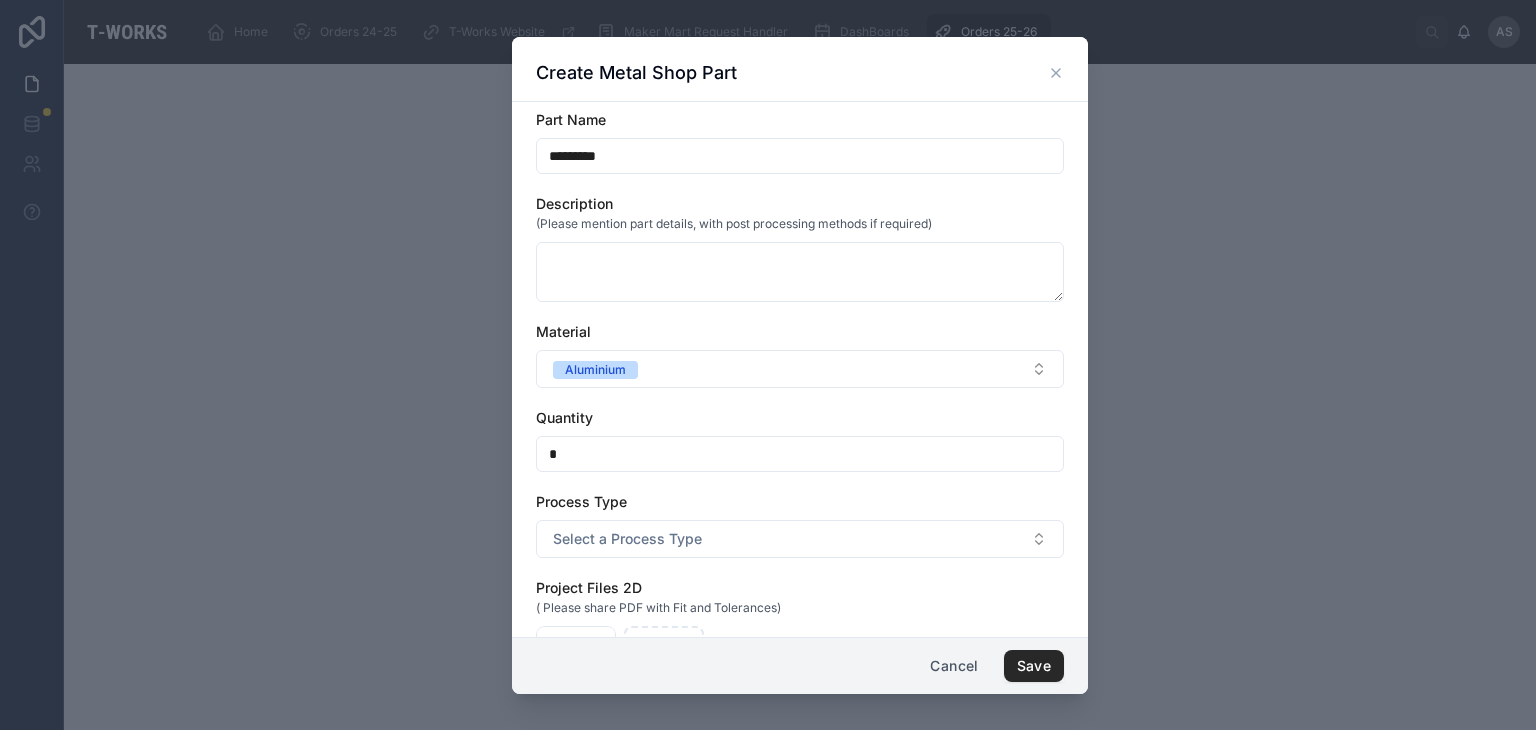 scroll, scrollTop: 251, scrollLeft: 0, axis: vertical 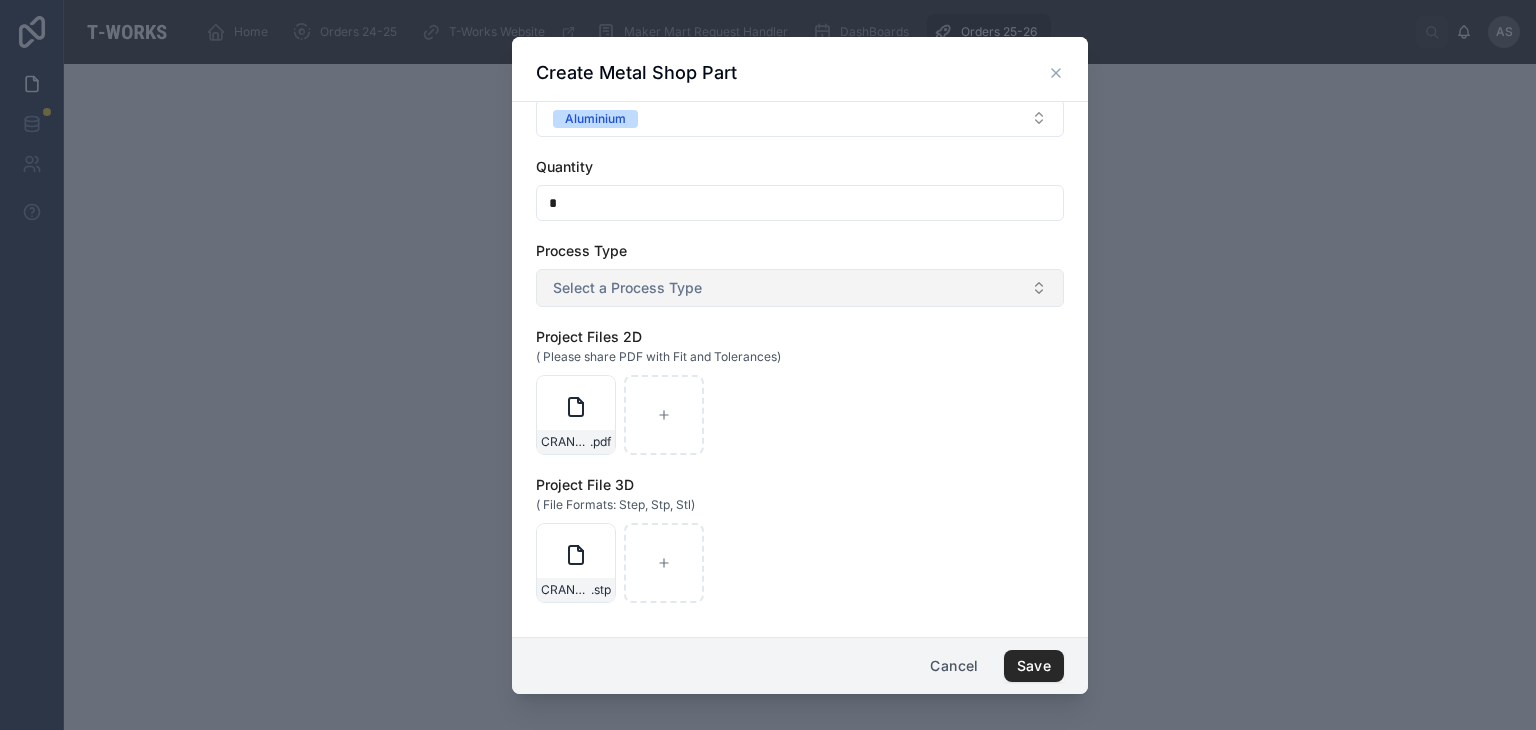 click on "Select a Process Type" at bounding box center [800, 288] 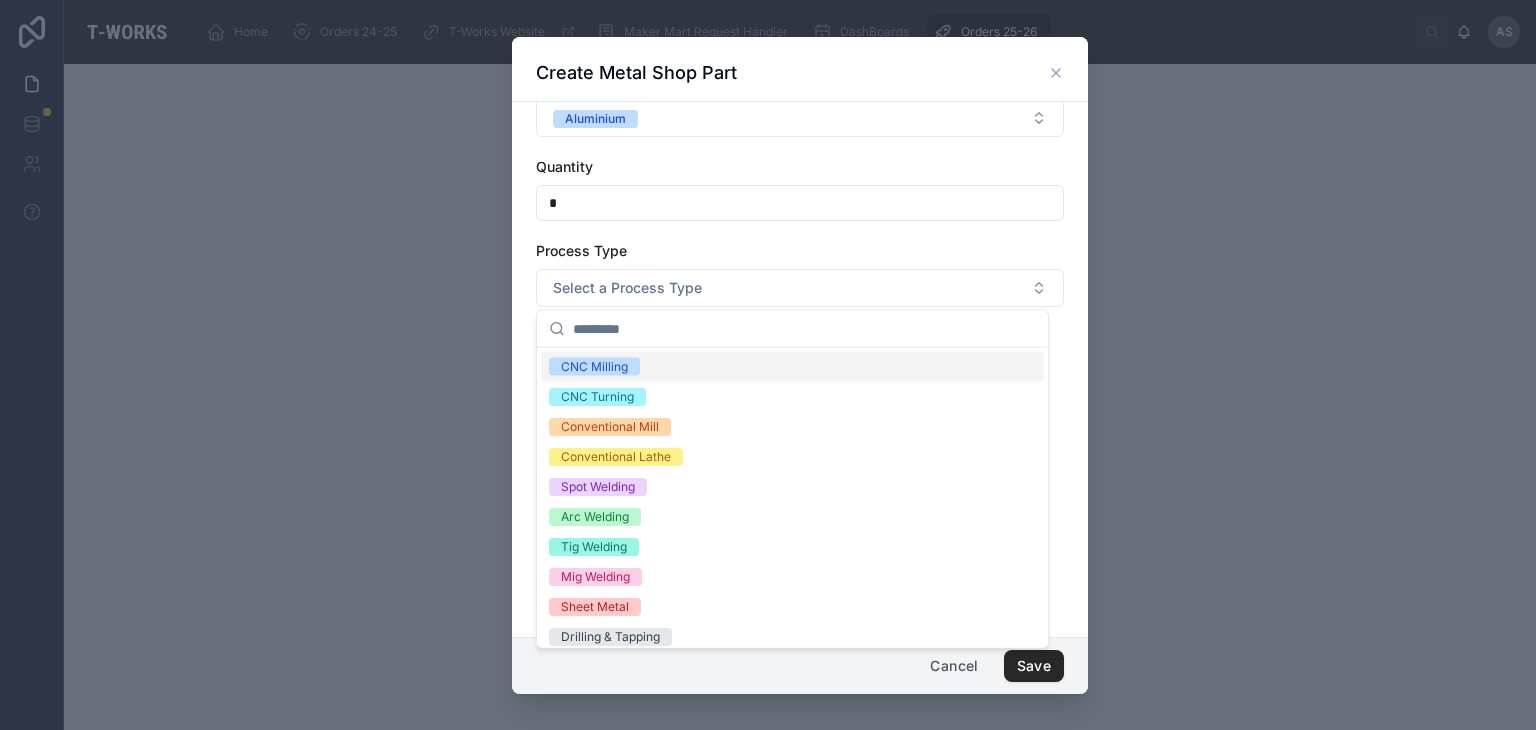 click on "CNC Milling" at bounding box center [792, 367] 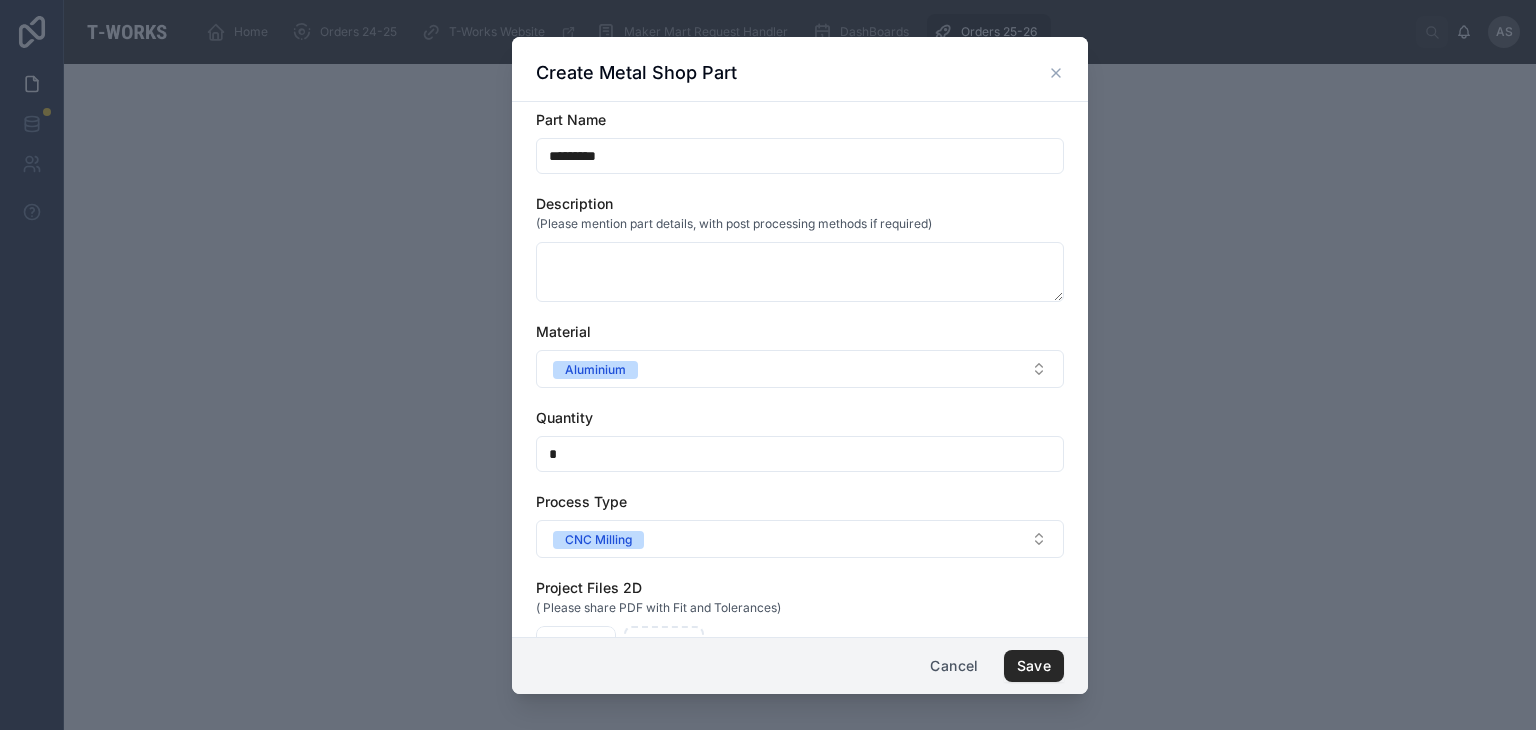 scroll, scrollTop: 252, scrollLeft: 0, axis: vertical 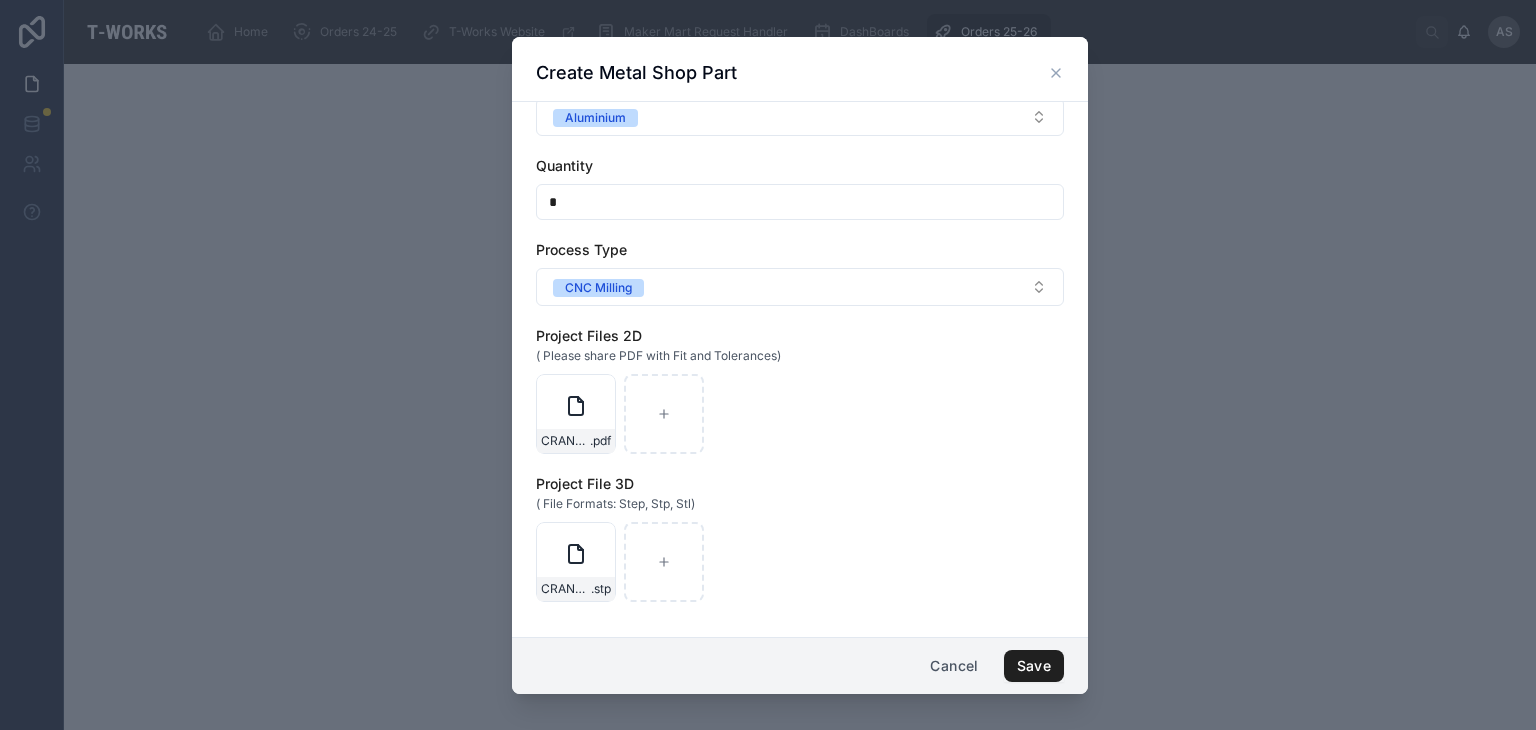 click on "Save" at bounding box center [1034, 666] 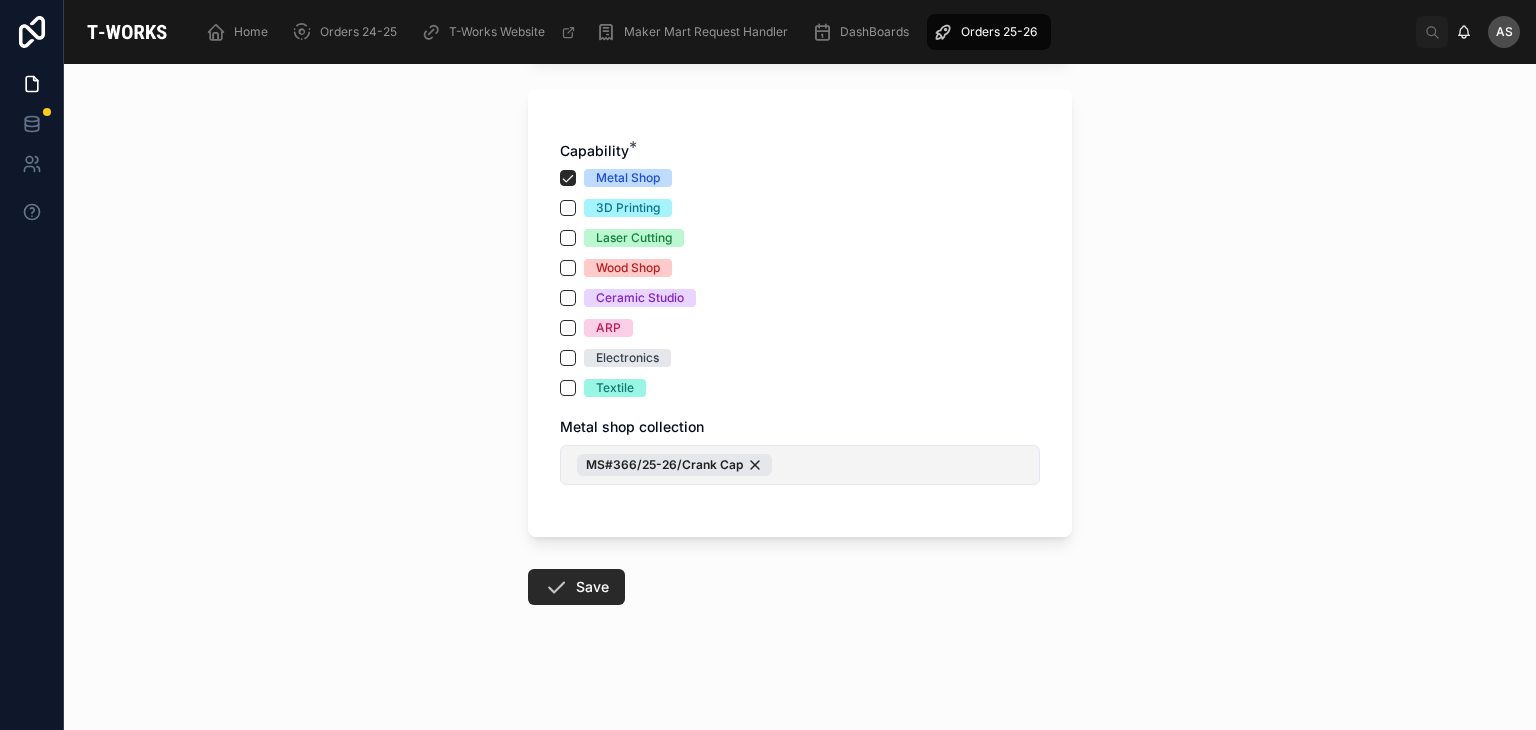 click on "MS#366/25-26/Crank Cap" at bounding box center [800, 465] 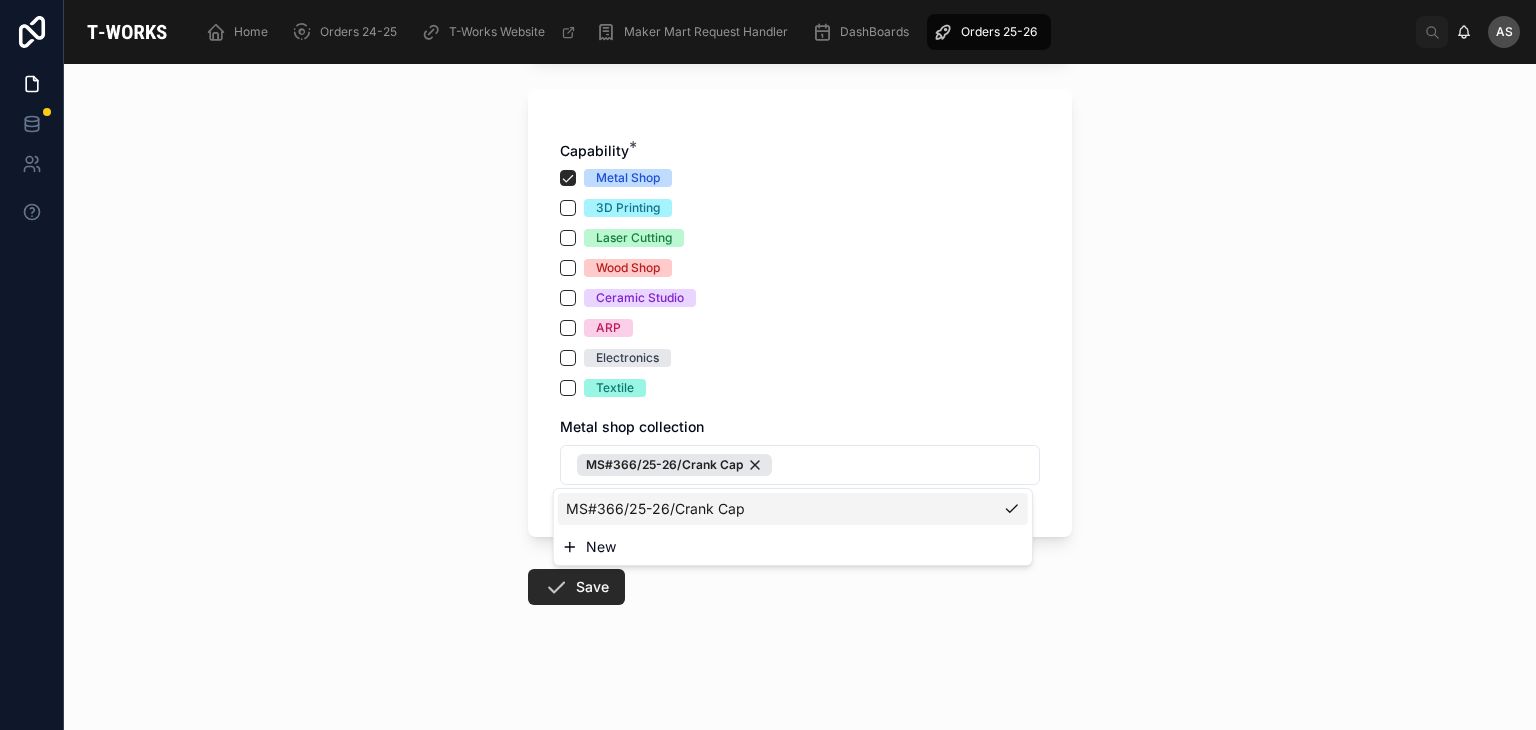 click on "New" at bounding box center [601, 547] 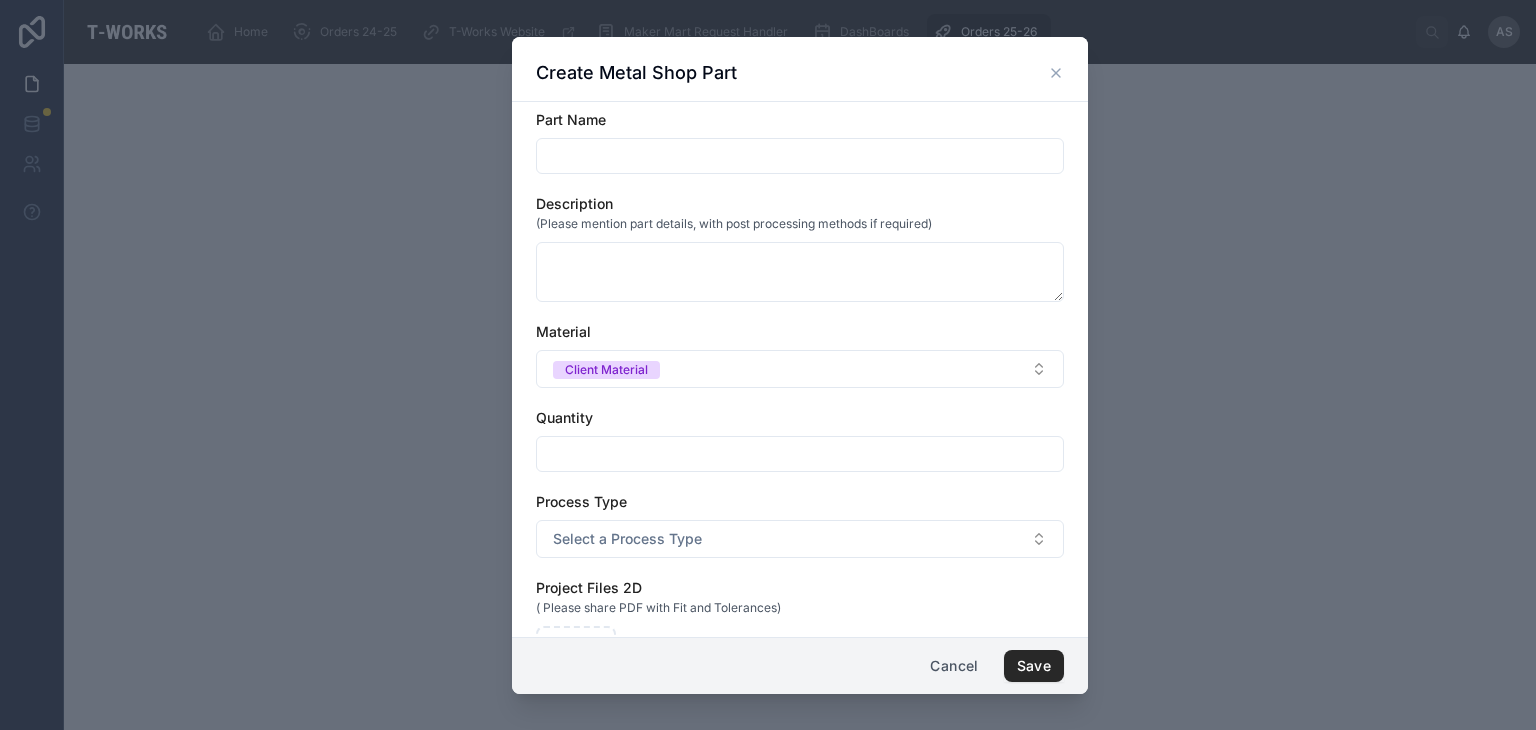 click at bounding box center [800, 156] 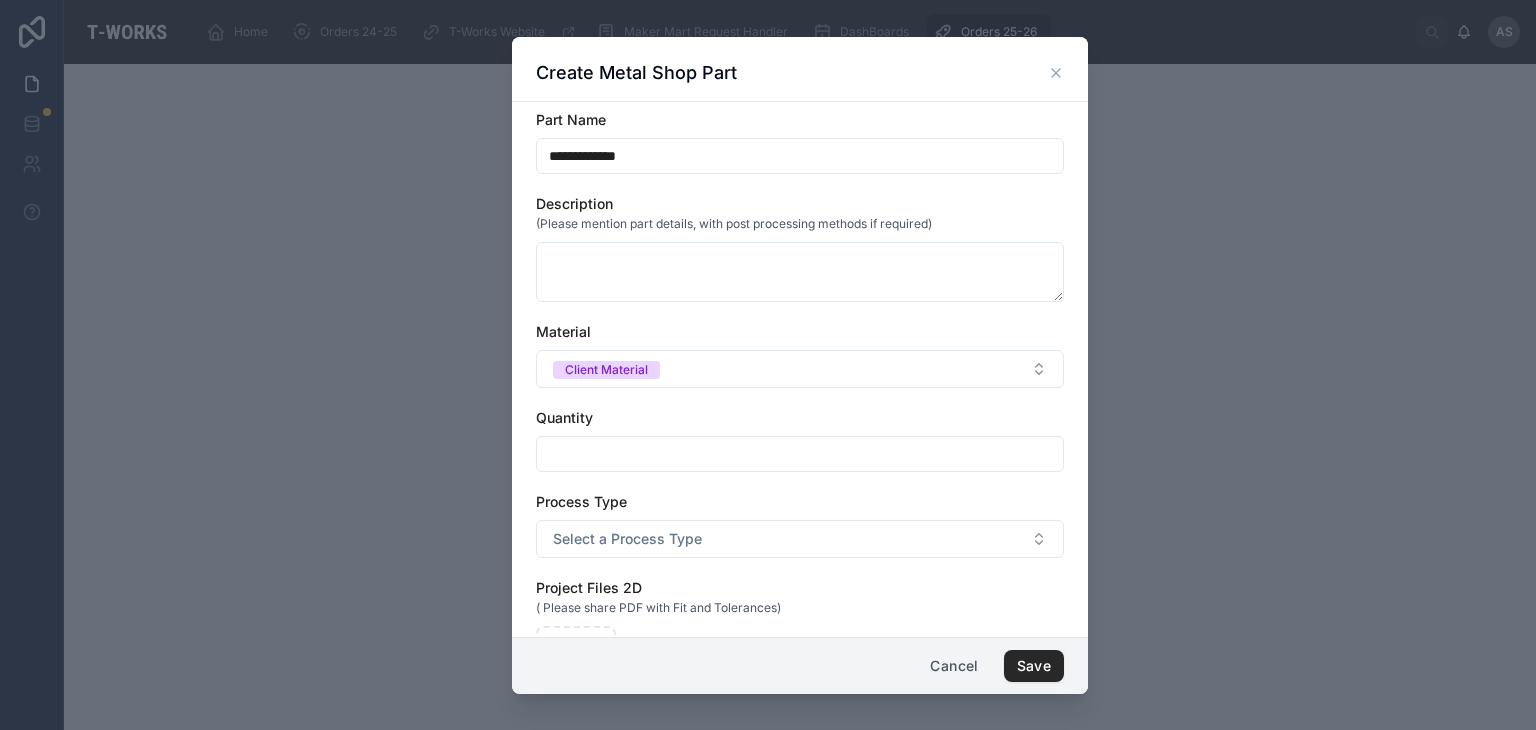 type on "**********" 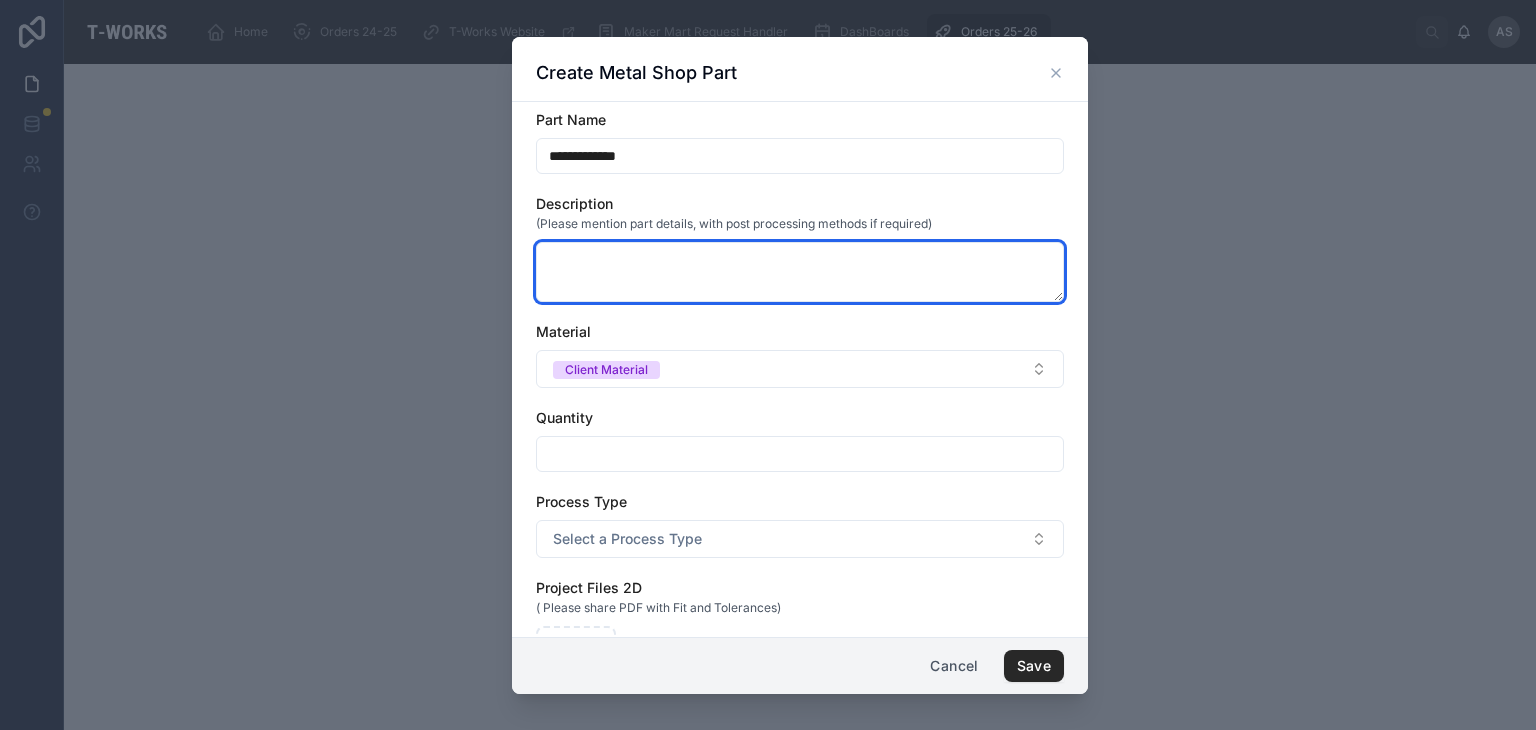 click at bounding box center [800, 272] 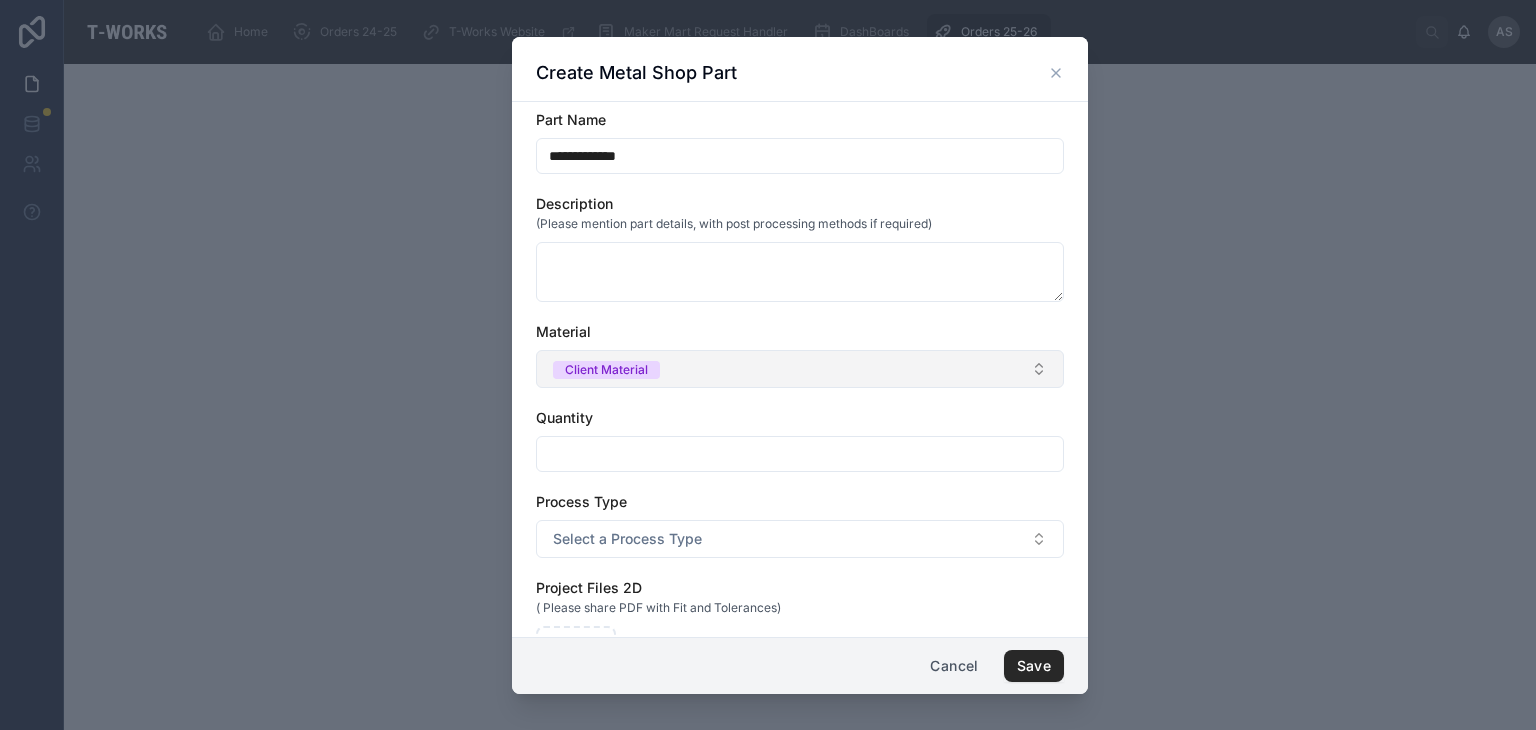 click on "Client Material" at bounding box center [800, 369] 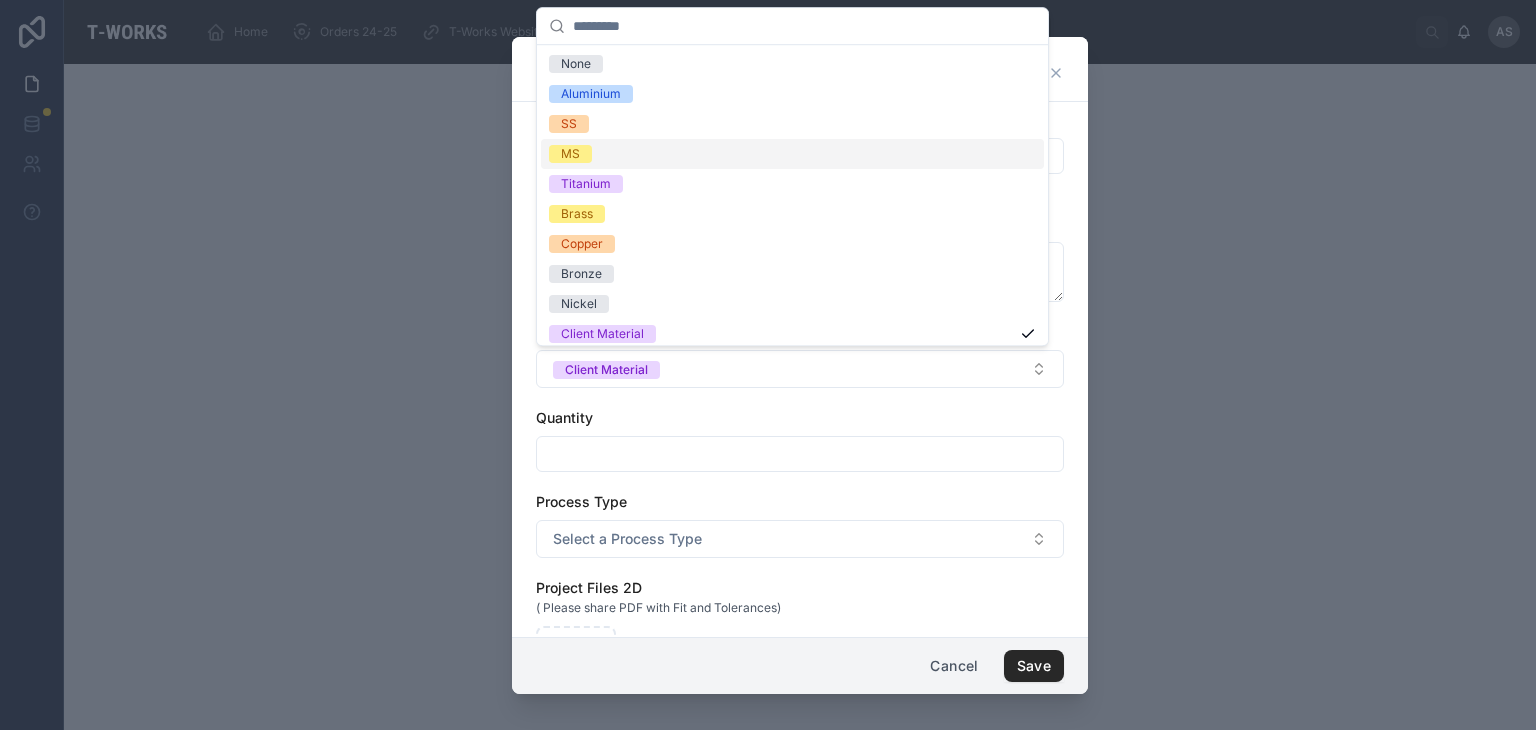 click on "MS" at bounding box center (792, 154) 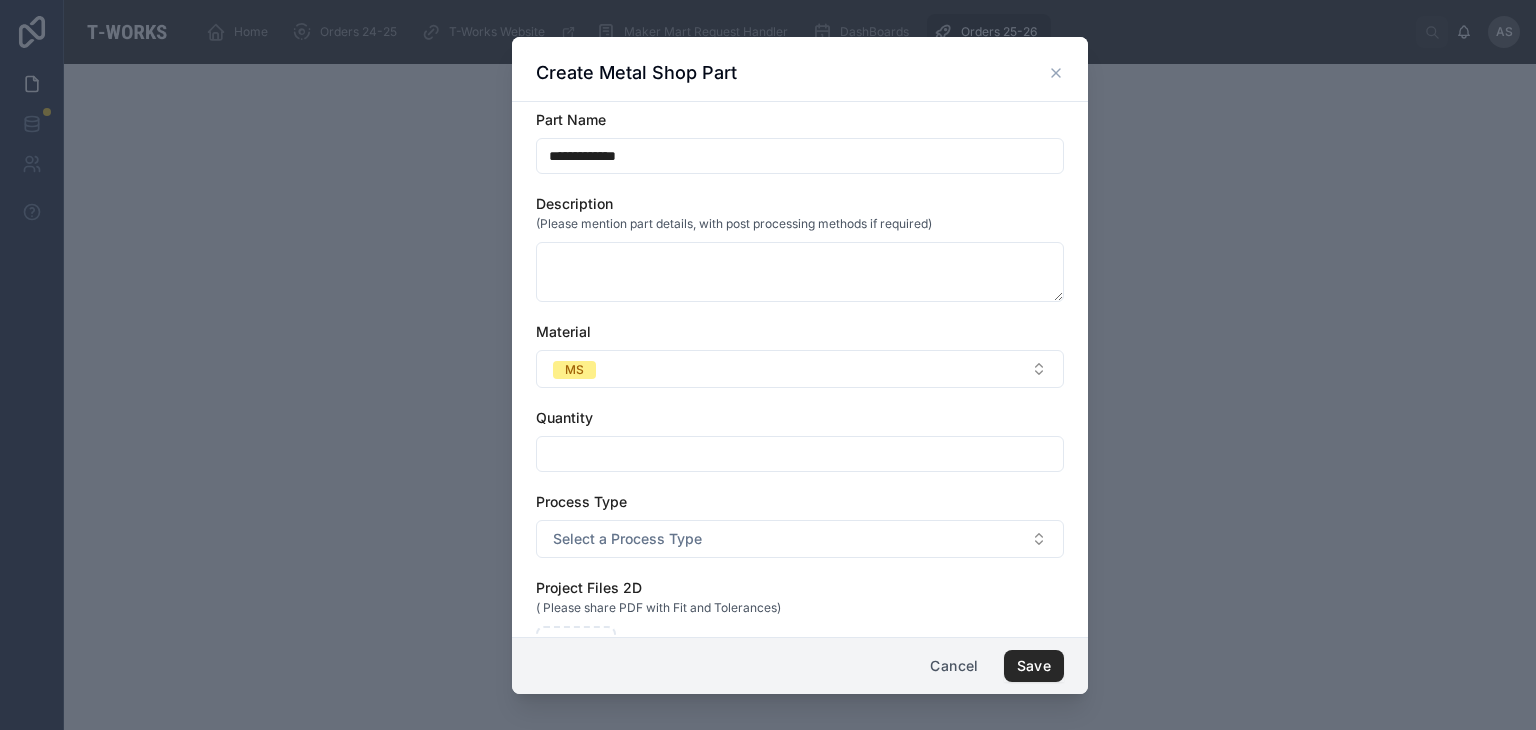 click at bounding box center (800, 454) 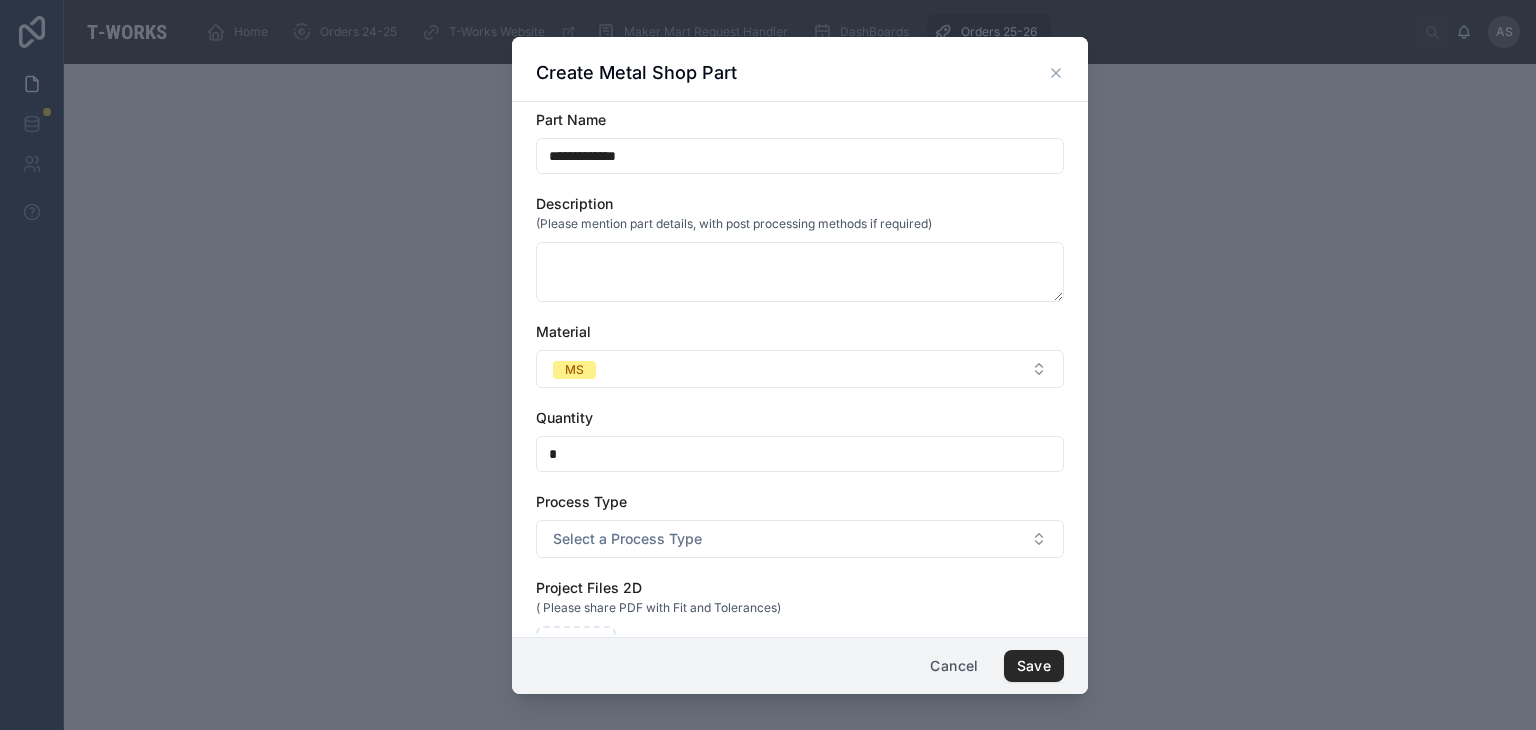 type on "*" 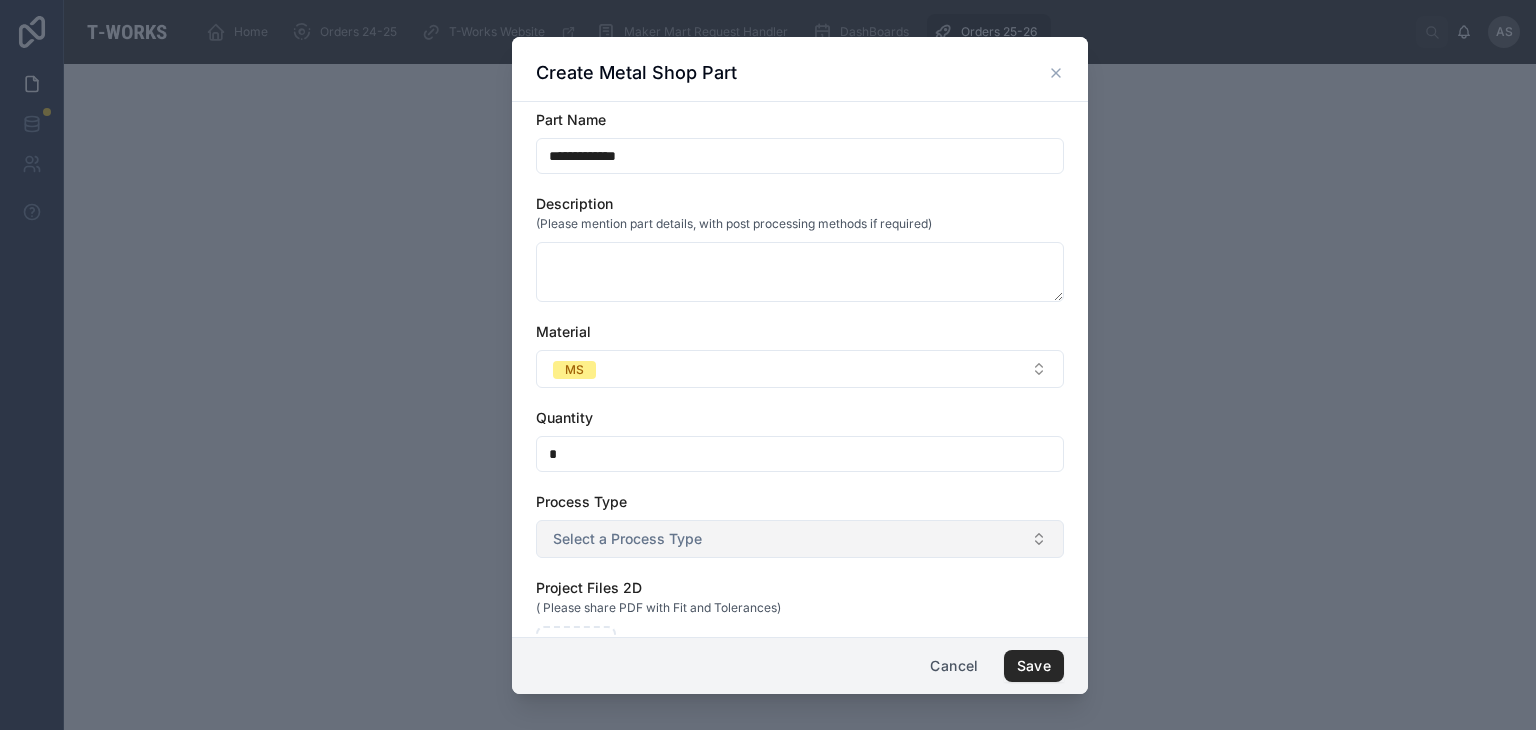 click on "Select a Process Type" at bounding box center [800, 539] 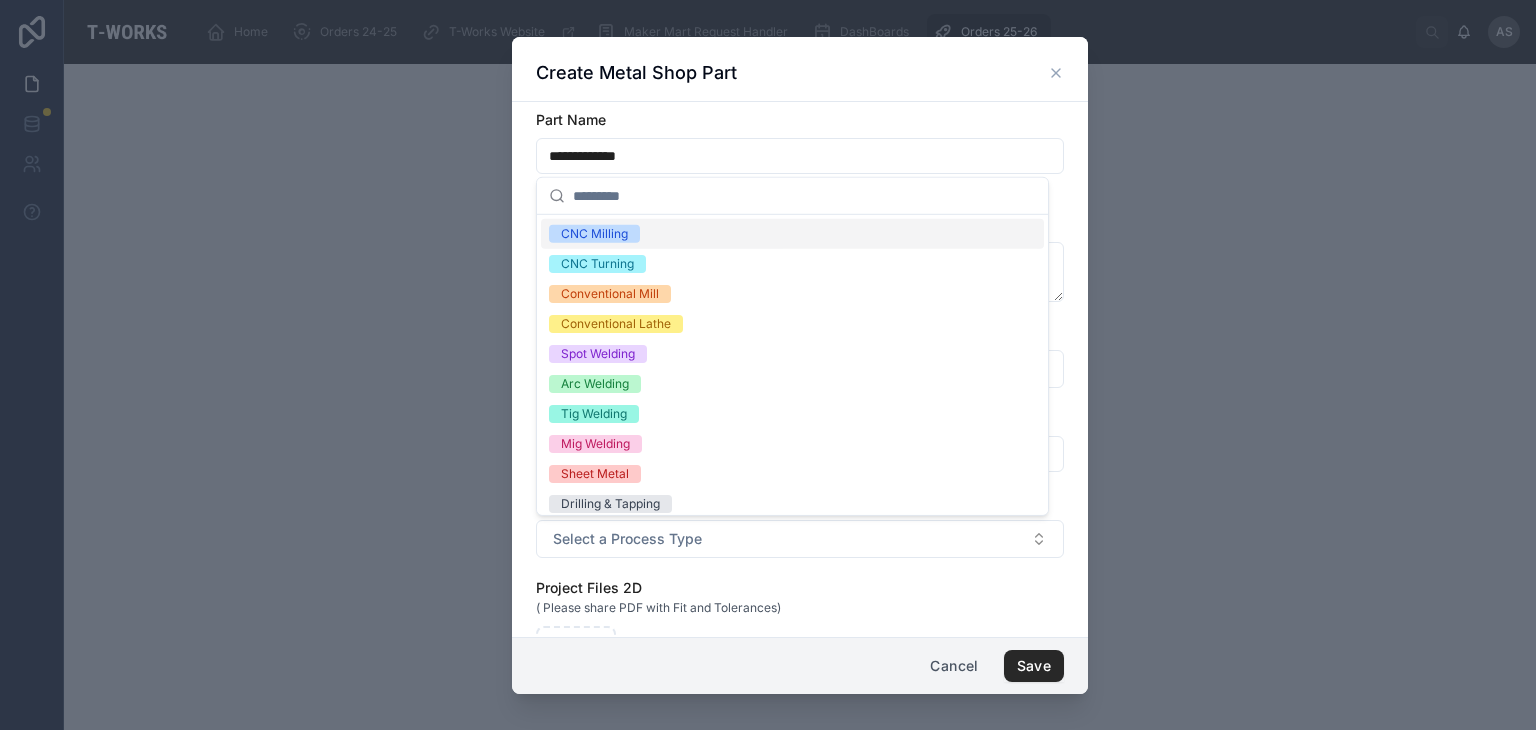 click on "CNC Milling" at bounding box center (792, 234) 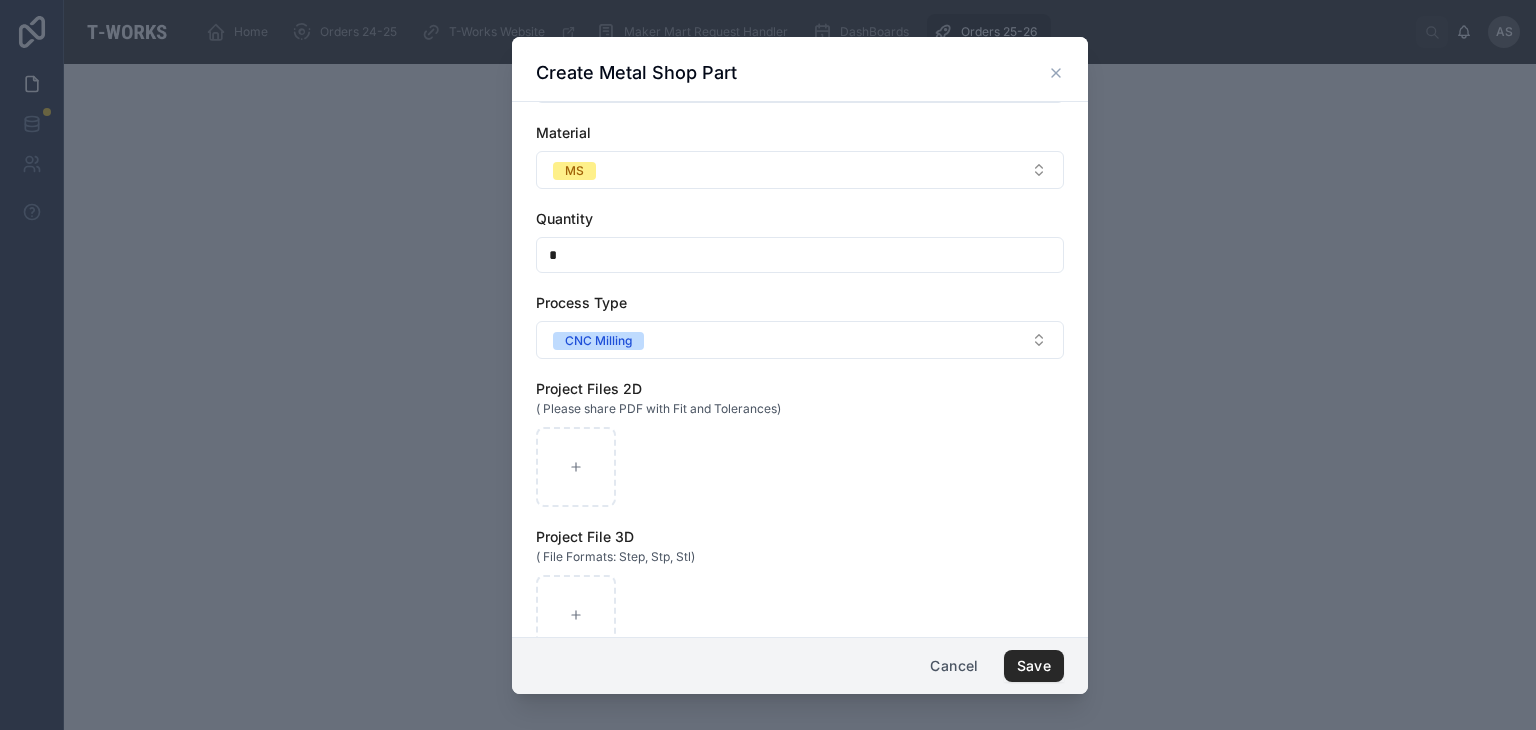 scroll, scrollTop: 252, scrollLeft: 0, axis: vertical 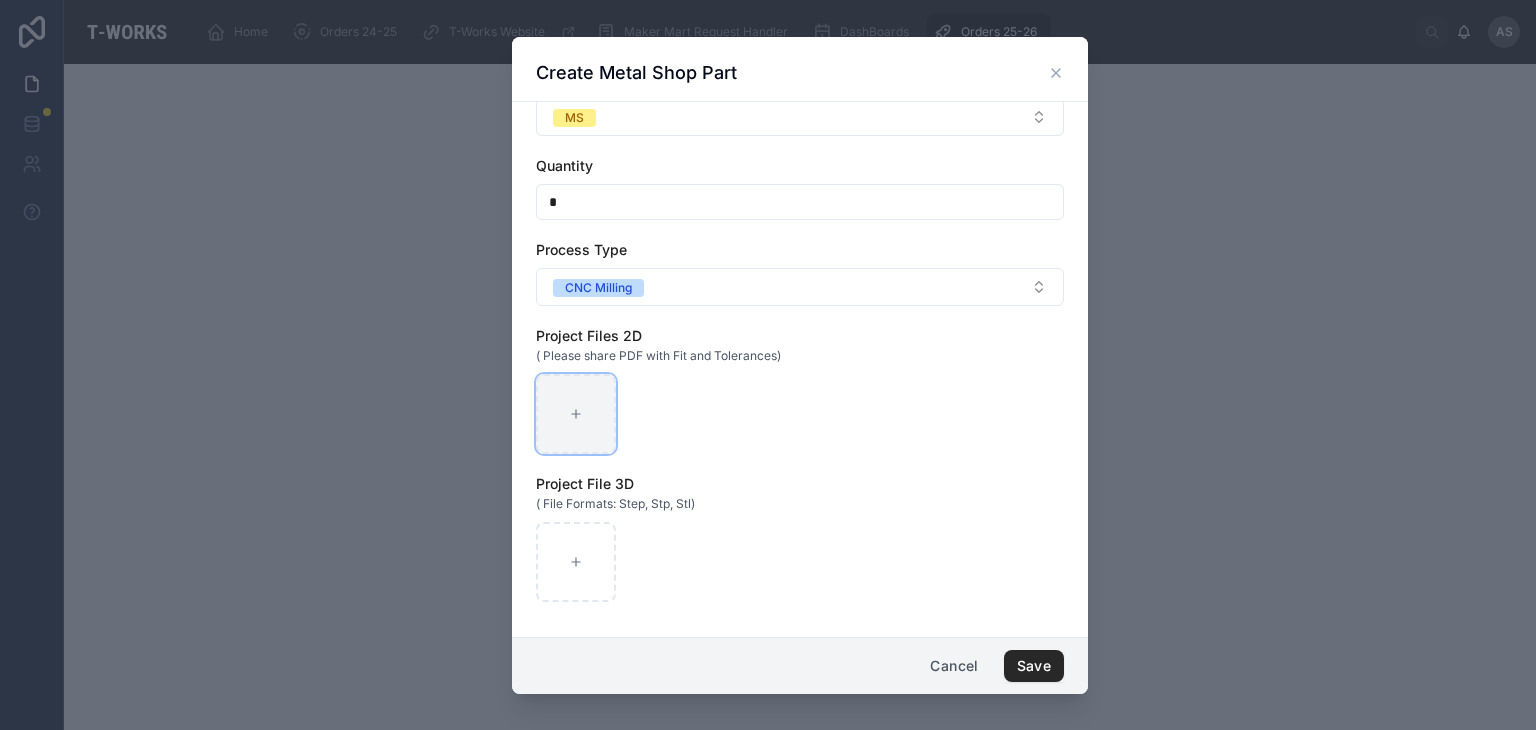 click at bounding box center [576, 414] 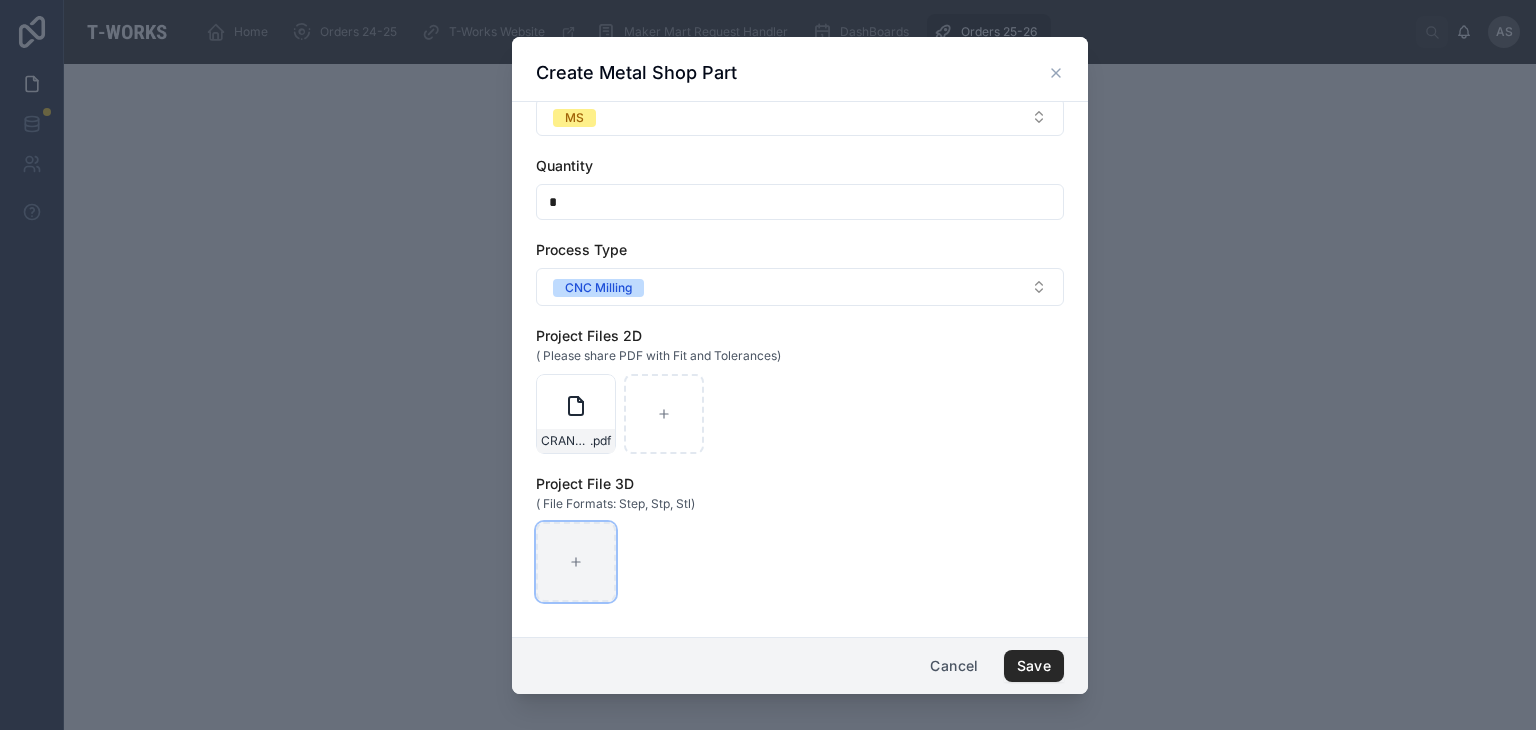 click at bounding box center [576, 562] 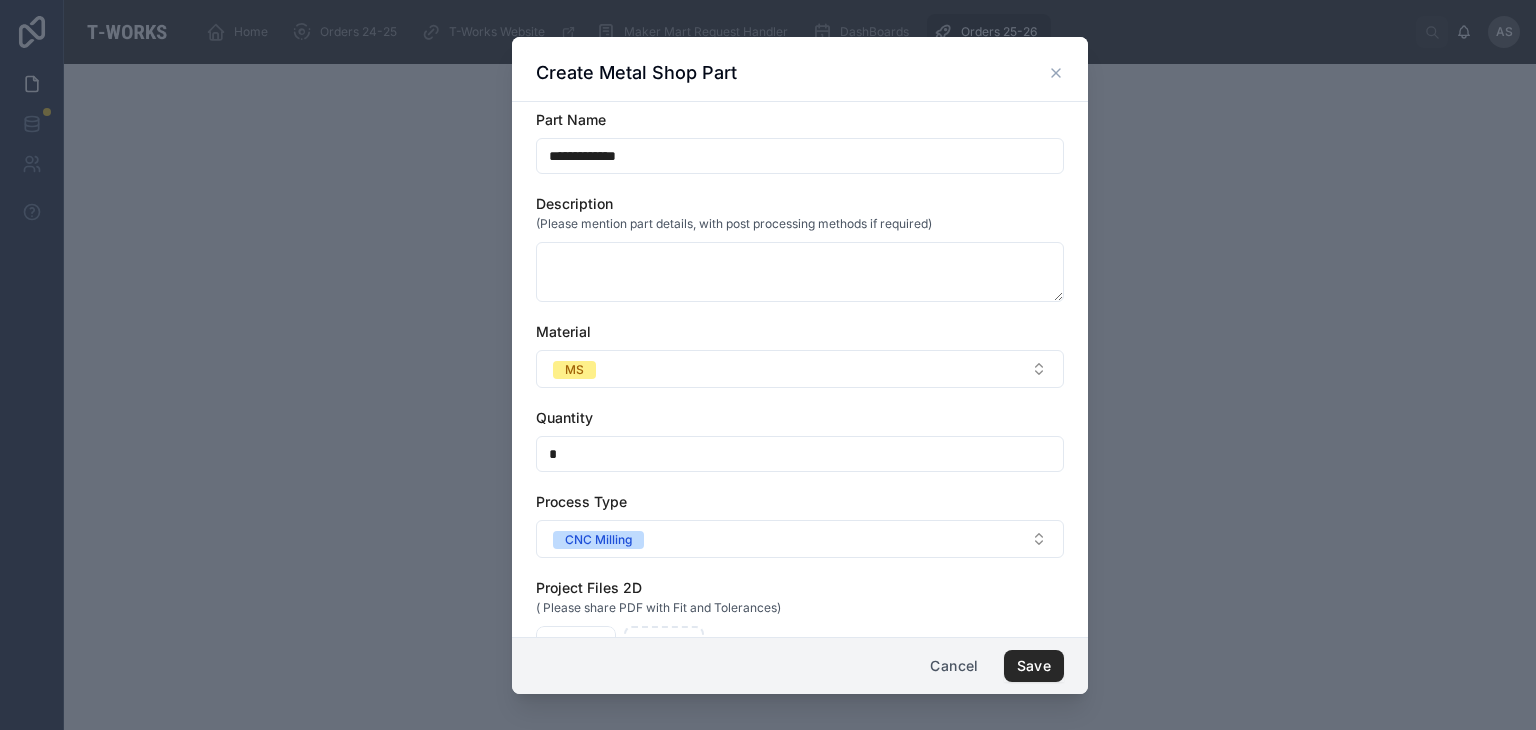 scroll, scrollTop: 252, scrollLeft: 0, axis: vertical 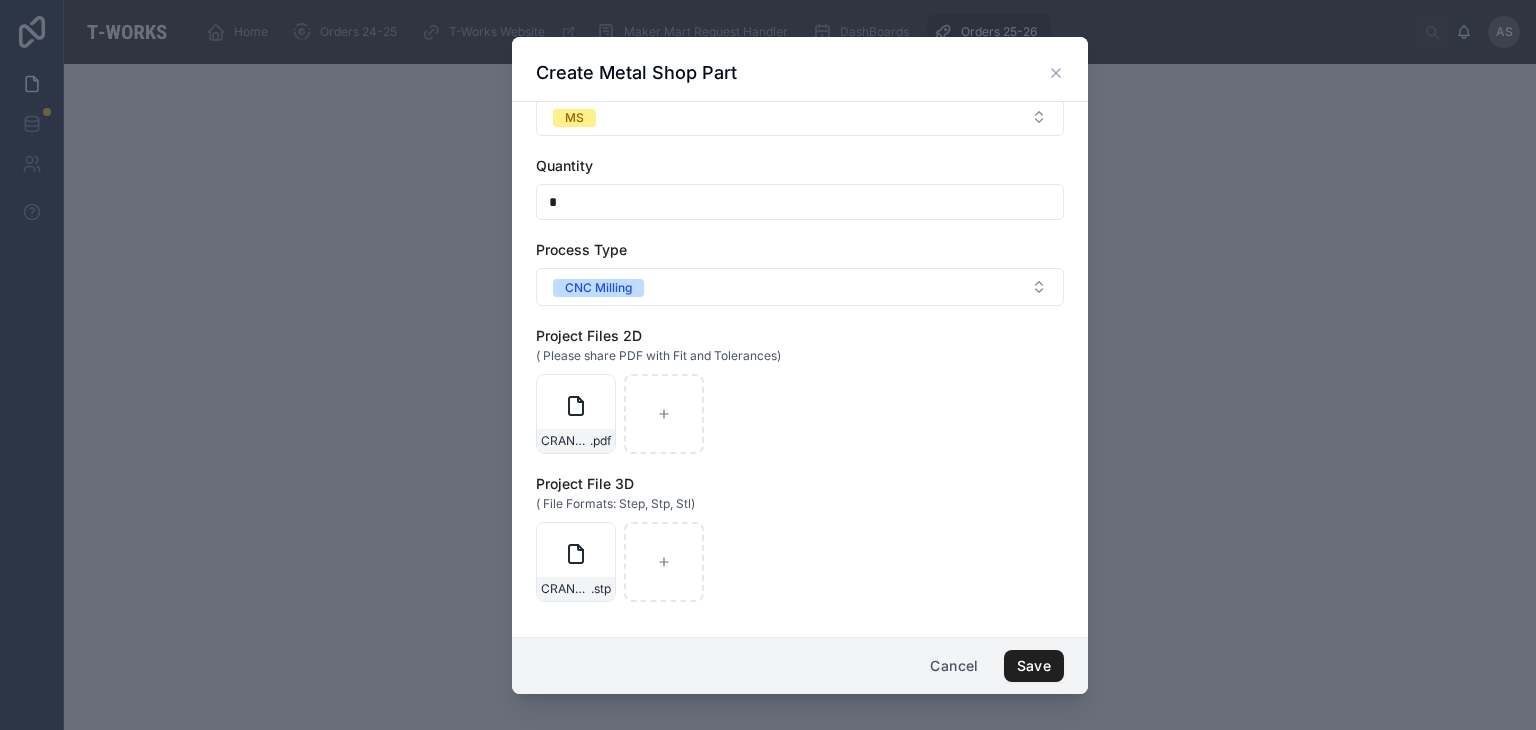 click on "Save" at bounding box center (1034, 666) 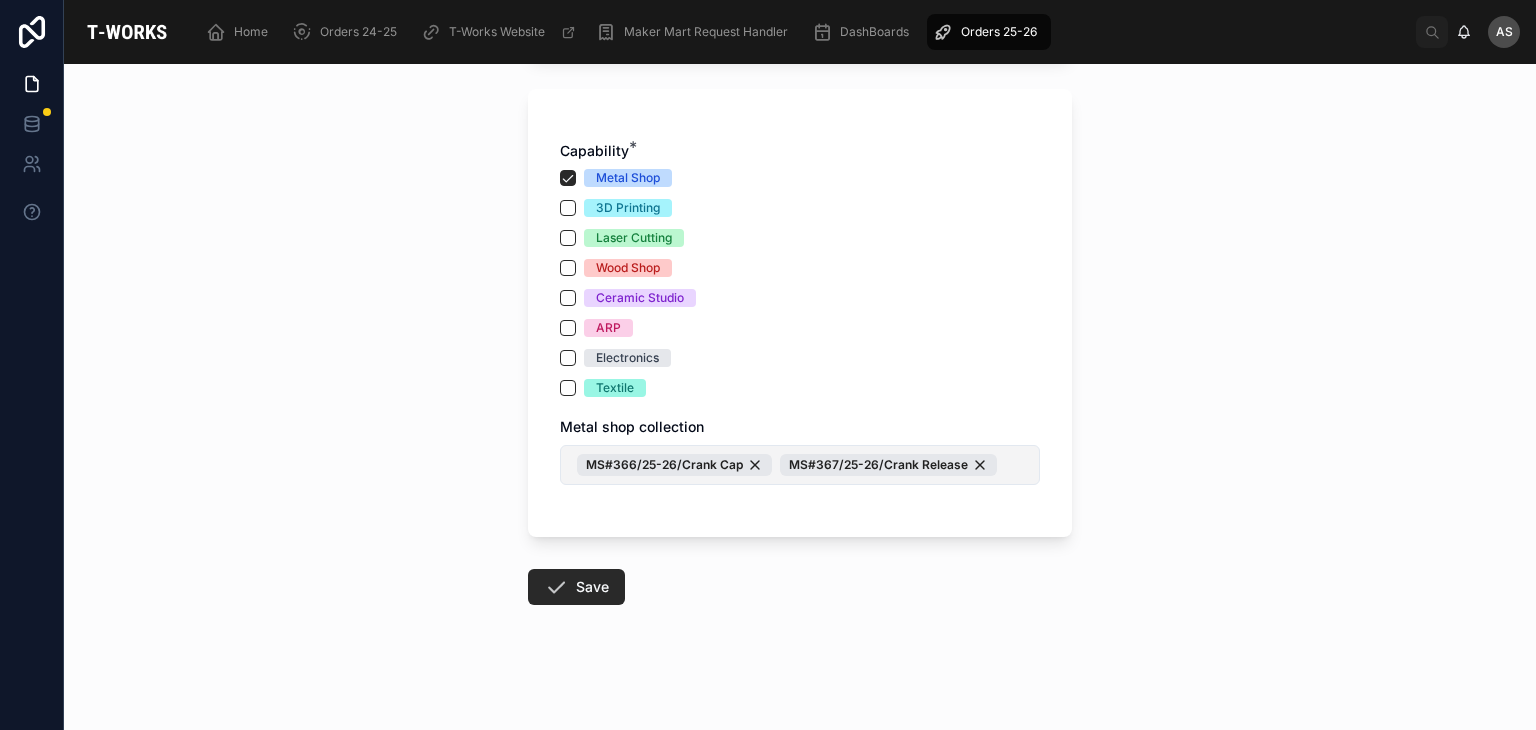 click on "MS#366/25-26/Crank Cap MS#367/25-26/Crank Release" at bounding box center [800, 465] 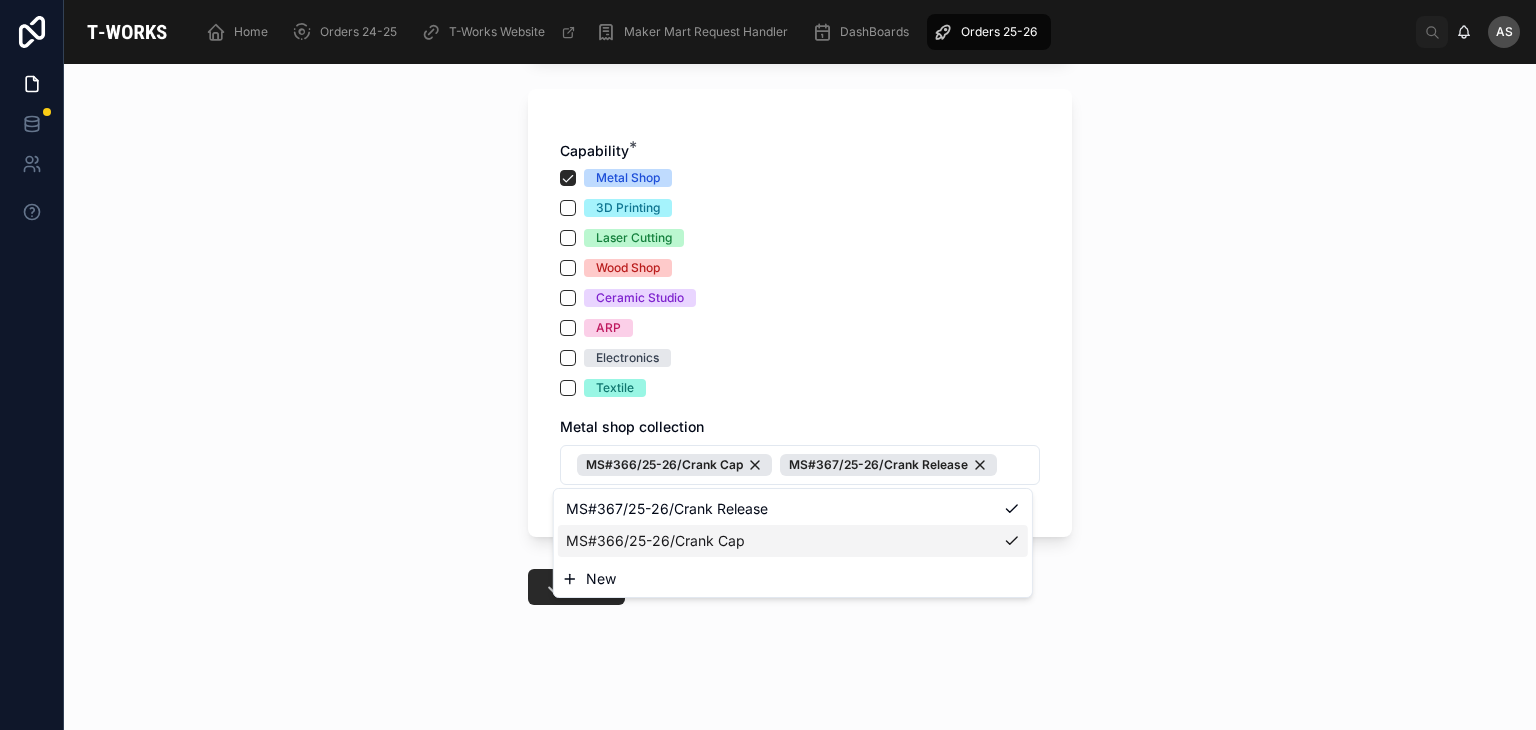 click on "New" at bounding box center [793, 579] 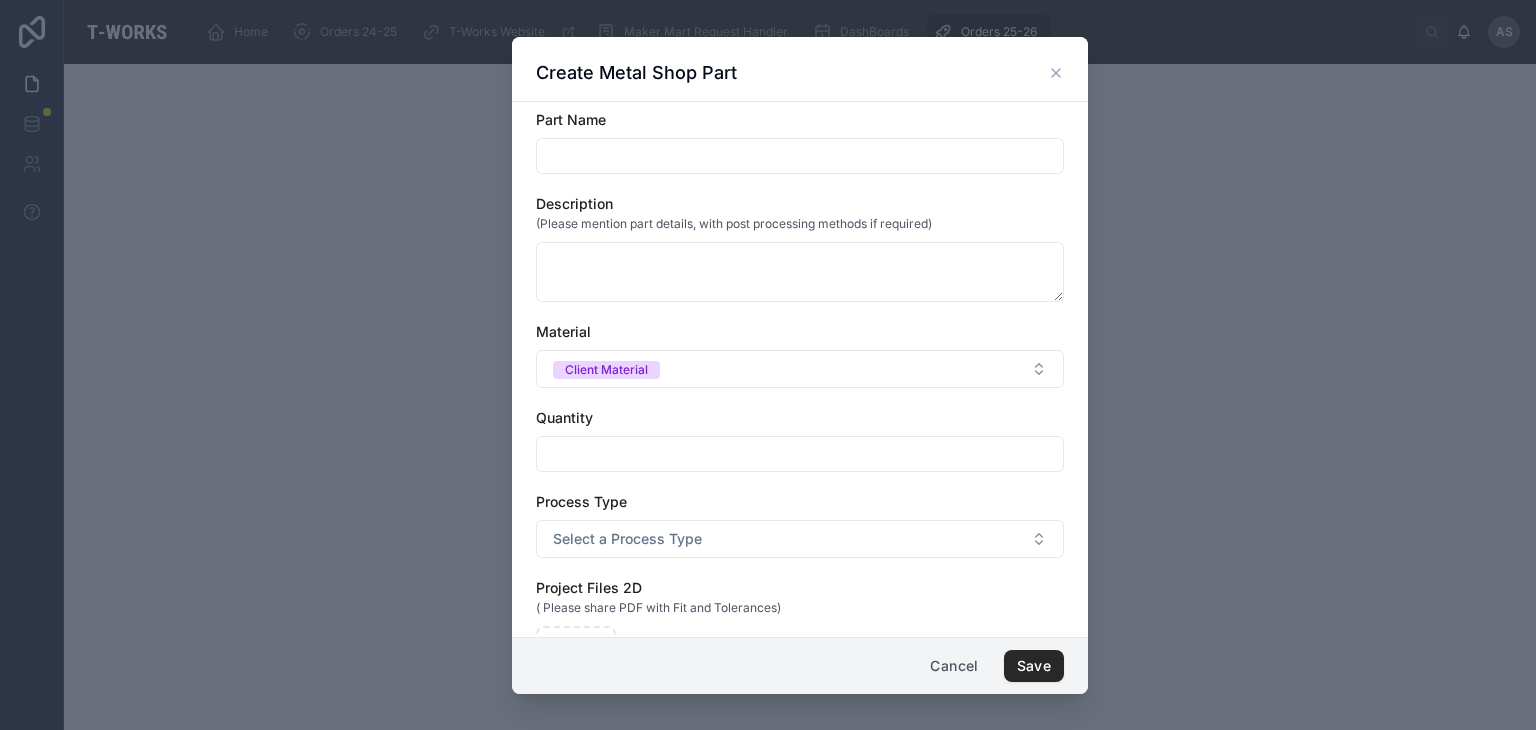 click at bounding box center (800, 156) 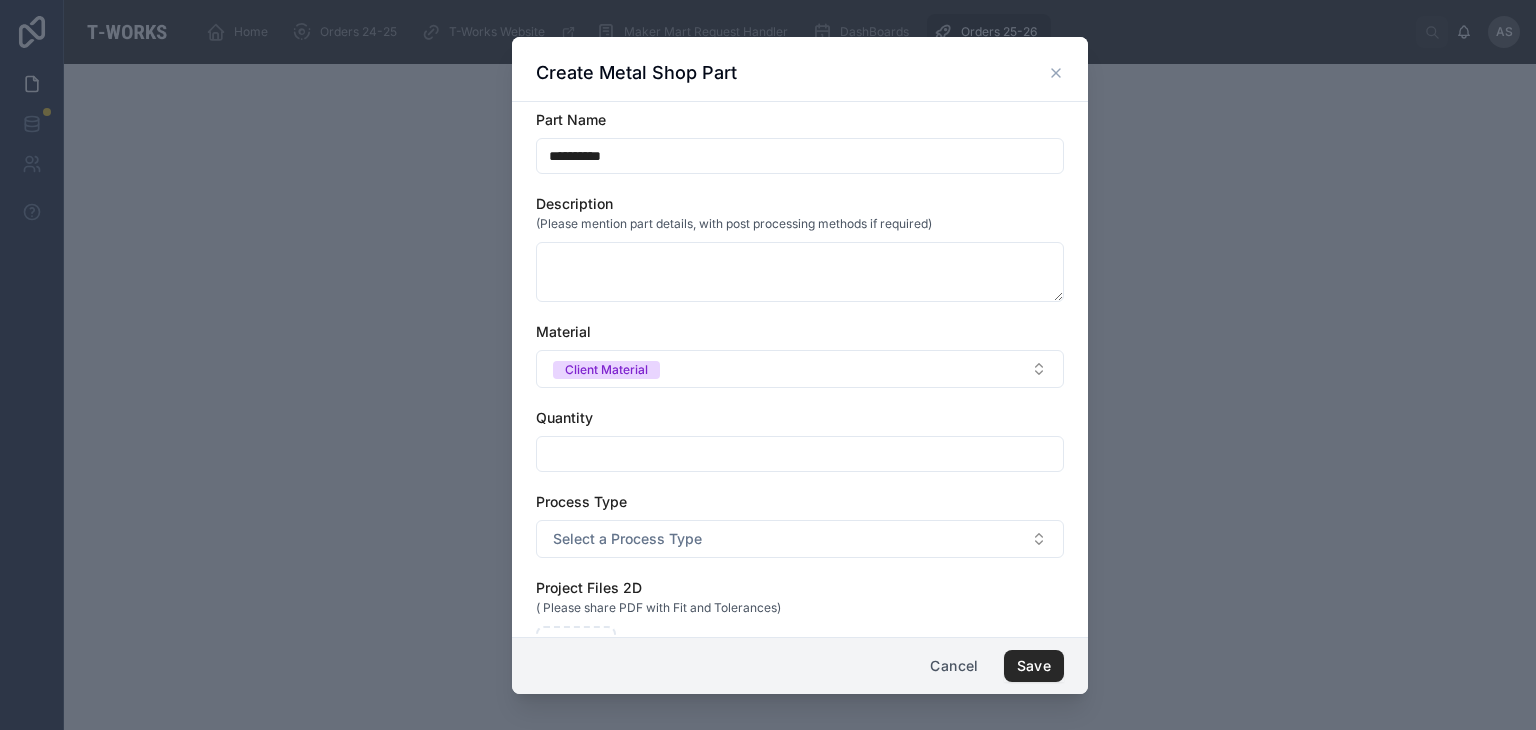 type on "**********" 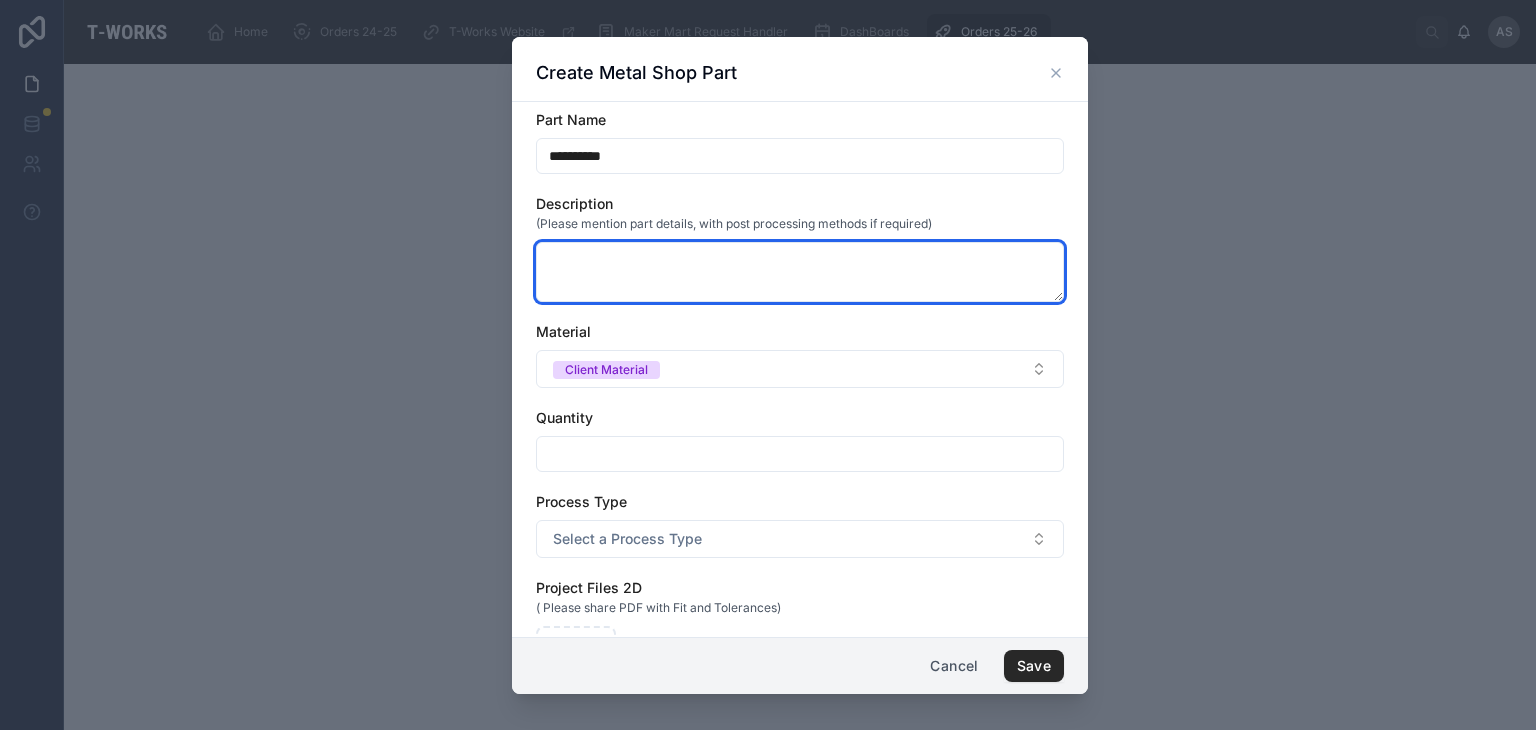 click at bounding box center [800, 272] 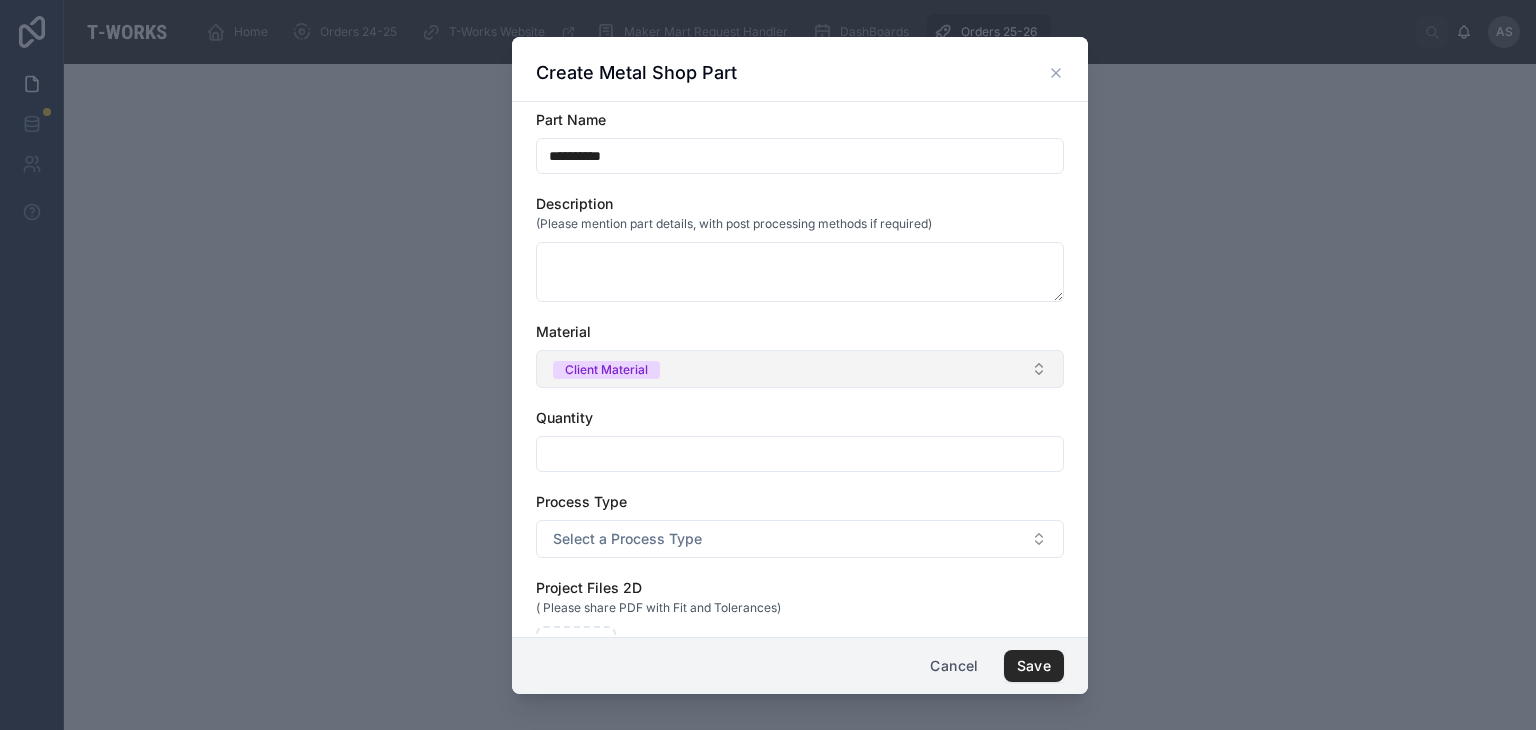 click on "Client Material" at bounding box center [800, 369] 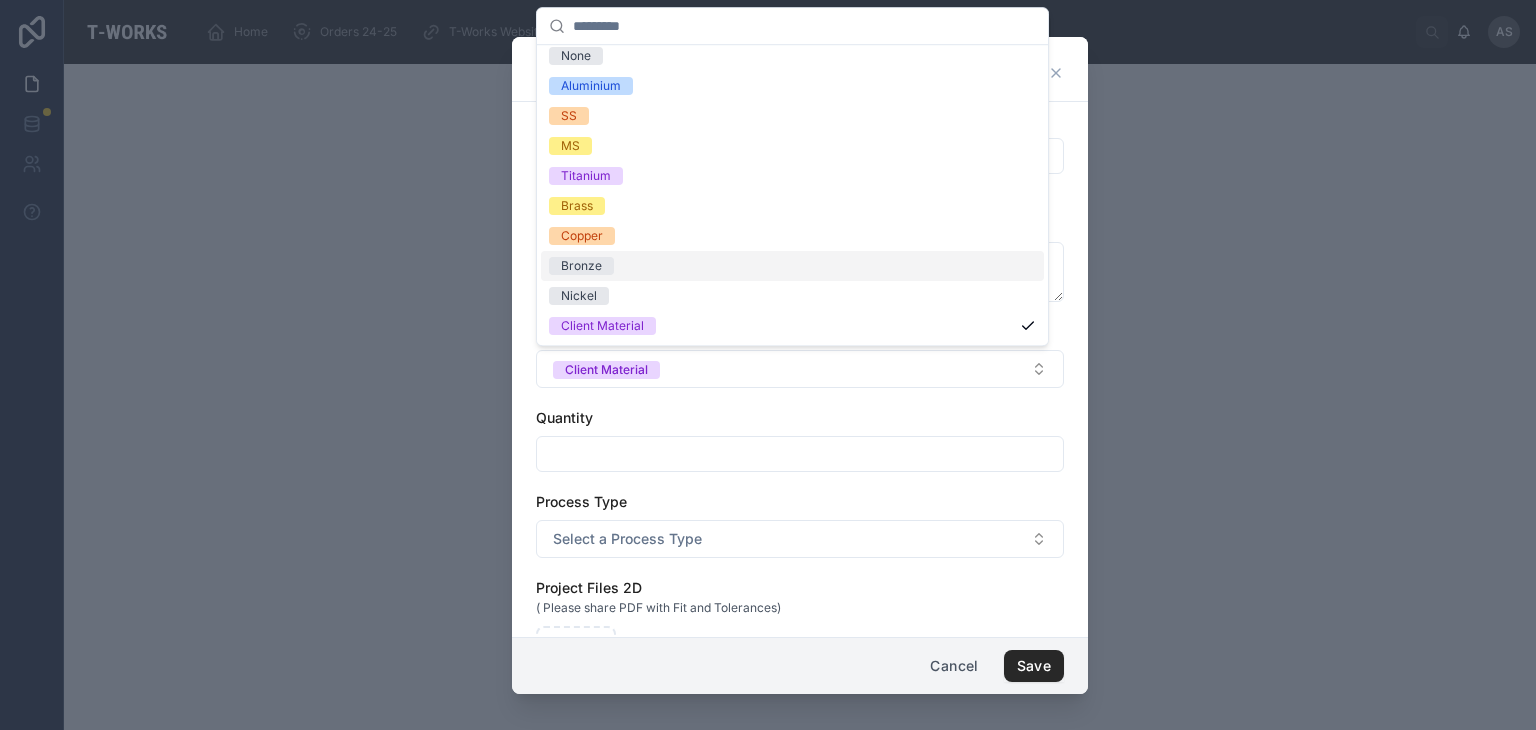 scroll, scrollTop: 0, scrollLeft: 0, axis: both 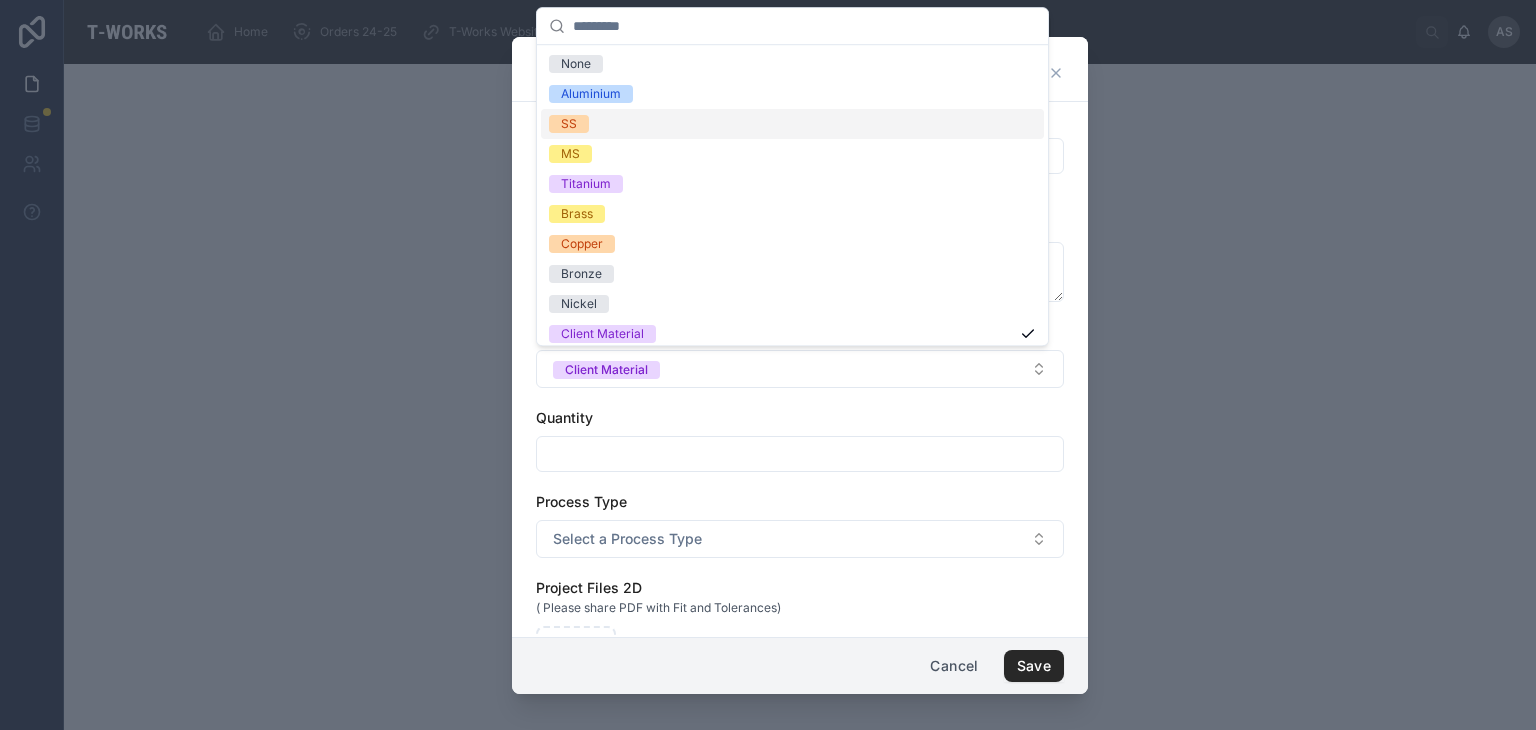 click on "SS" at bounding box center [792, 124] 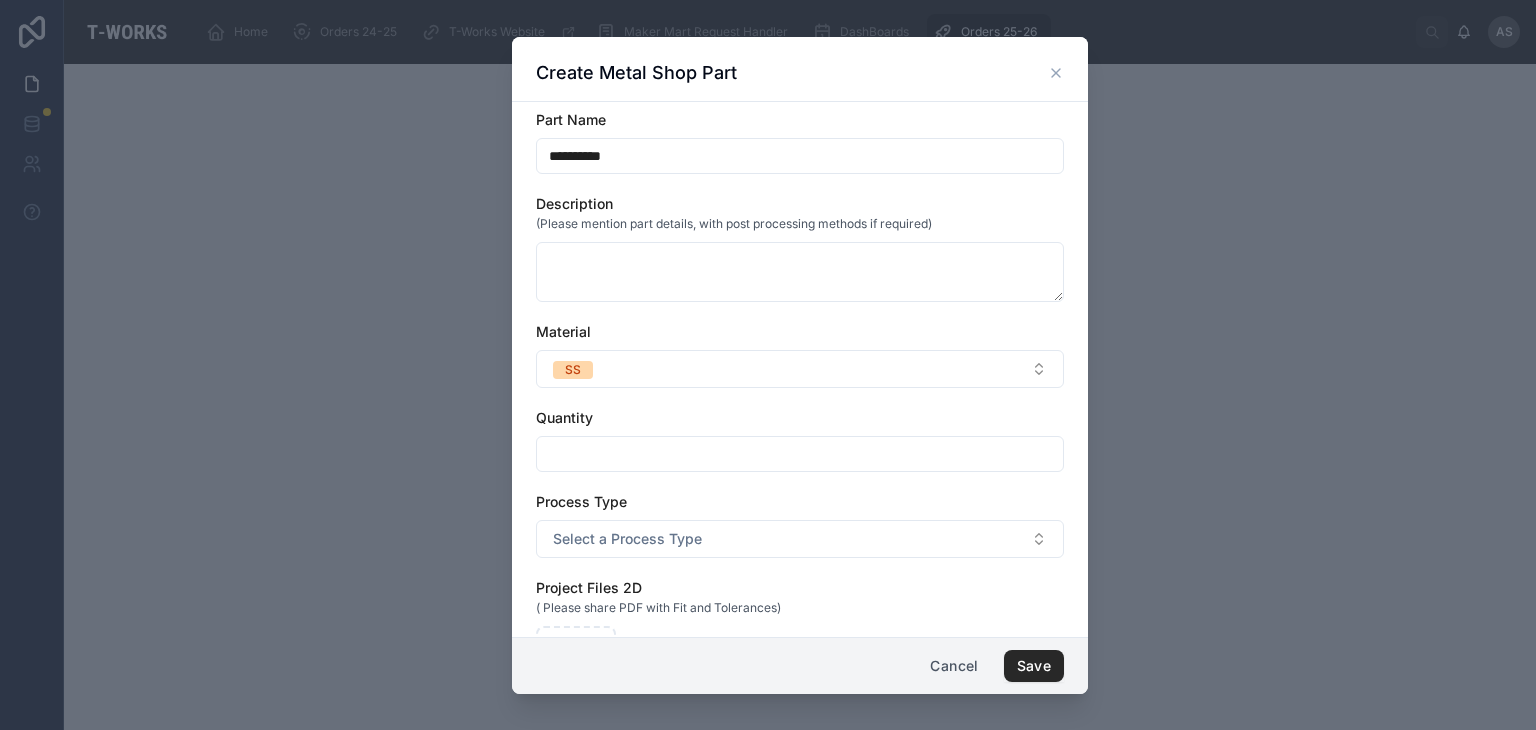 click at bounding box center (800, 454) 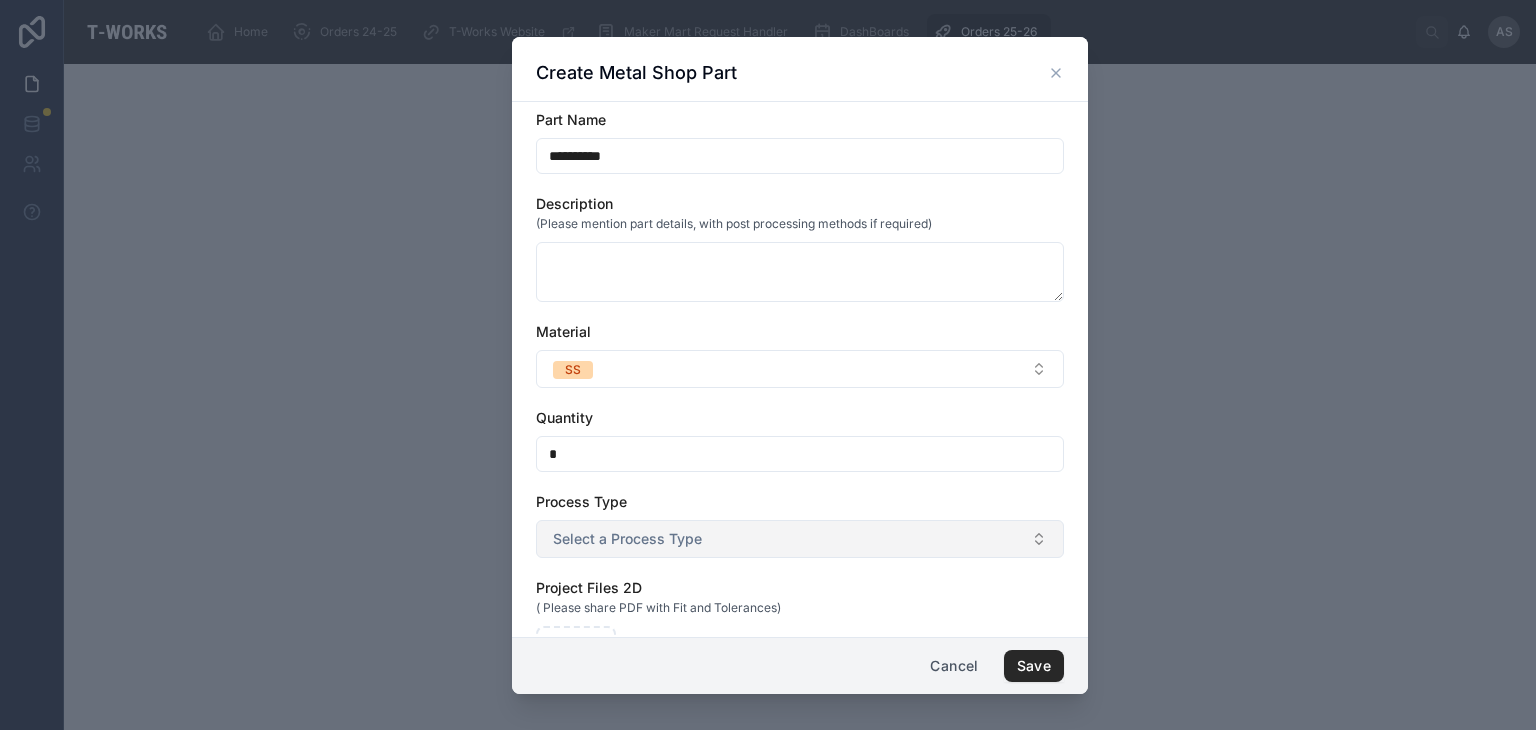 type on "*" 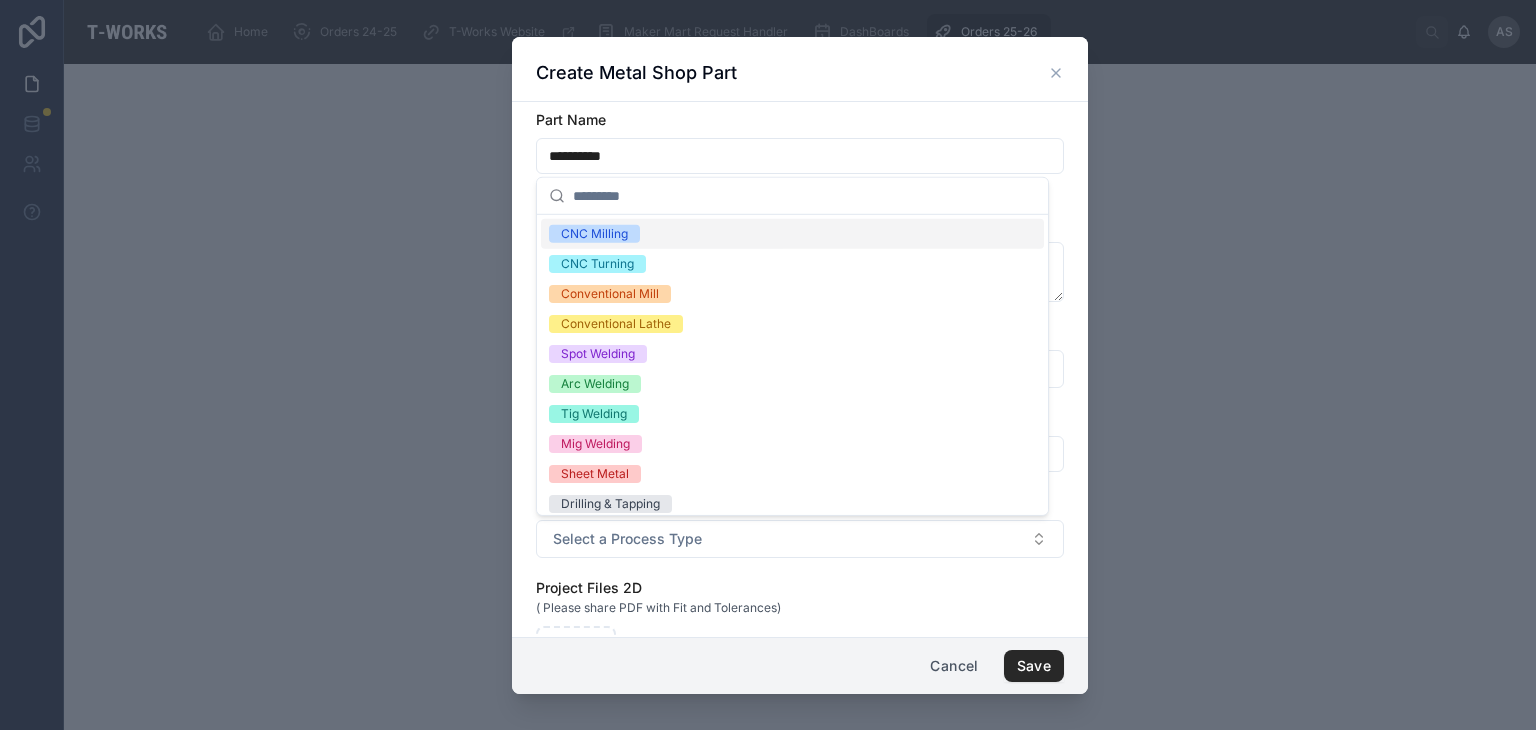 click on "CNC Milling" at bounding box center [792, 234] 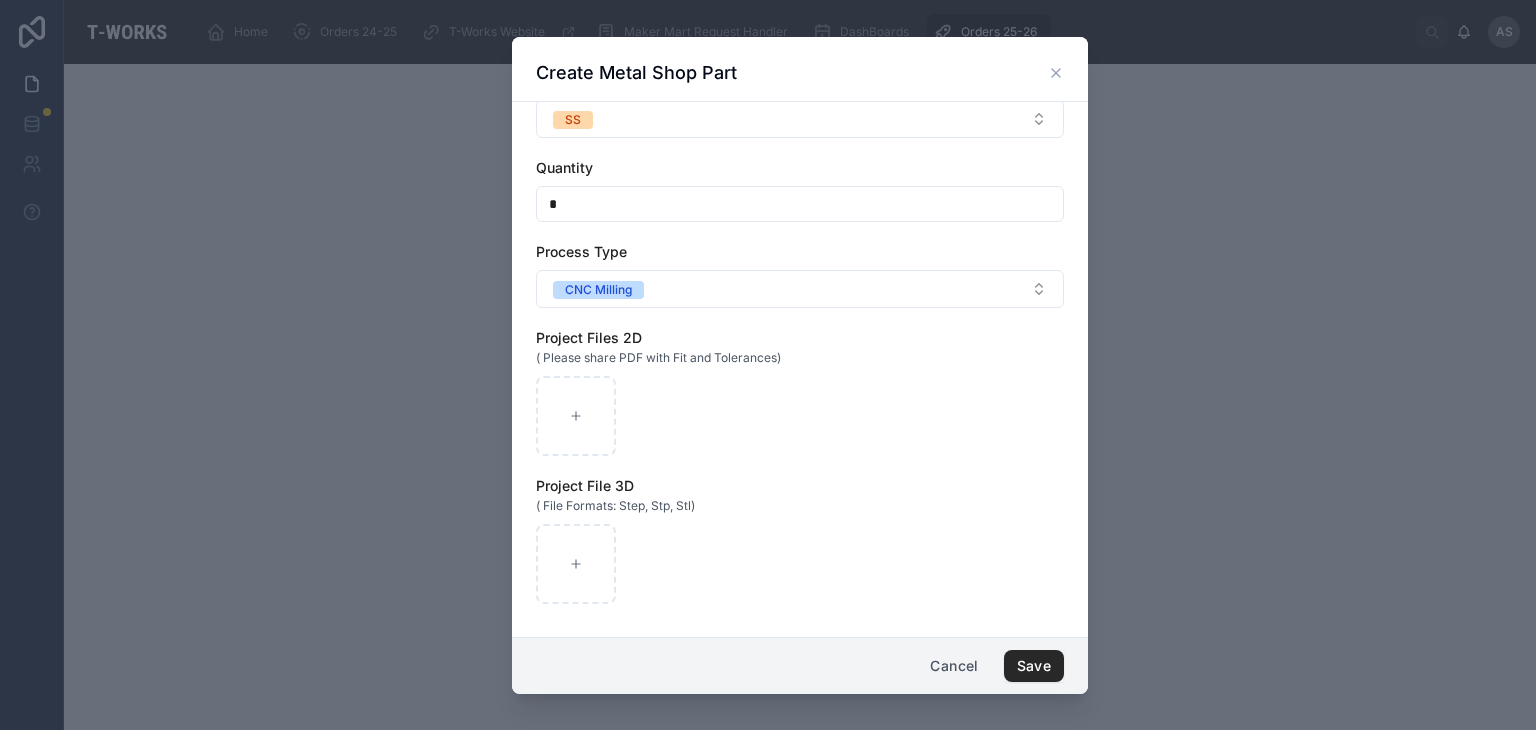 scroll, scrollTop: 251, scrollLeft: 0, axis: vertical 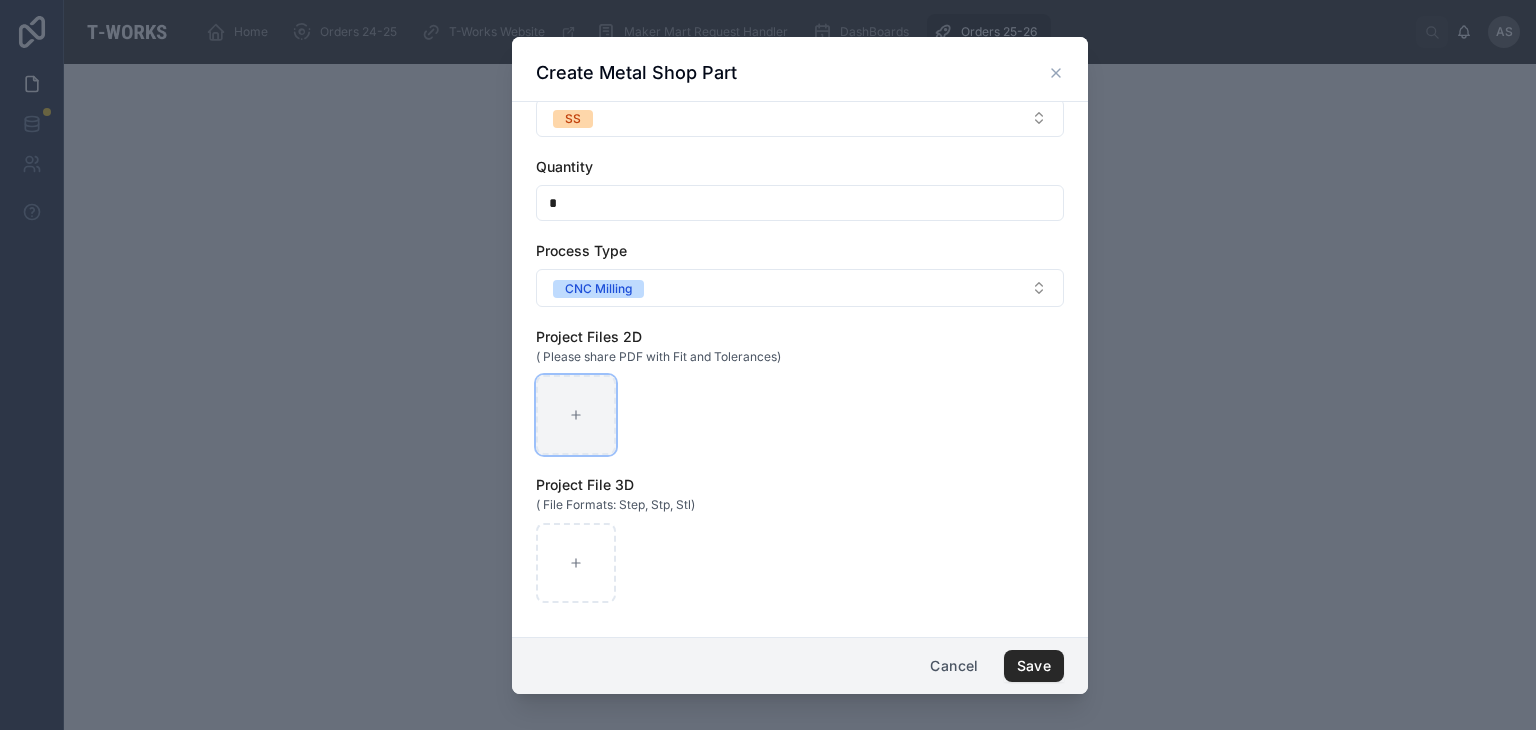 click at bounding box center (576, 415) 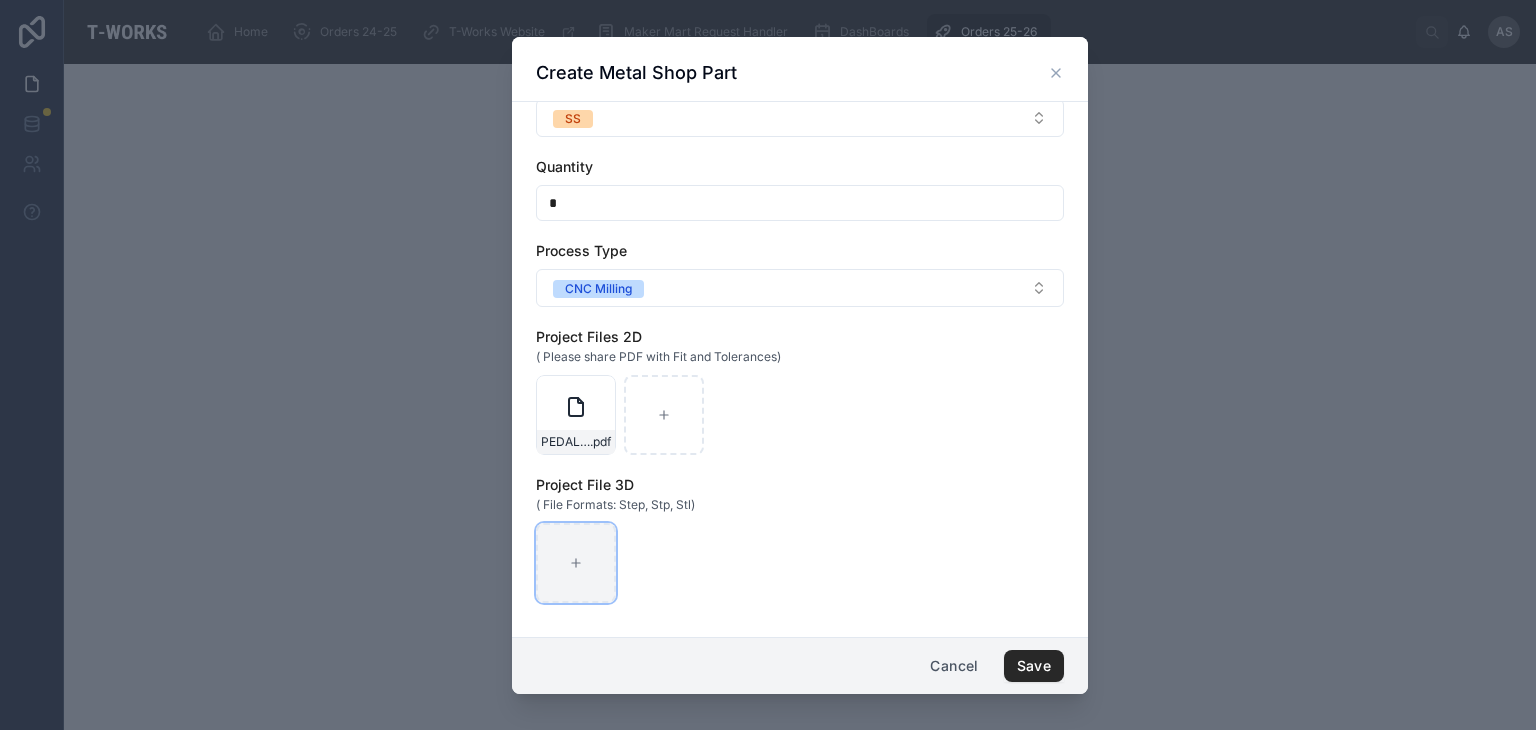 click at bounding box center (576, 563) 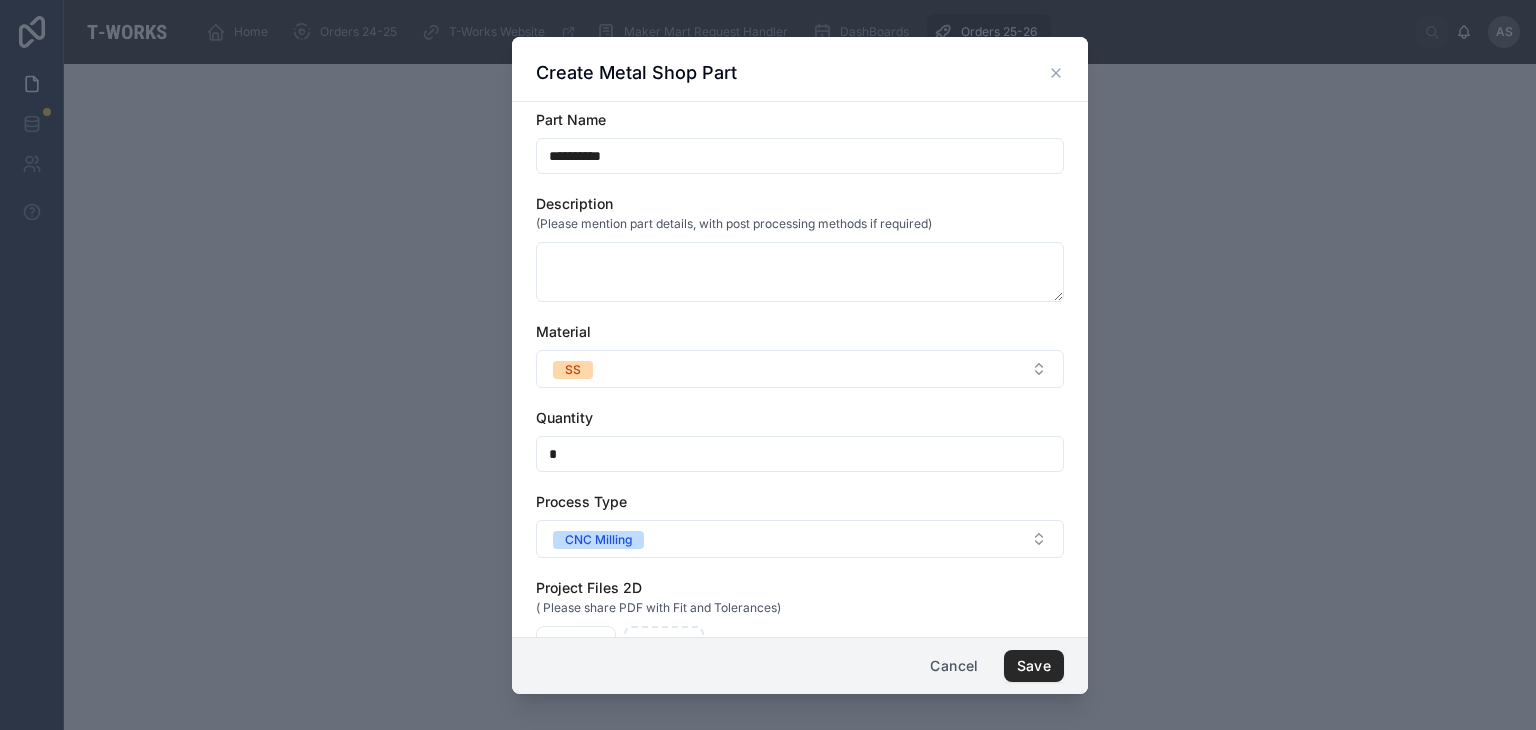 scroll, scrollTop: 252, scrollLeft: 0, axis: vertical 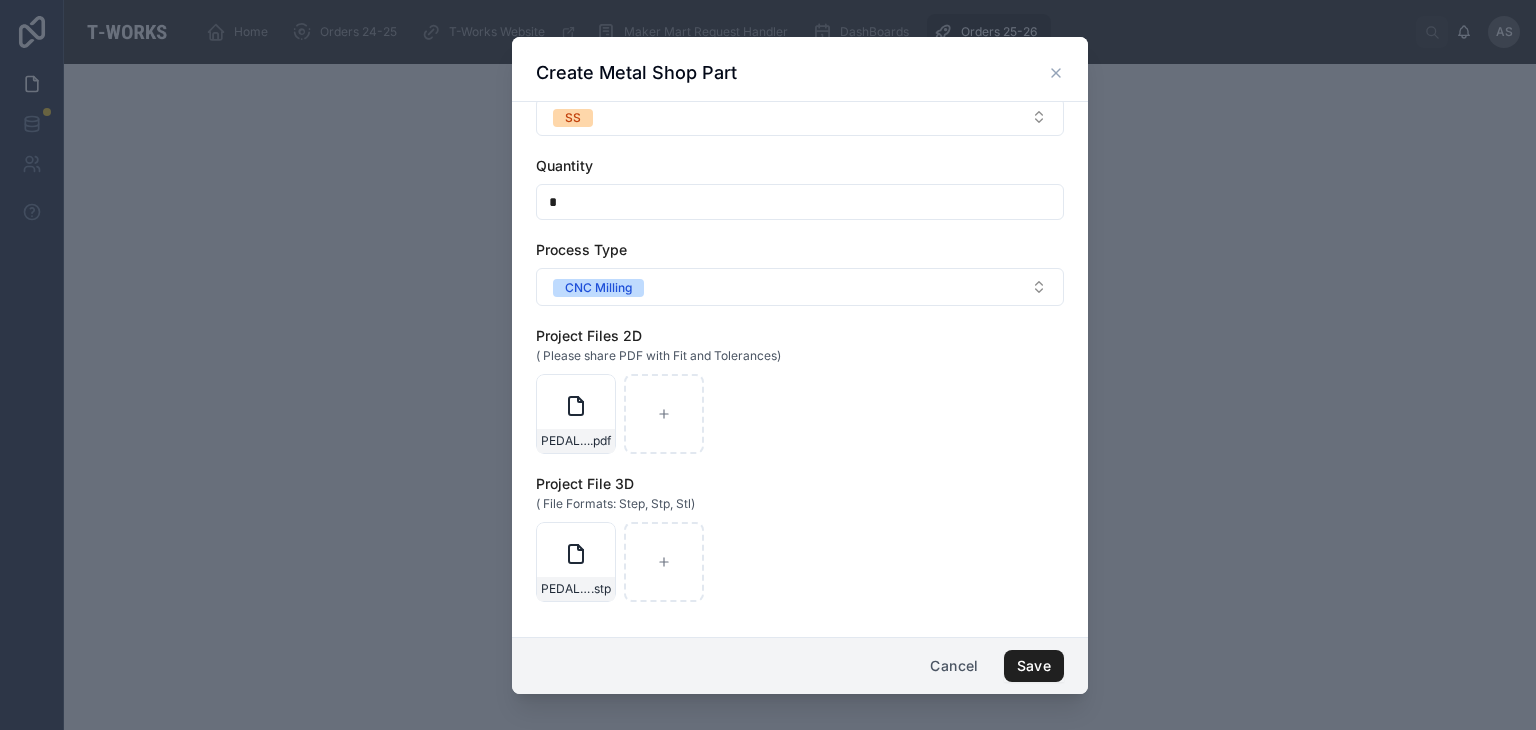 click on "Save" at bounding box center (1034, 666) 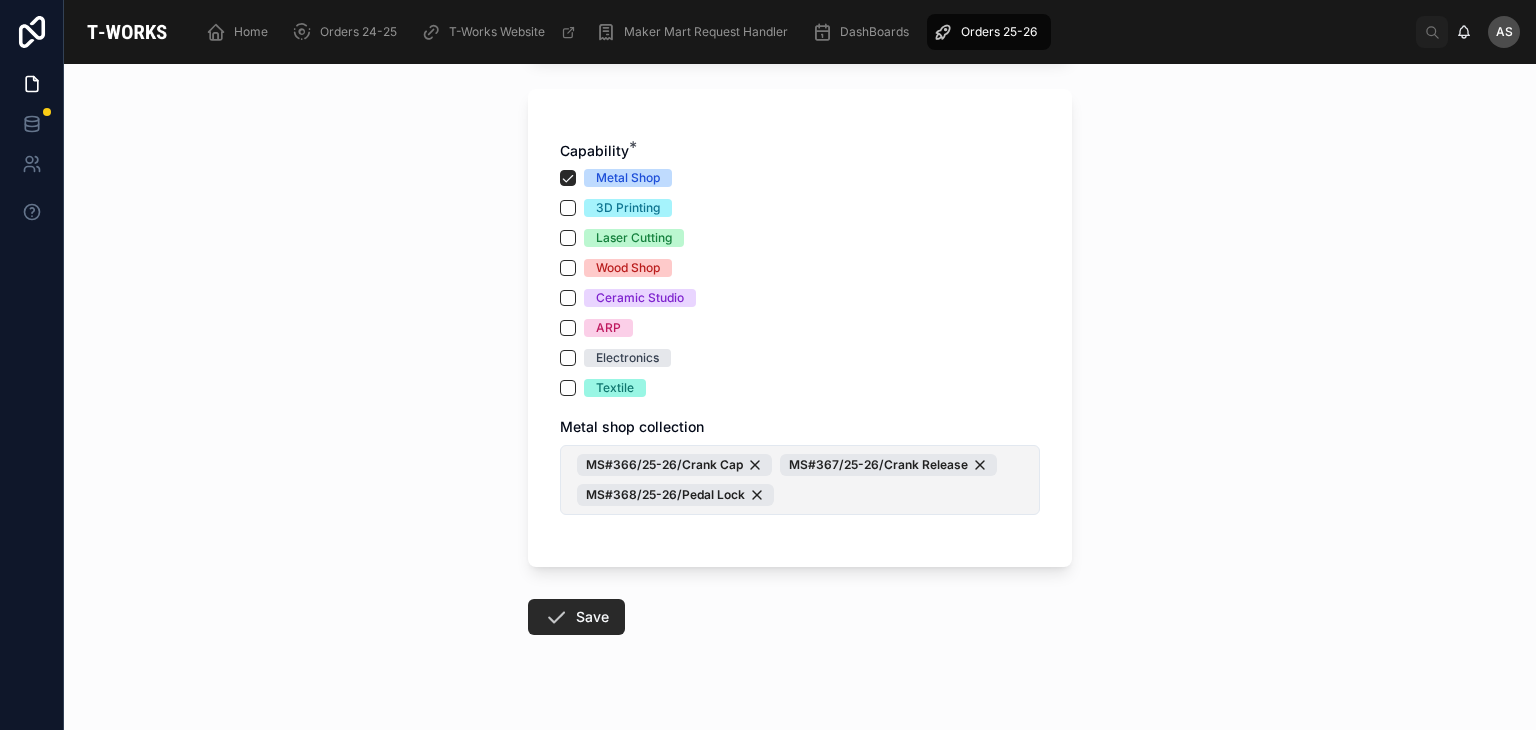 click on "MS#366/25-26/Crank Cap MS#367/25-26/Crank Release MS#368/25-26/Pedal Lock" at bounding box center [800, 480] 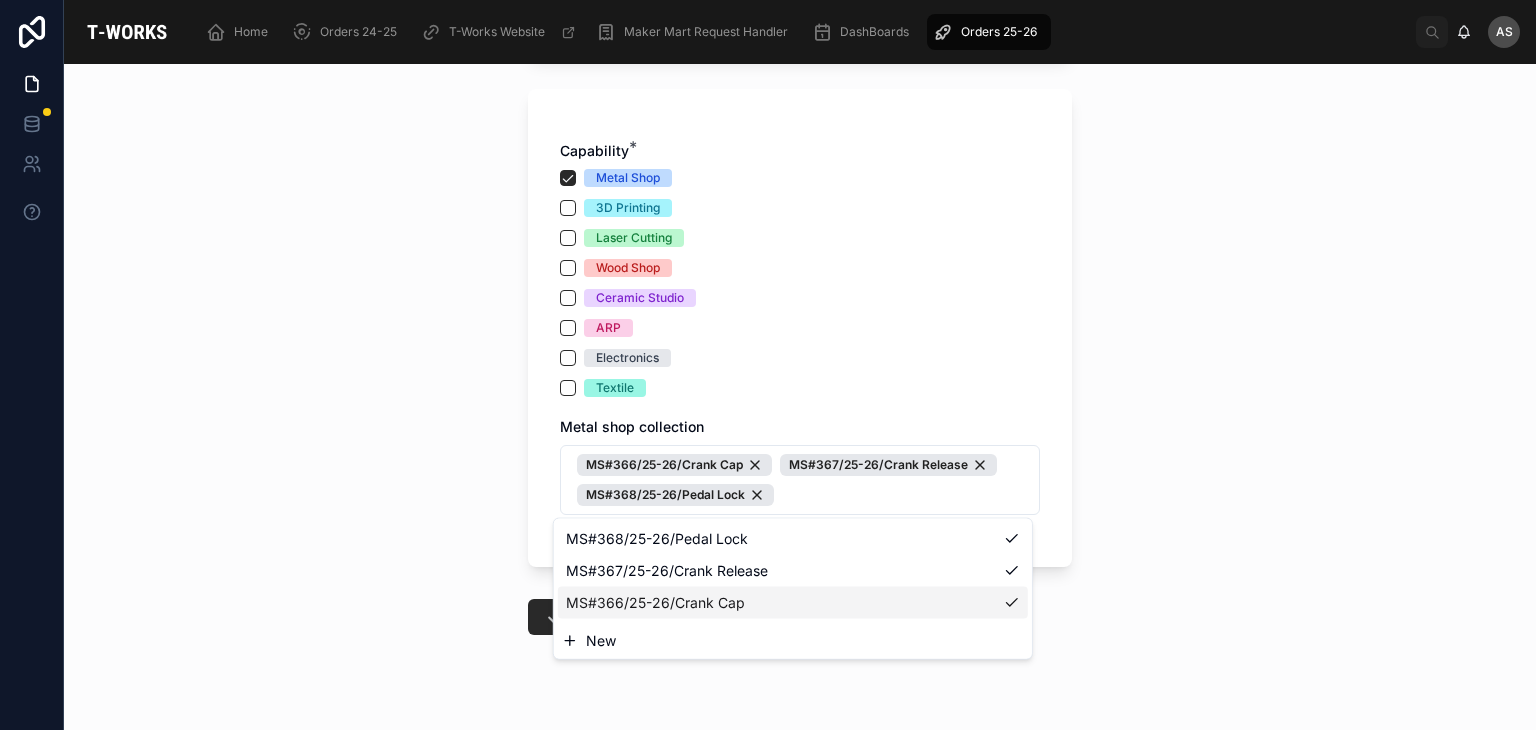 click on "New" at bounding box center (601, 641) 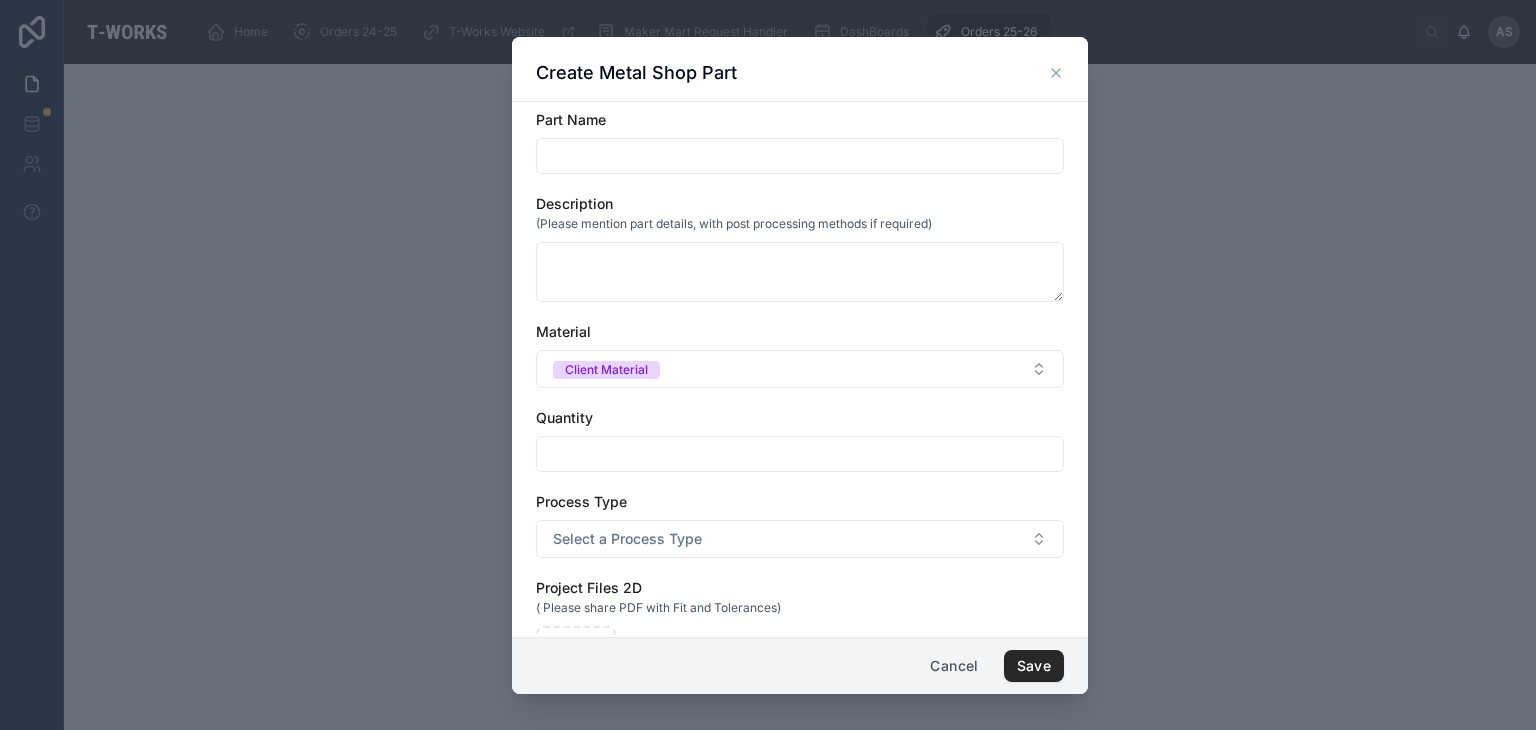 click at bounding box center [800, 156] 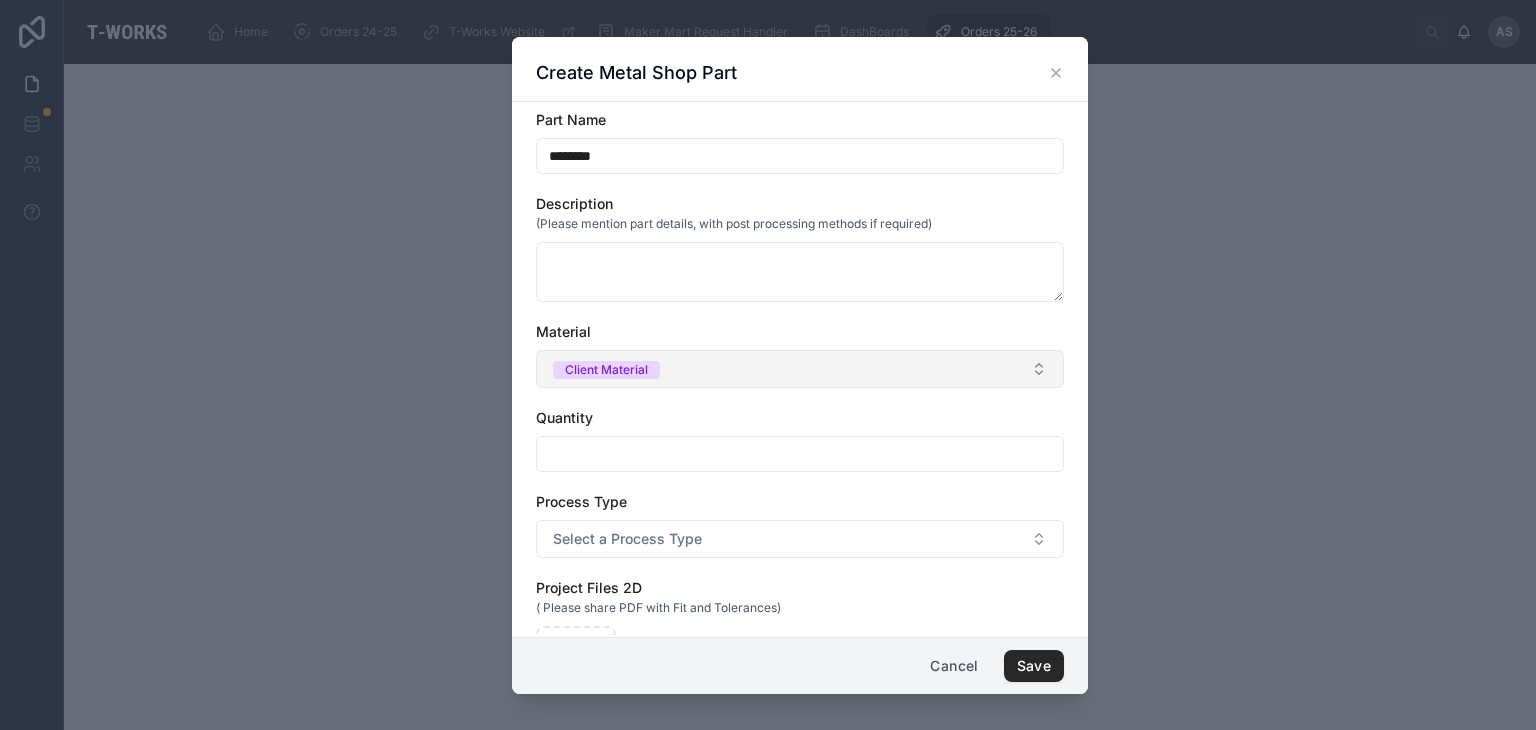 type on "********" 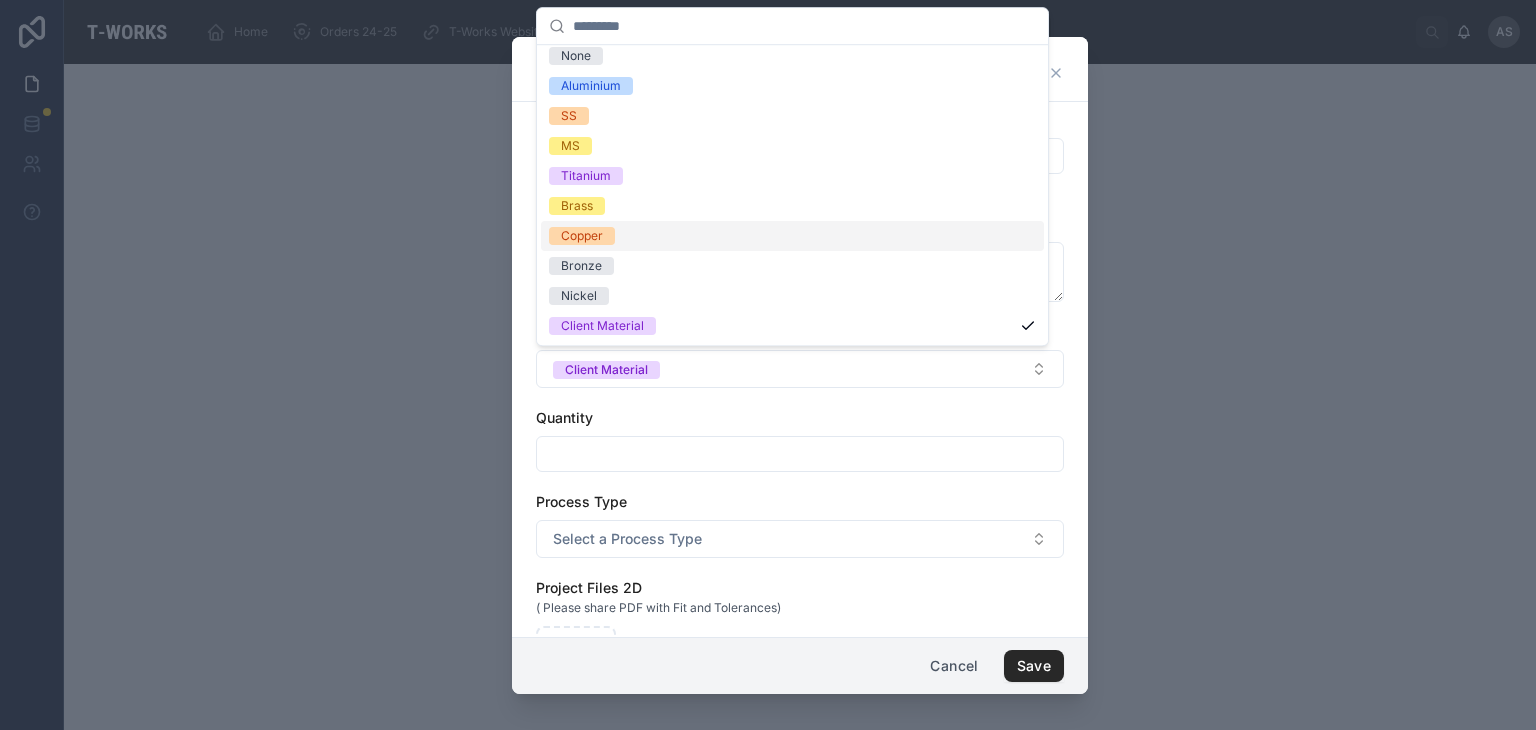 scroll, scrollTop: 0, scrollLeft: 0, axis: both 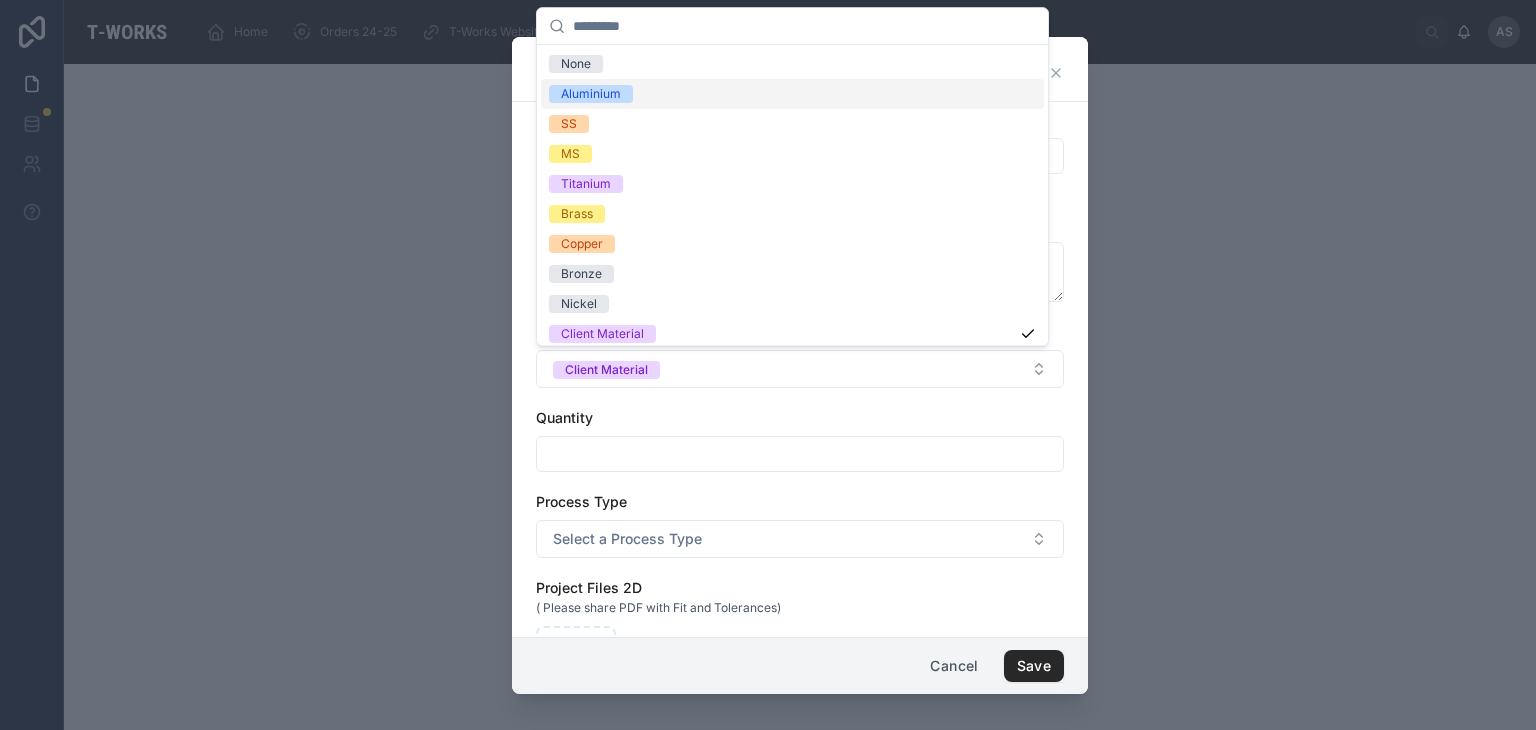 click on "Aluminium" at bounding box center (792, 94) 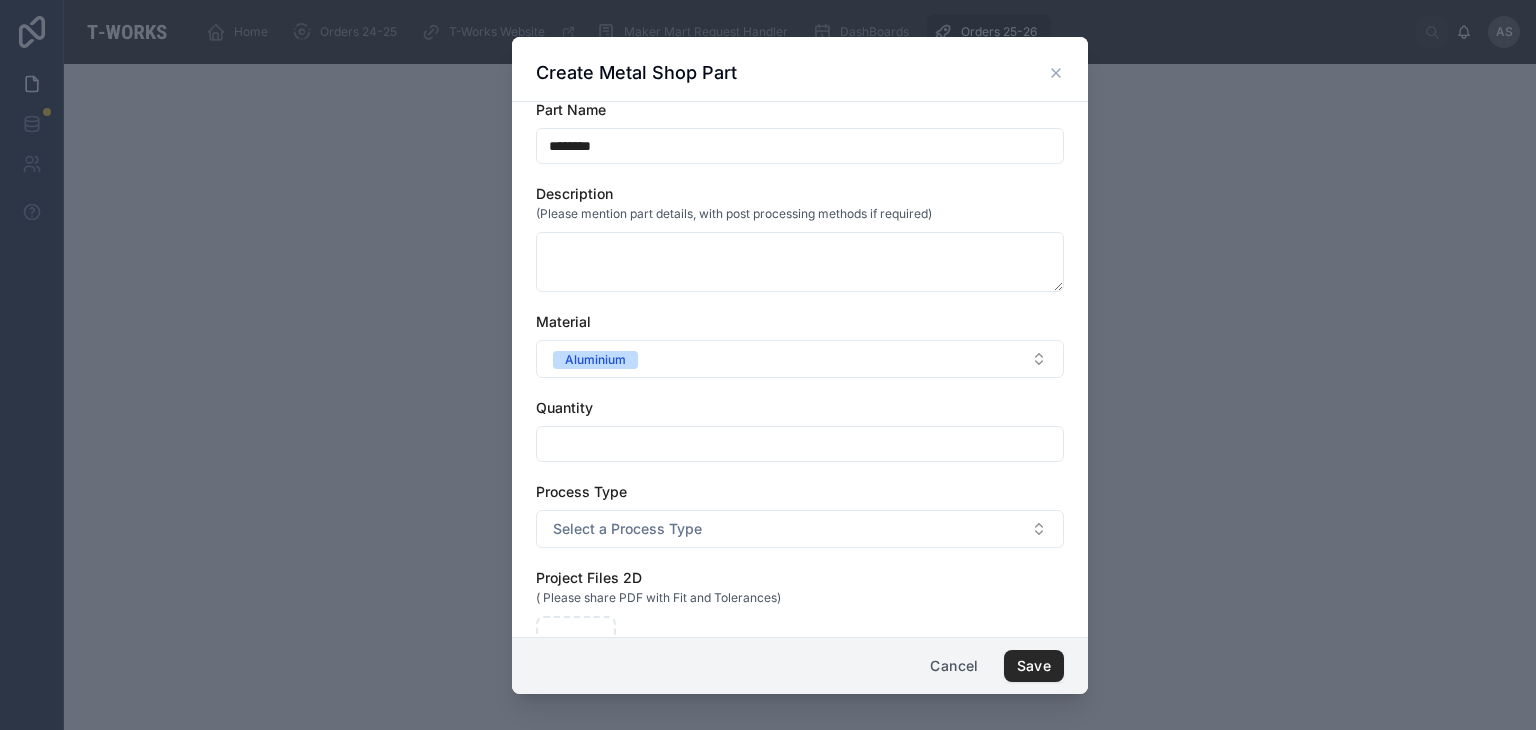 scroll, scrollTop: 16, scrollLeft: 0, axis: vertical 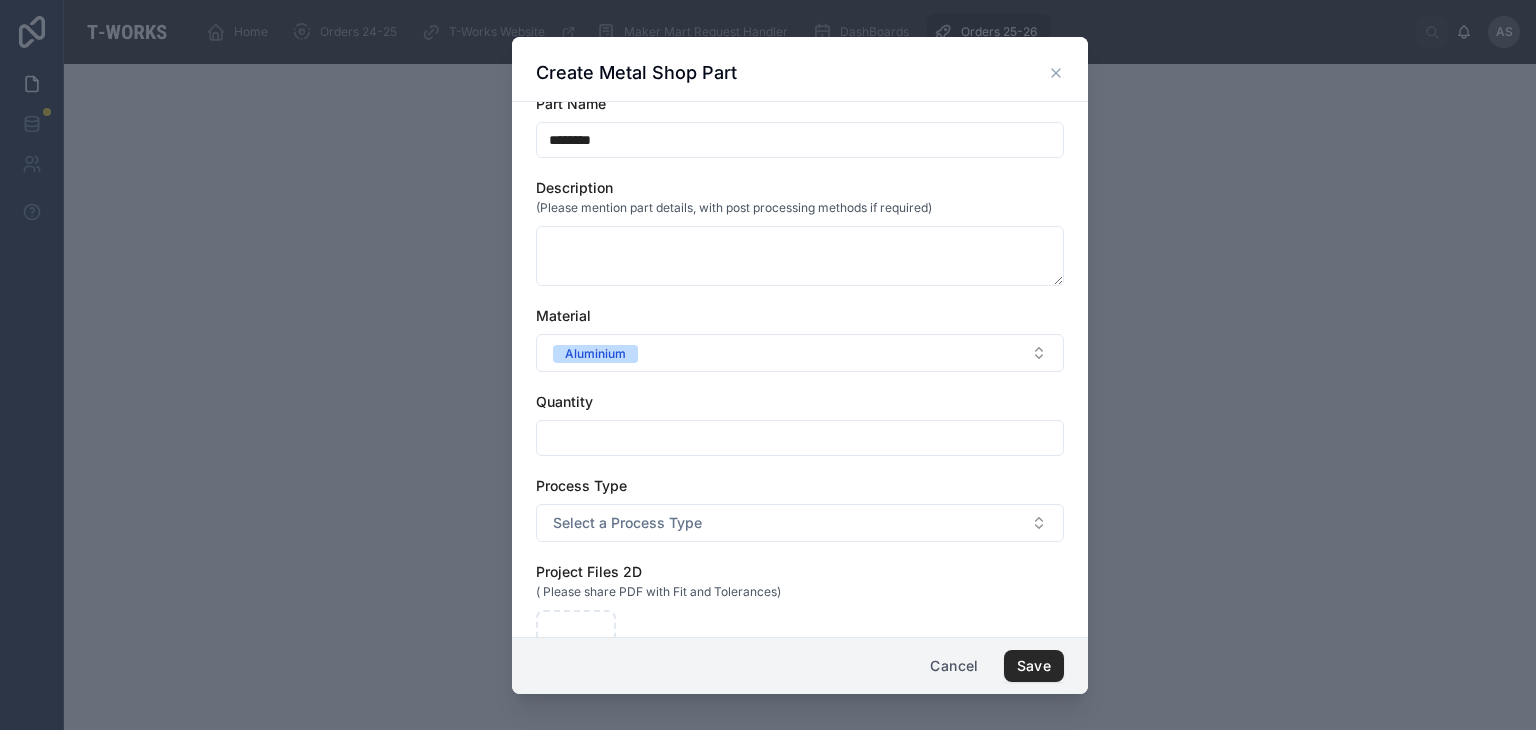 click at bounding box center (800, 438) 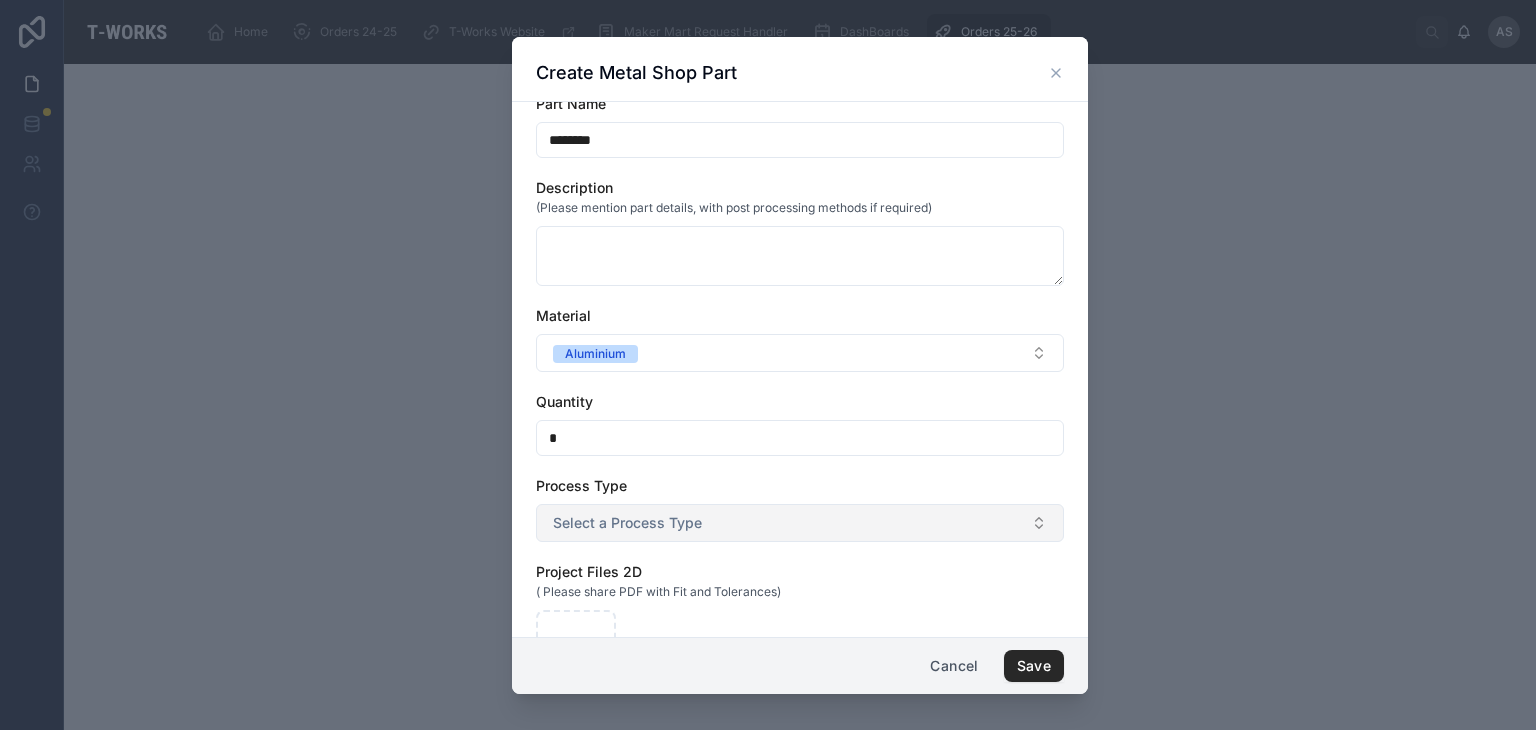 type on "*" 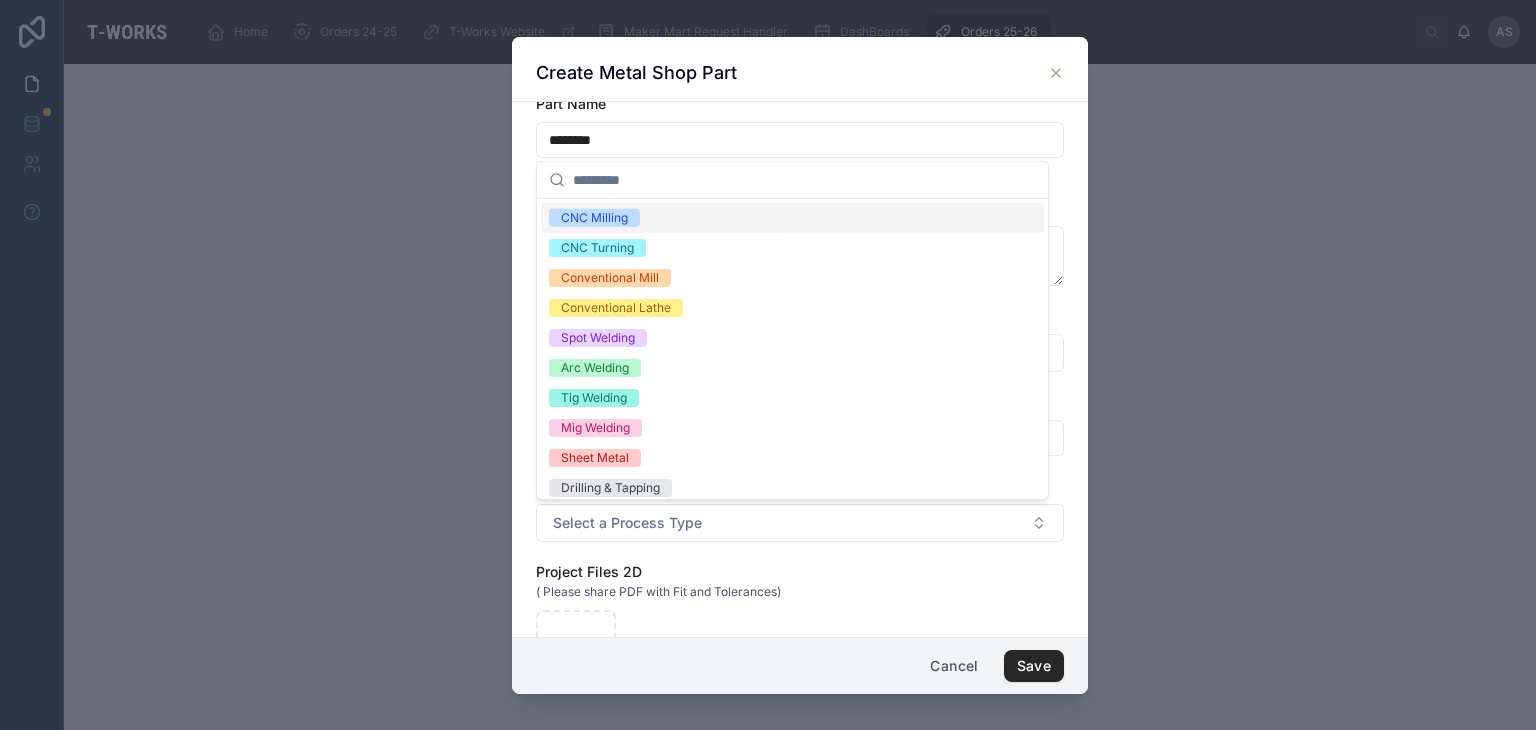 click on "CNC Milling" at bounding box center [792, 218] 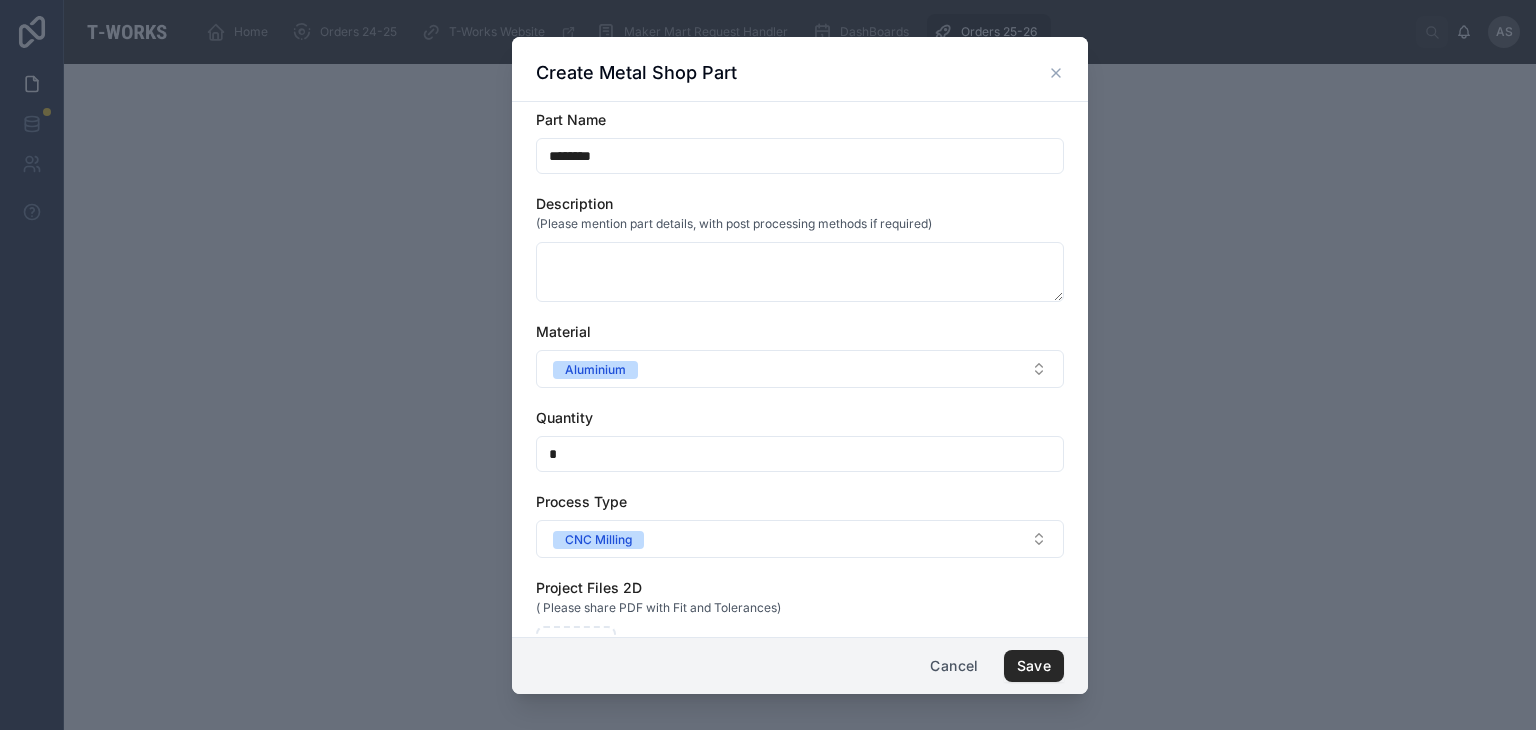 scroll, scrollTop: 252, scrollLeft: 0, axis: vertical 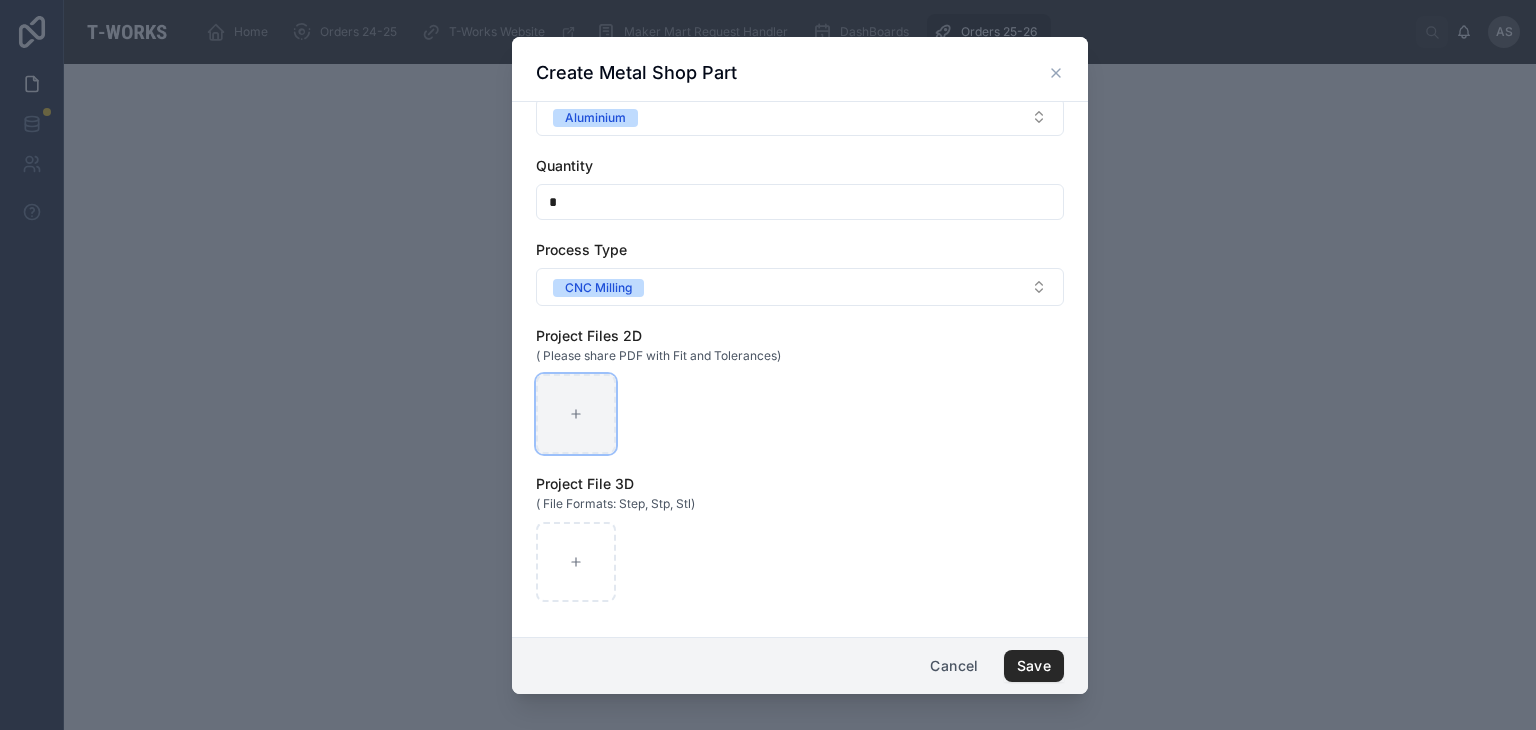 click at bounding box center (576, 414) 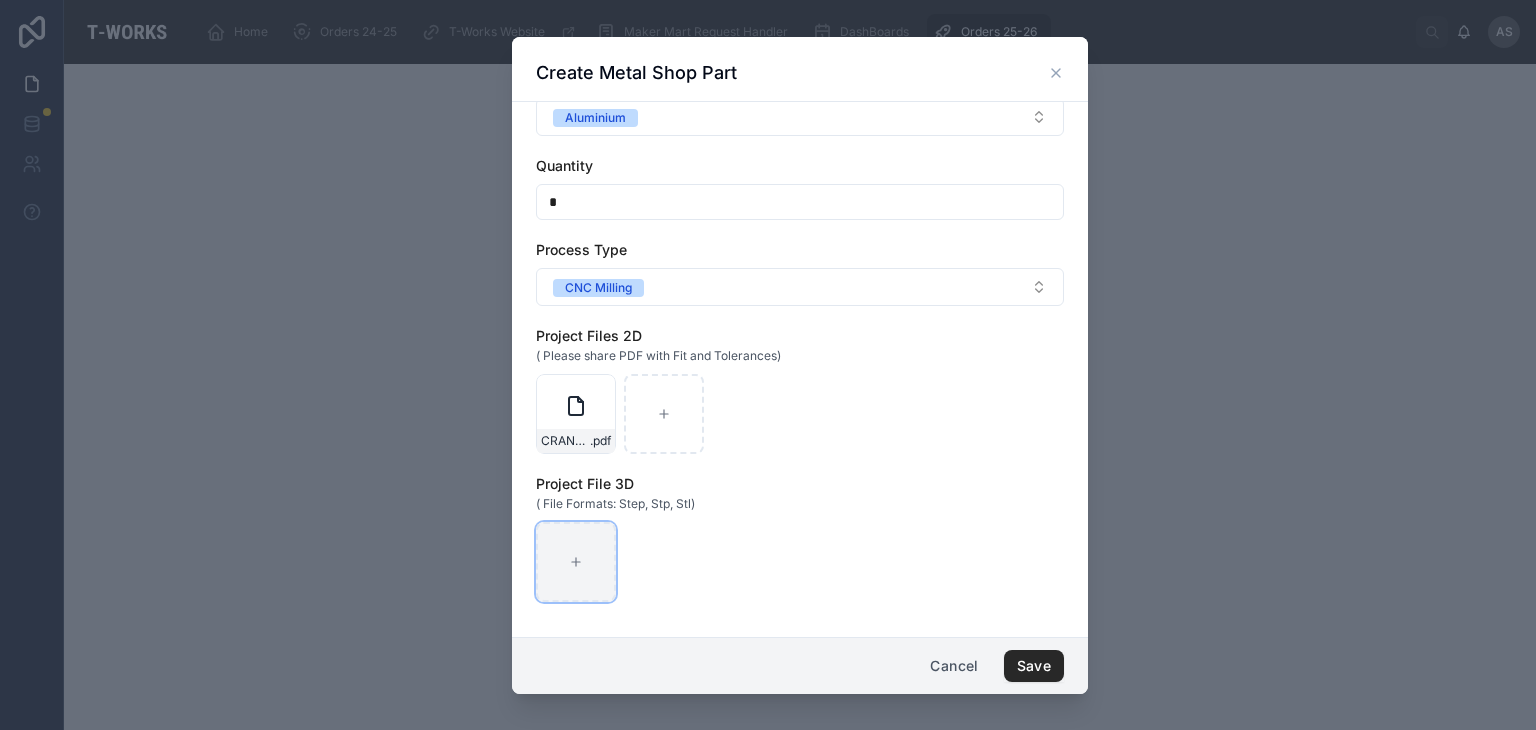 click at bounding box center (576, 562) 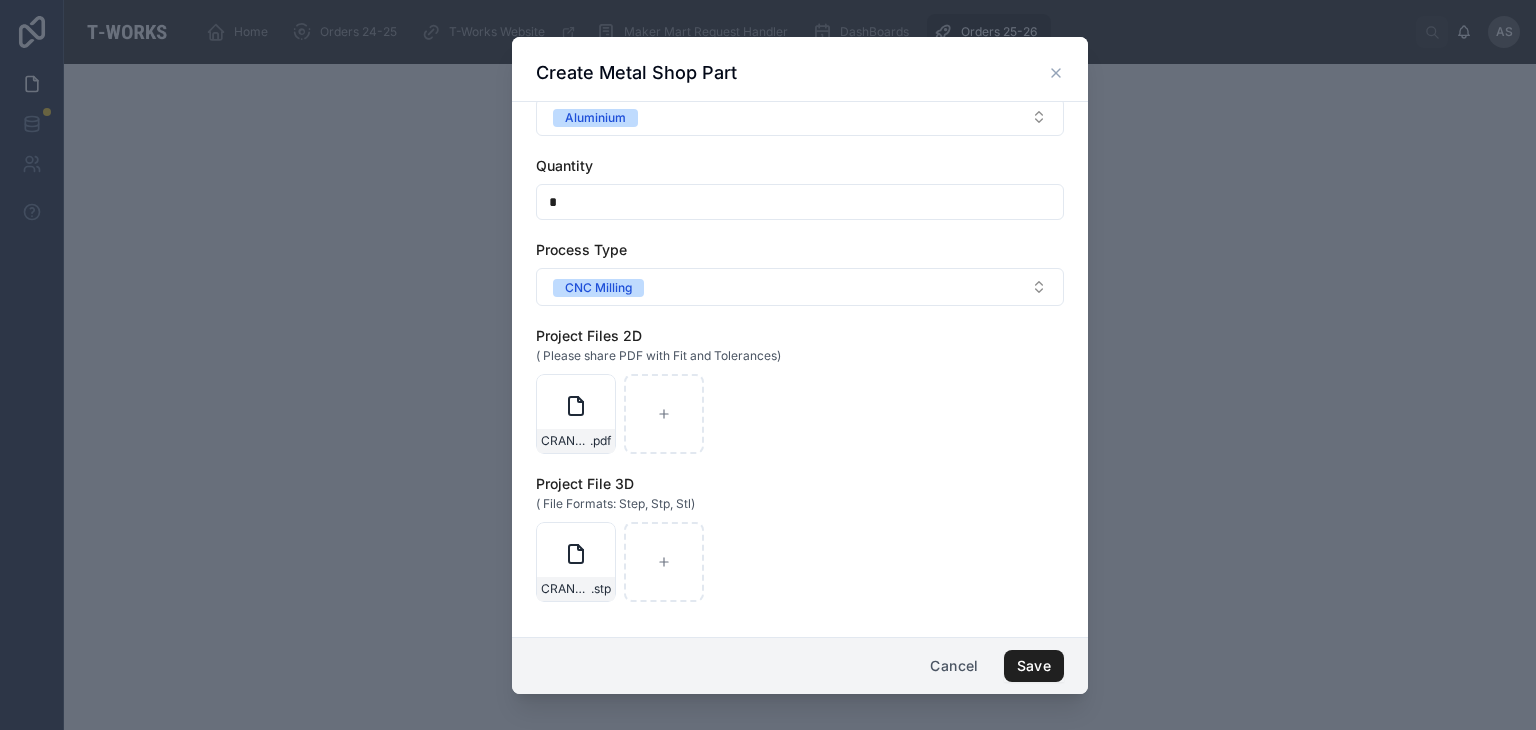 click on "Save" at bounding box center (1034, 666) 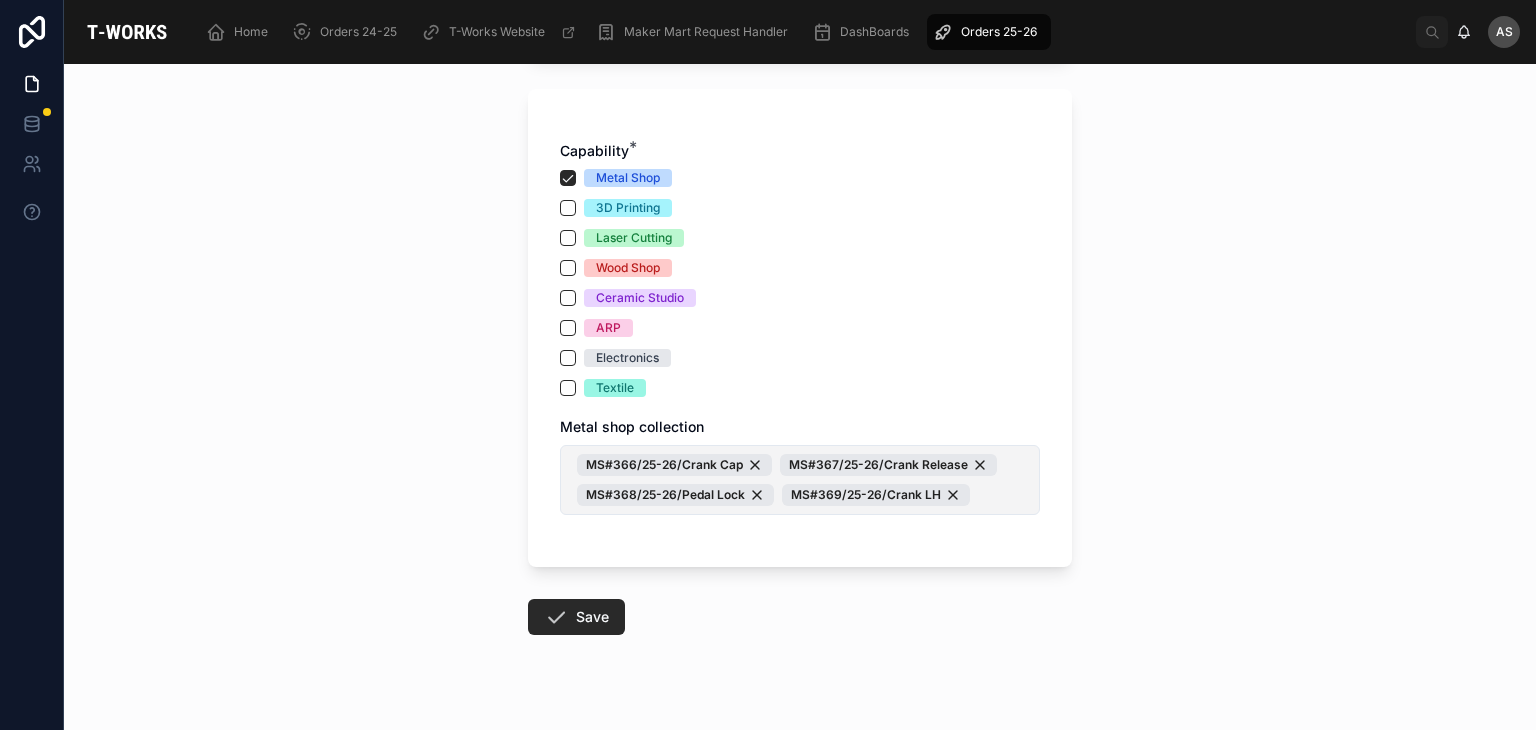 click on "MS#366/25-26/Crank Cap MS#367/25-26/Crank Release MS#368/25-26/Pedal Lock MS#369/25-26/Crank LH" at bounding box center (800, 480) 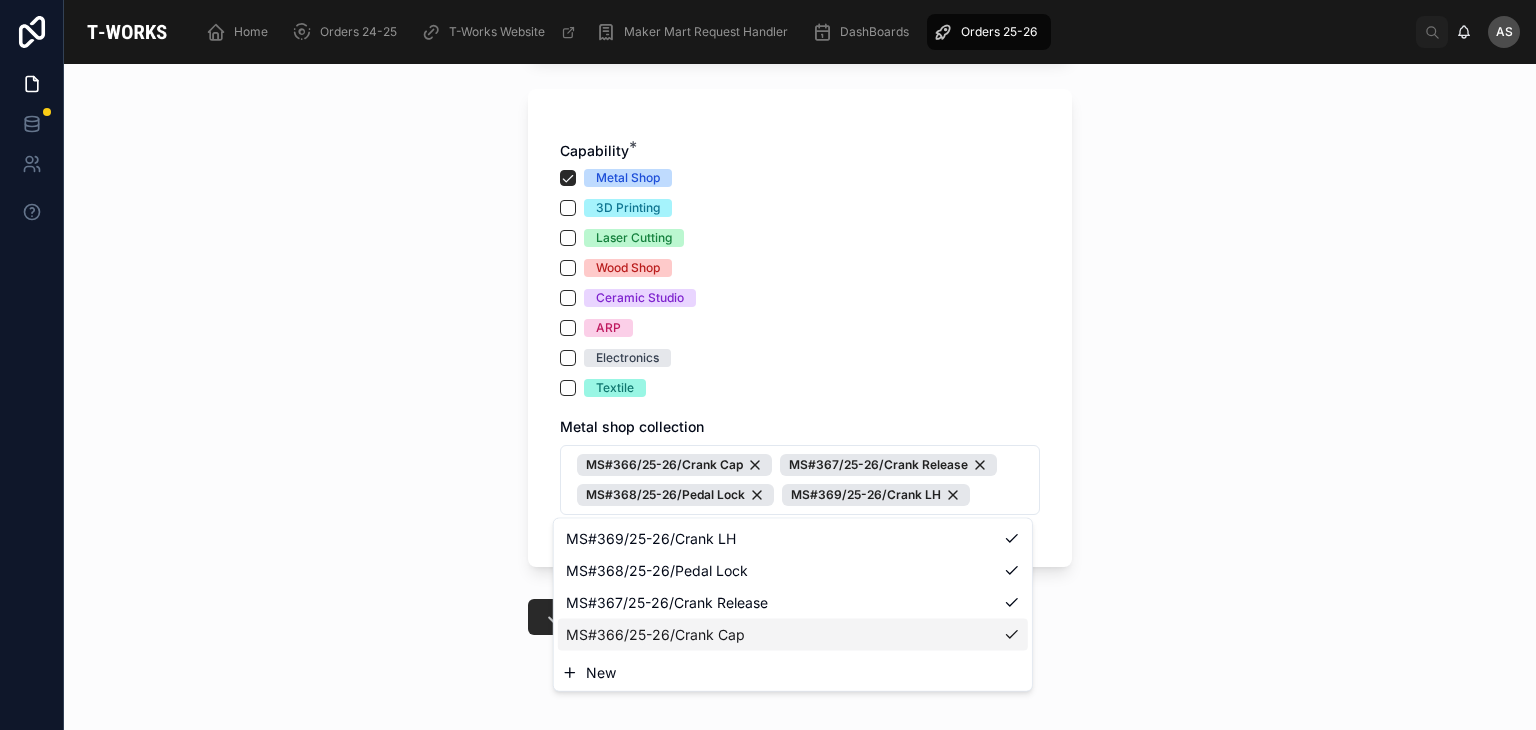 click on "New" at bounding box center [601, 673] 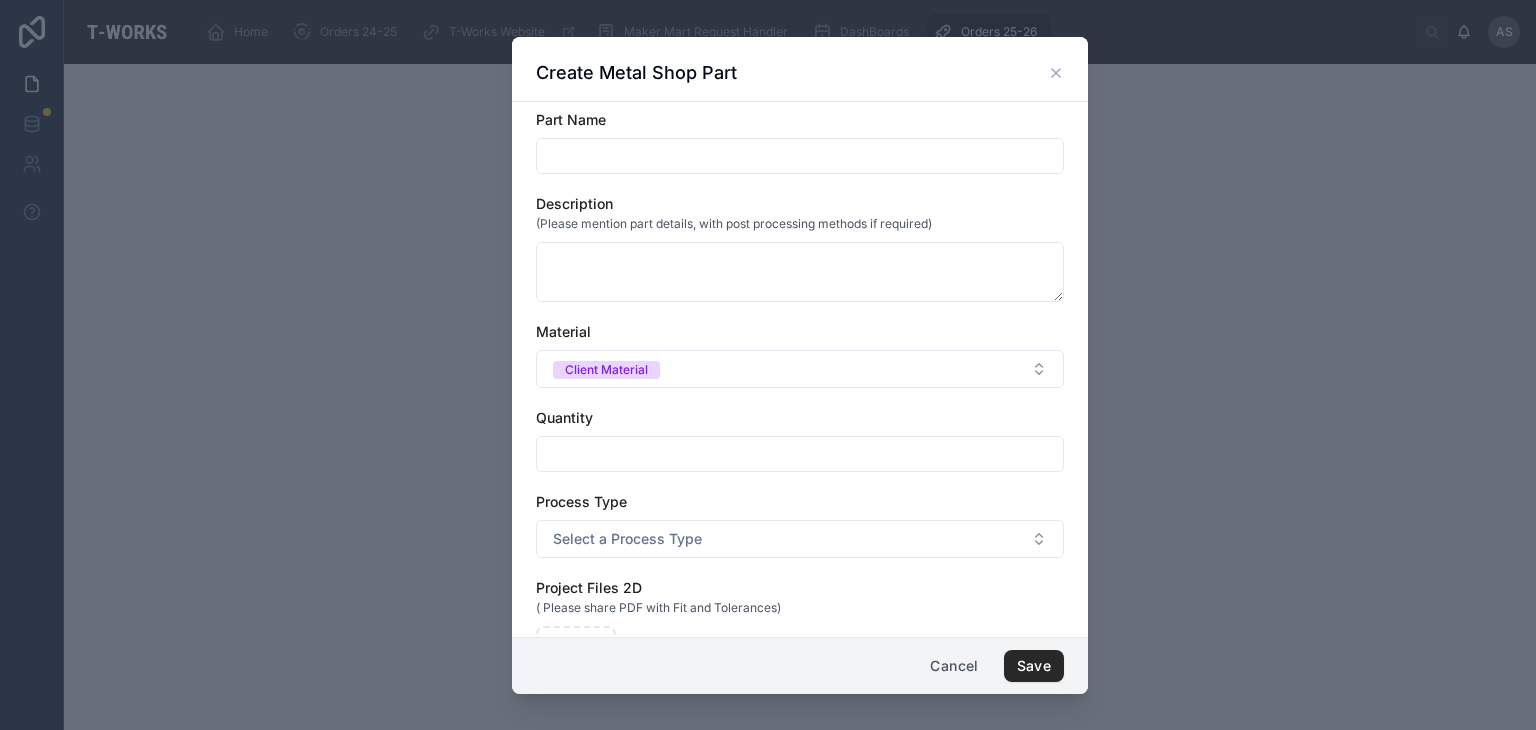 click at bounding box center (800, 156) 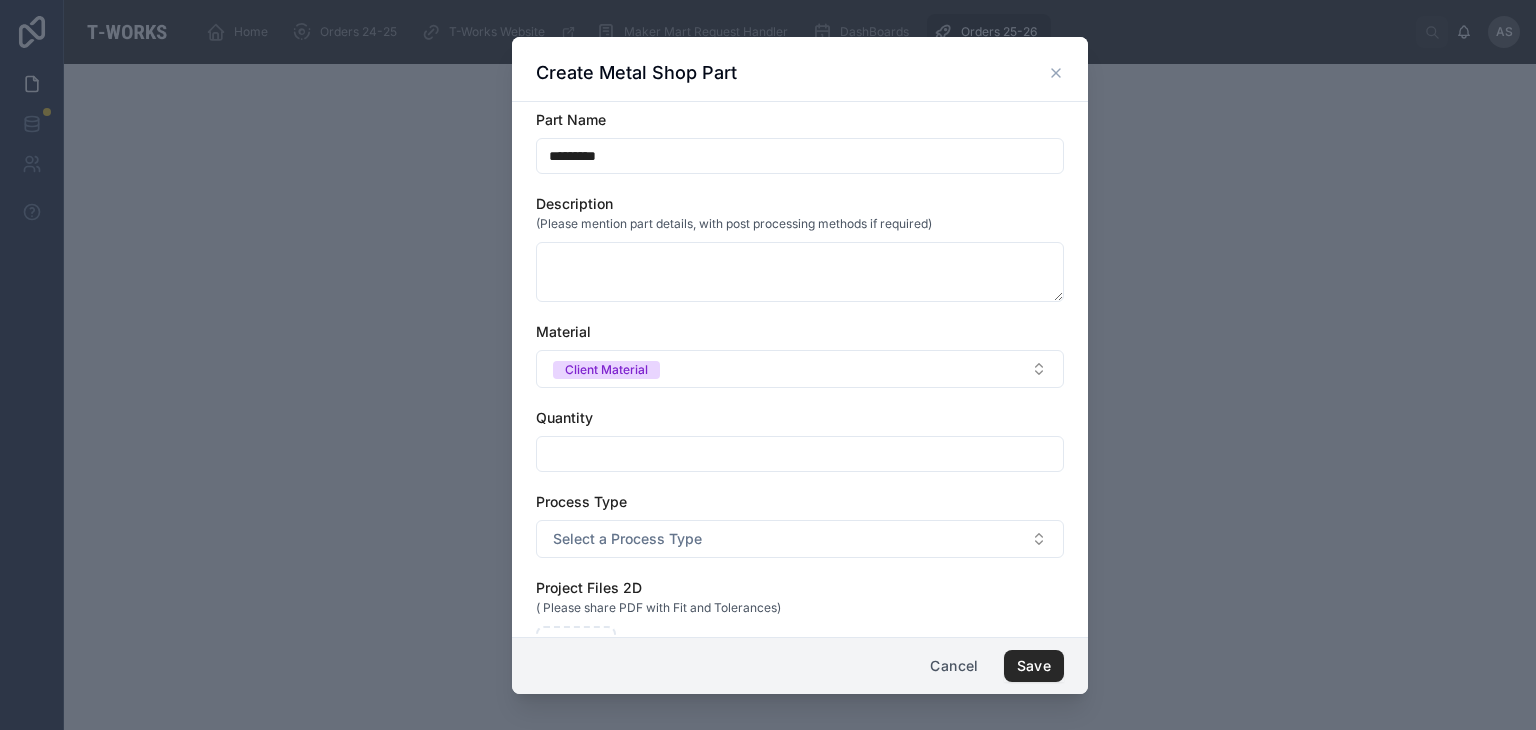 type on "*********" 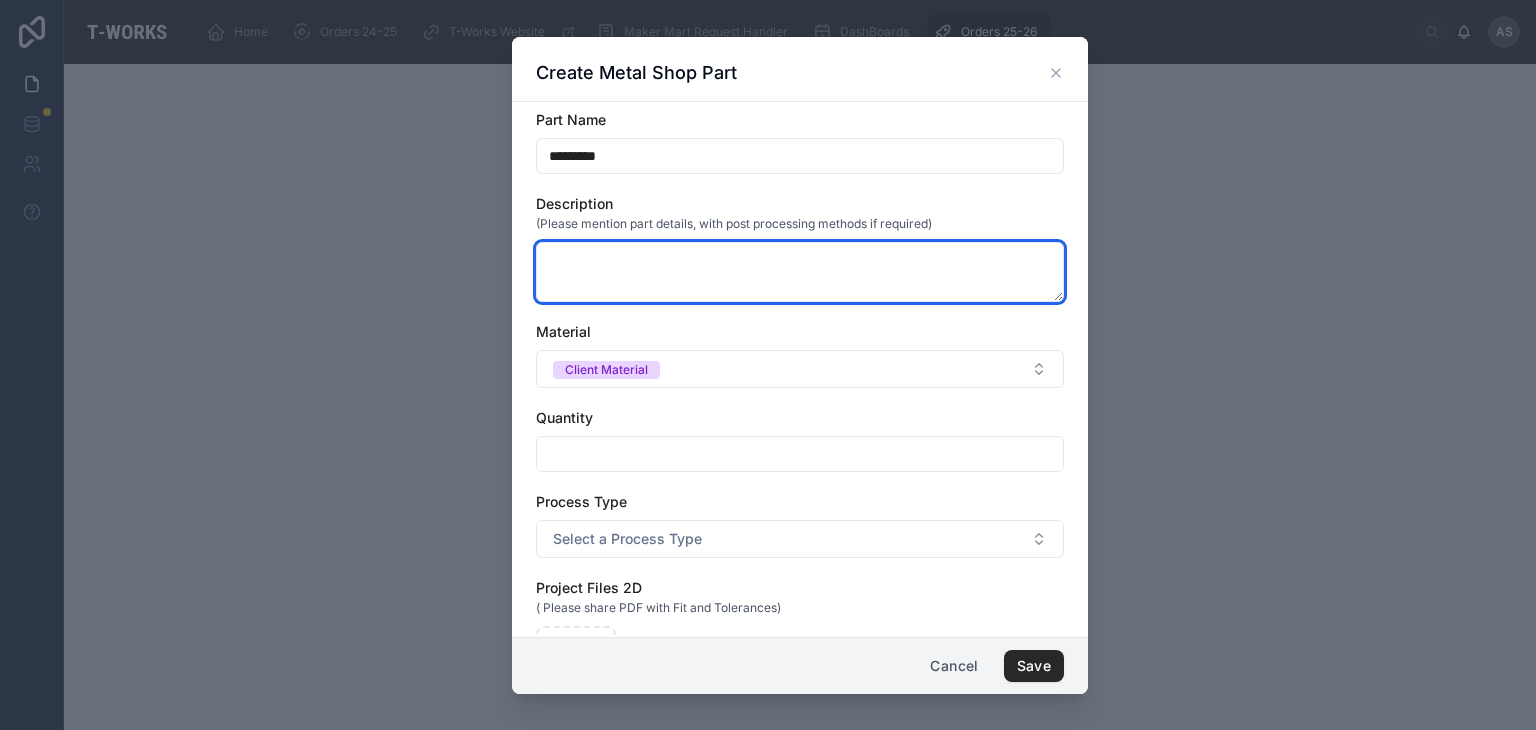 click at bounding box center (800, 272) 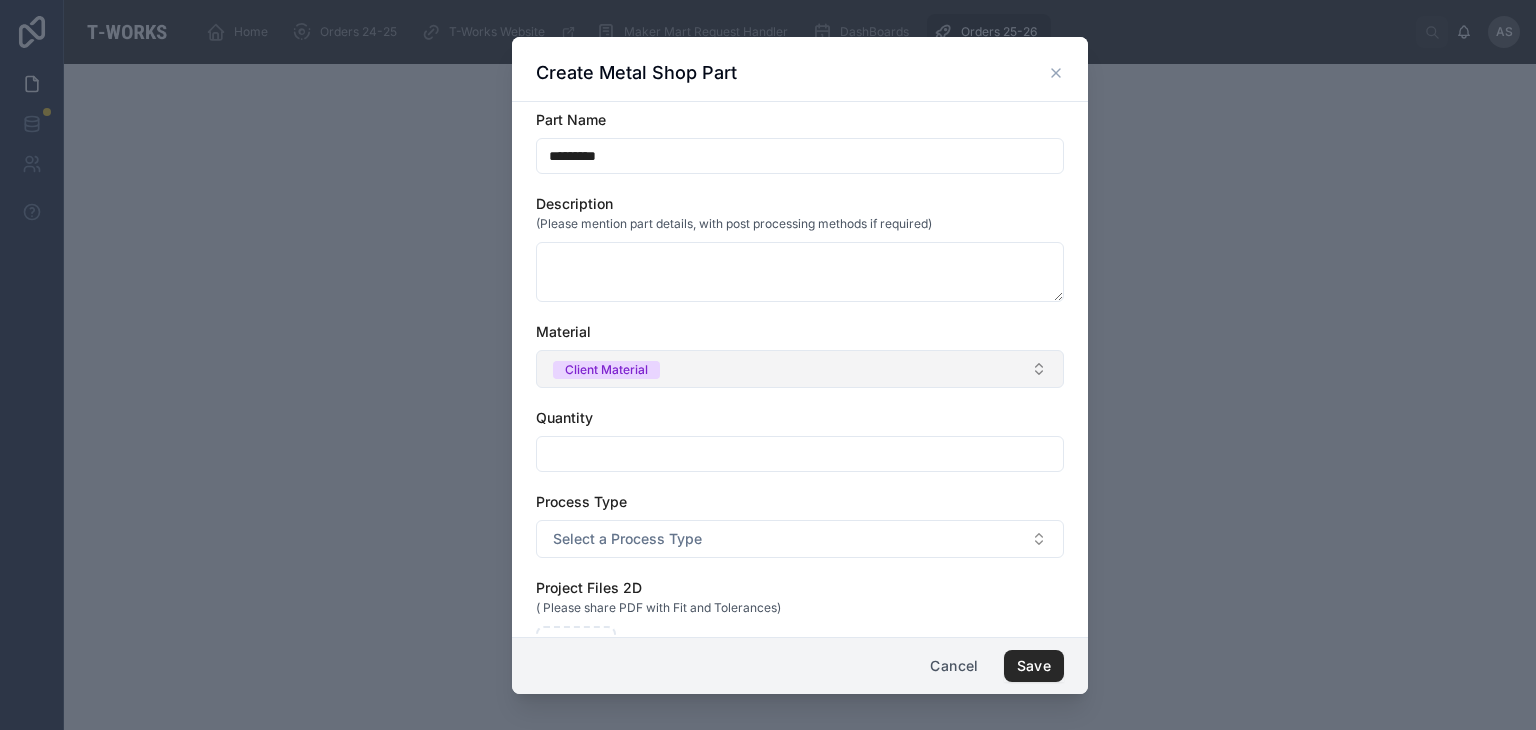 click on "Client Material" at bounding box center (800, 369) 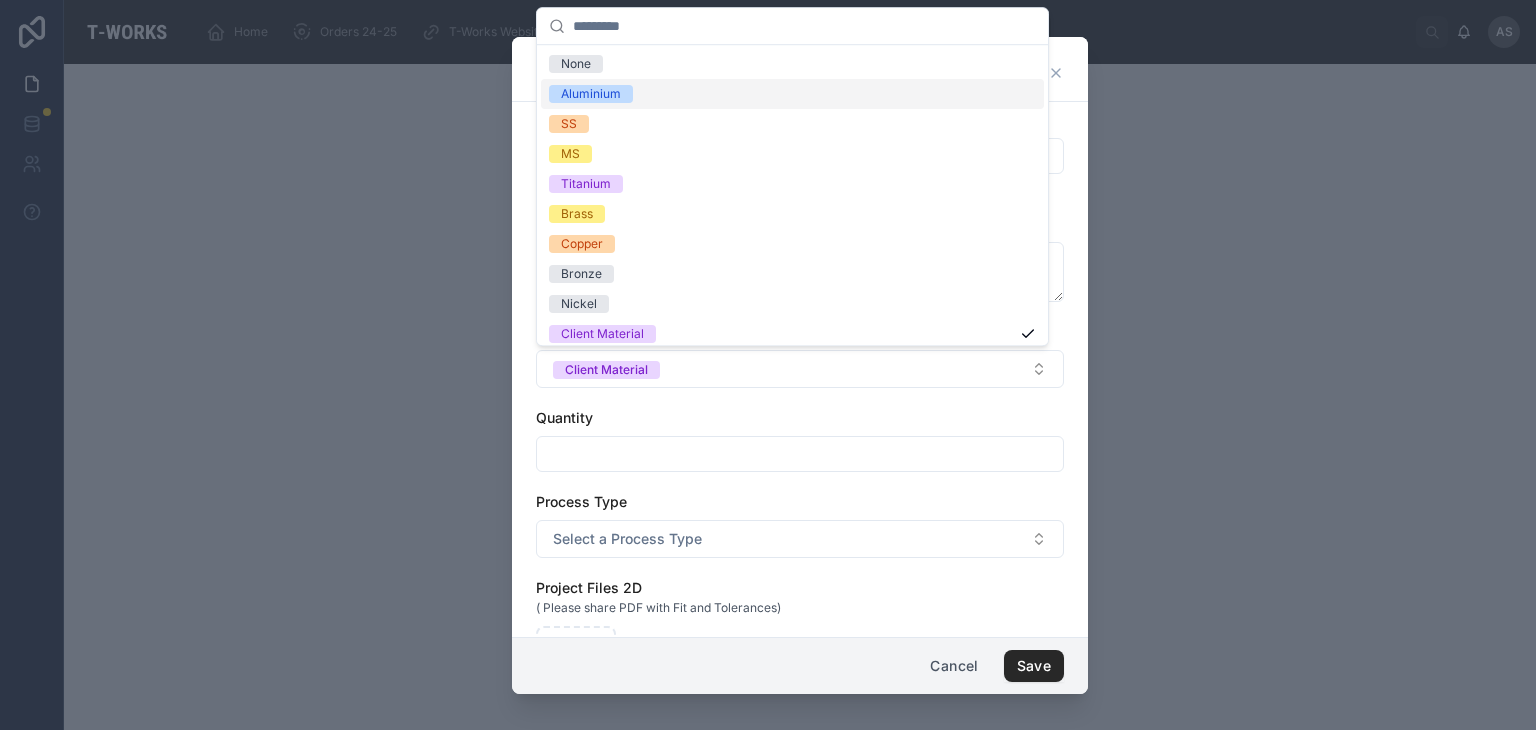 click on "Aluminium" at bounding box center [792, 94] 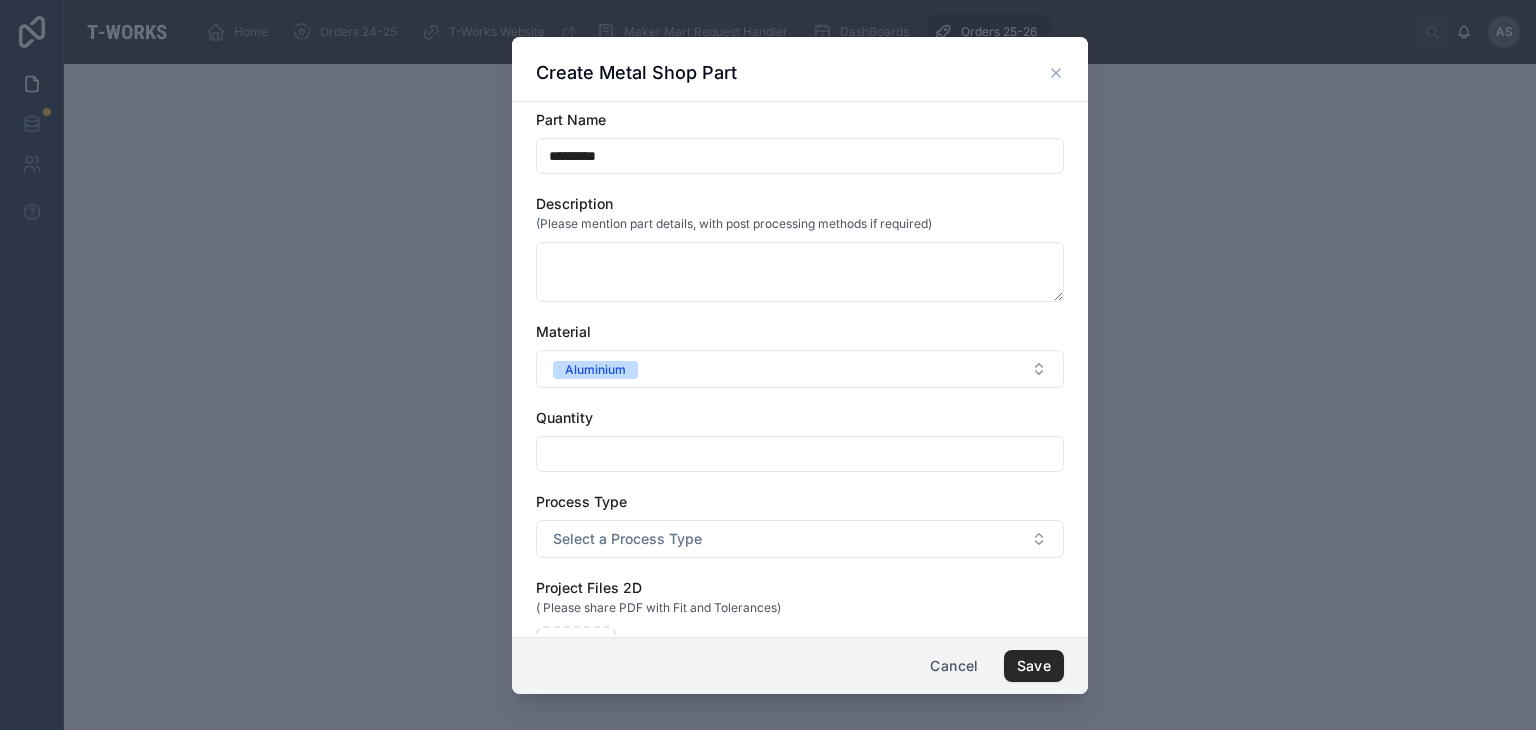 click at bounding box center [800, 454] 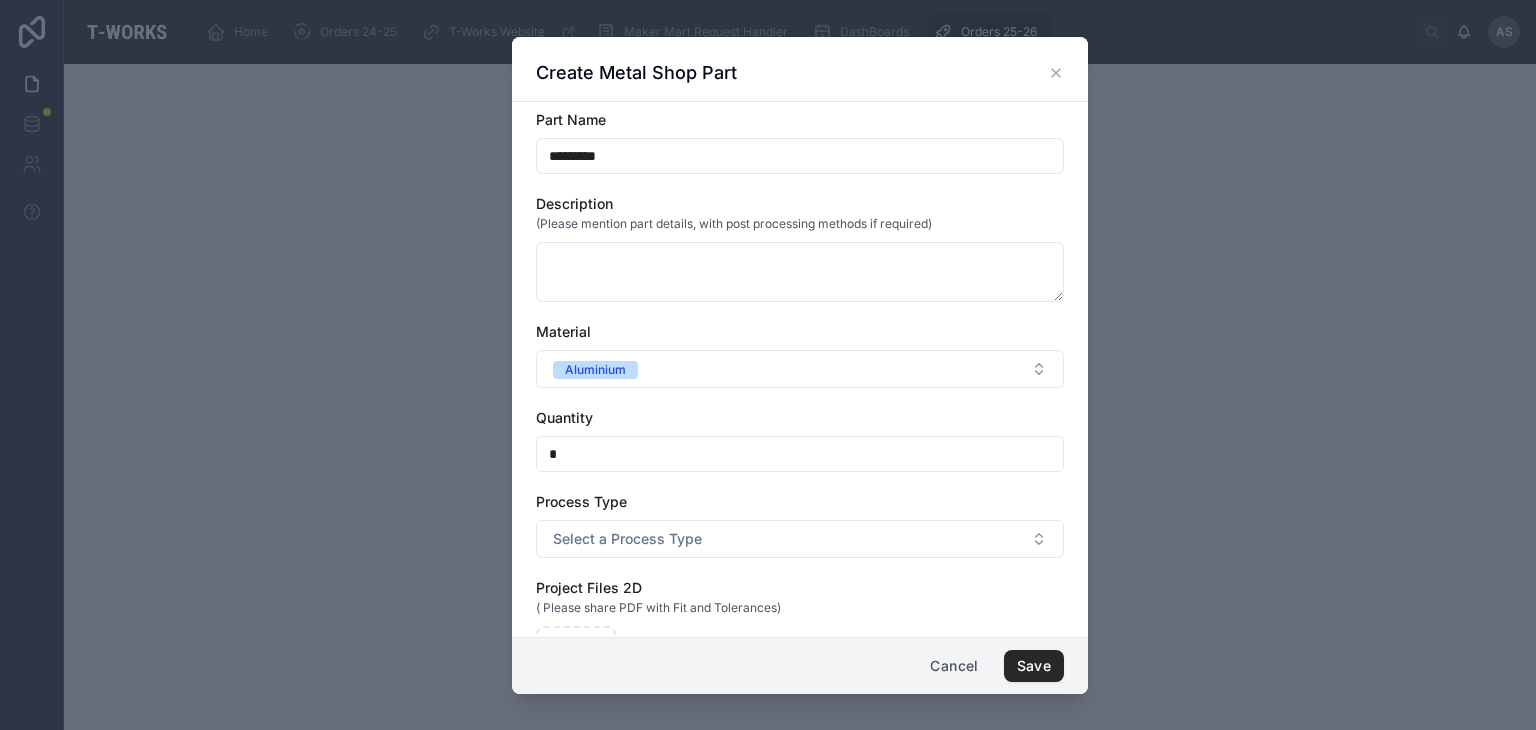 type on "*" 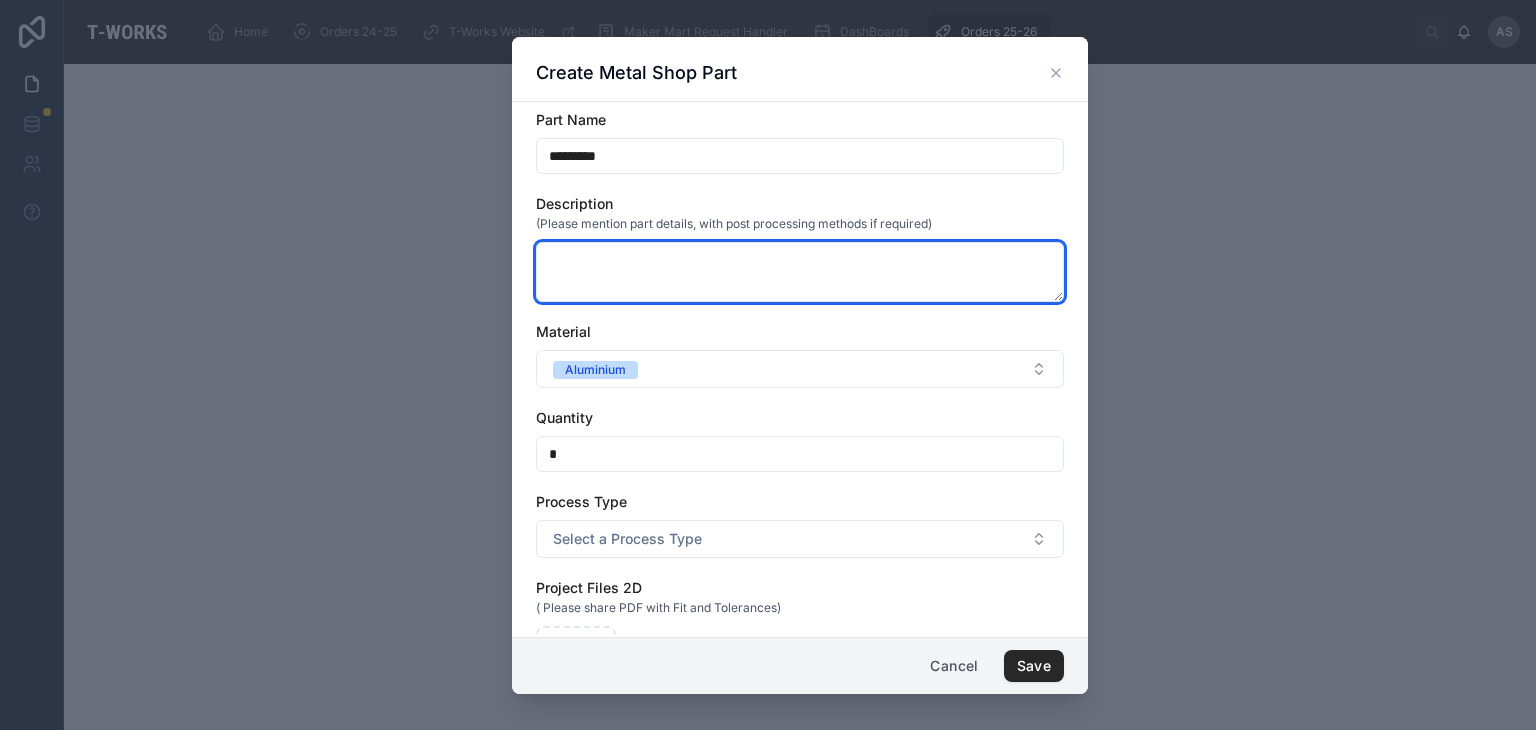click at bounding box center [800, 272] 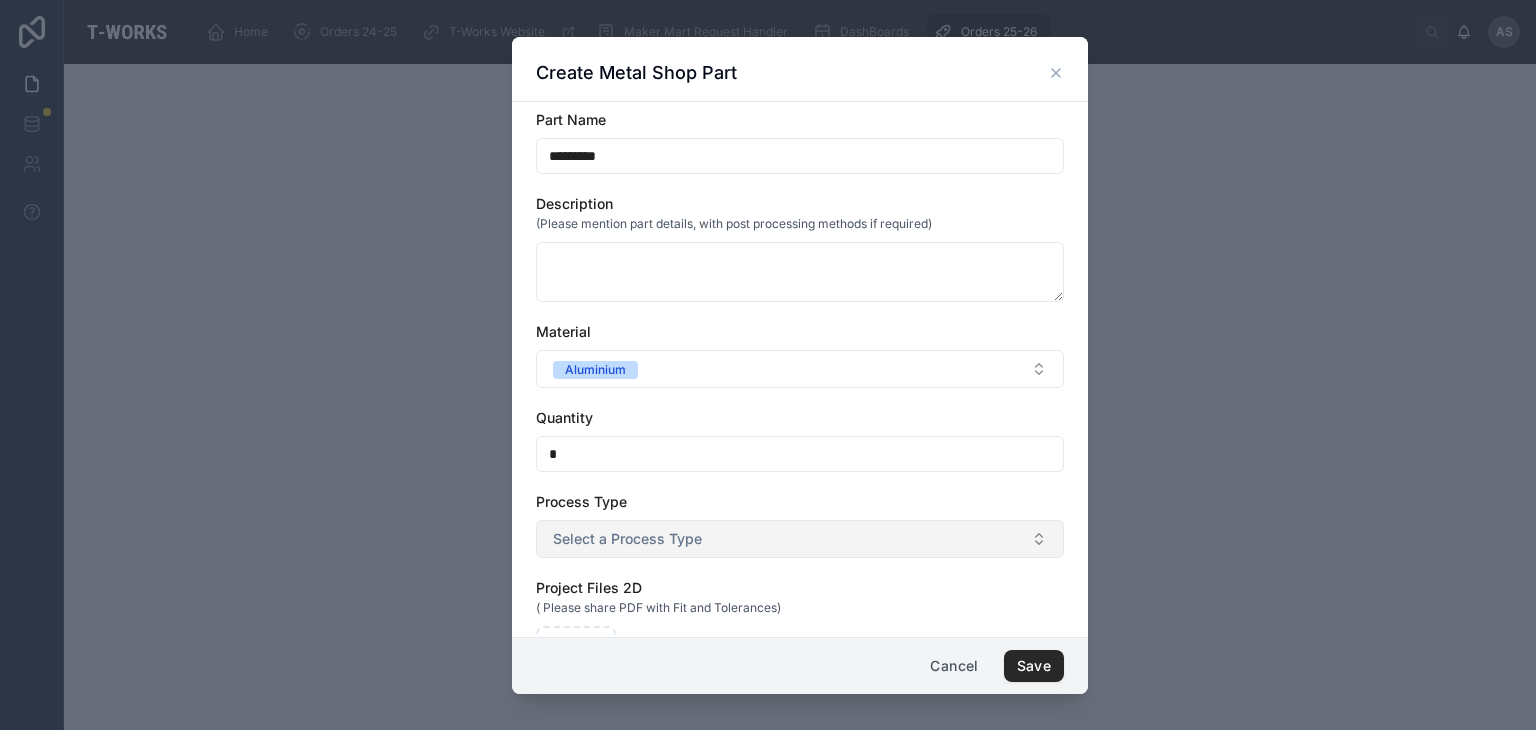 click on "Select a Process Type" at bounding box center (800, 539) 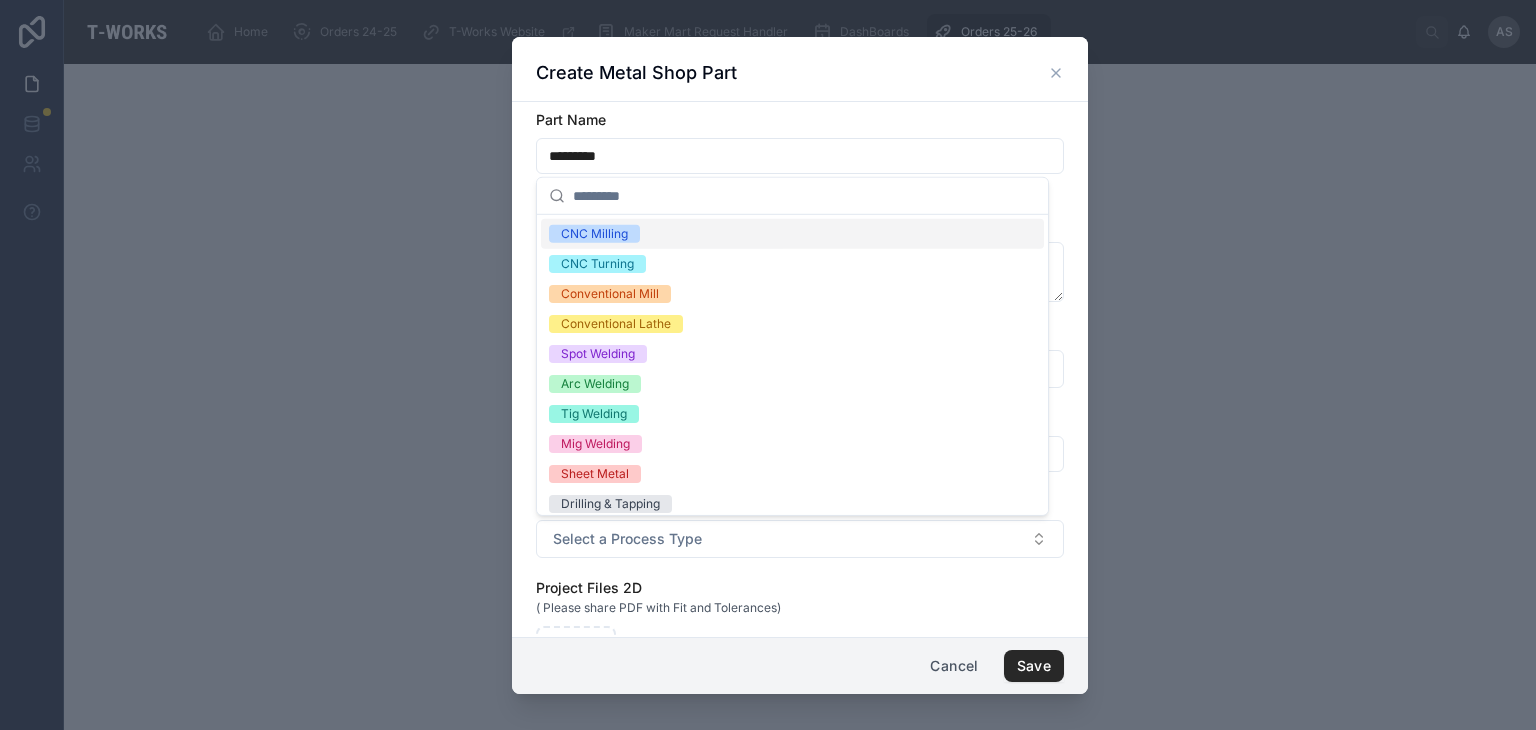 click on "CNC Milling" at bounding box center (792, 234) 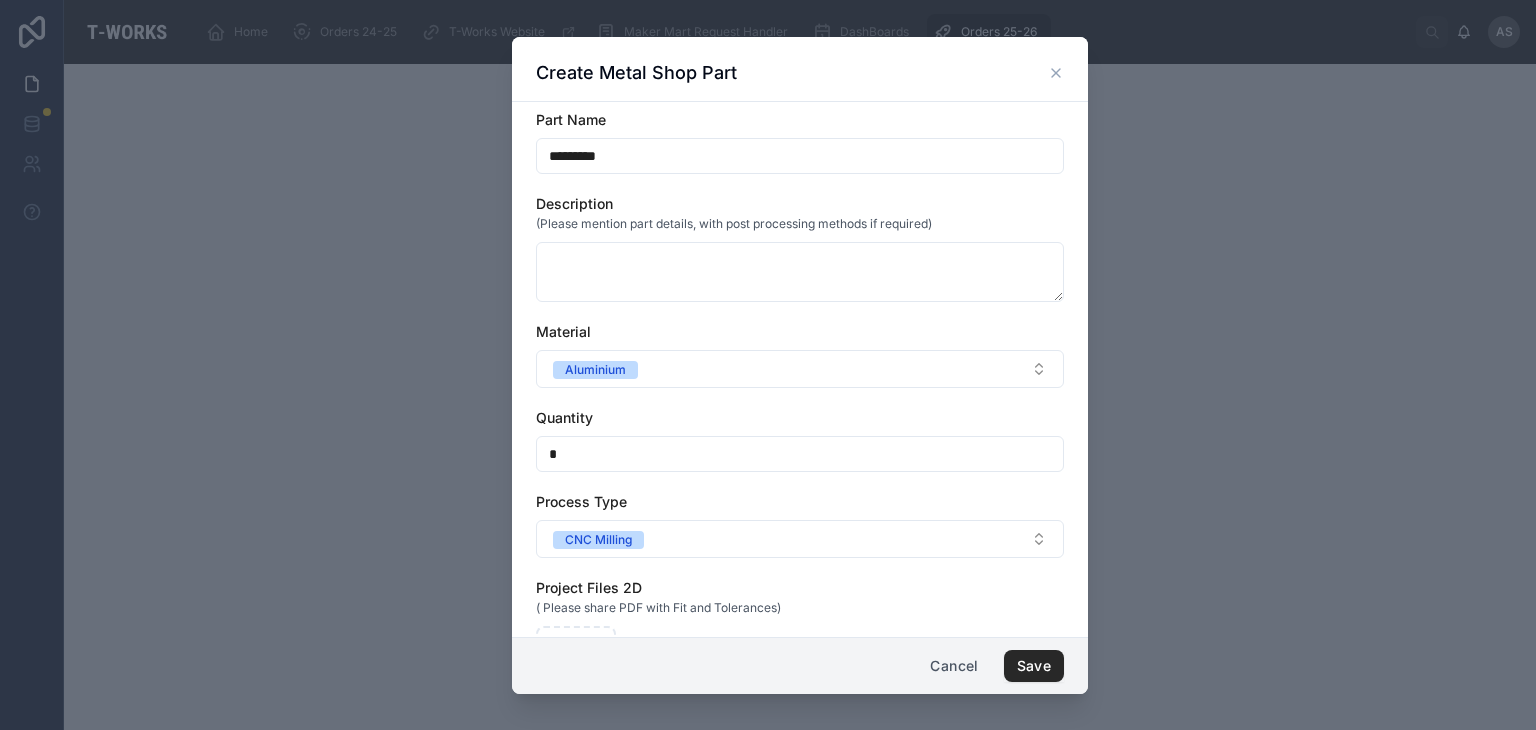 click on "Material" at bounding box center [800, 332] 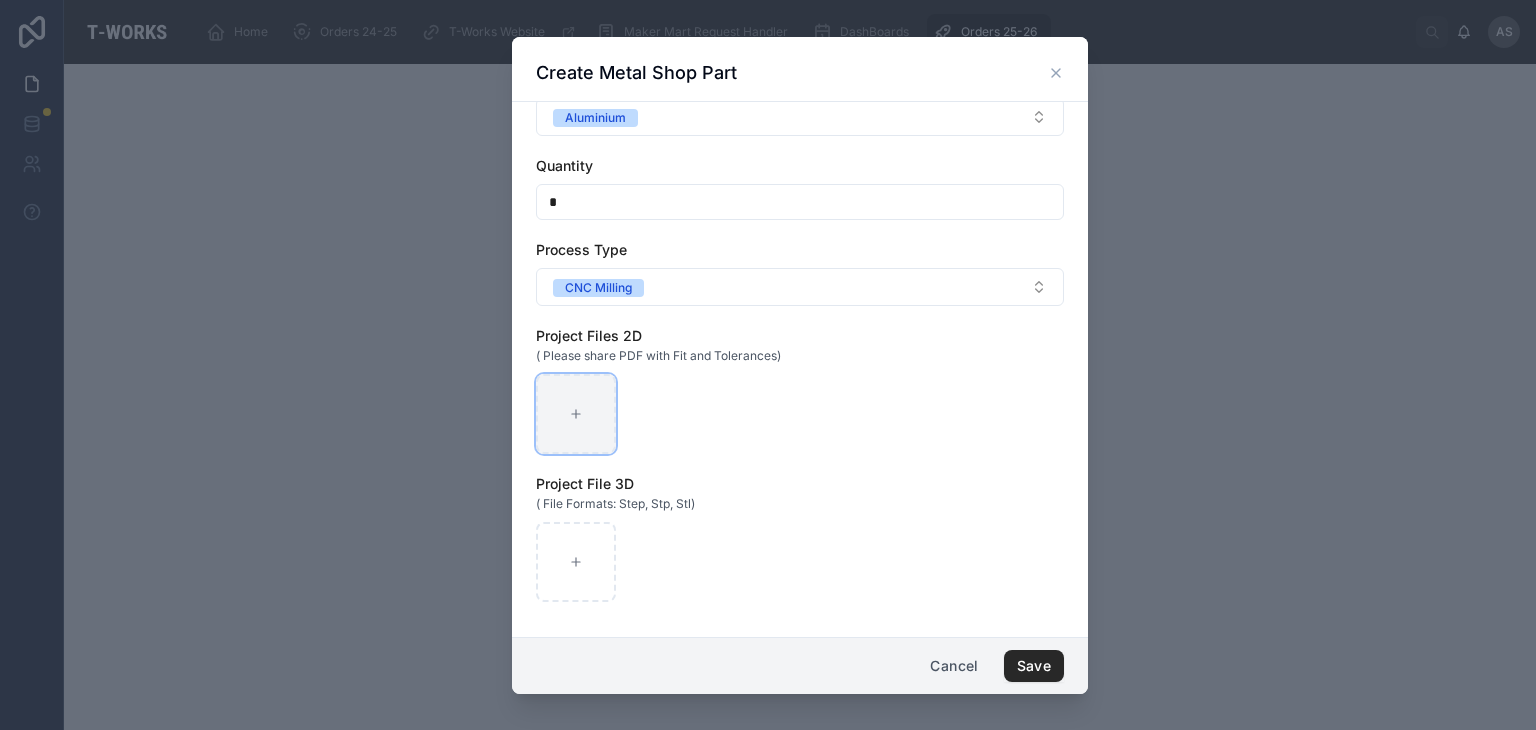click 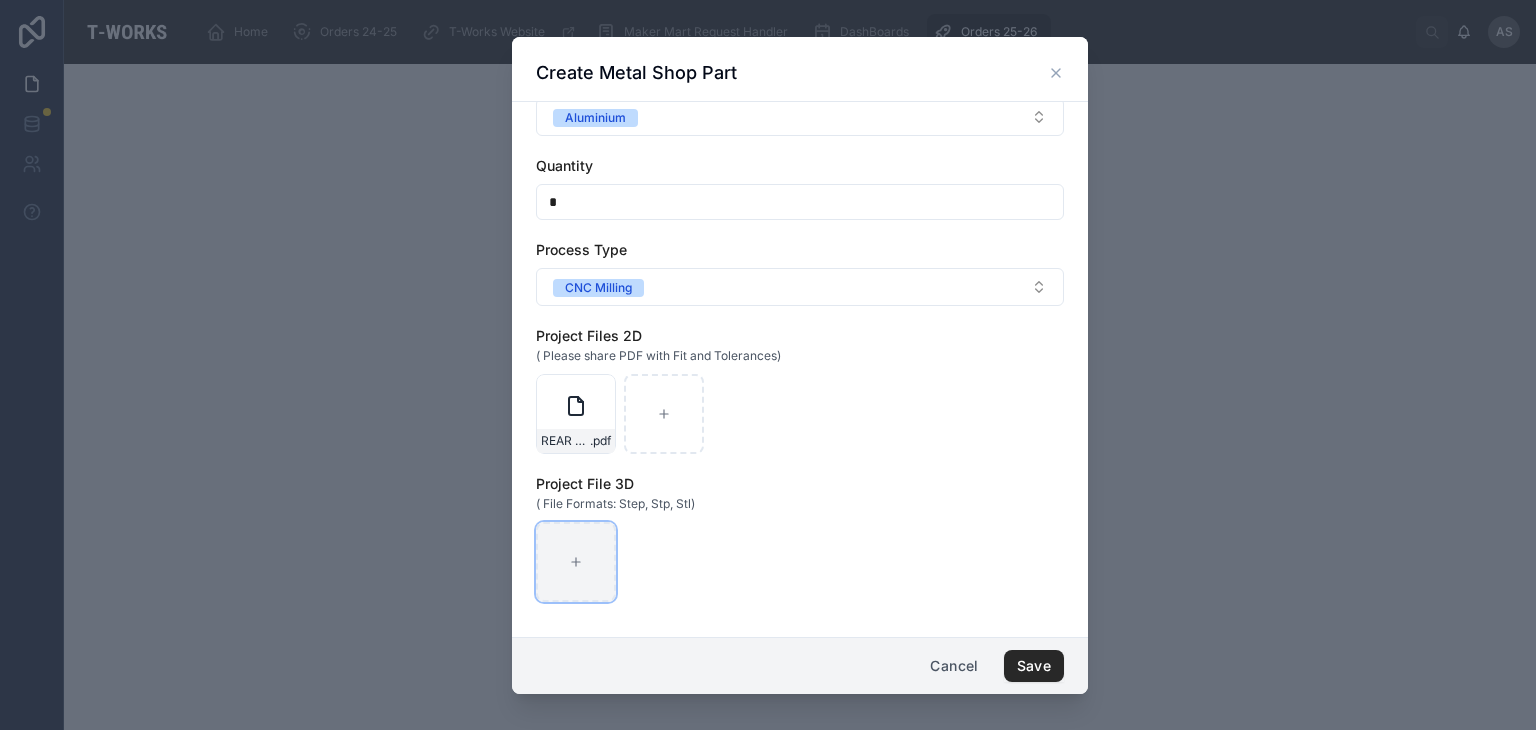 click at bounding box center (576, 562) 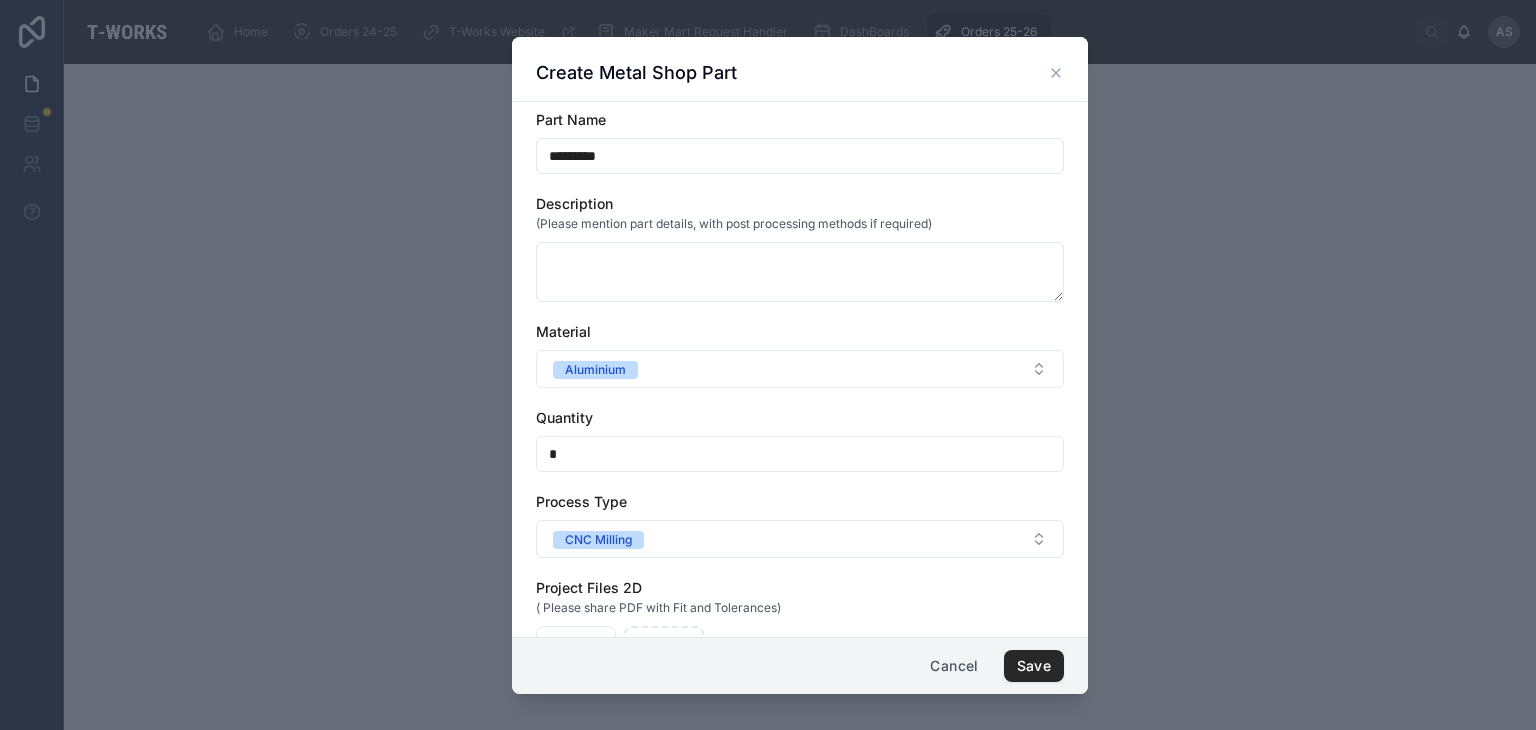 scroll, scrollTop: 252, scrollLeft: 0, axis: vertical 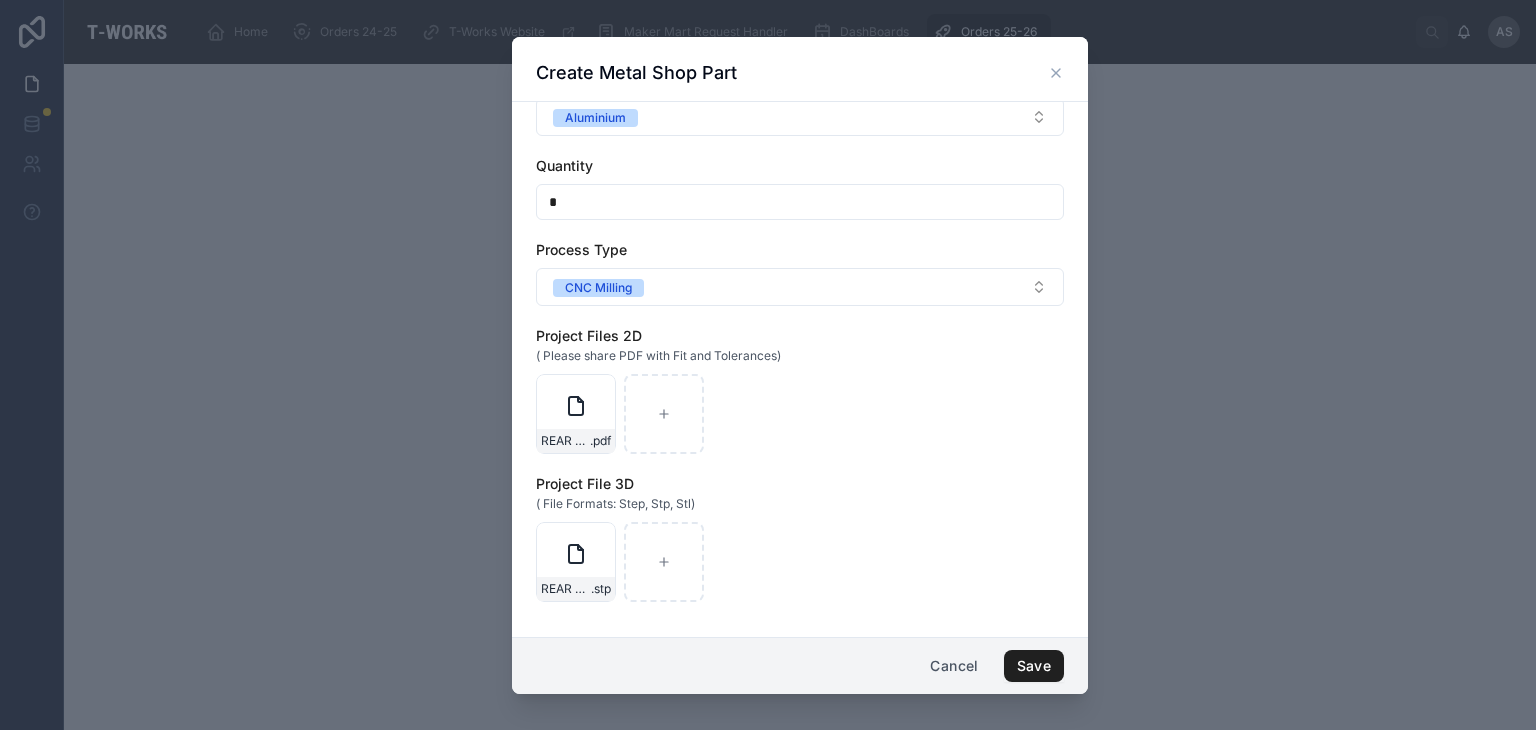 click on "Save" at bounding box center [1034, 666] 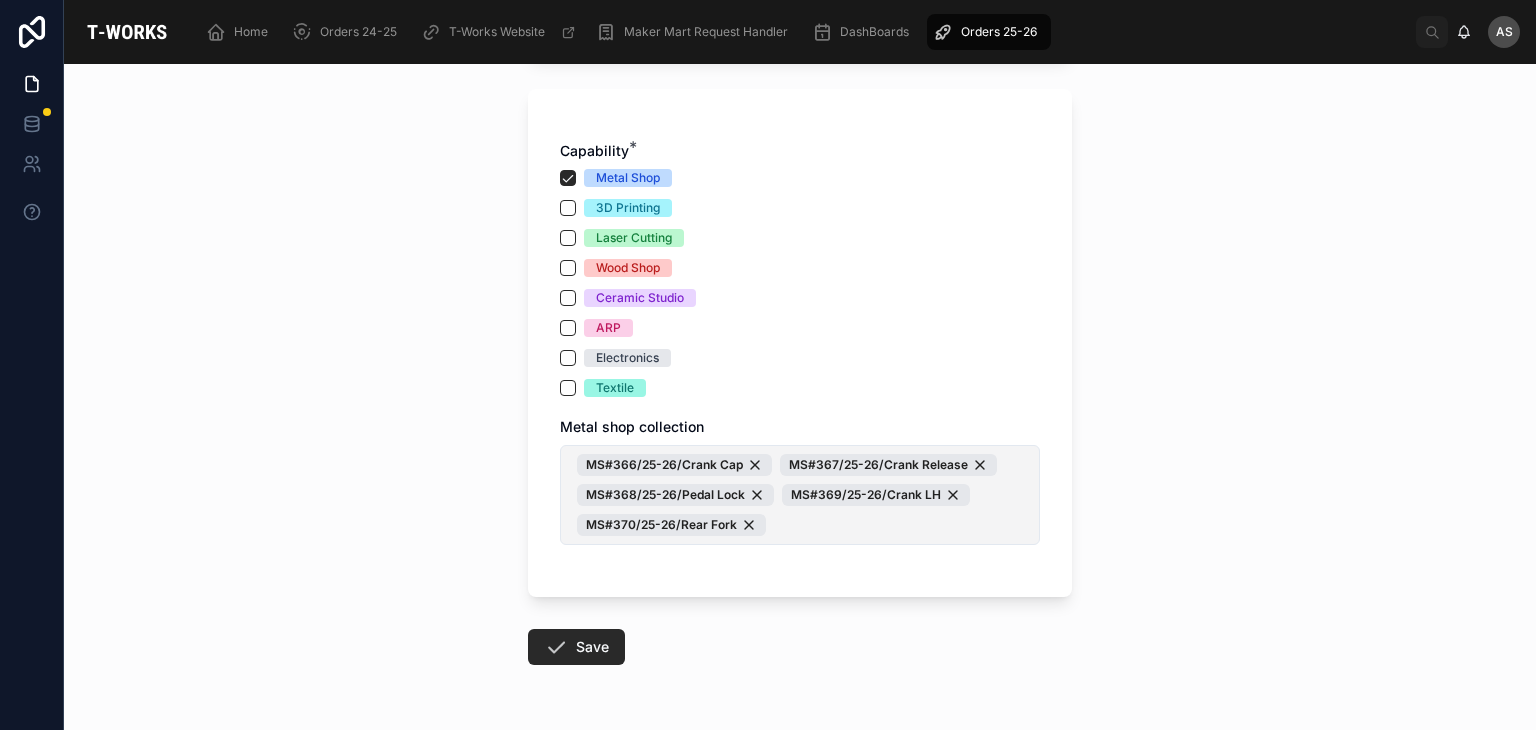 click on "MS#366/25-26/Crank Cap MS#367/25-26/Crank Release MS#368/25-26/Pedal Lock MS#369/25-26/Crank LH MS#370/25-26/Rear Fork" at bounding box center [800, 495] 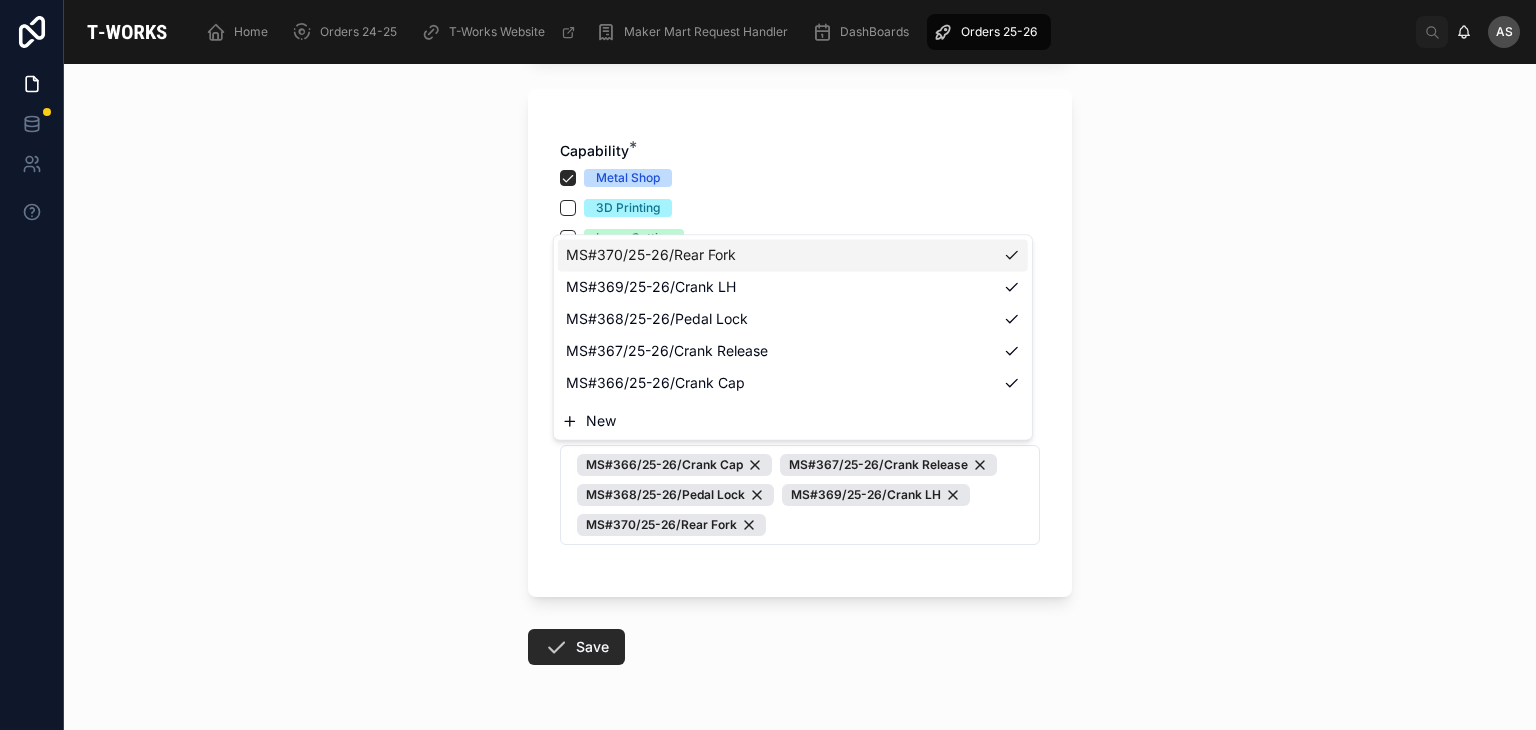 click on "New" at bounding box center [793, 421] 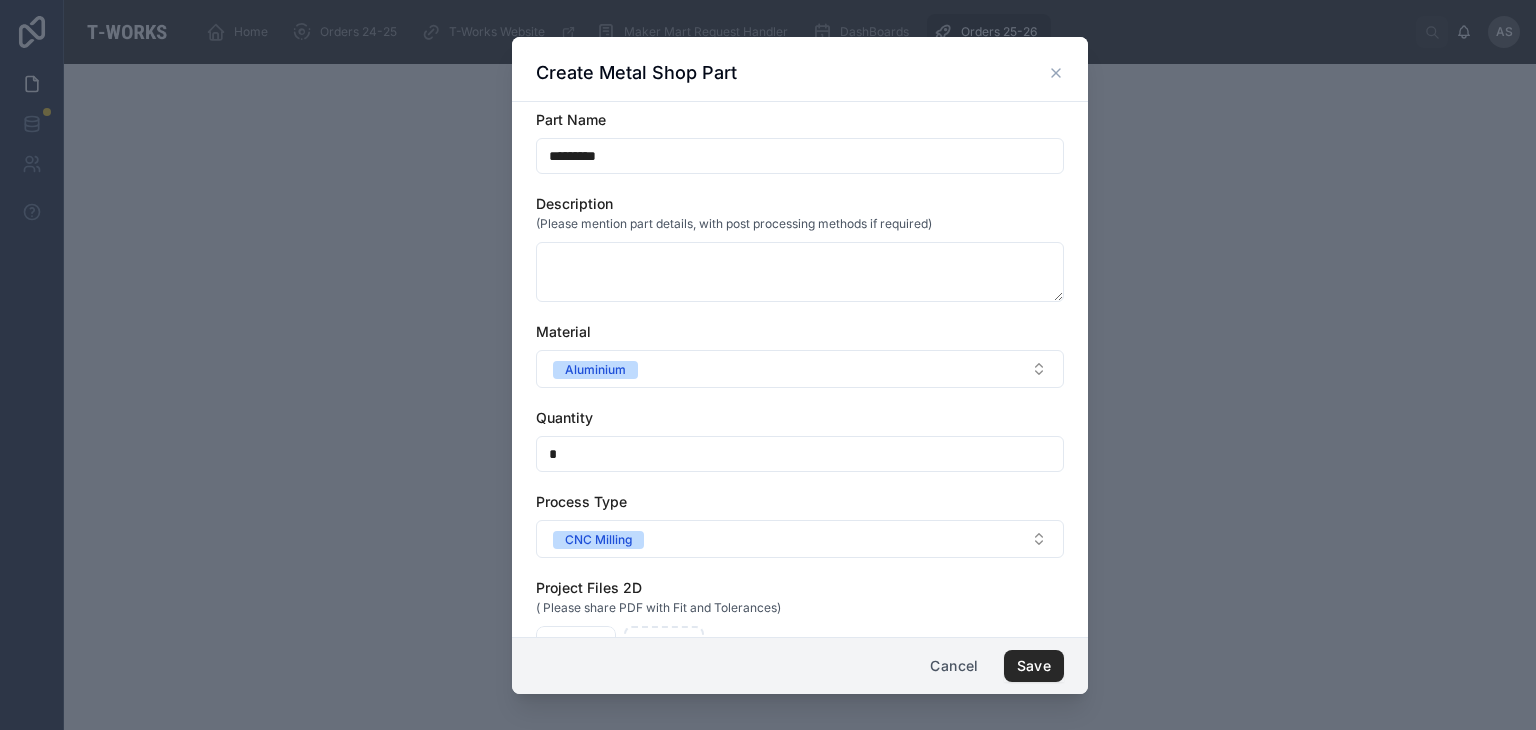 click on "*********" at bounding box center (800, 156) 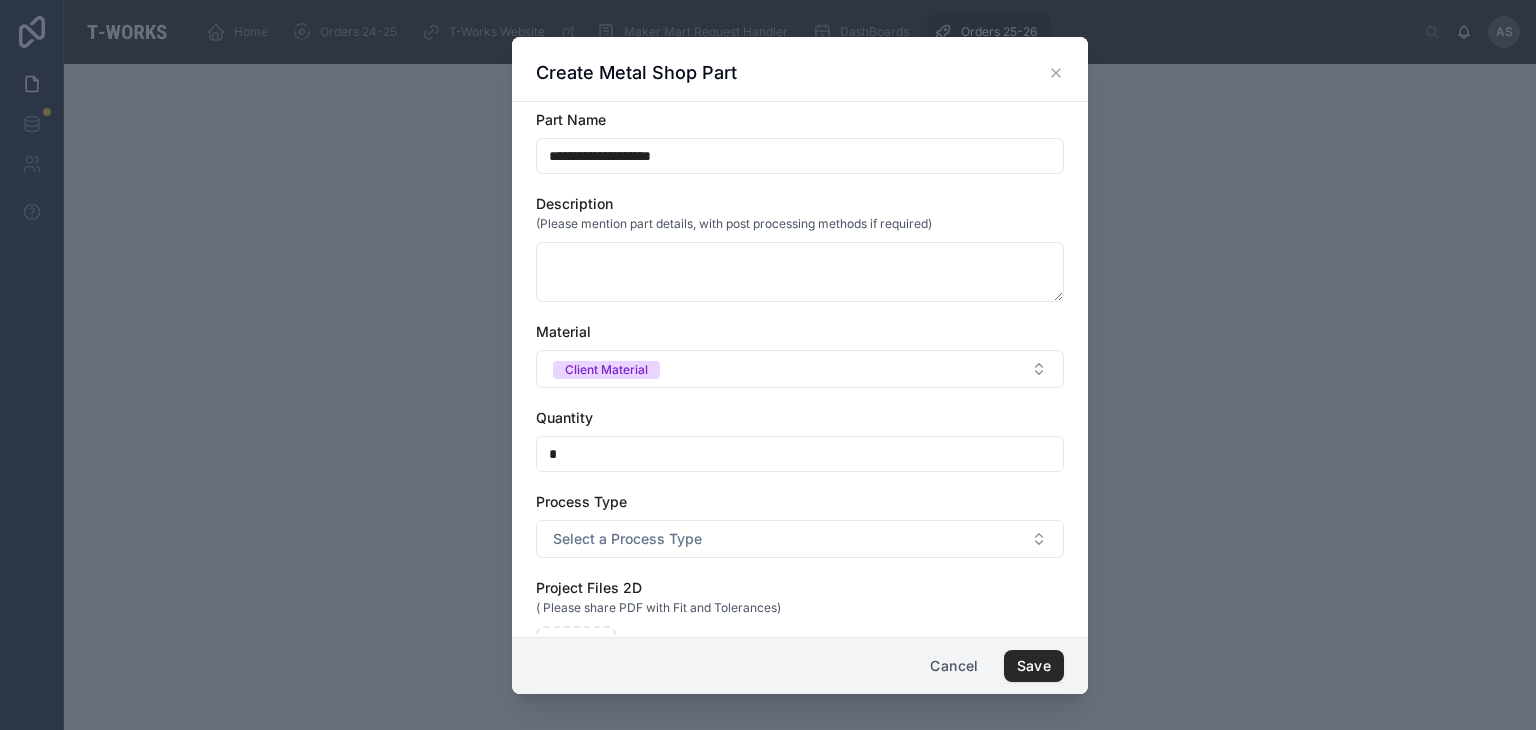 type on "**********" 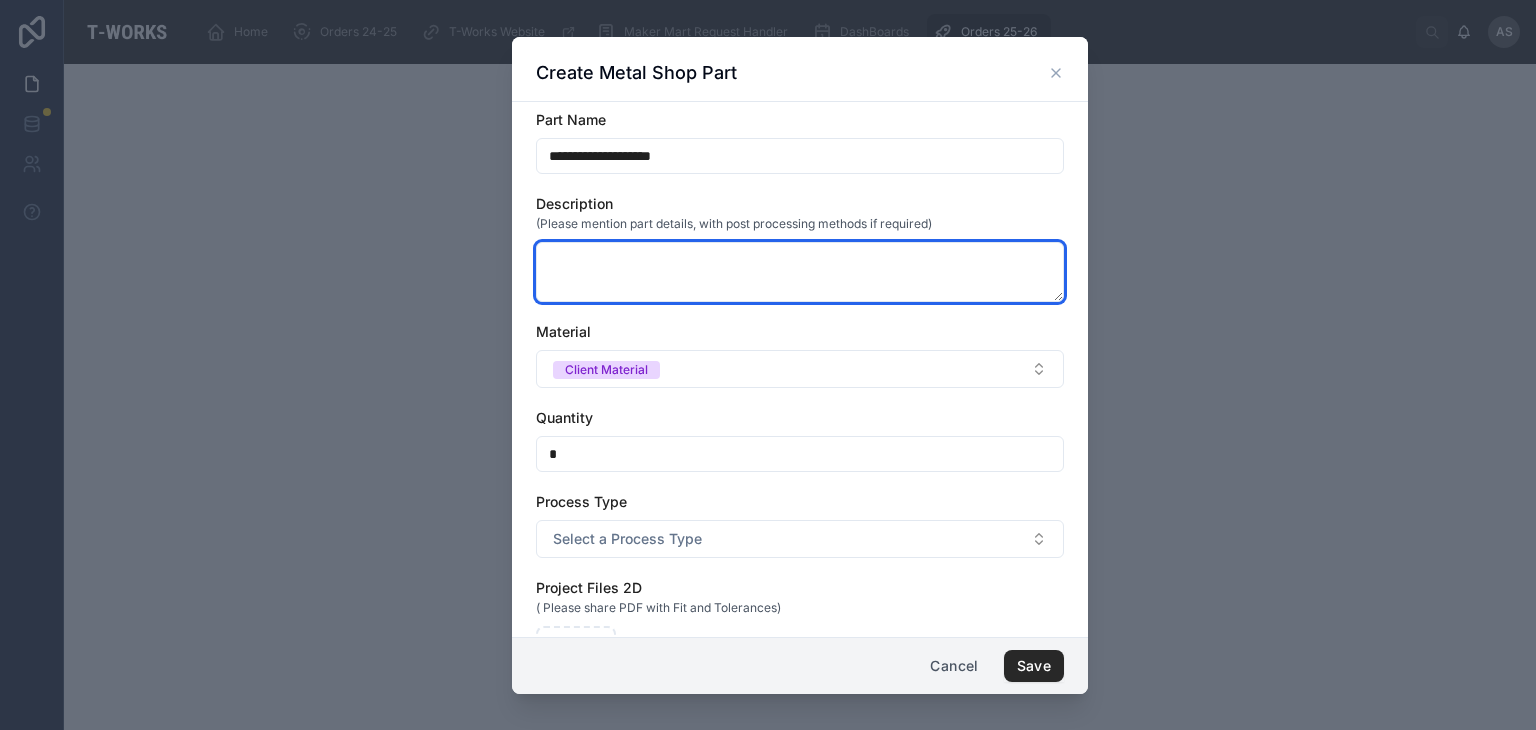 click at bounding box center [800, 272] 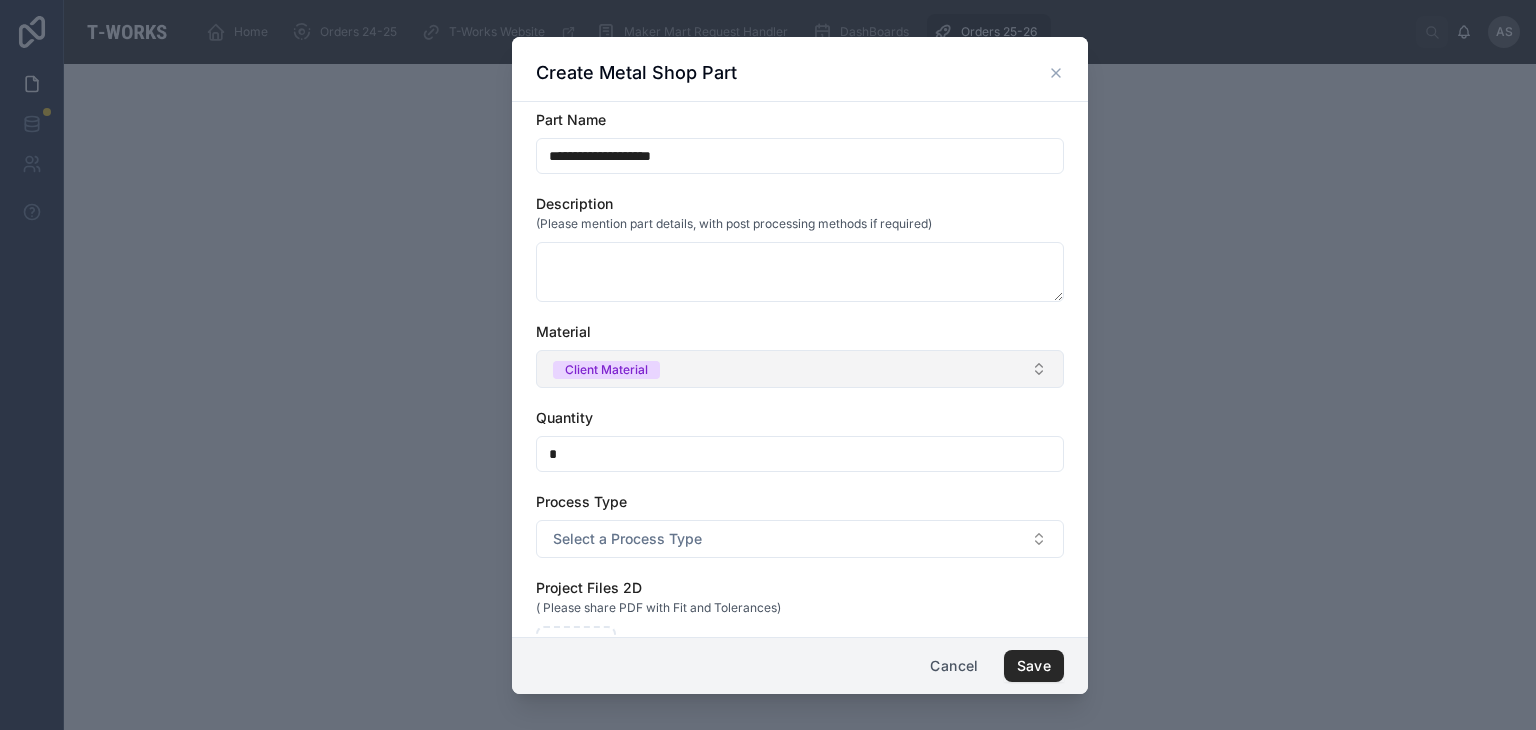 click on "Client Material" at bounding box center [800, 369] 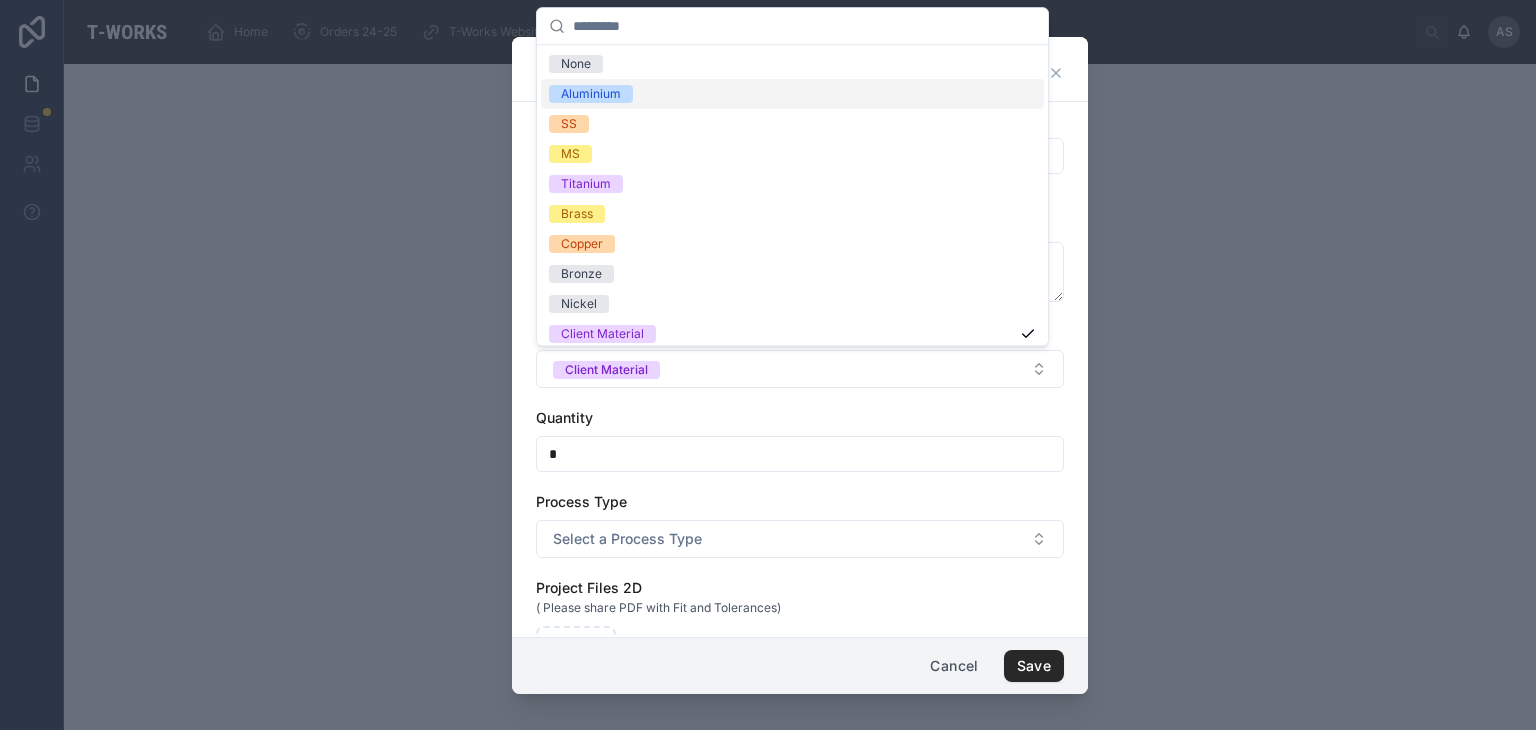 click on "Aluminium" at bounding box center (792, 94) 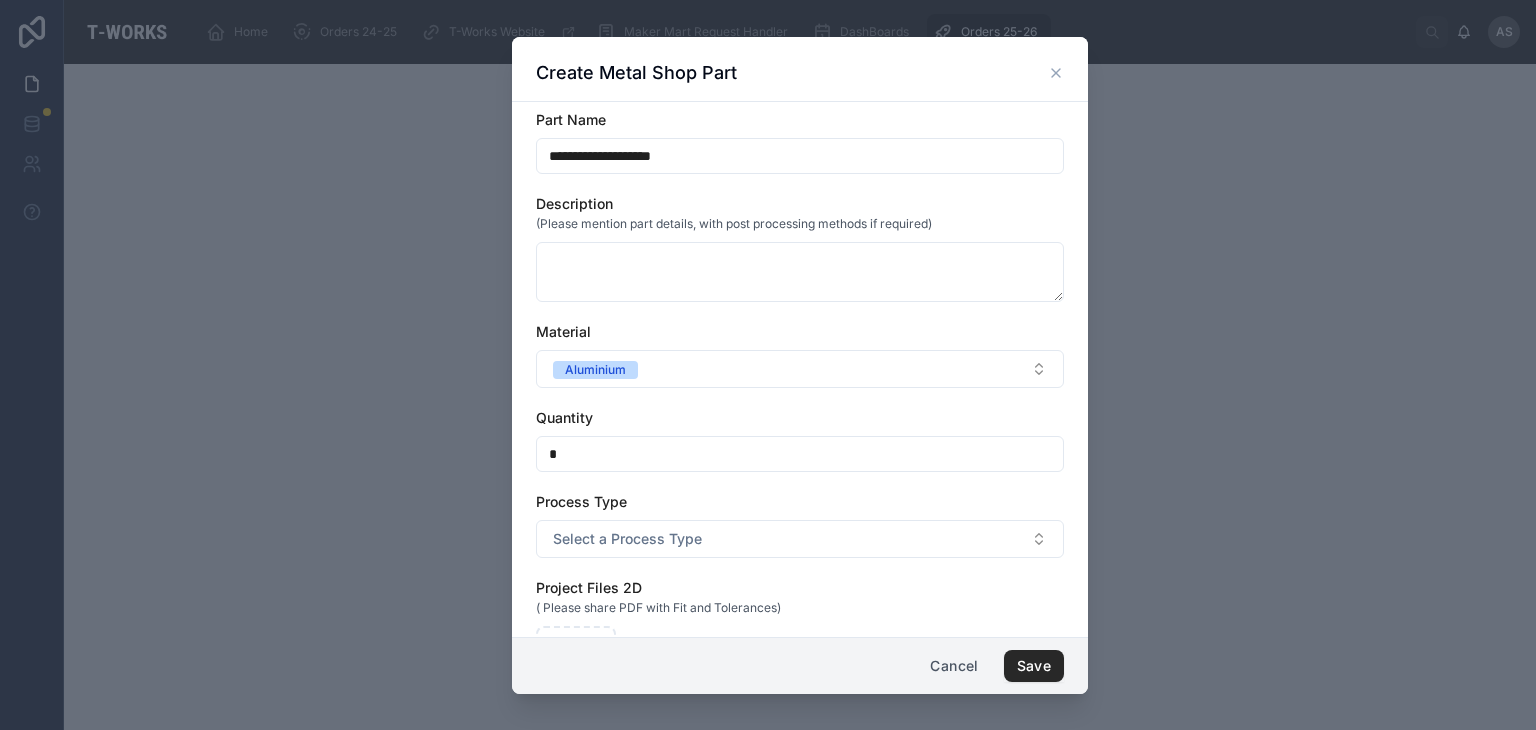 click on "*" at bounding box center (800, 454) 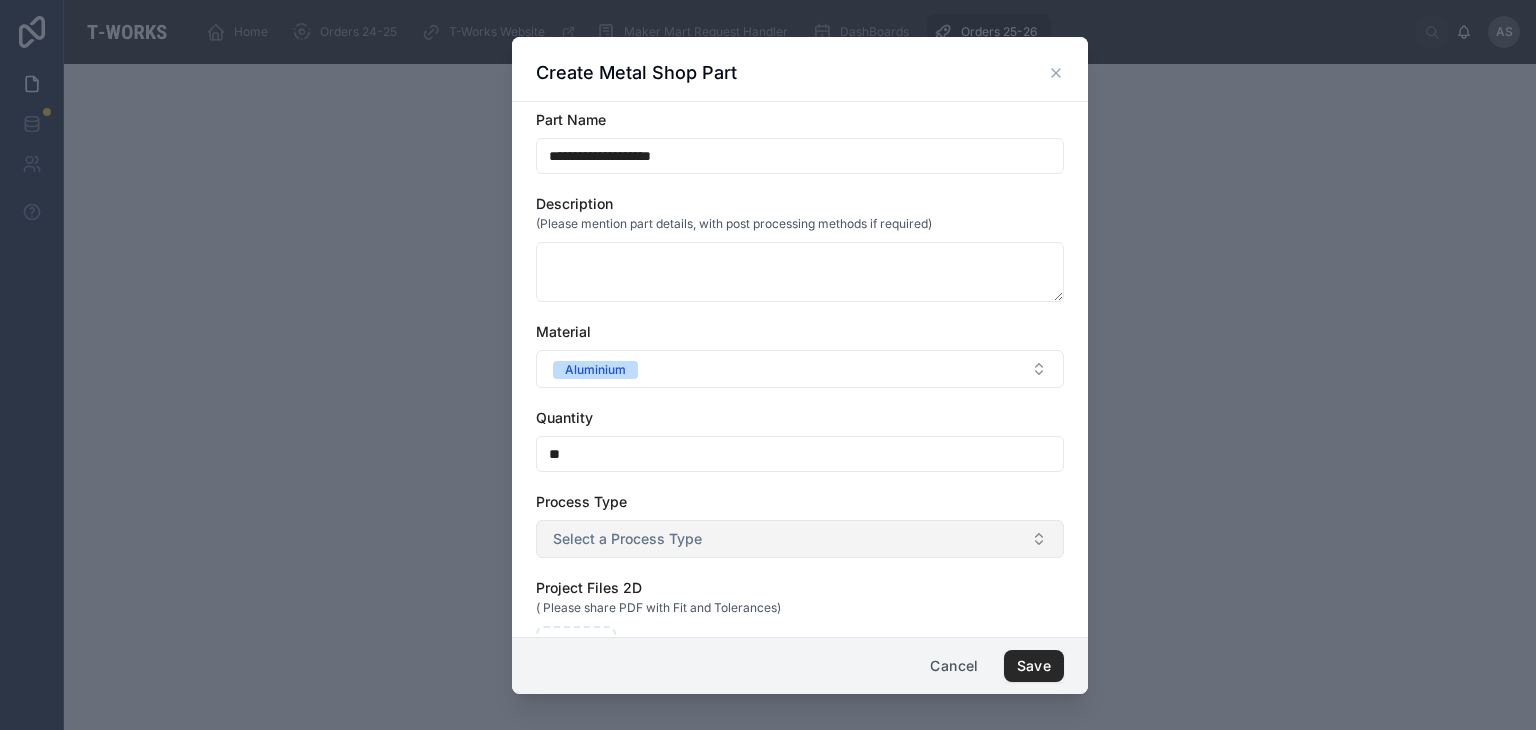type on "*" 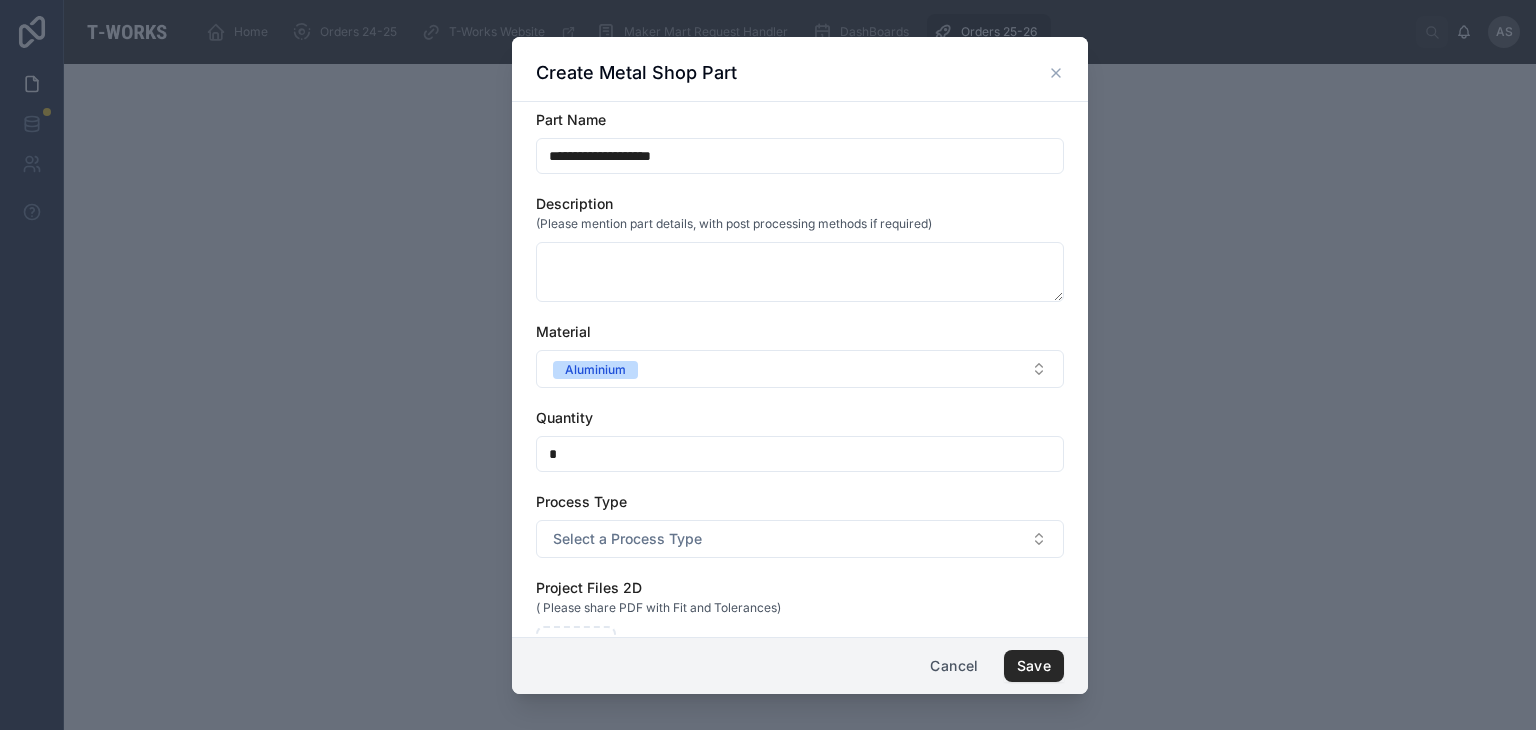 click on "Project Files 2D" at bounding box center (800, 588) 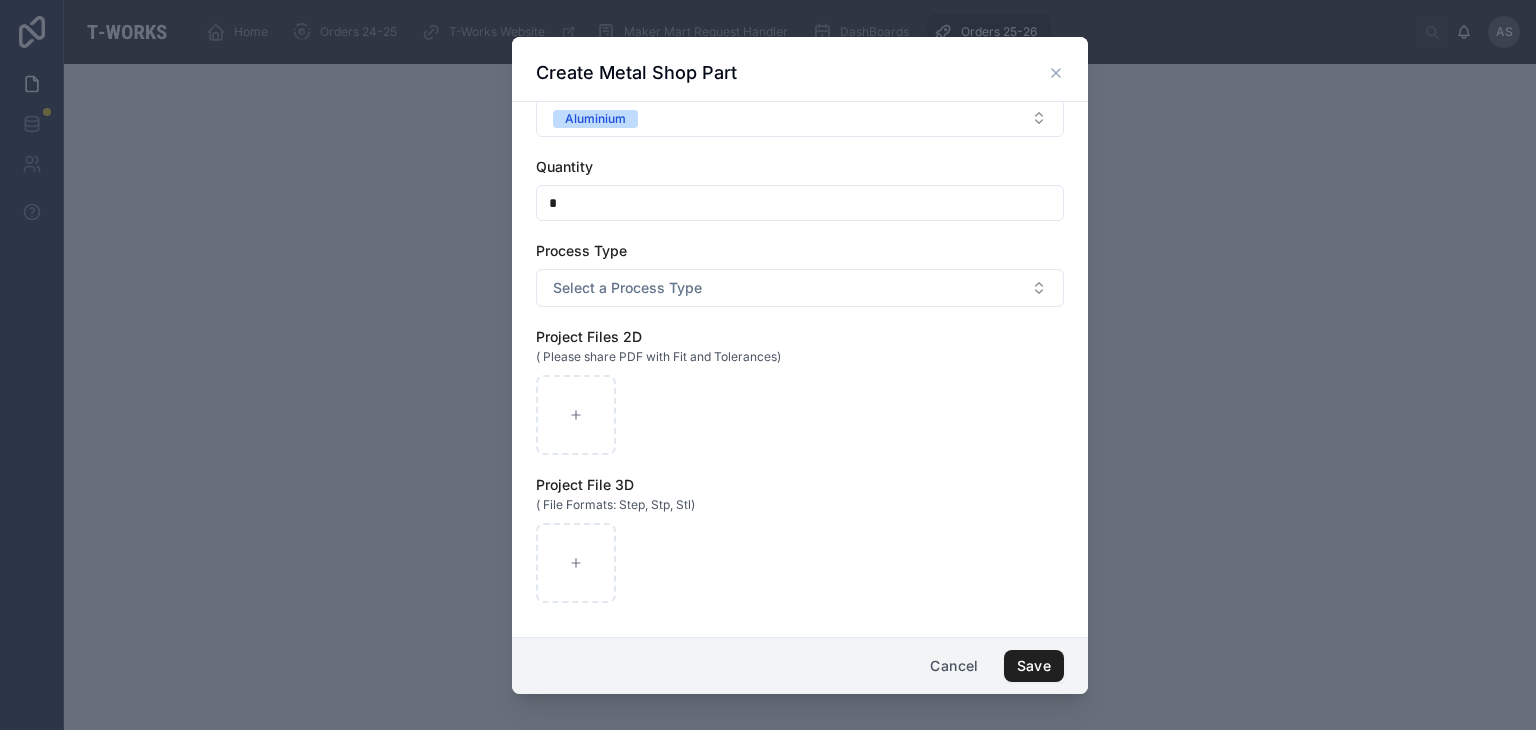 click on "Save" at bounding box center (1034, 666) 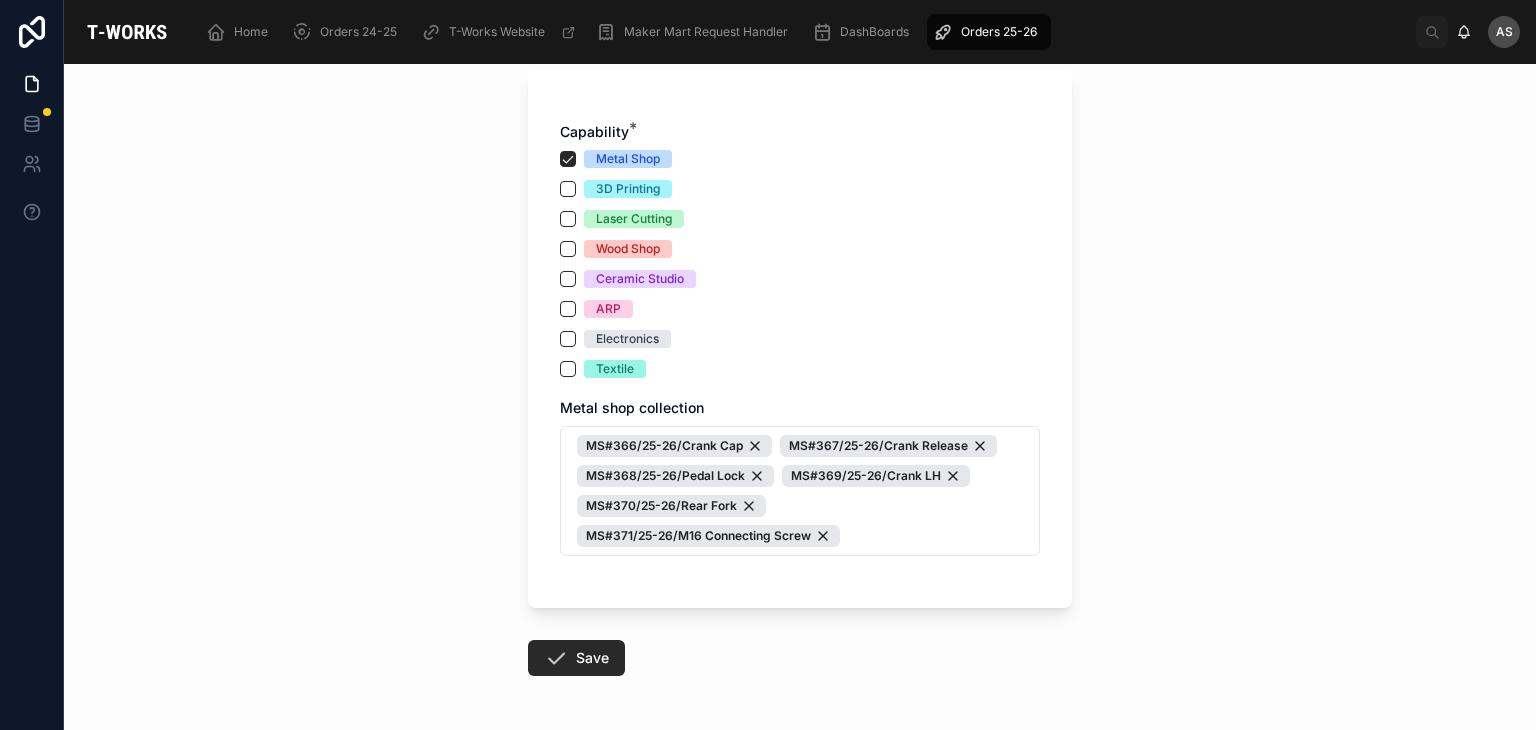 scroll, scrollTop: 1273, scrollLeft: 0, axis: vertical 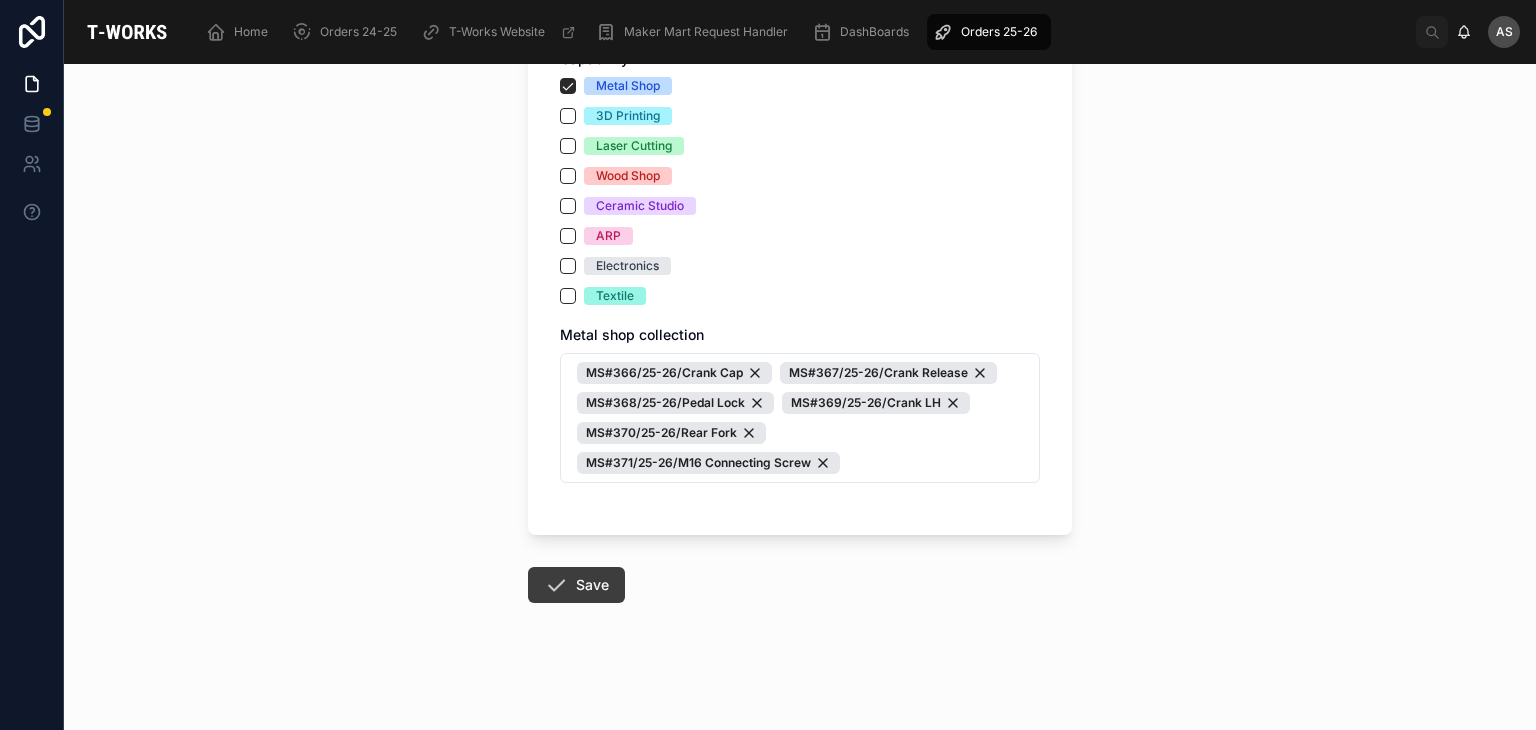 click at bounding box center [556, 585] 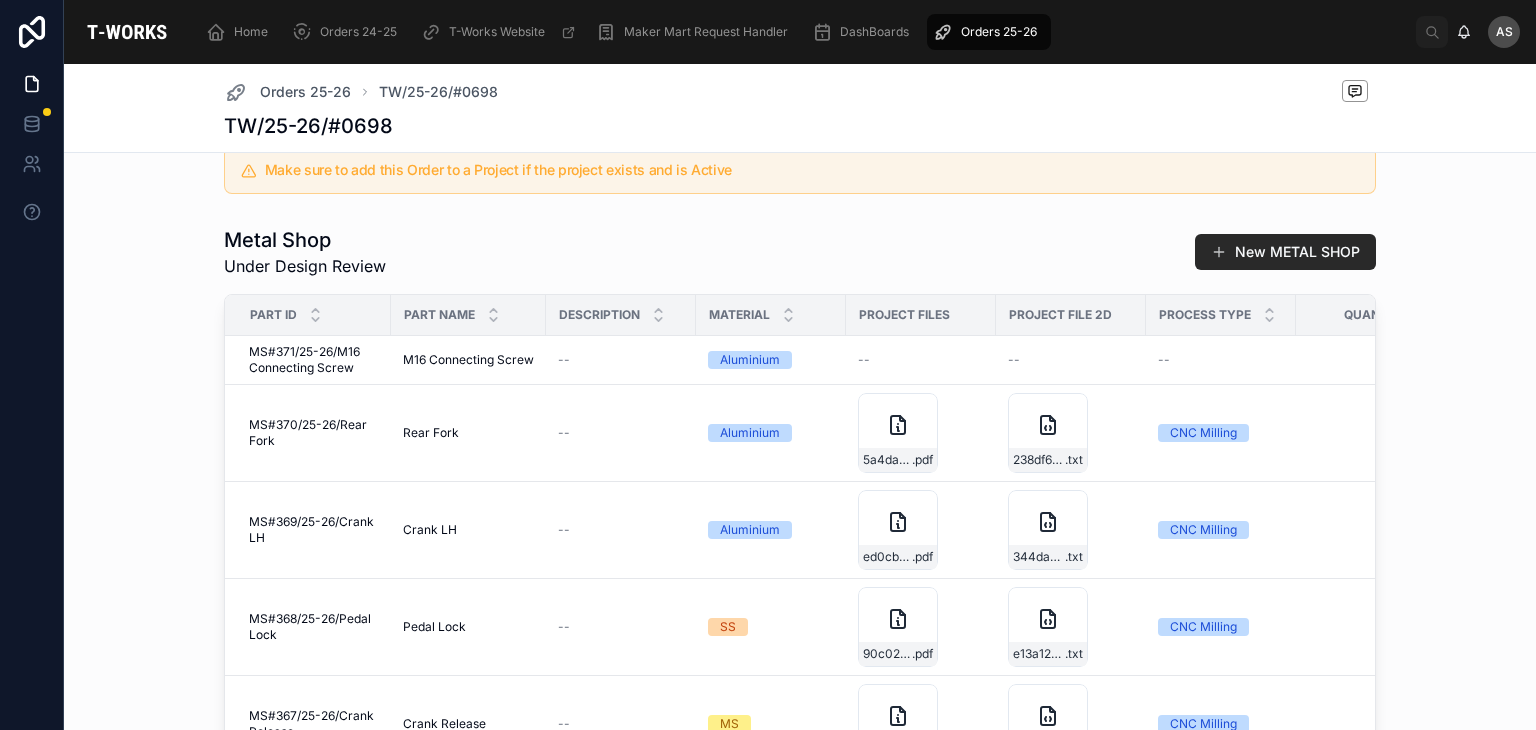 scroll, scrollTop: 970, scrollLeft: 0, axis: vertical 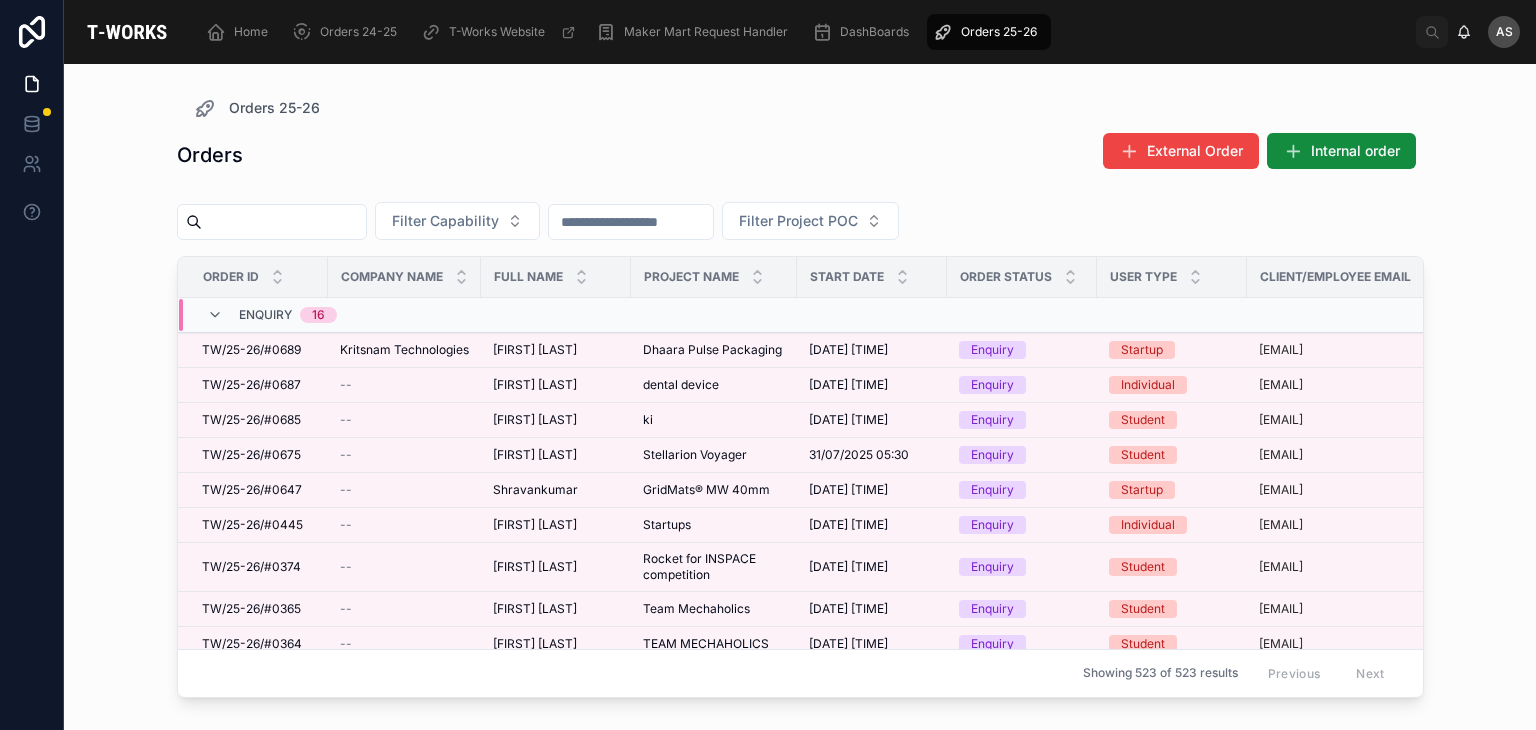 click at bounding box center (284, 222) 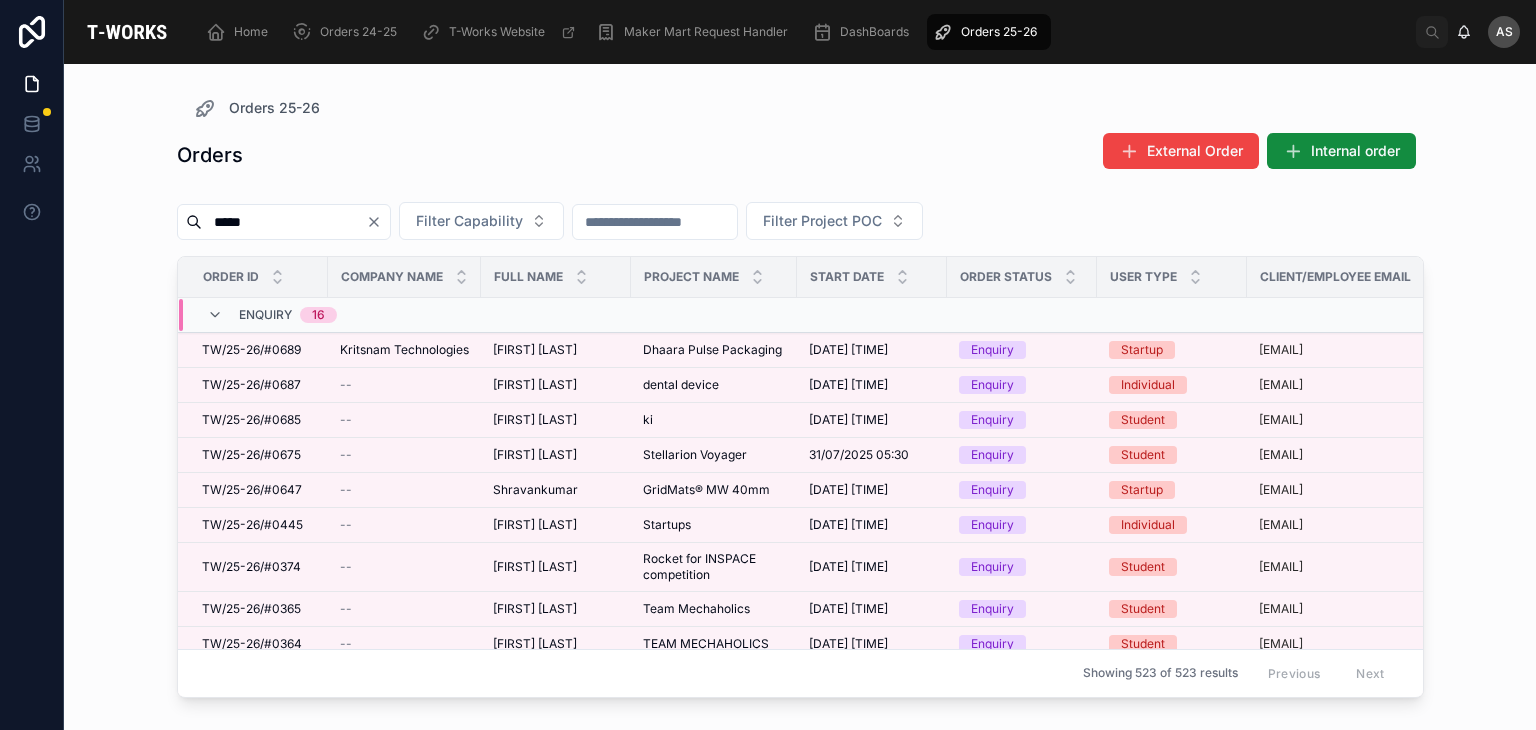 type on "*****" 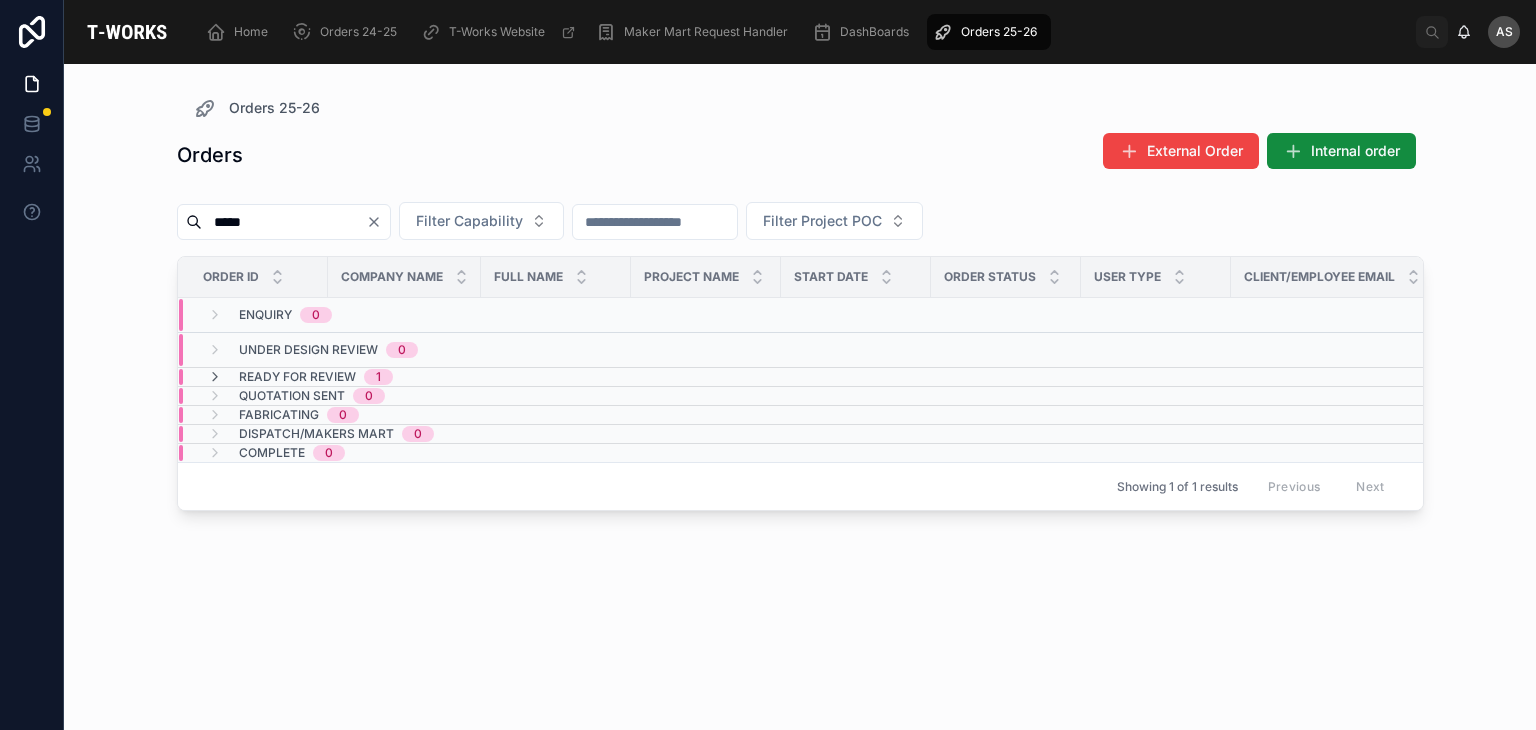click on "Ready for Review" at bounding box center (297, 377) 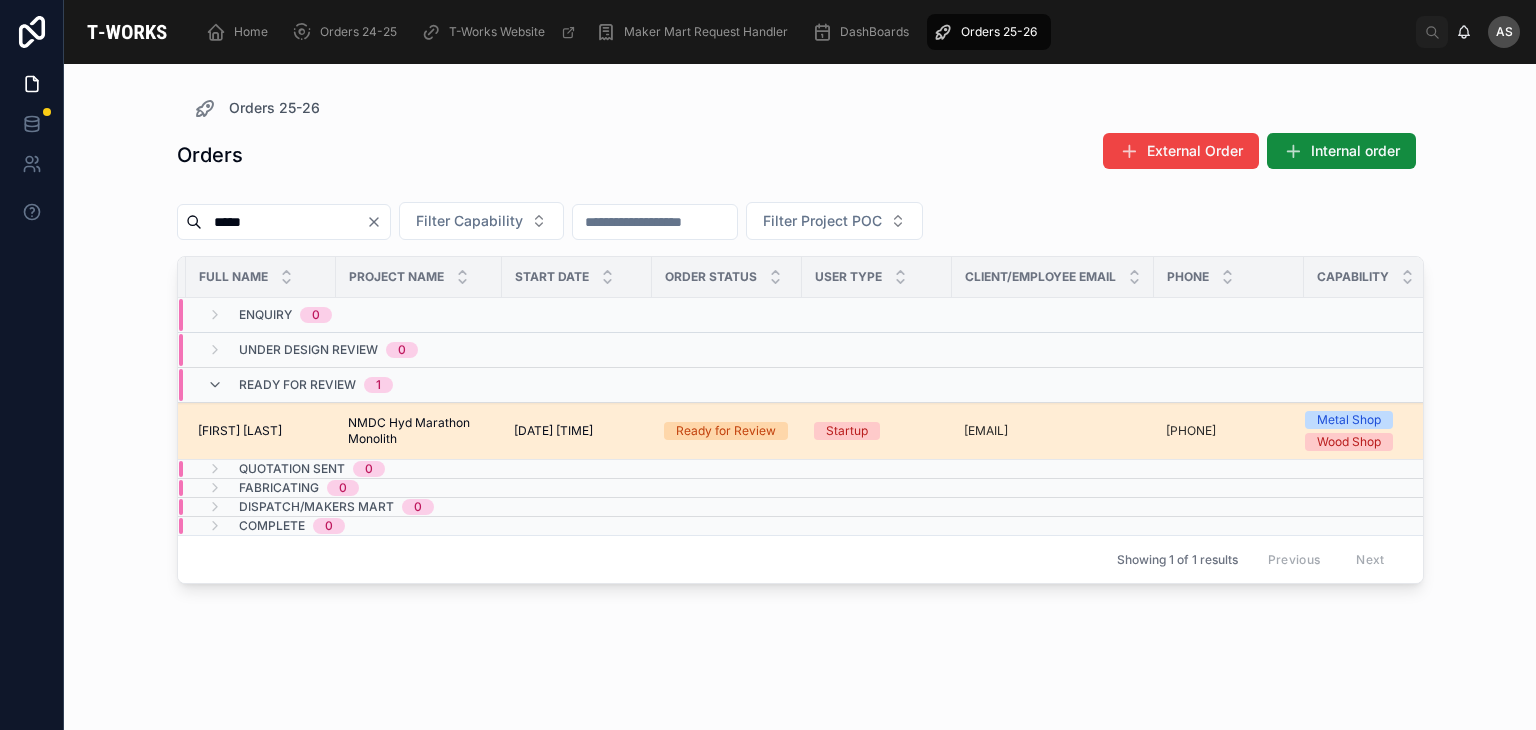 scroll, scrollTop: 0, scrollLeft: 329, axis: horizontal 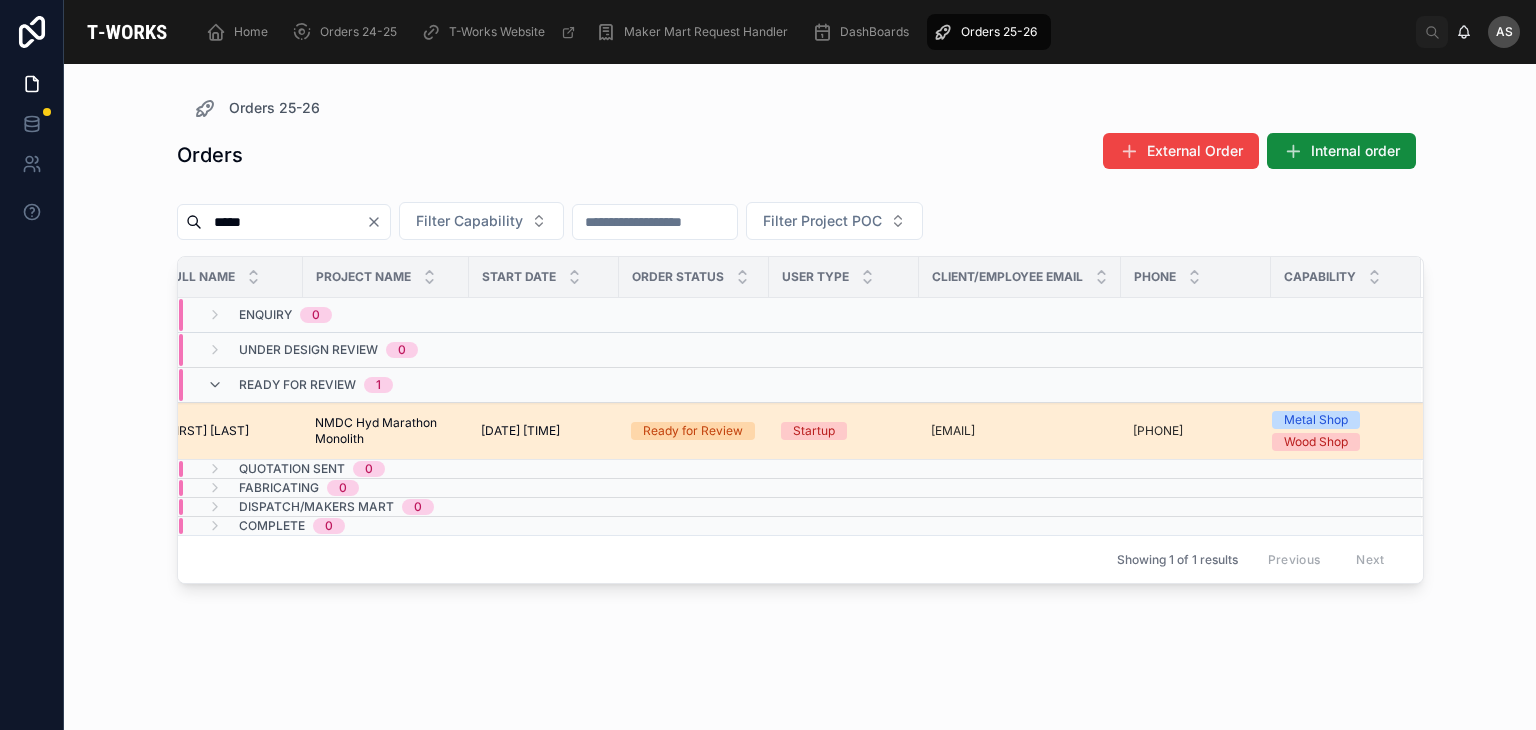 click on "[DATE] [TIME]" at bounding box center (520, 431) 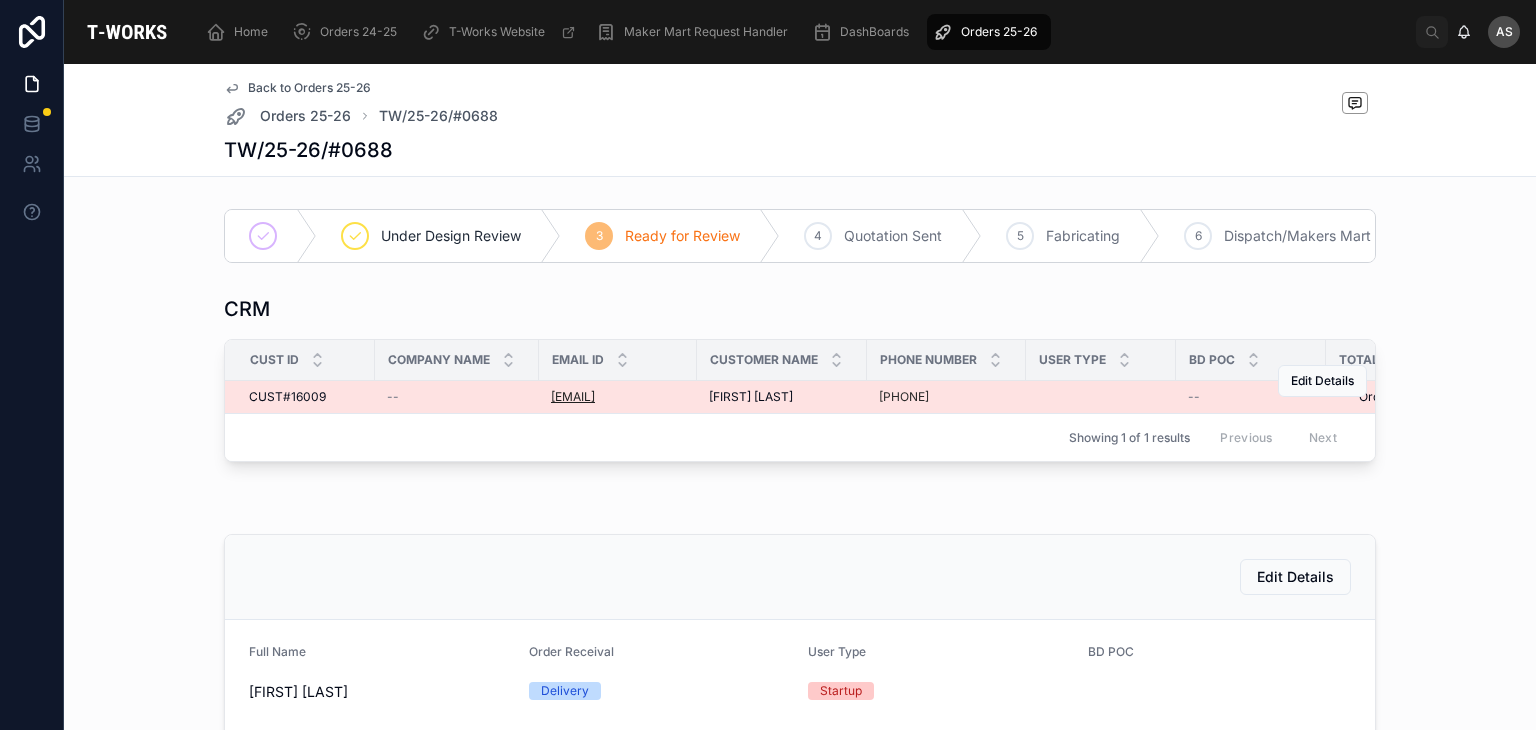 click on "[EMAIL]" at bounding box center [573, 397] 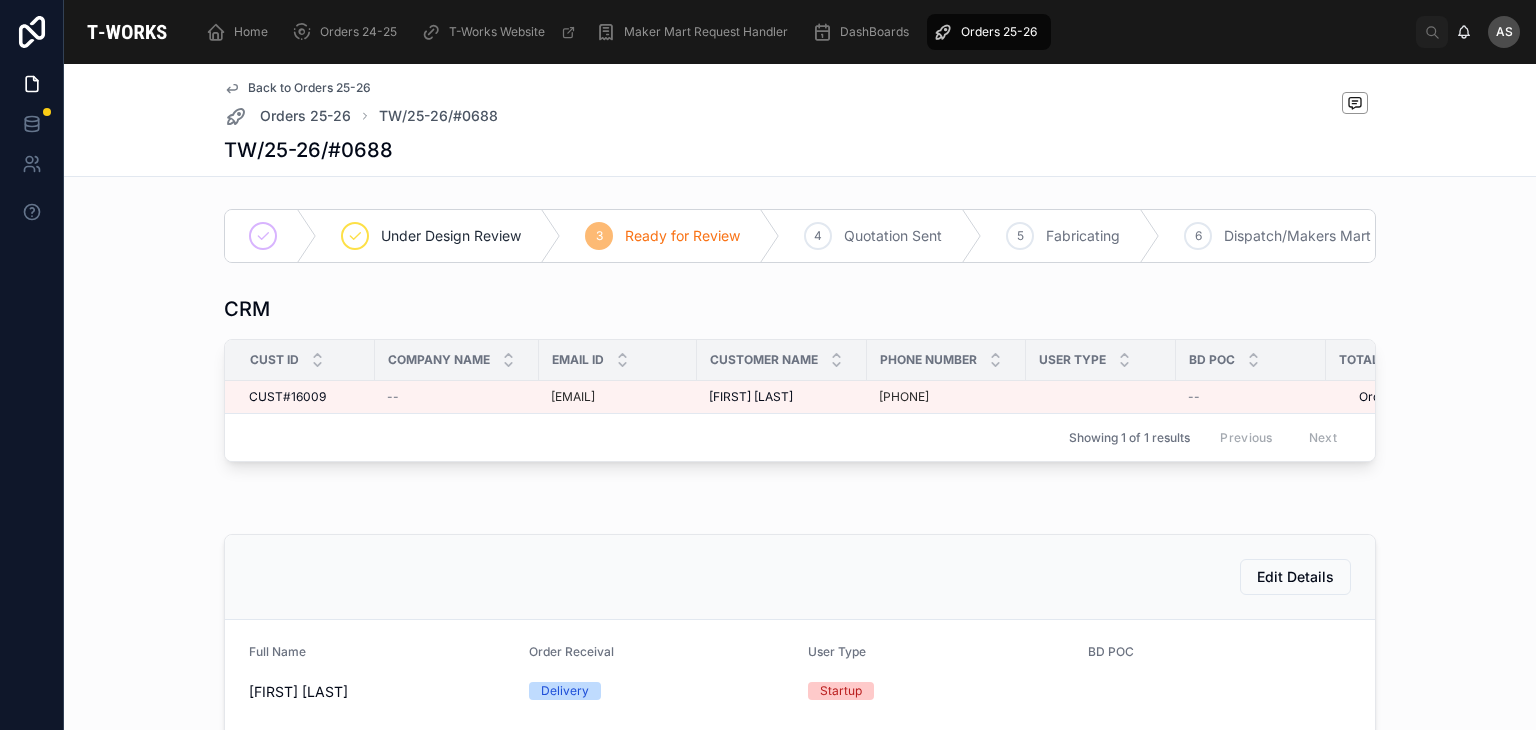 click on "Under Design Review 3 Ready for Review 4 Quotation Sent 5 Fabricating 6 Dispatch/Makers Mart 7 Complete CRM Cust ID Company Name Email ID Customer Name Phone Number User Type BD POC Total Orders Placed CUST#16009 CUST#16009 -- [EMAIL] [FIRST] [LAST] [FIRST] [LAST] [PHONE] -- Orders Placed  0 Orders Placed  0 Edit Details Showing 1 of 1 results Previous Next Edit Details Full Name [FIRST] [LAST] Order Receival Delivery User Type Startup BD POC Order Description -- Due Date` [DATE] [TIME] Packaging/Shiping Cost 100 Maker Mart New Request Handler No items could be found Make sure to add this Order to a Project if the project exists and is Active Metal Shop Ready For Review New METAL SHOP Part ID All Details Filled Part Name Description Material Project Files Project File 2D Process Type Quantity Setup Time Cam Time Cutting Time Special Tools Special Finishing Reference Cost With GST Total Amount(Without GST) Material Cost Per Qty Machine Type Lenght Breadth Height Required Raw Material -- MS --" at bounding box center [800, 1163] 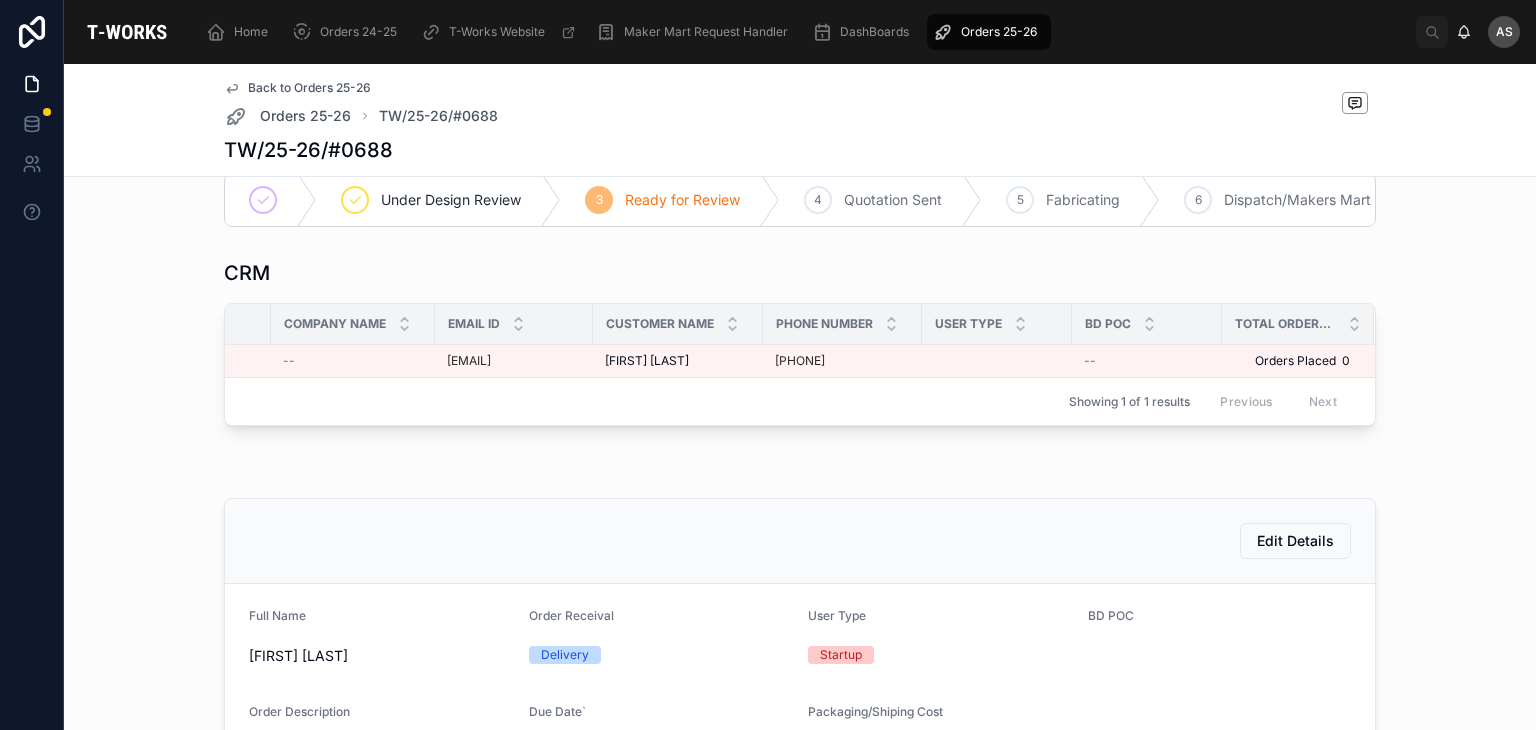 scroll, scrollTop: 40, scrollLeft: 0, axis: vertical 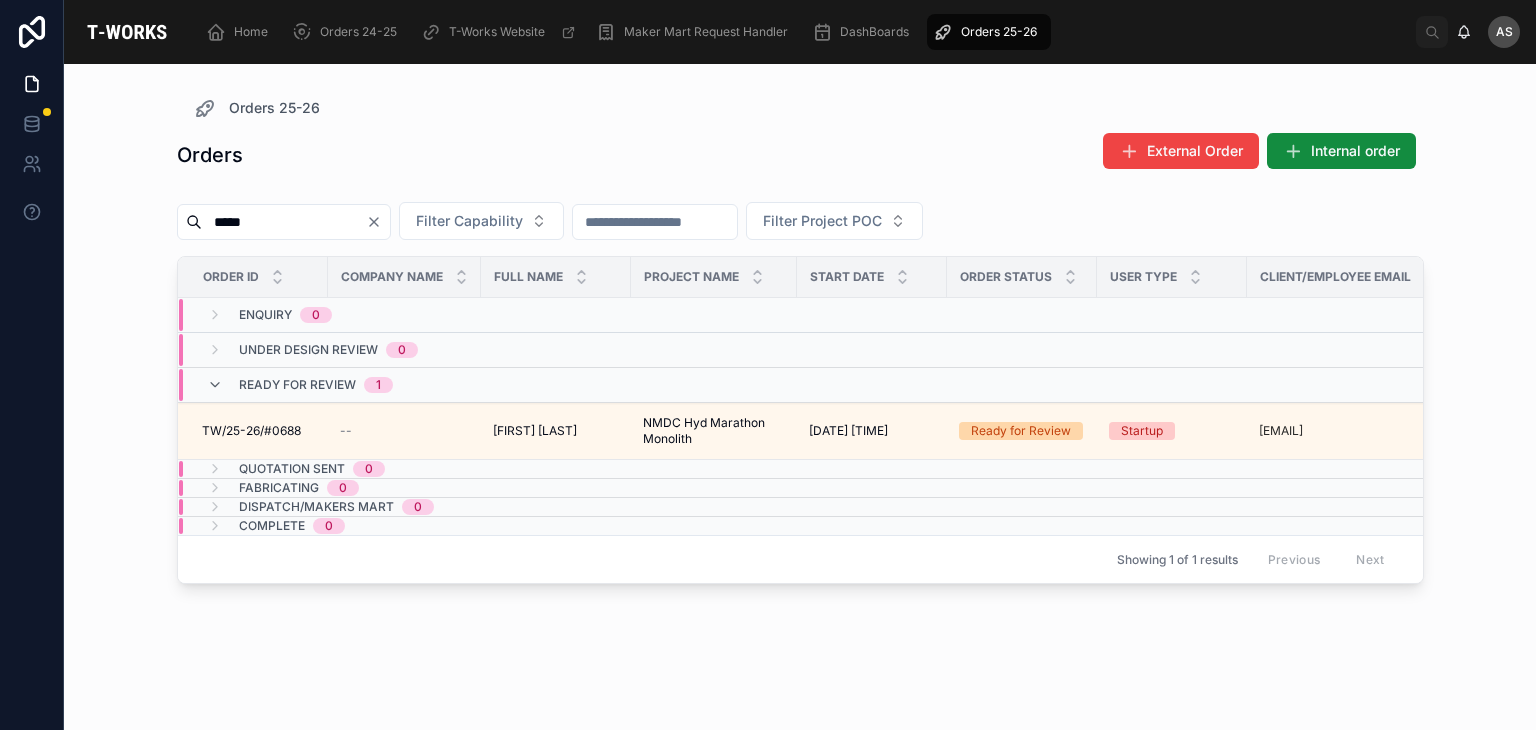 click 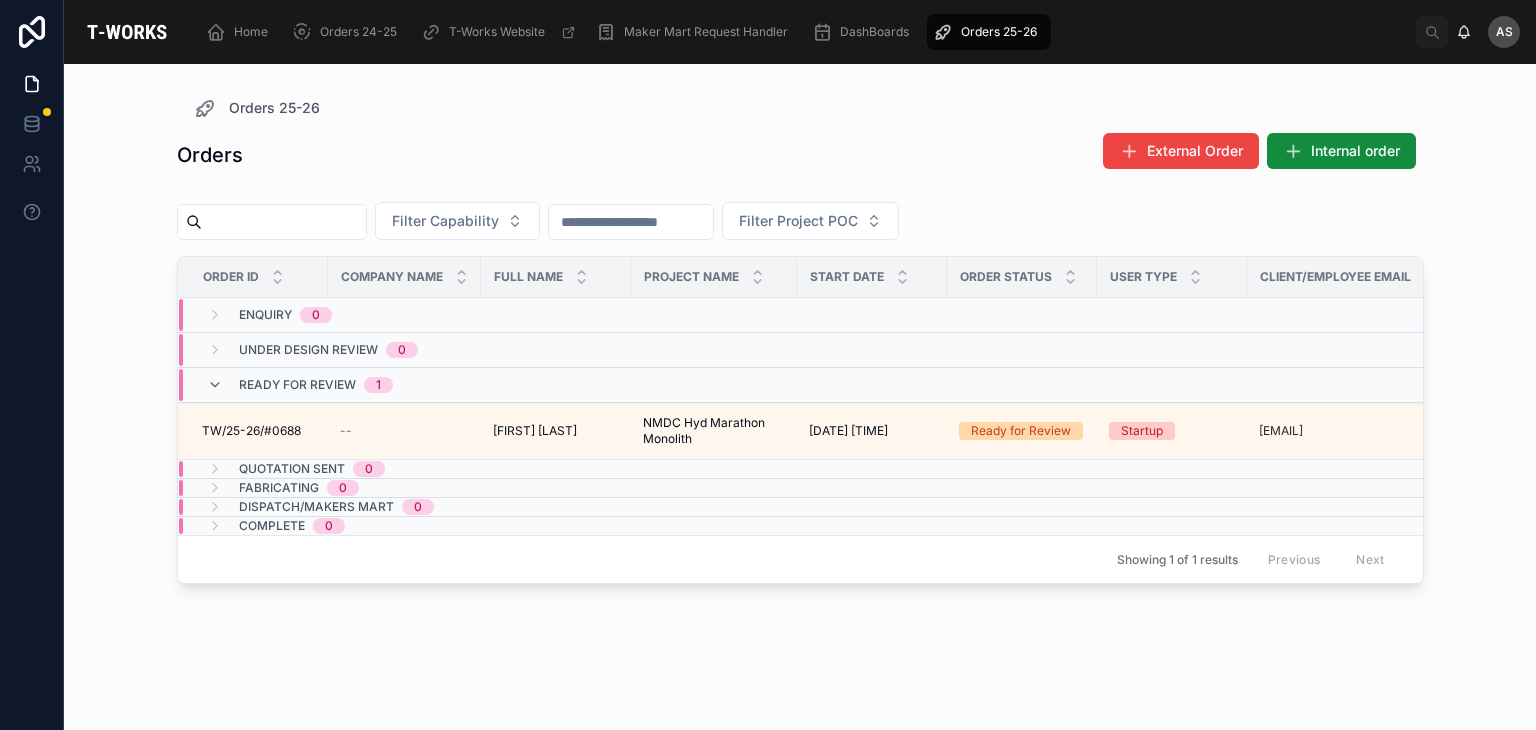 click at bounding box center (284, 222) 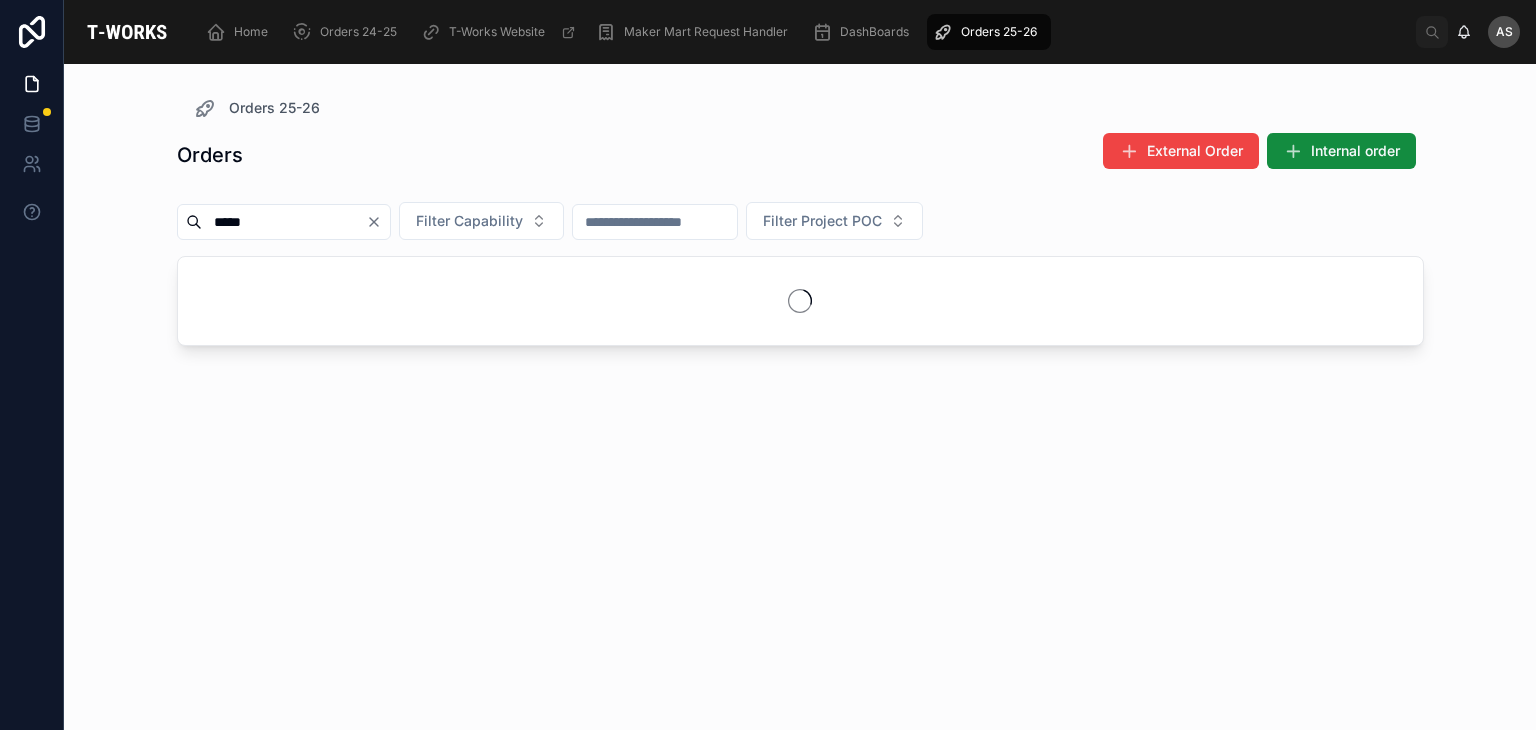 type on "*****" 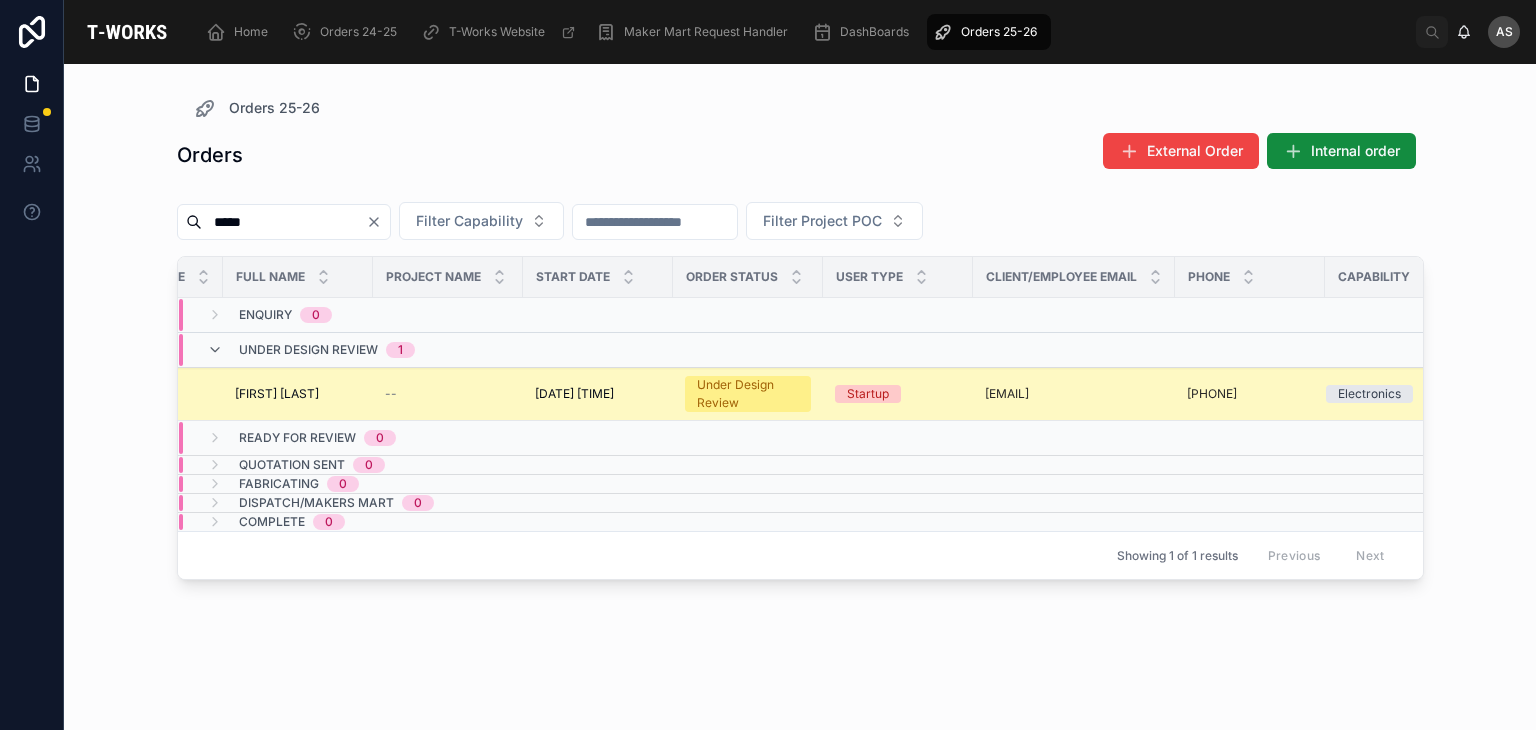 scroll, scrollTop: 0, scrollLeft: 313, axis: horizontal 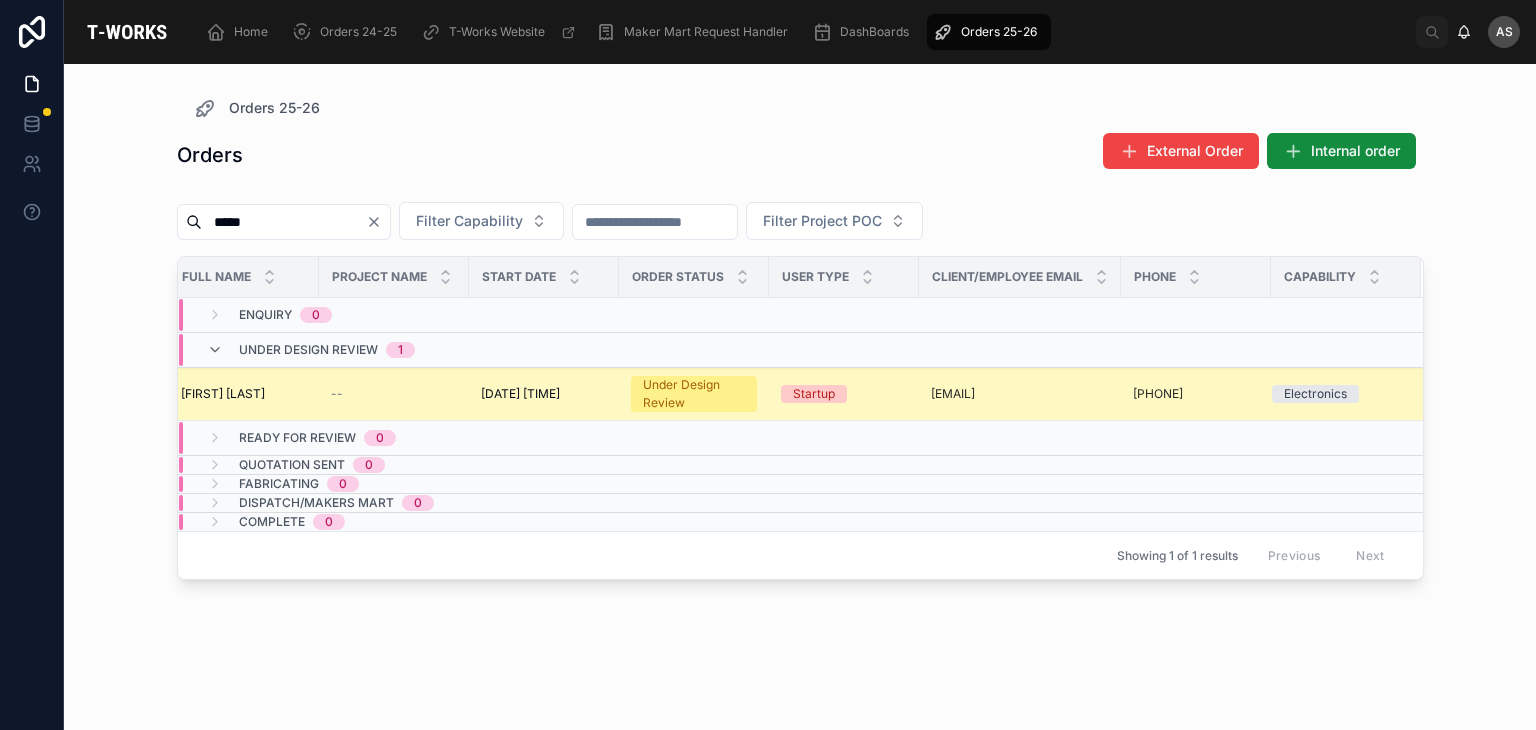 click on "[DATE] [TIME]" at bounding box center [520, 394] 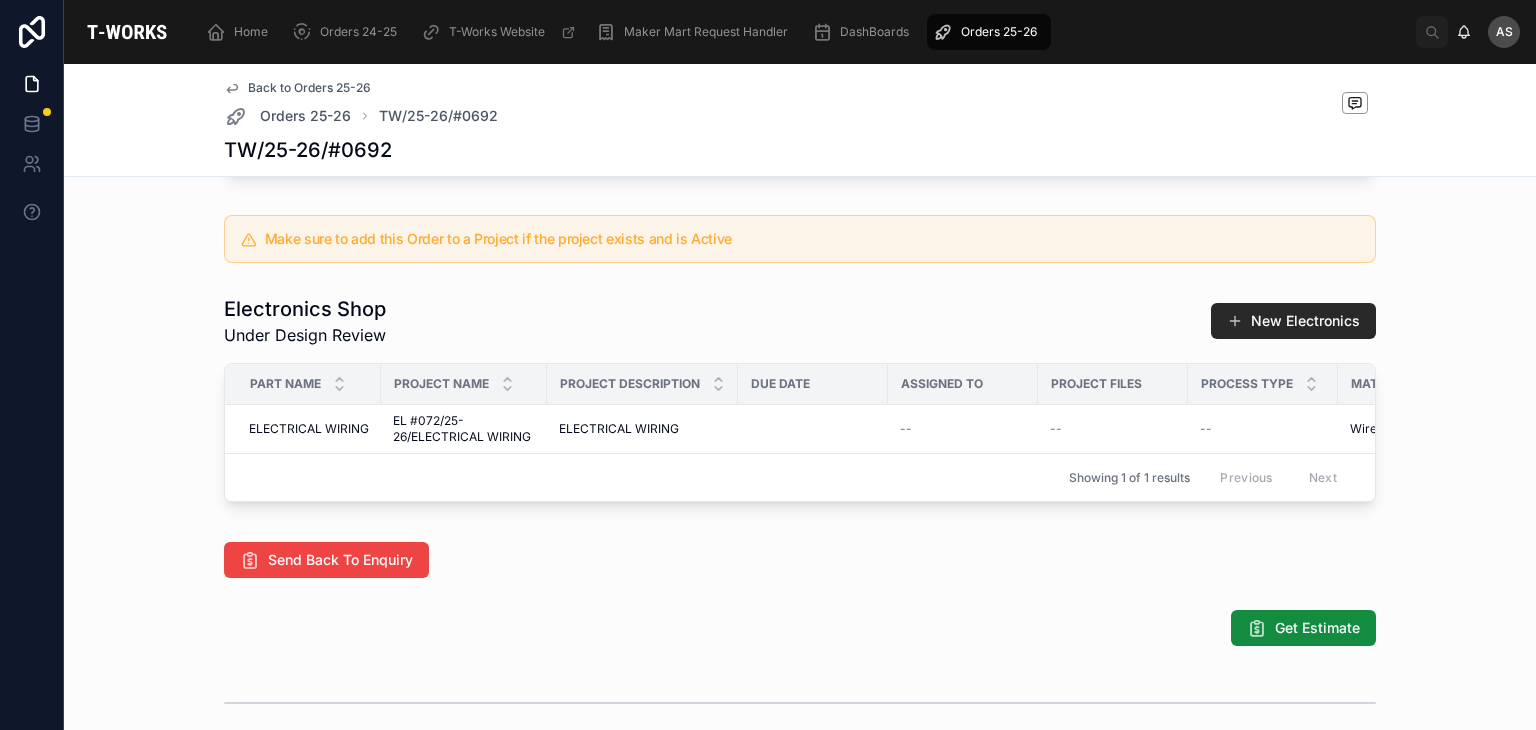 scroll, scrollTop: 934, scrollLeft: 0, axis: vertical 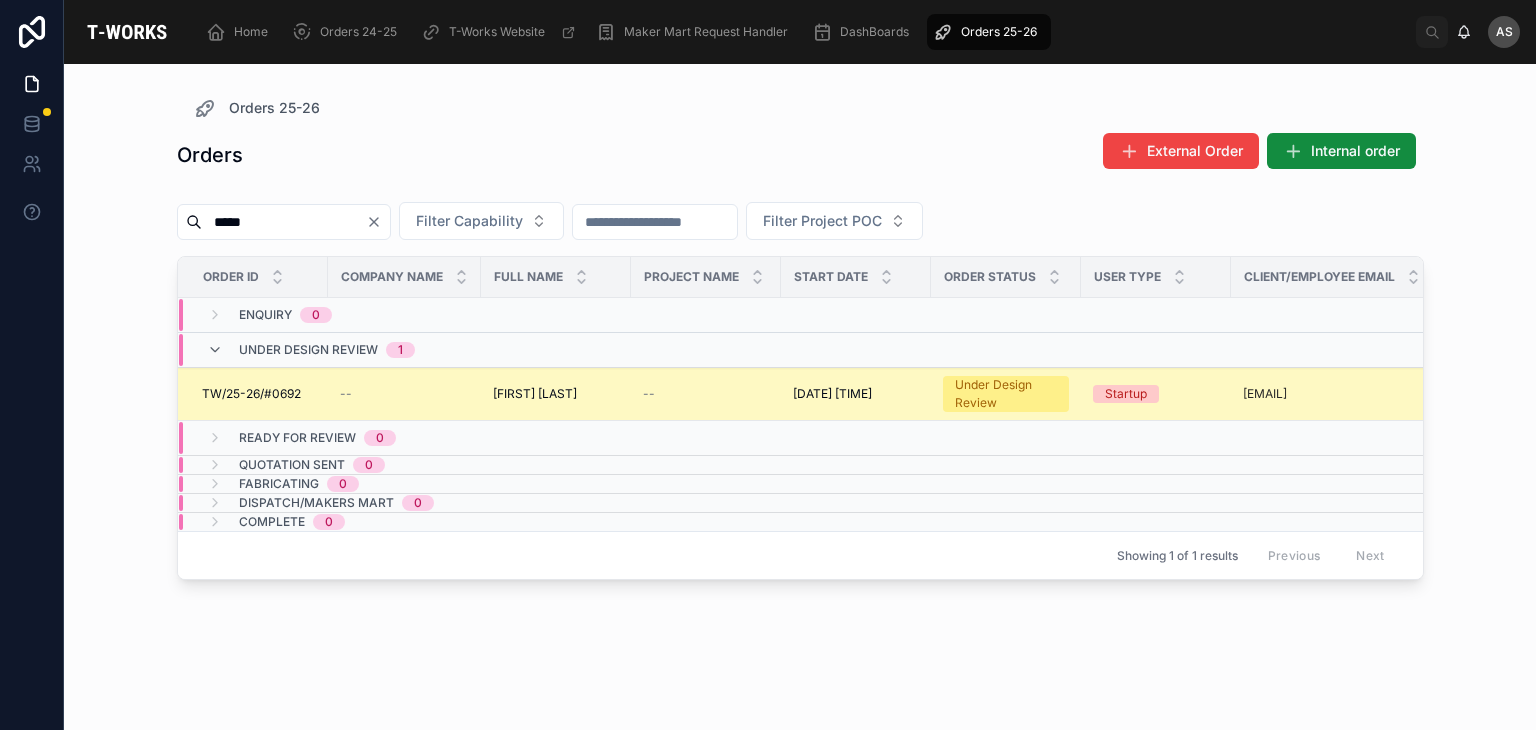 click on "[FIRST] [LAST]" at bounding box center (535, 394) 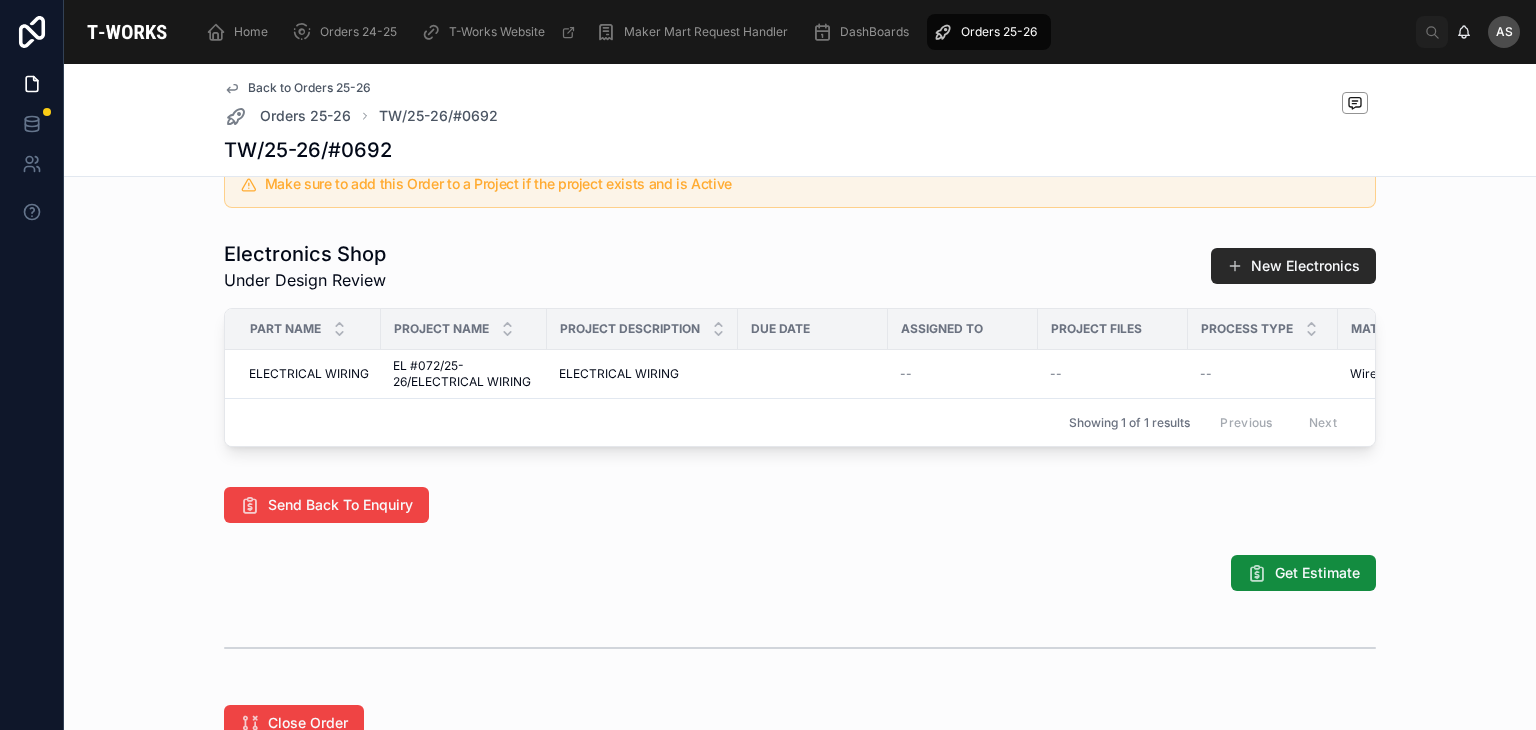 scroll, scrollTop: 948, scrollLeft: 0, axis: vertical 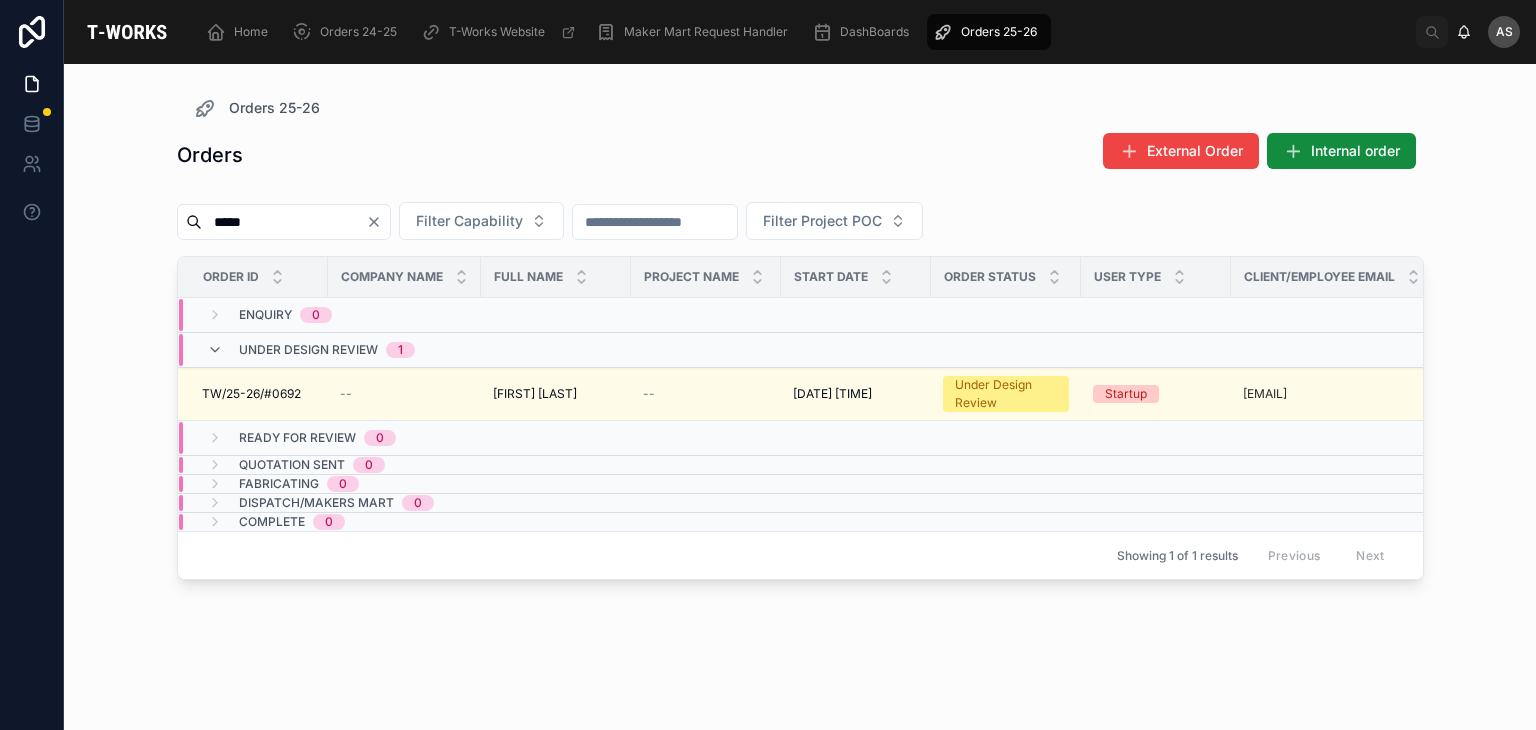 click at bounding box center (378, 222) 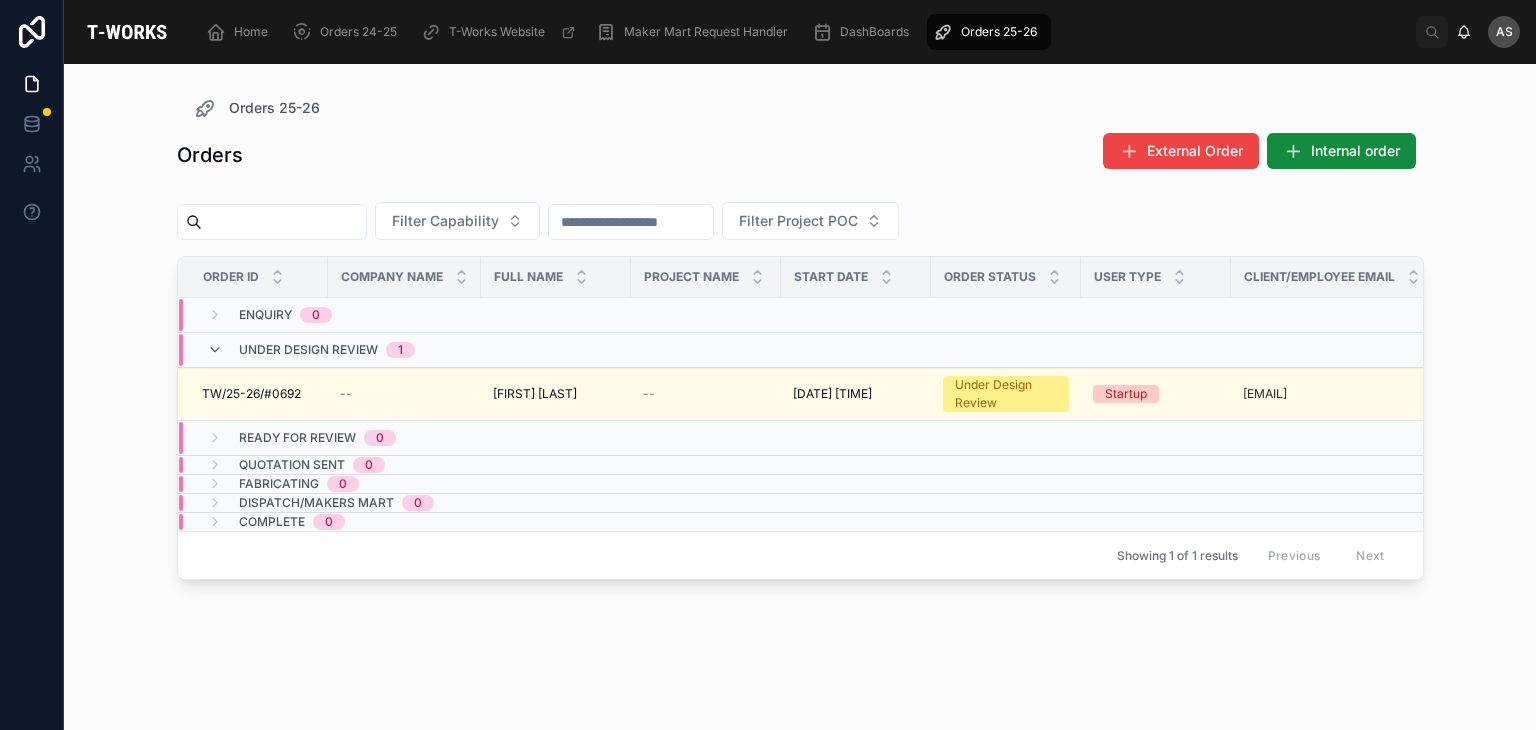 click at bounding box center (284, 222) 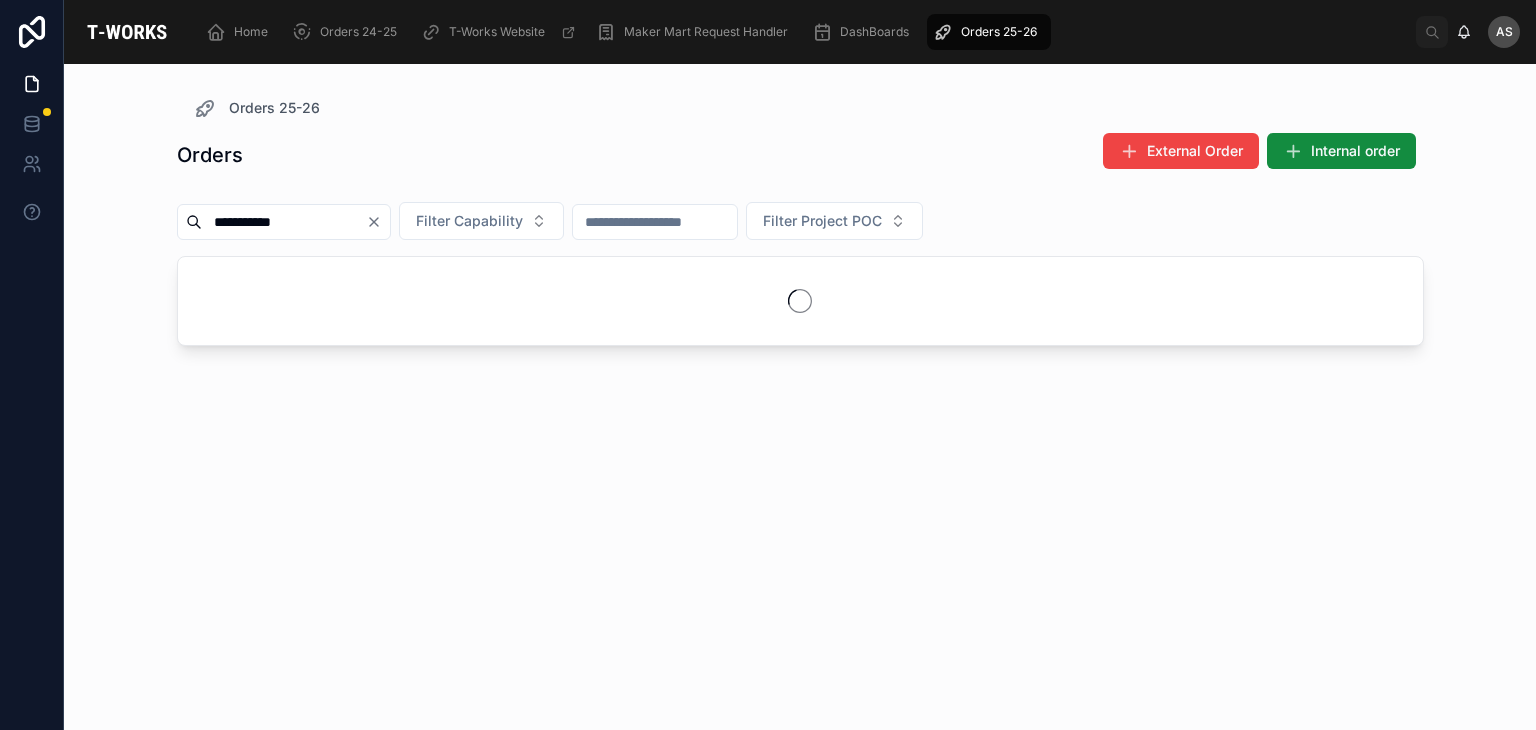type on "**********" 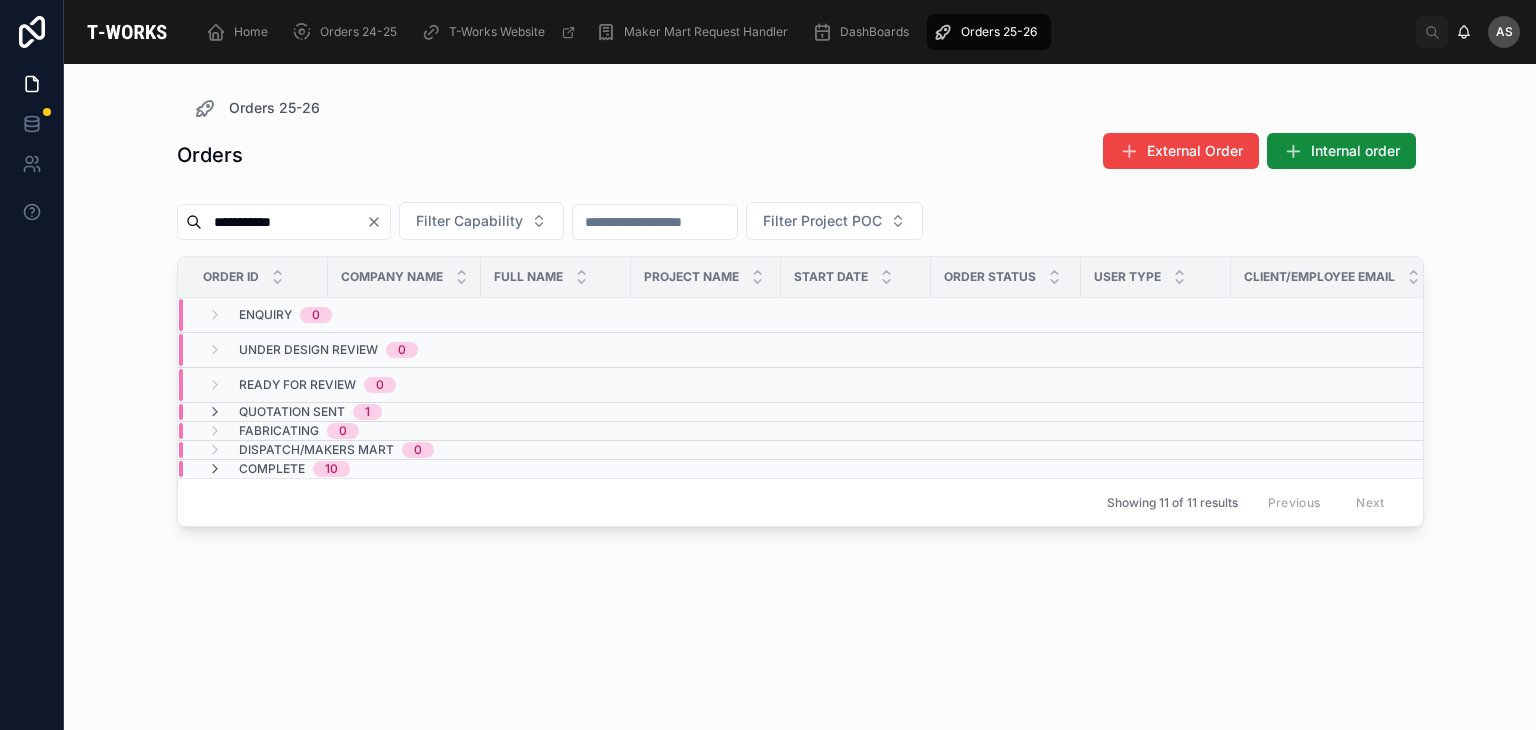 click on "1" at bounding box center (367, 412) 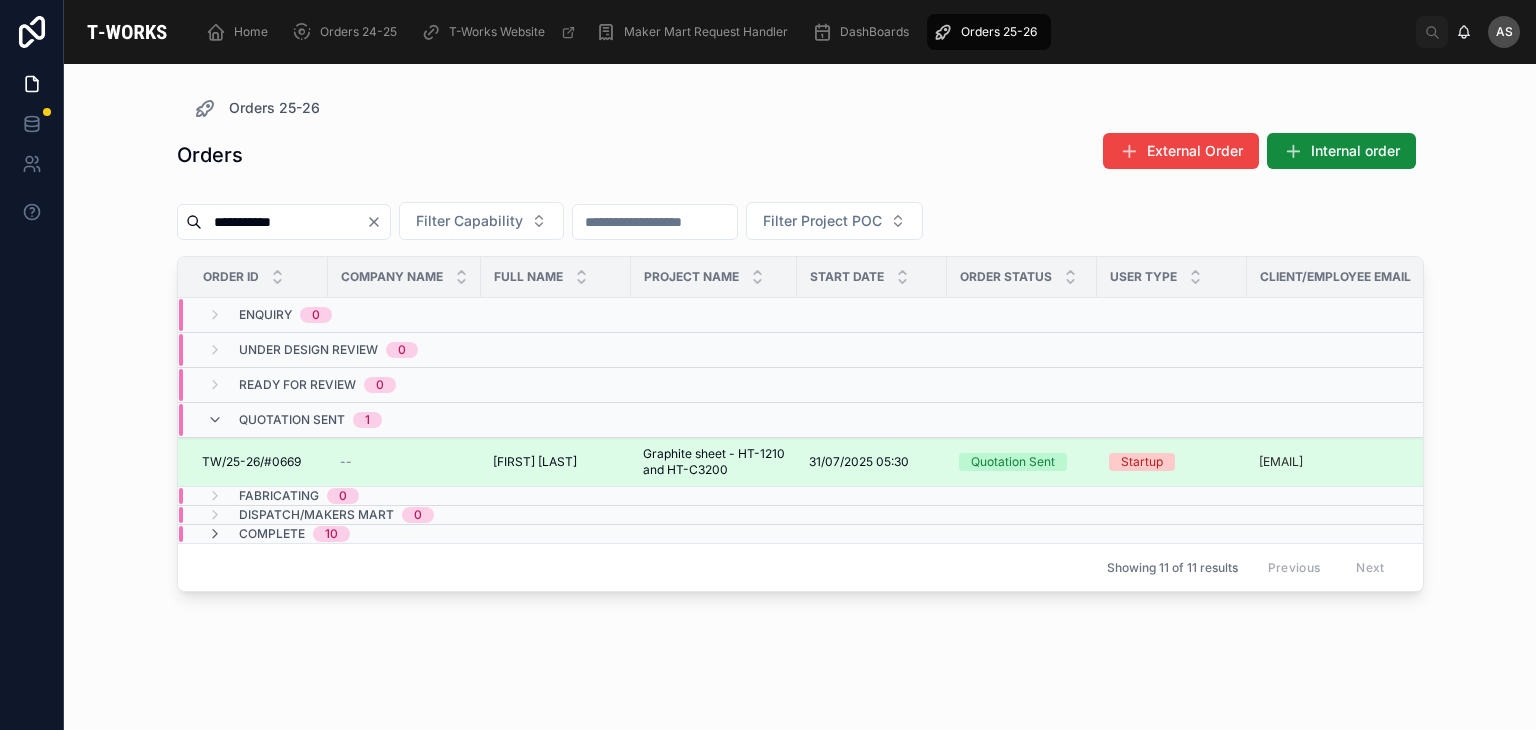 click on "[FIRST] [LAST]" at bounding box center (535, 462) 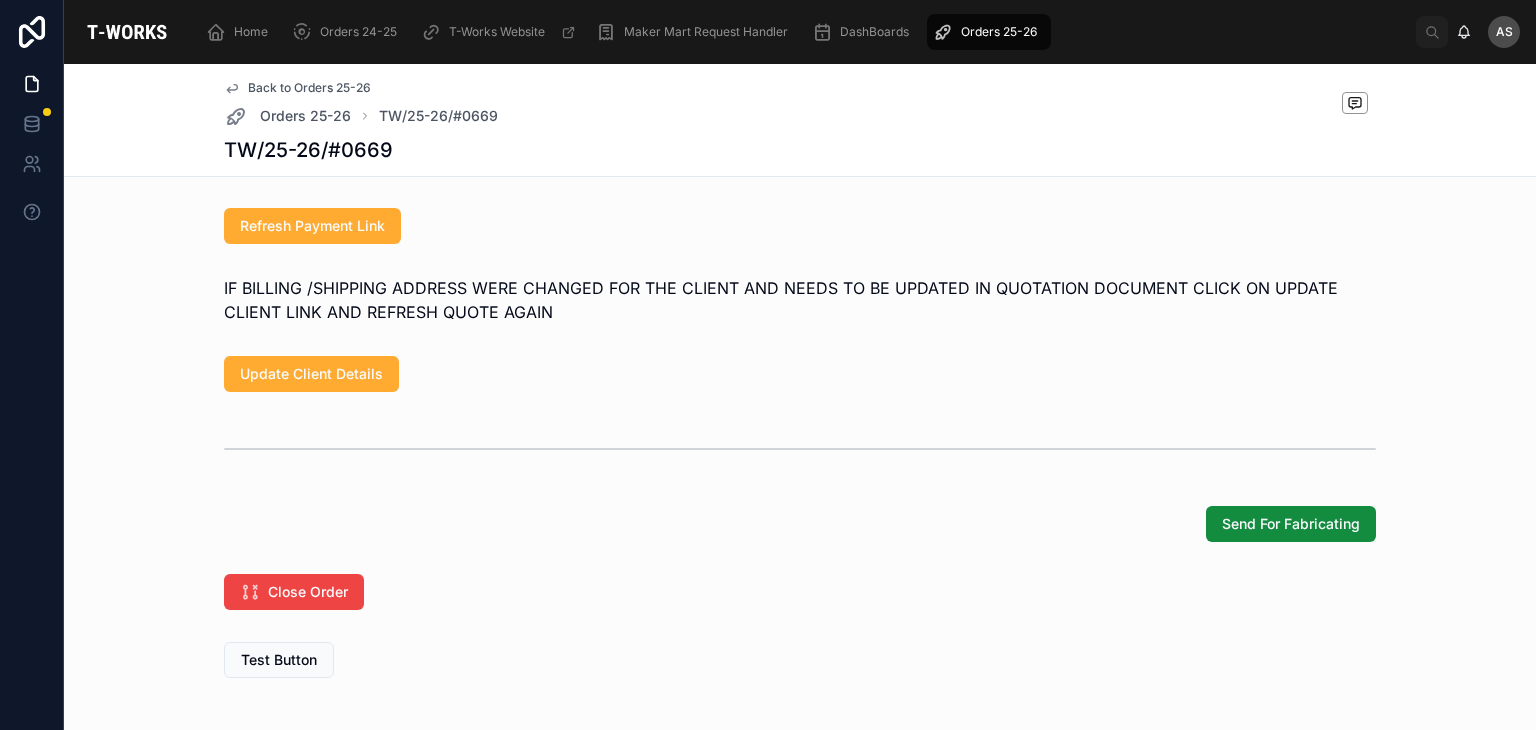 scroll, scrollTop: 1179, scrollLeft: 0, axis: vertical 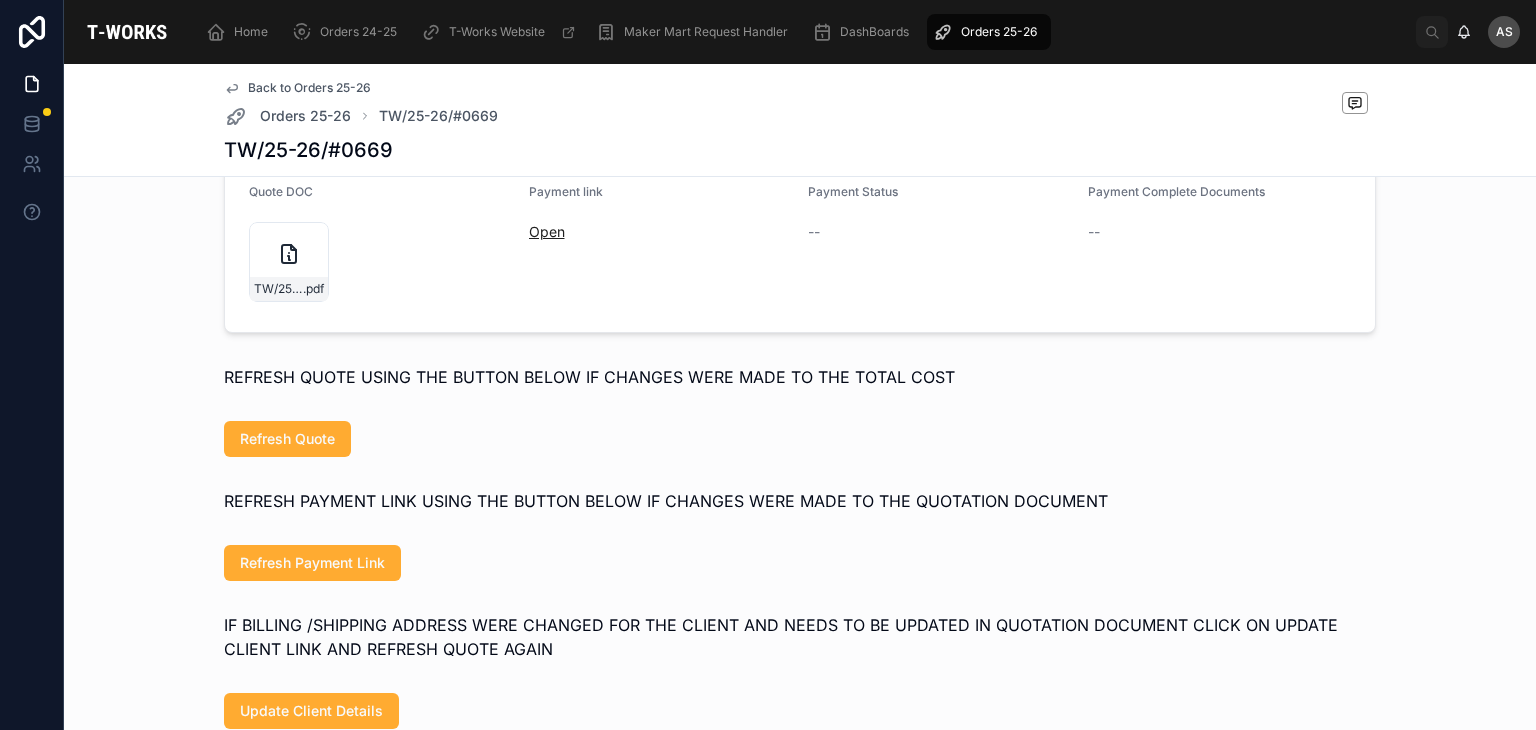click on "Open" at bounding box center (547, 231) 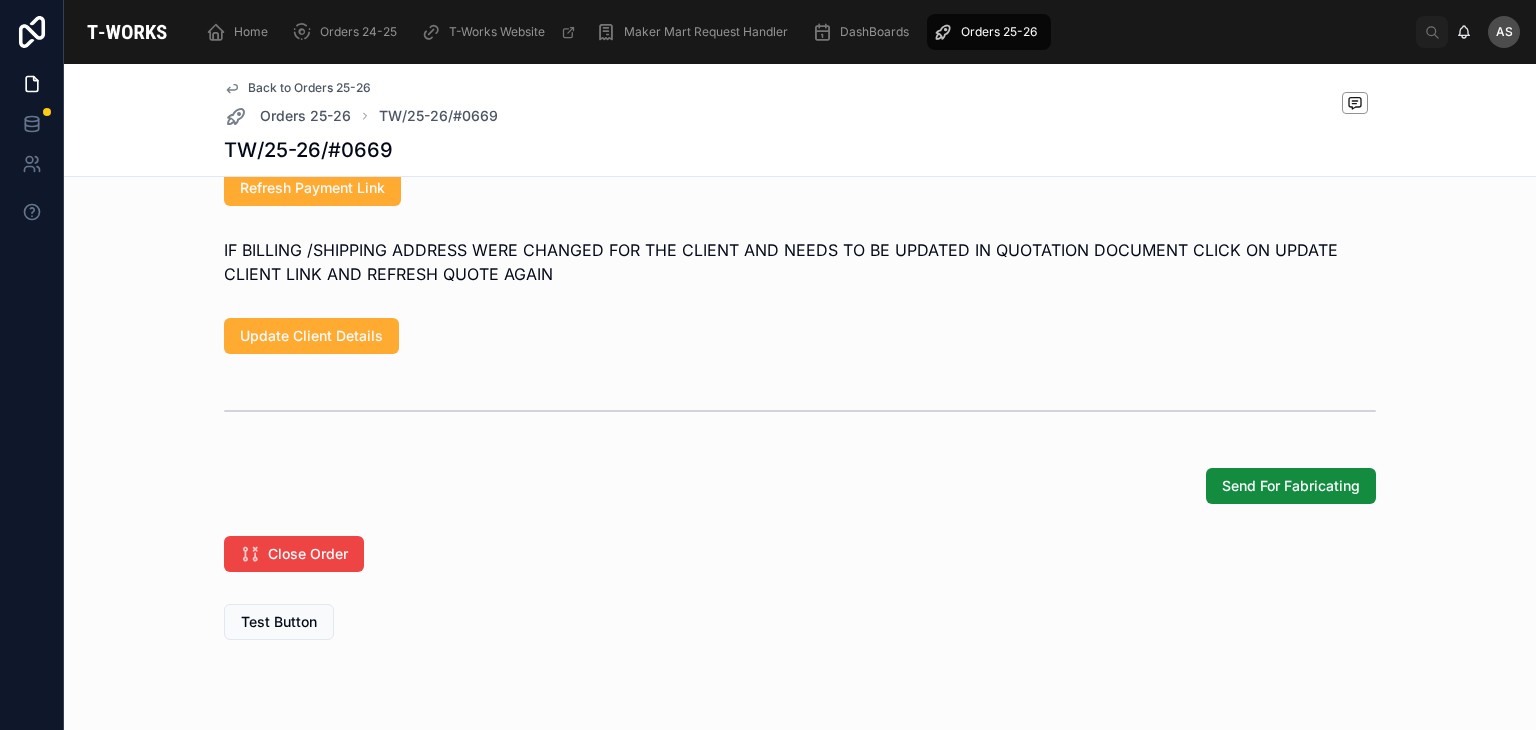 scroll, scrollTop: 1626, scrollLeft: 0, axis: vertical 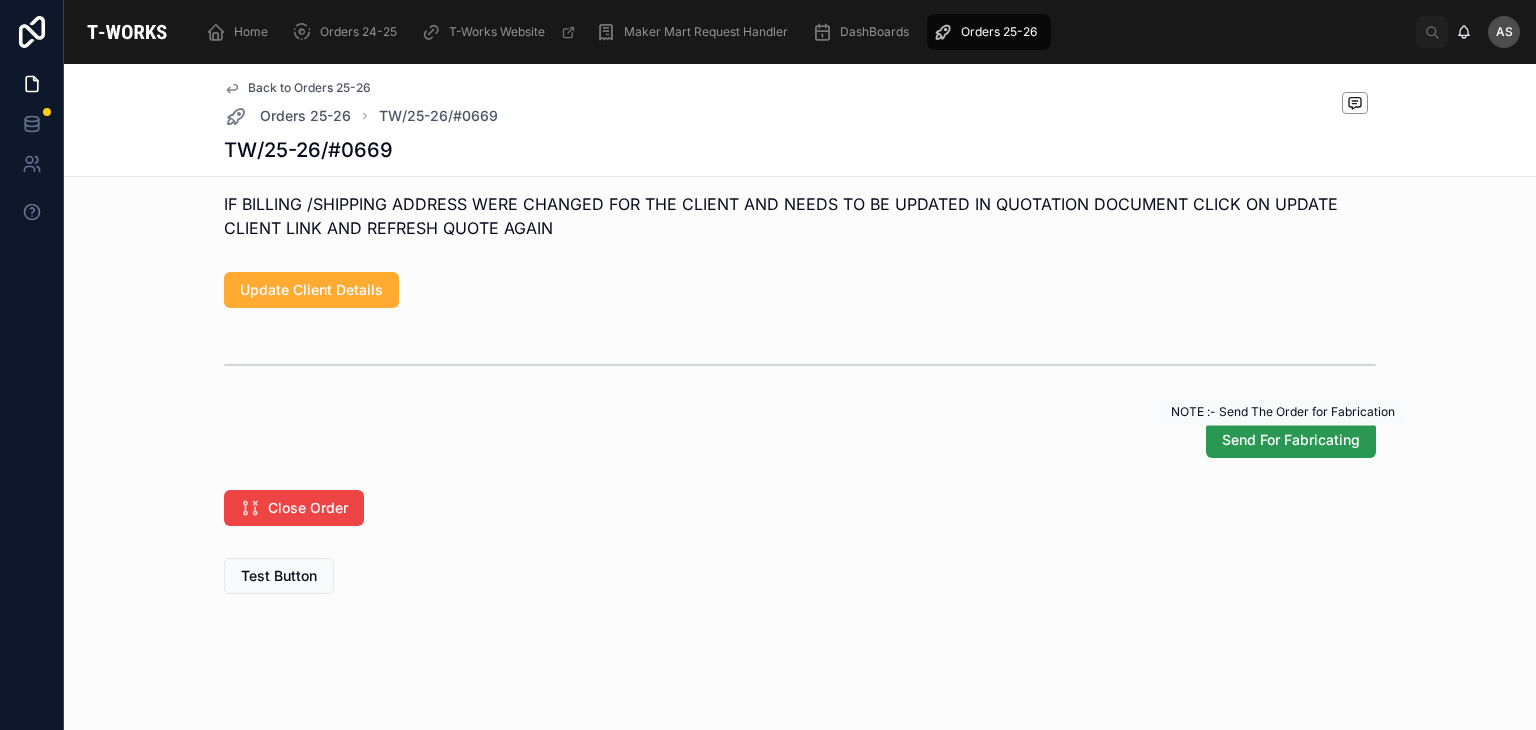 click on "Send For Fabricating" at bounding box center (1291, 440) 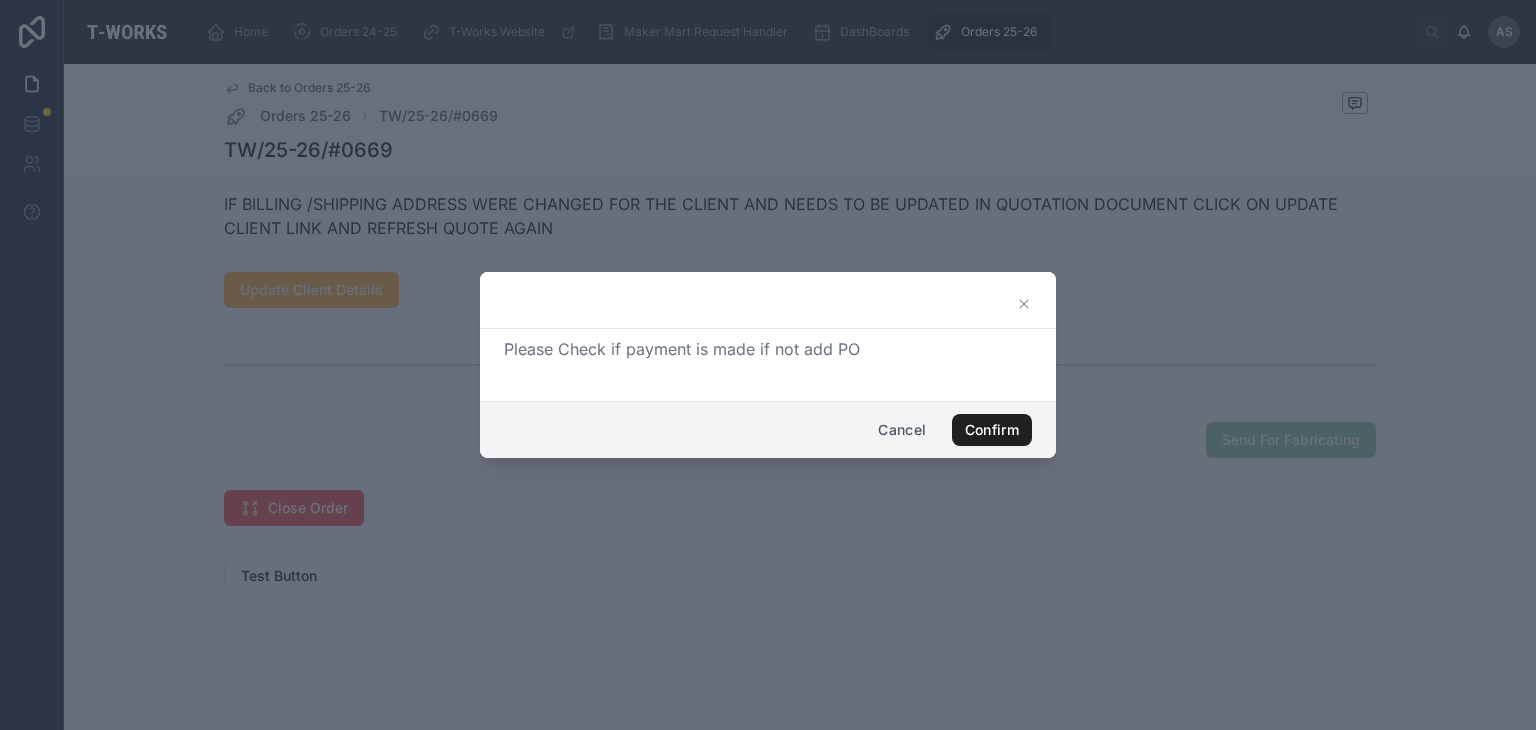 click on "Confirm" at bounding box center [992, 430] 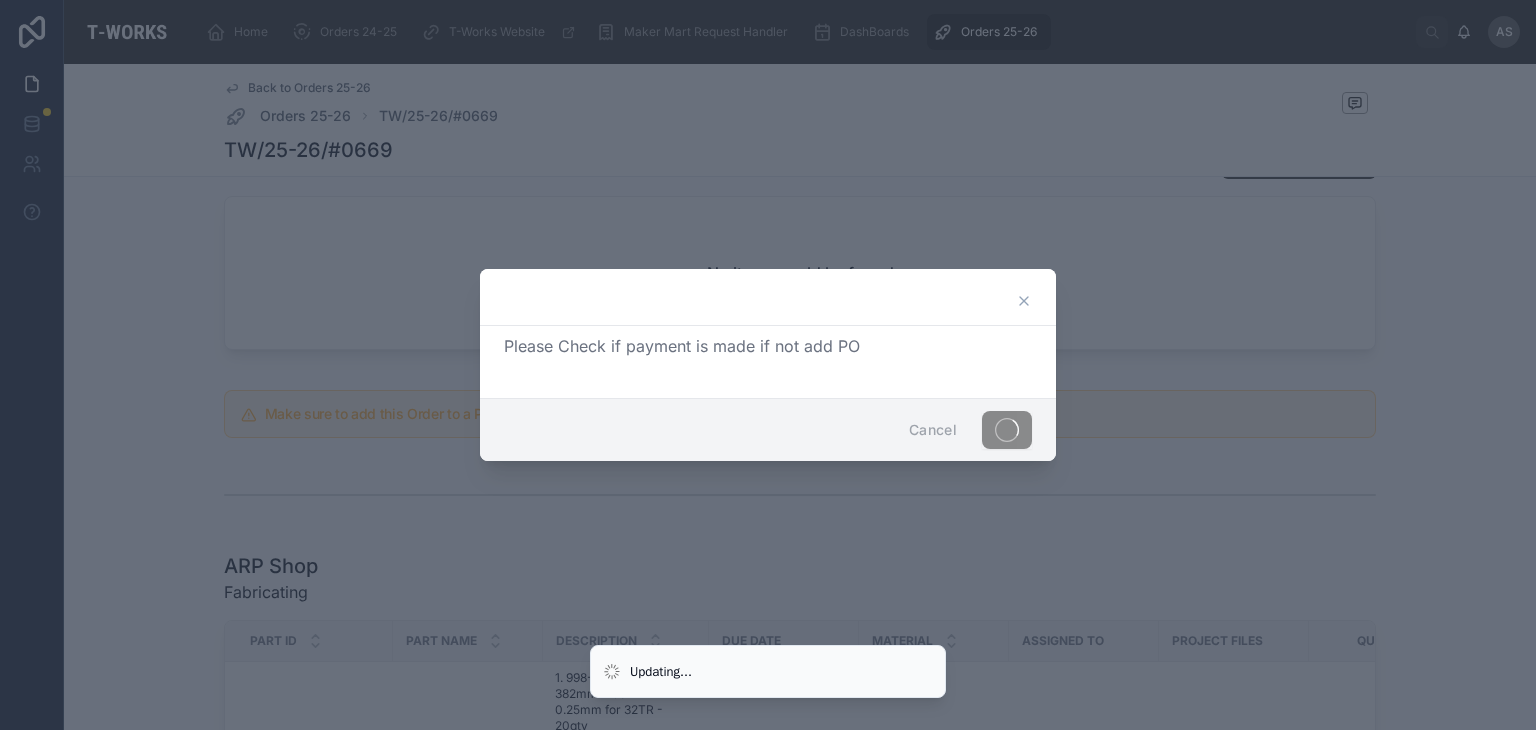 scroll, scrollTop: 856, scrollLeft: 0, axis: vertical 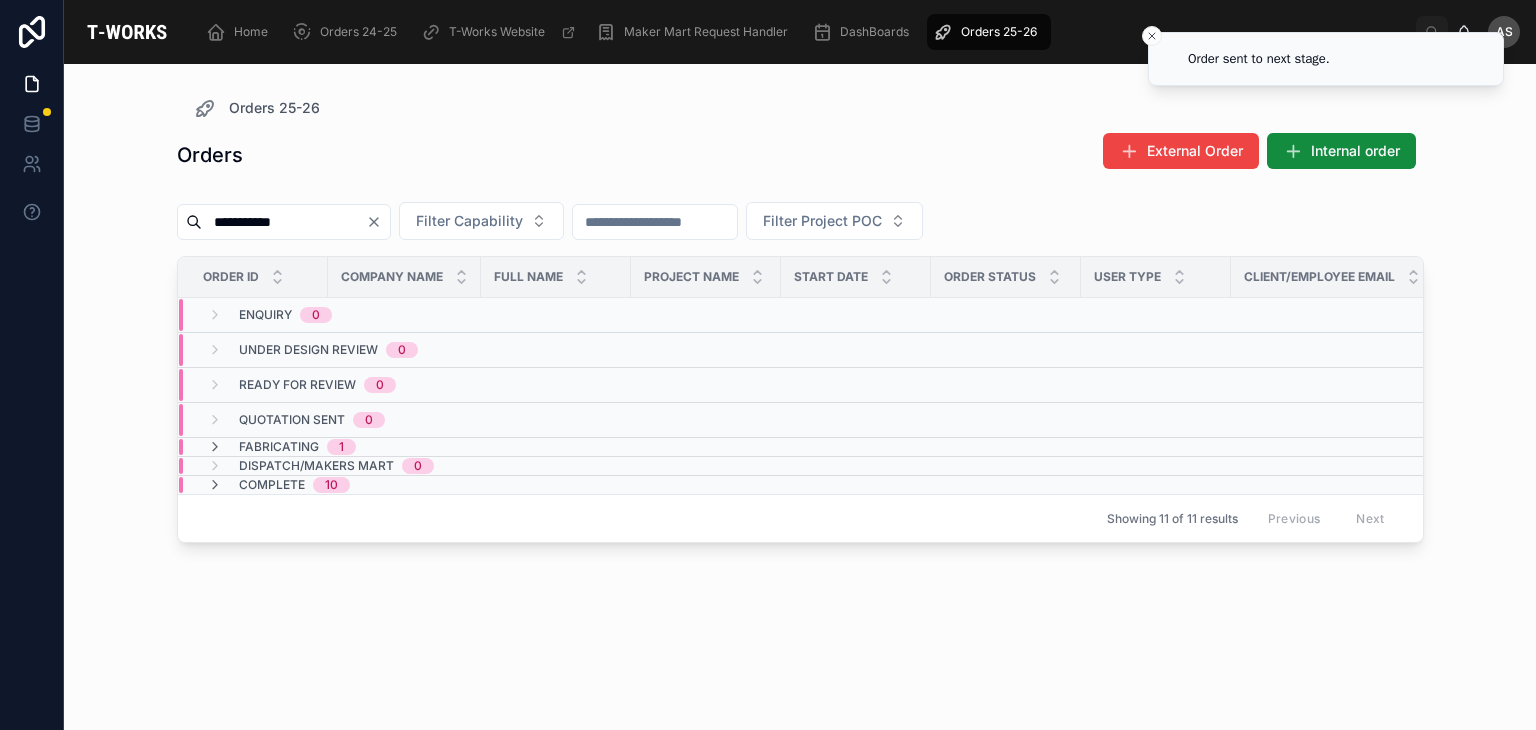 click 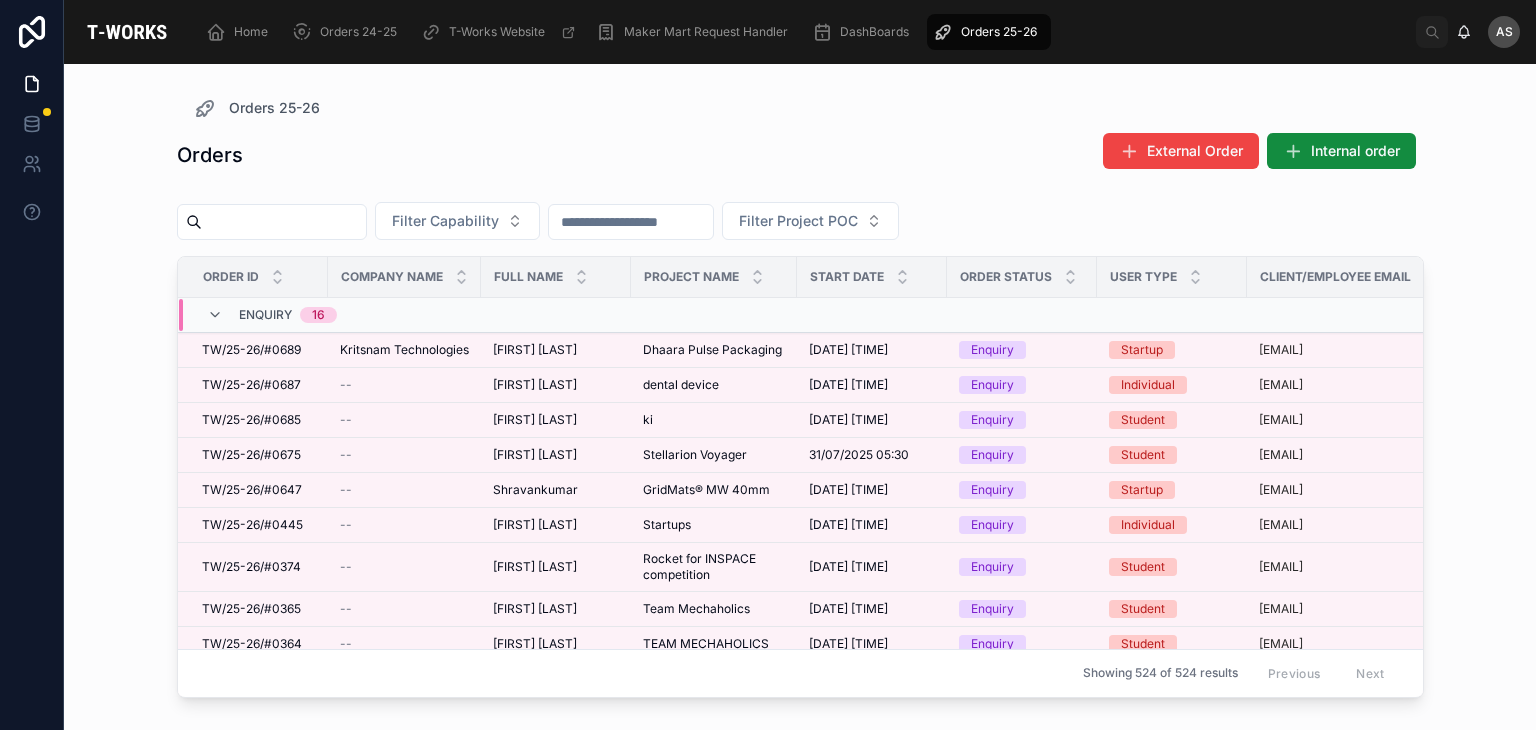 click on "Orders 25-26 Orders External Order Internal order Filter Capability Filter Project POC Order ID Company Name Full Name Project Name Start Date Order Status User Type Client/Employee Email Phone Capability Enquiry 16 TW/25-26/#0689 TW/25-26/#0689 Kritsnam Technologies Kritsnam Technologies [FIRST] [LAST] [FIRST] [LAST] Dhaara Pulse Packaging Dhaara Pulse Packaging [DATE] [TIME] [DATE] [TIME] Enquiry Startup [EMAIL] [PHONE] Laser Cutting TW/25-26/#0687 TW/25-26/#0687 -- [FIRST] [LAST] [FIRST] [LAST] dental device dental device [DATE] [TIME] [DATE] [TIME] Enquiry Individual [EMAIL] [PHONE] 3D Printing TW/25-26/#0685 TW/25-26/#0685 -- [FIRST] [LAST] [FIRST] [LAST] ki ki [DATE] [TIME] [DATE] [TIME] Enquiry Student [EMAIL] [PHONE] Electronics TW/25-26/#0675 TW/25-26/#0675 -- [FIRST] [LAST] [FIRST] [LAST] Stellarion Voyager Stellarion Voyager [DATE] [TIME] [DATE] [TIME] Enquiry Student [EMAIL] --" at bounding box center (800, 397) 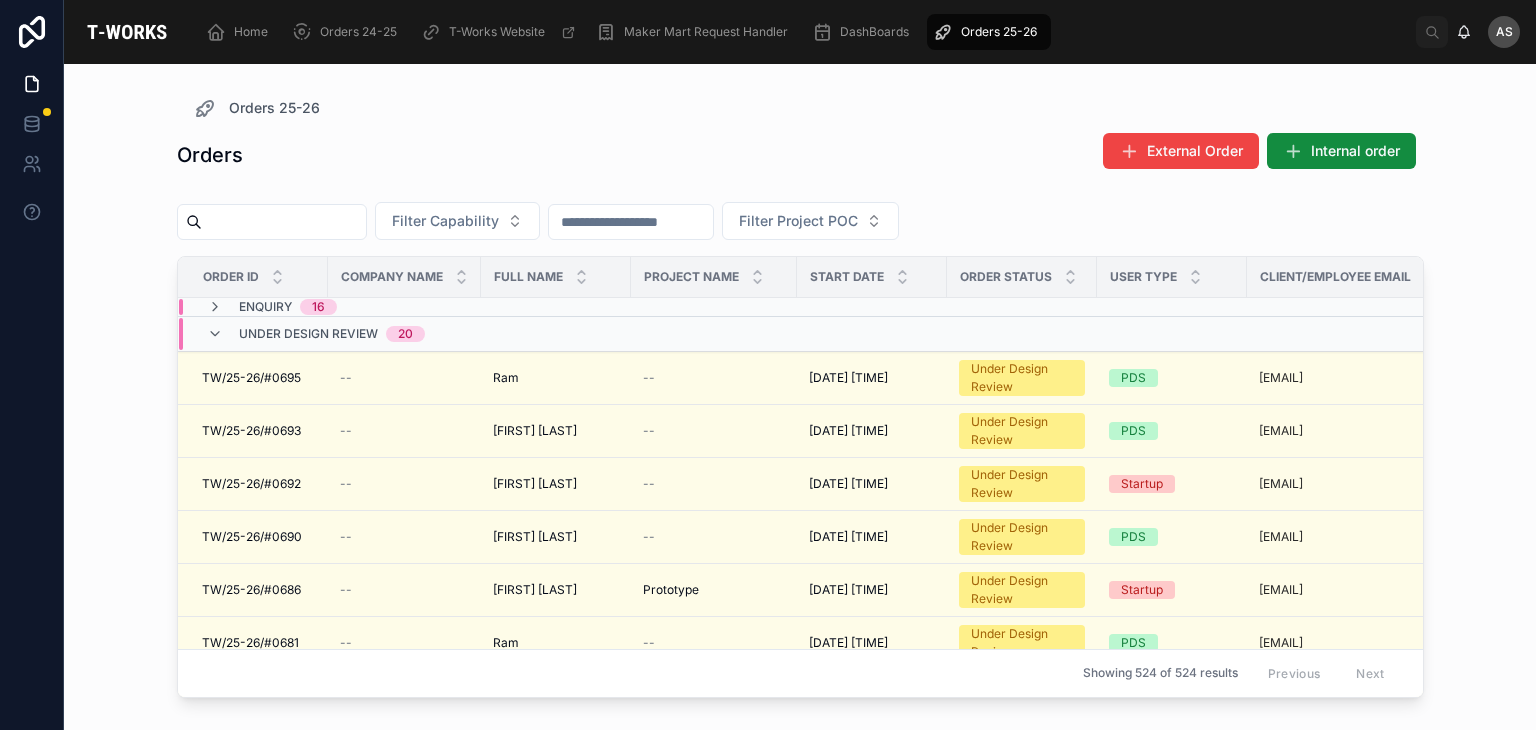 click on "Under Design Review 20" at bounding box center (332, 334) 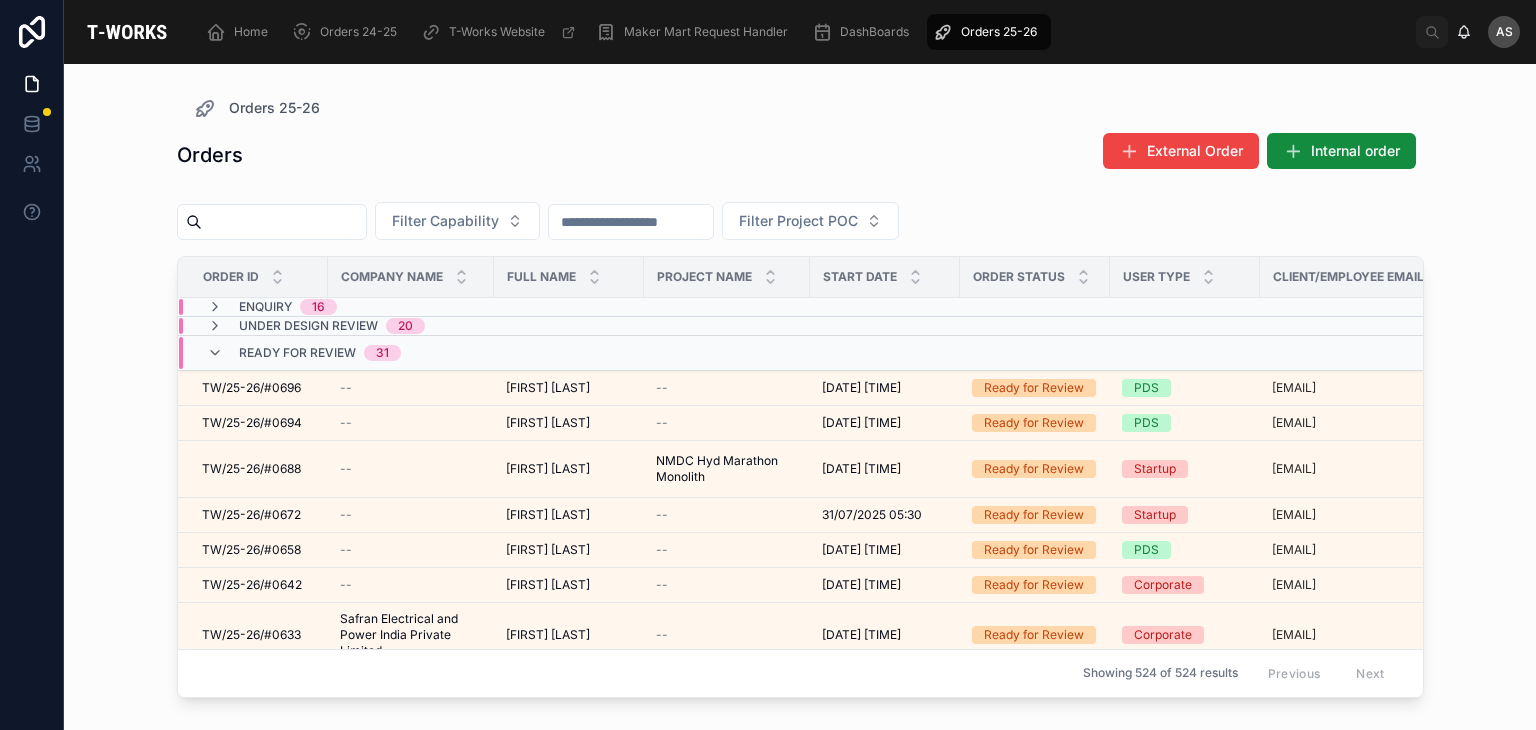 click on "Ready for Review 31" at bounding box center [304, 353] 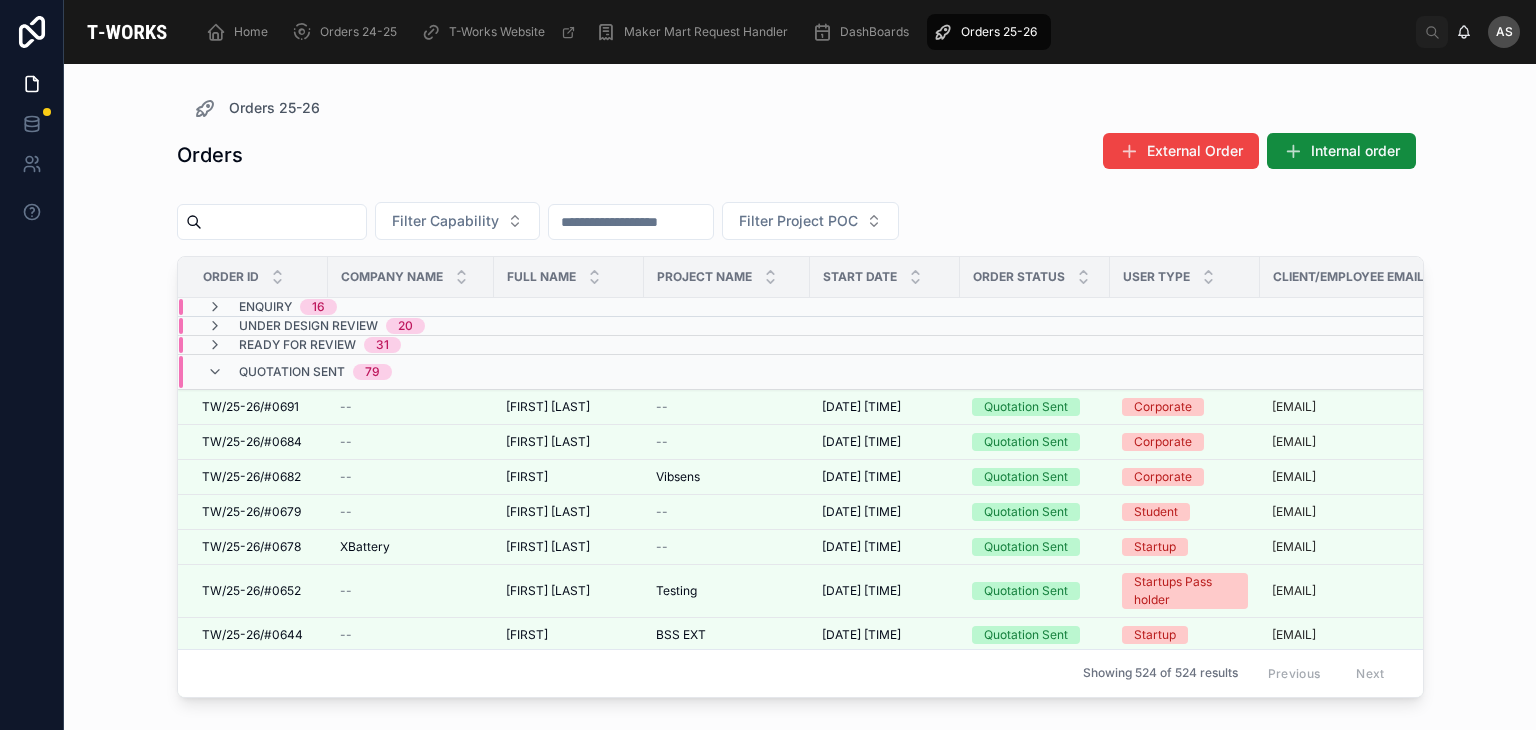 click on "79" at bounding box center (372, 372) 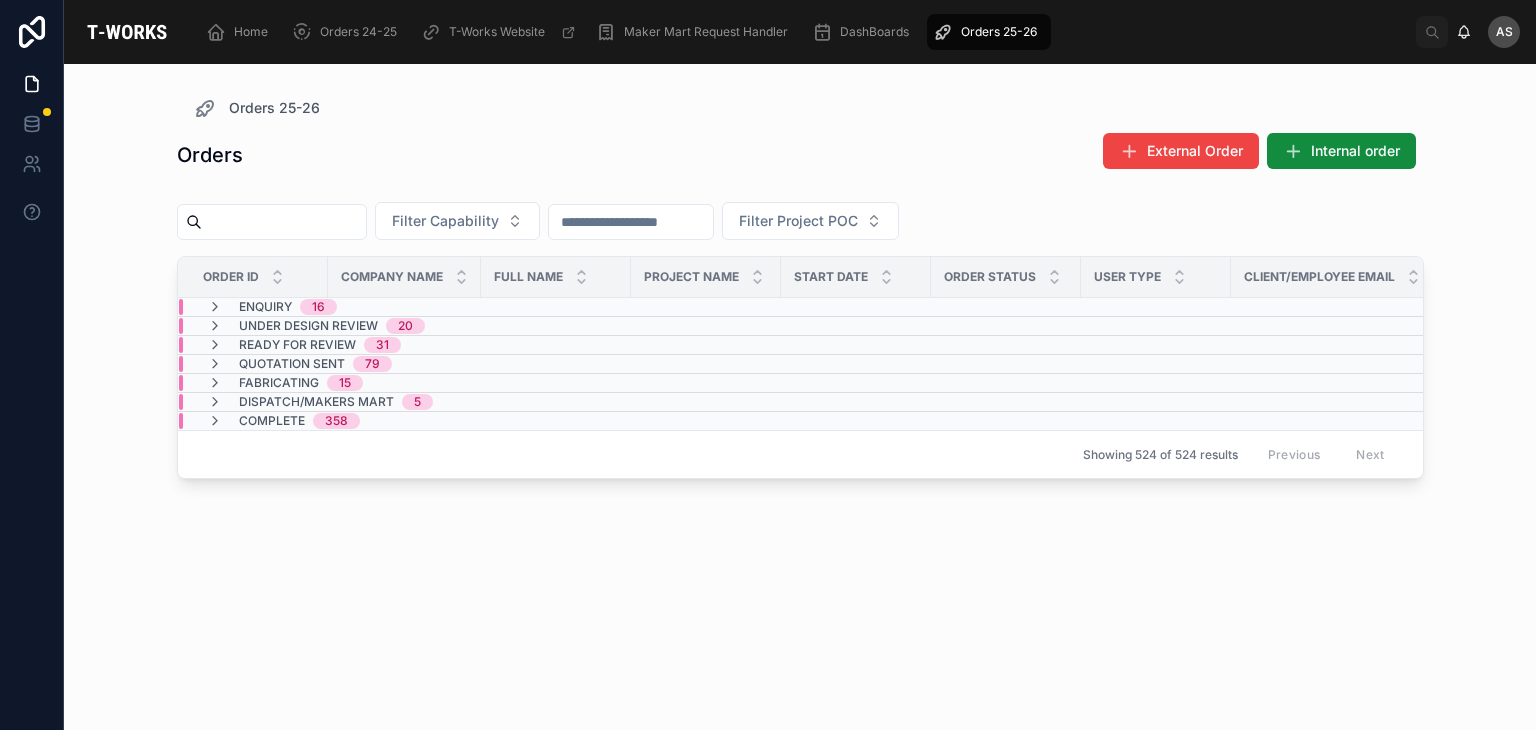 click on "5" at bounding box center (417, 402) 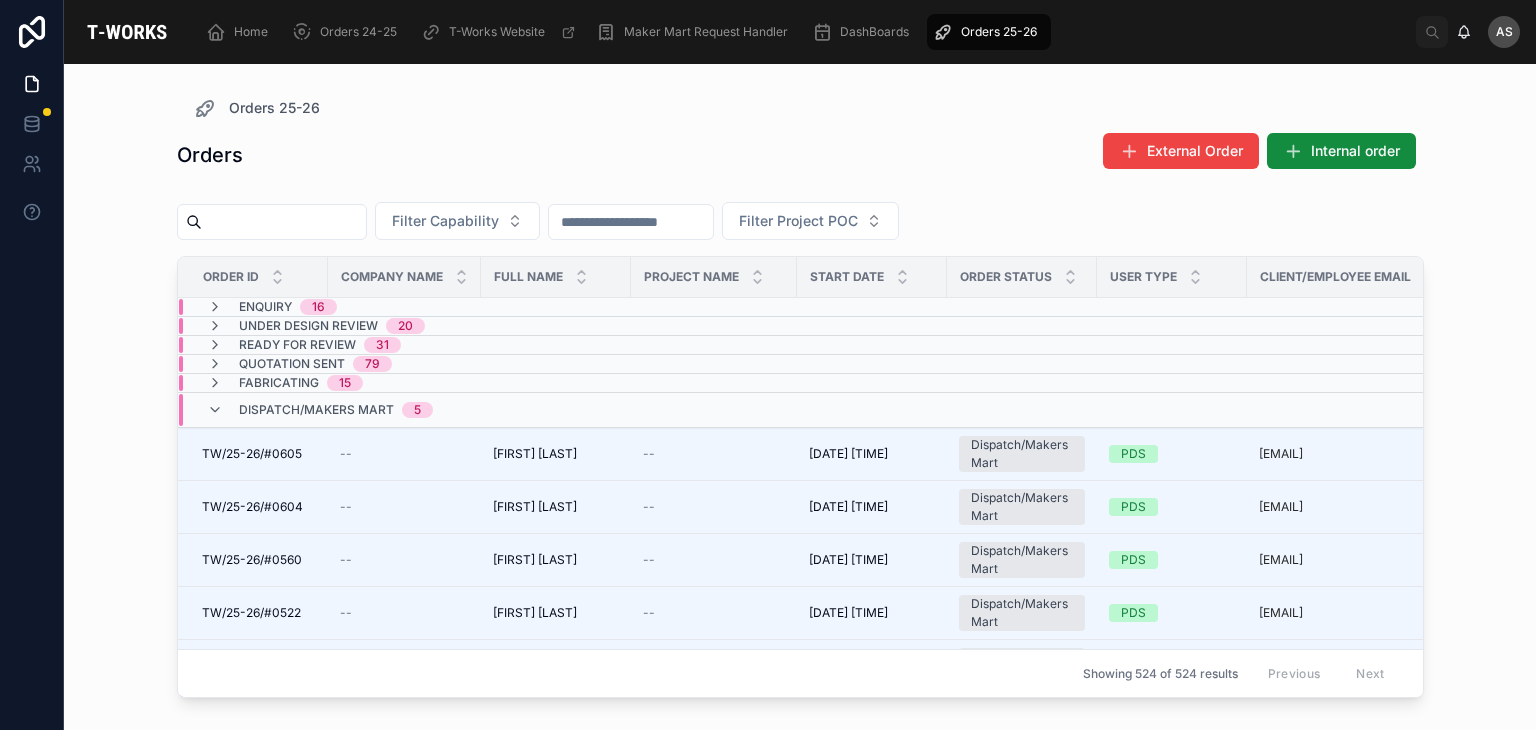 scroll, scrollTop: 72, scrollLeft: 0, axis: vertical 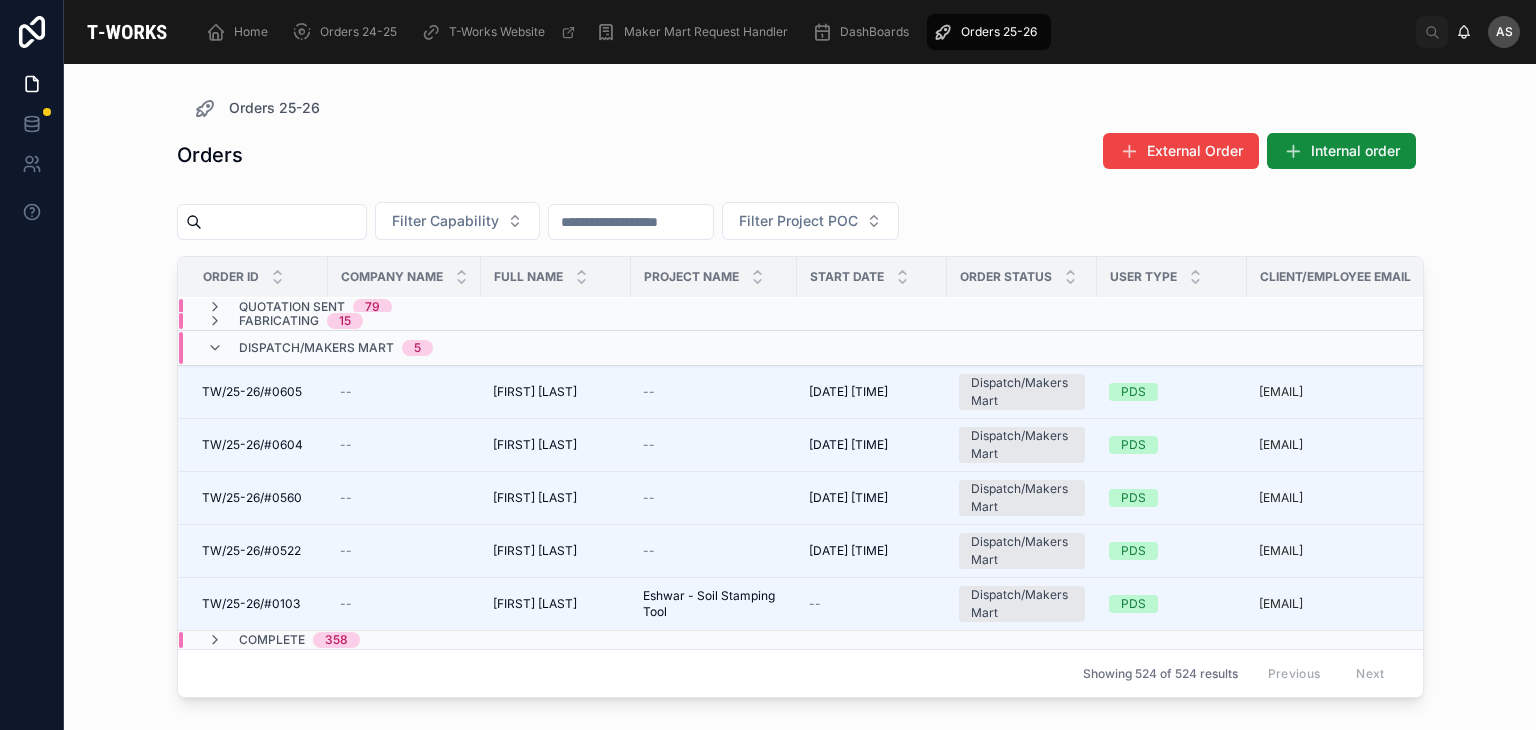 click on "5" at bounding box center (417, 348) 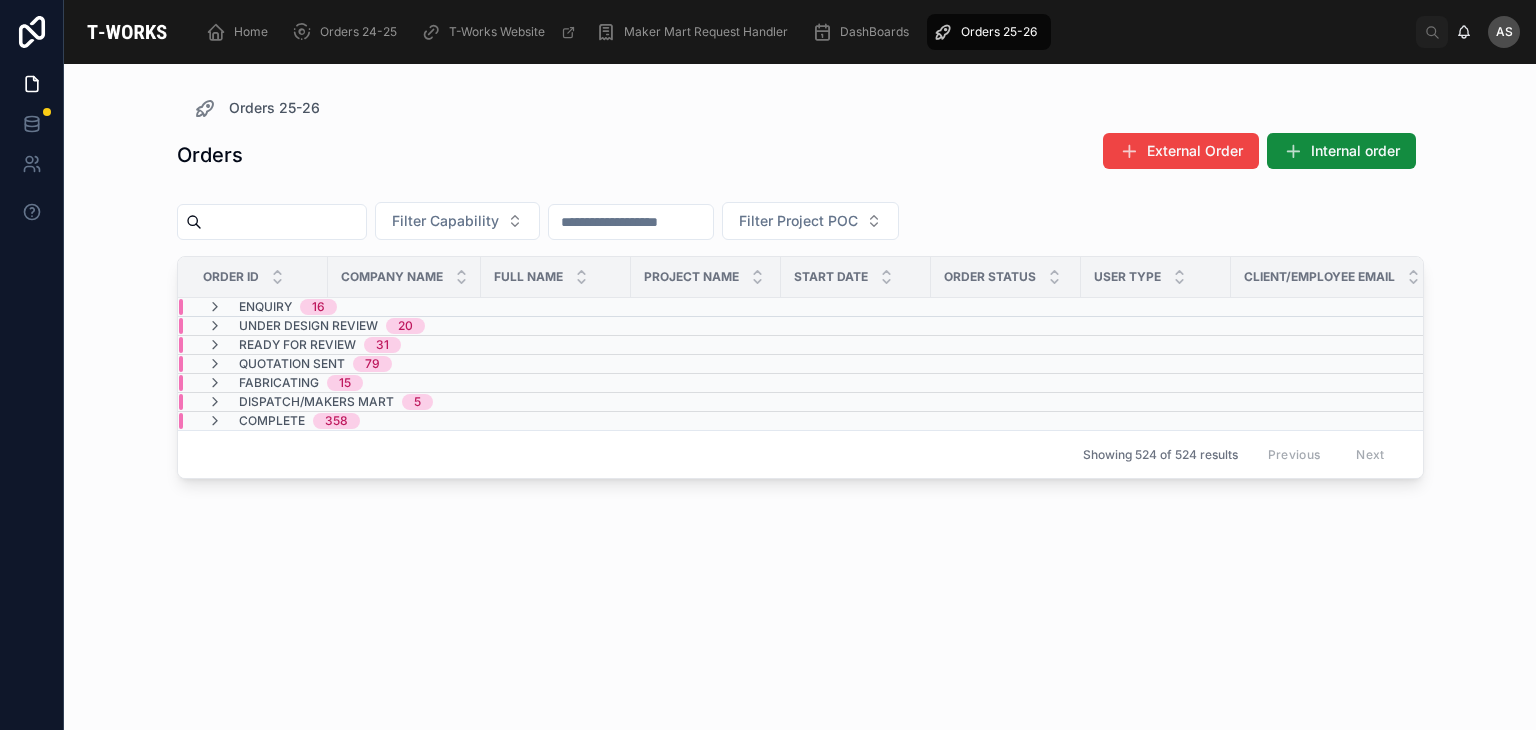 click on "Dispatch/Makers Mart 5" at bounding box center [404, 402] 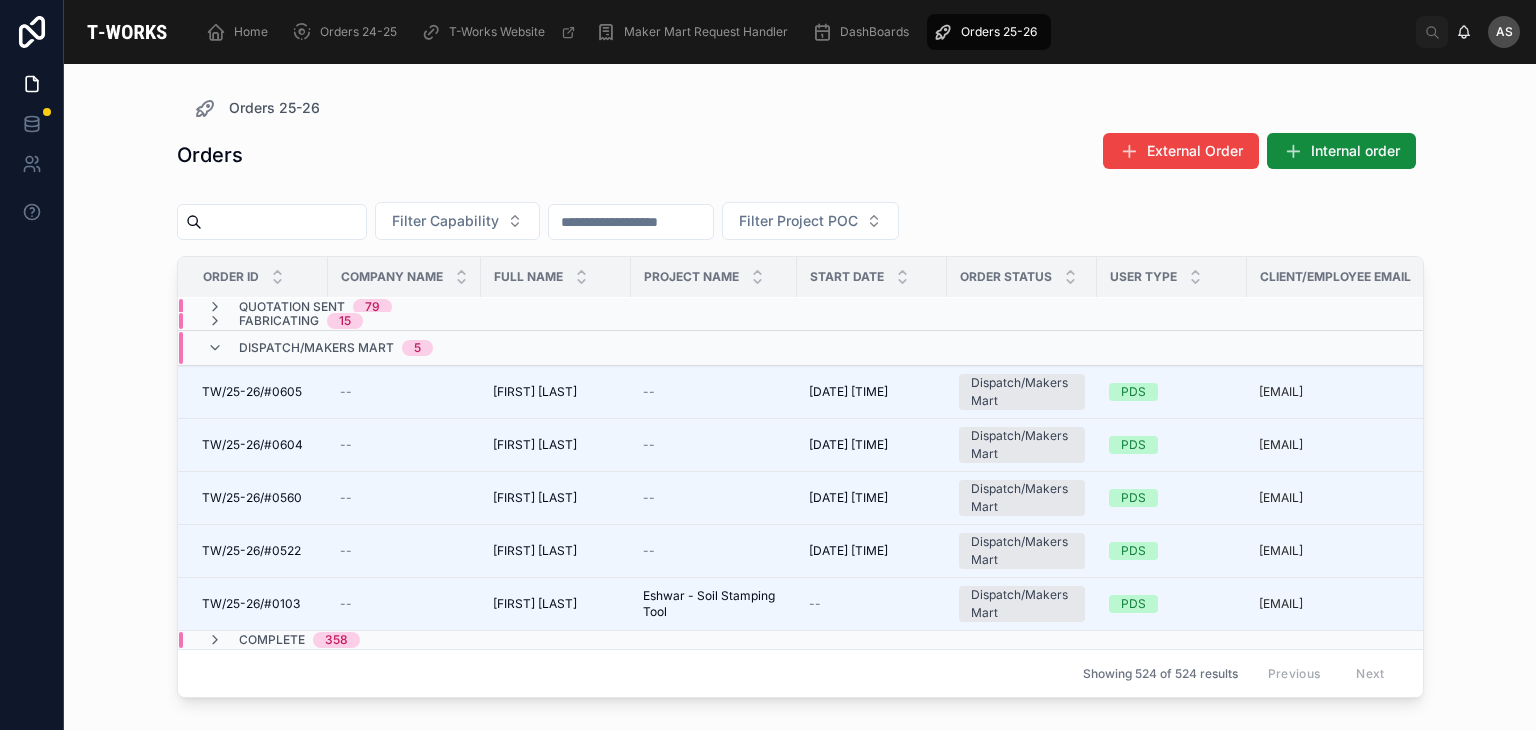 scroll, scrollTop: 0, scrollLeft: 0, axis: both 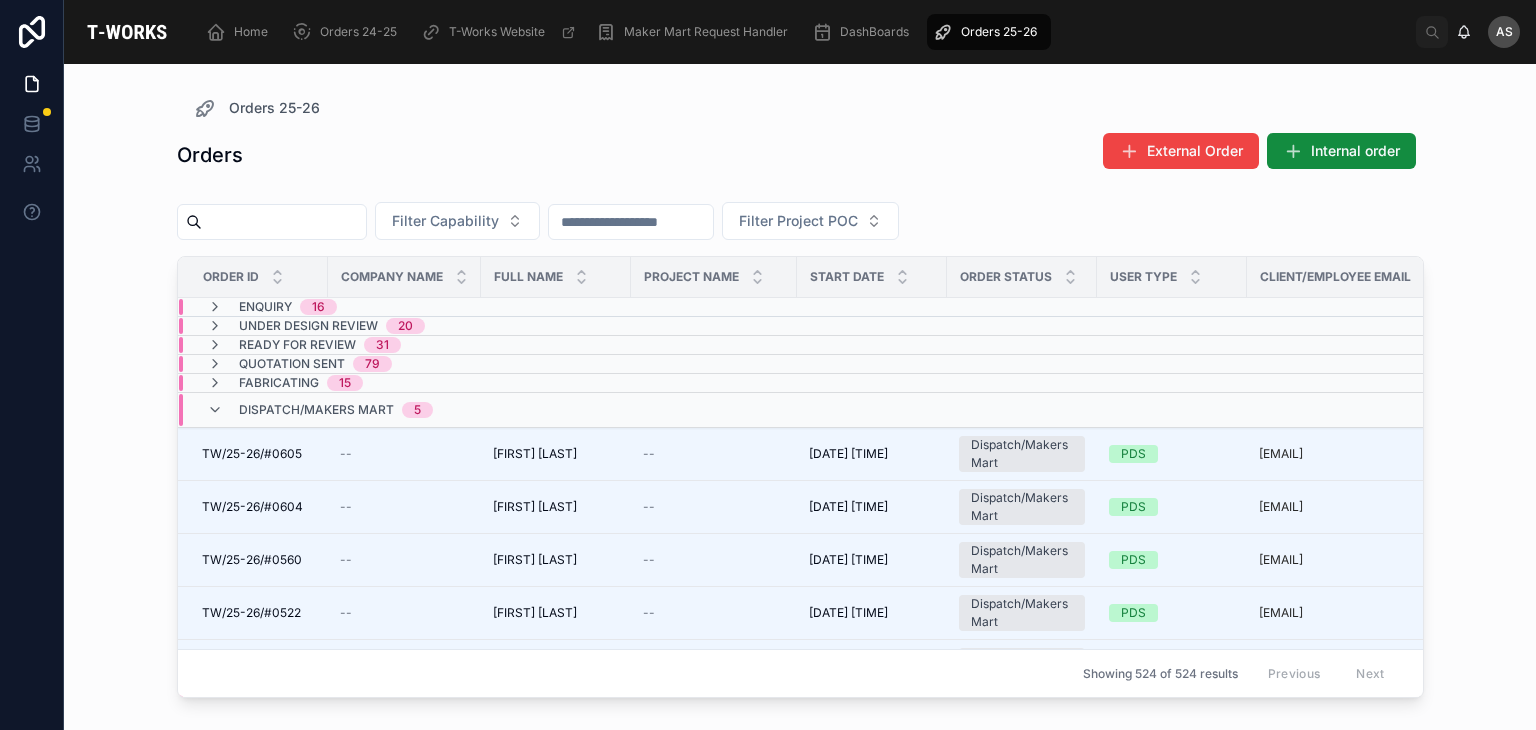 click on "Dispatch/Makers Mart 5" at bounding box center [404, 410] 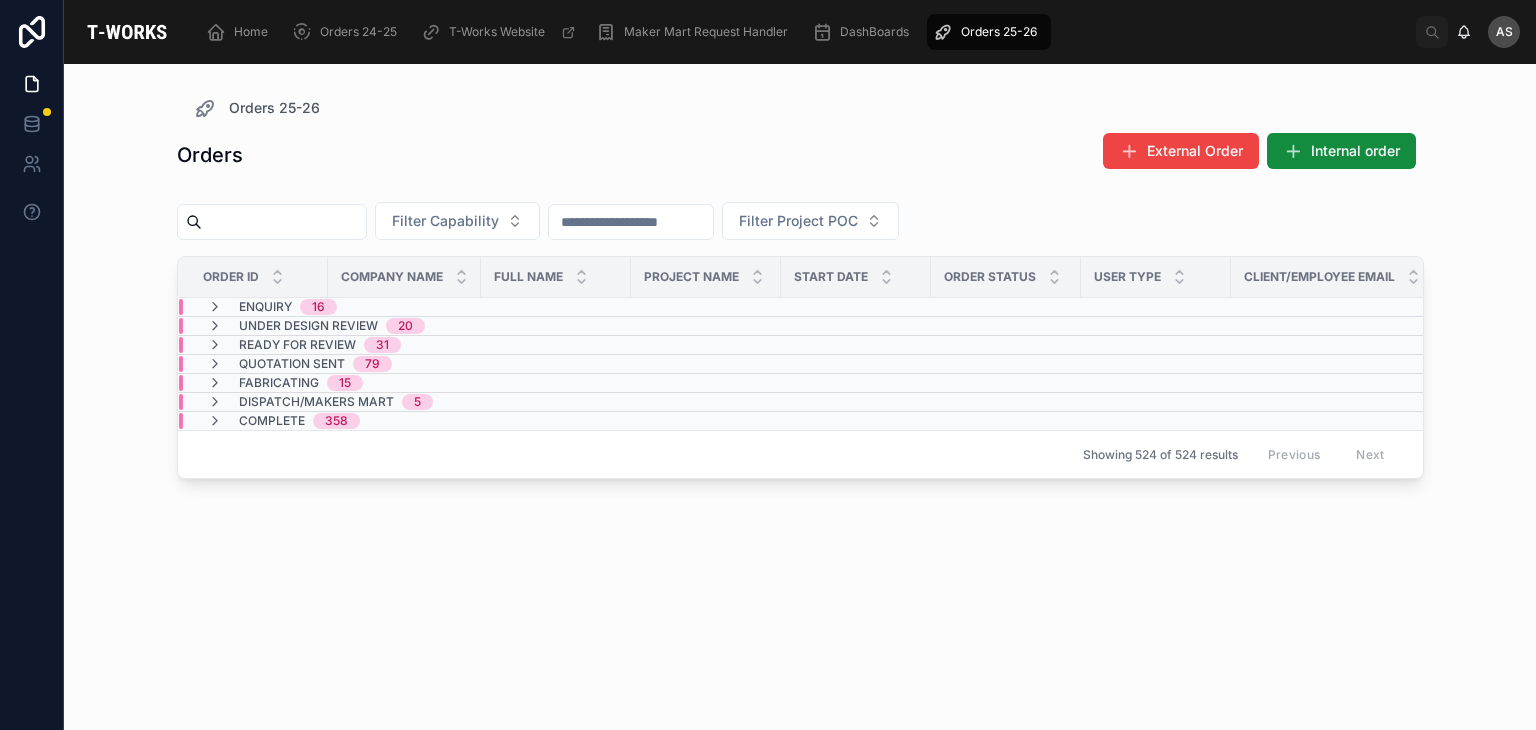 click on "Enquiry 16" at bounding box center (404, 307) 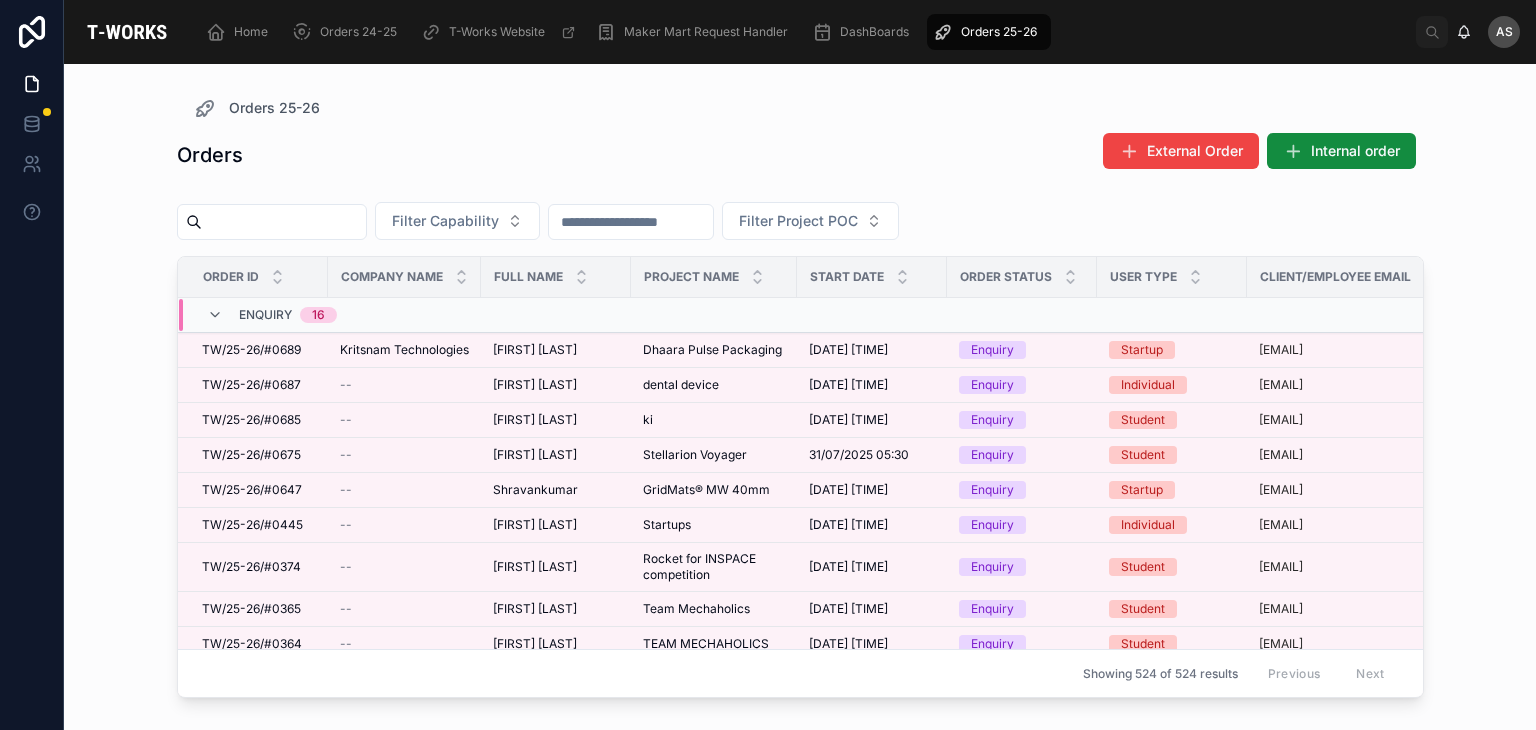 click on "Enquiry 16" at bounding box center (404, 315) 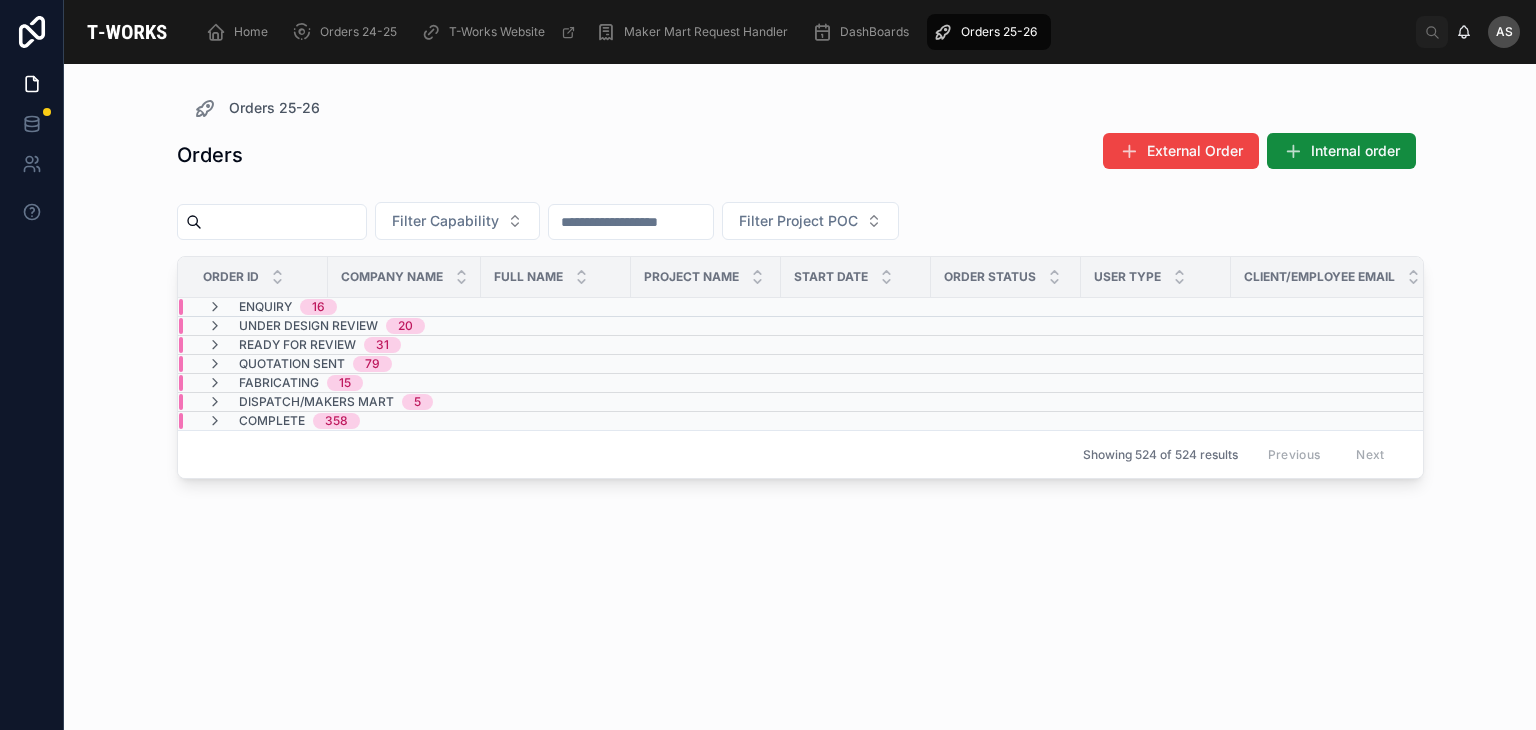 click on "Enquiry 16" at bounding box center [404, 307] 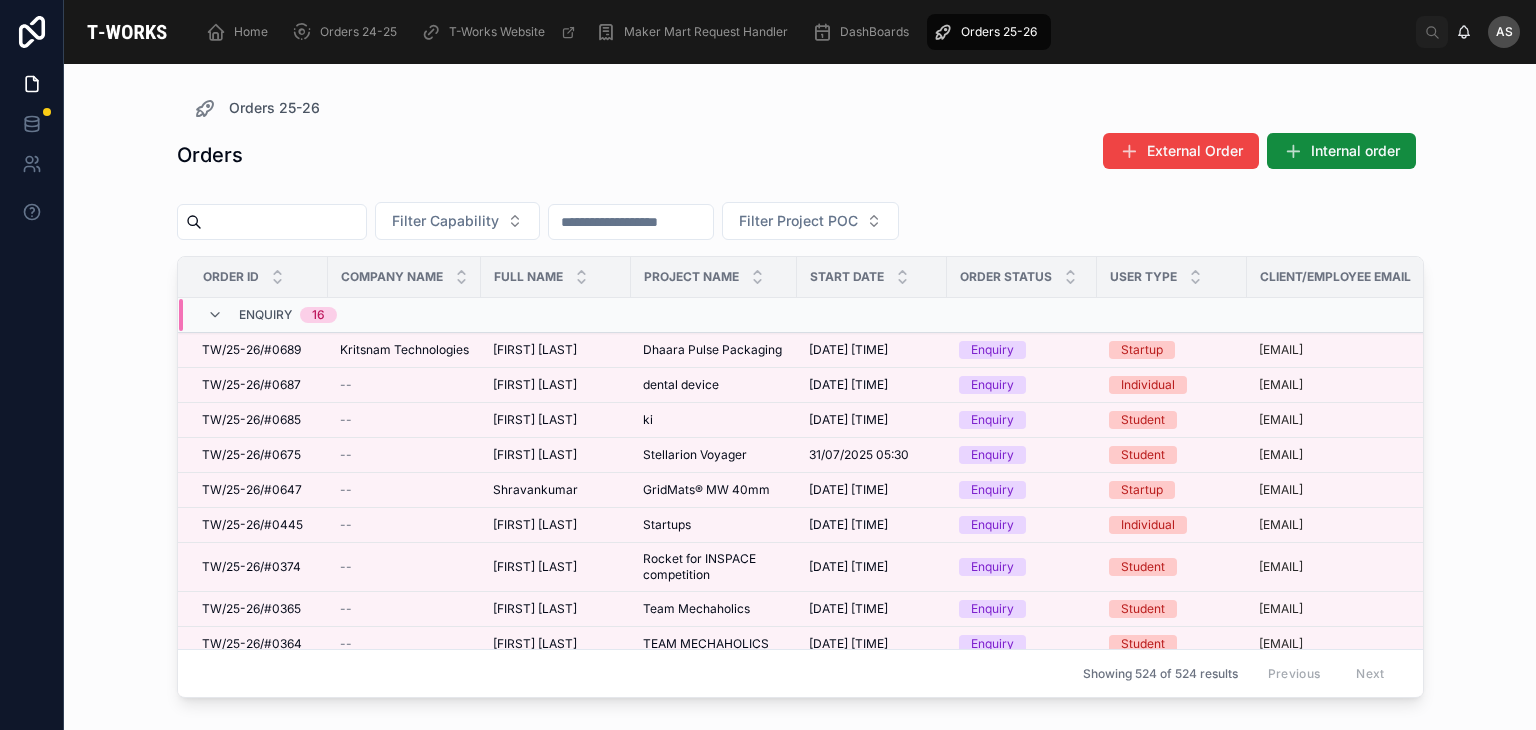 click on "Enquiry 16" at bounding box center [404, 315] 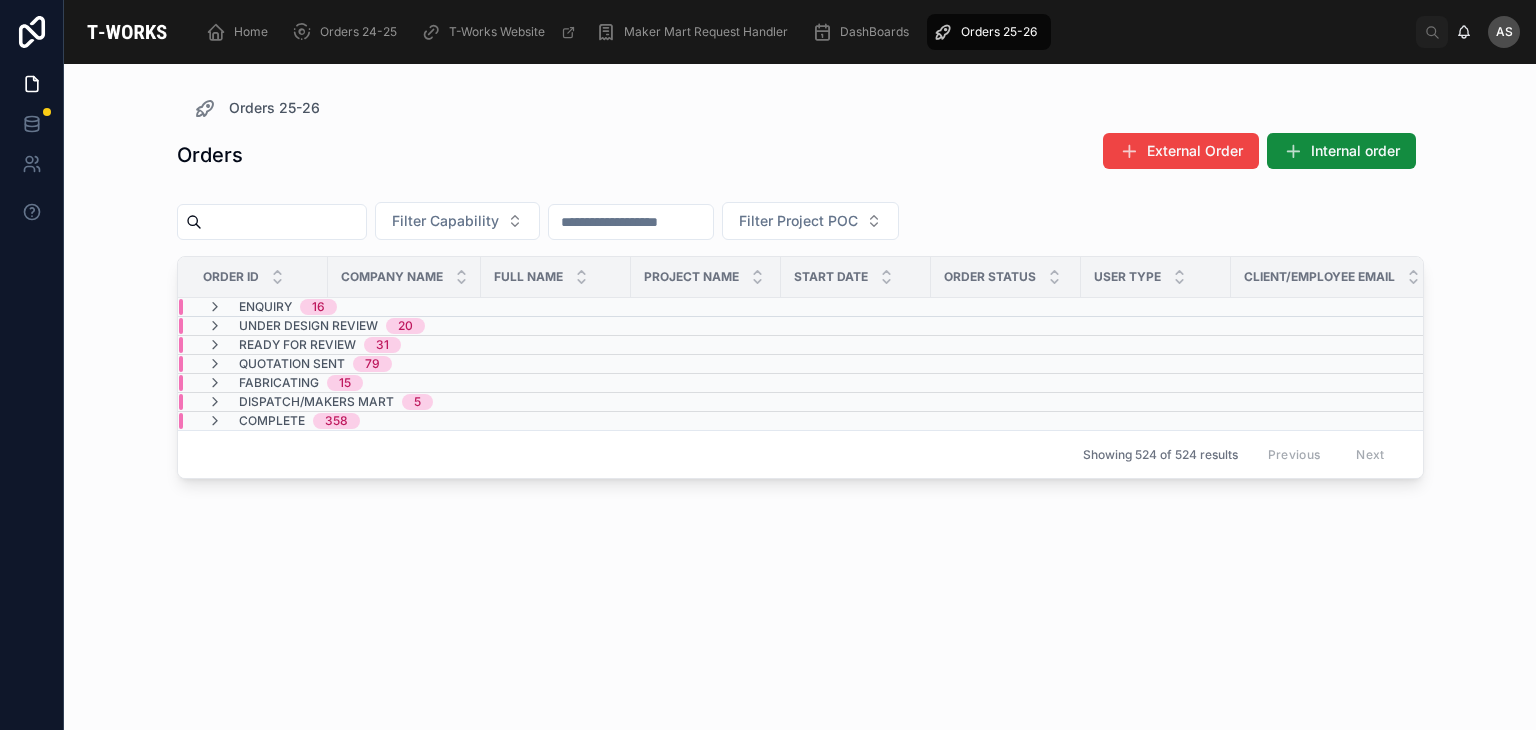 click on "Under Design Review 20" at bounding box center [316, 326] 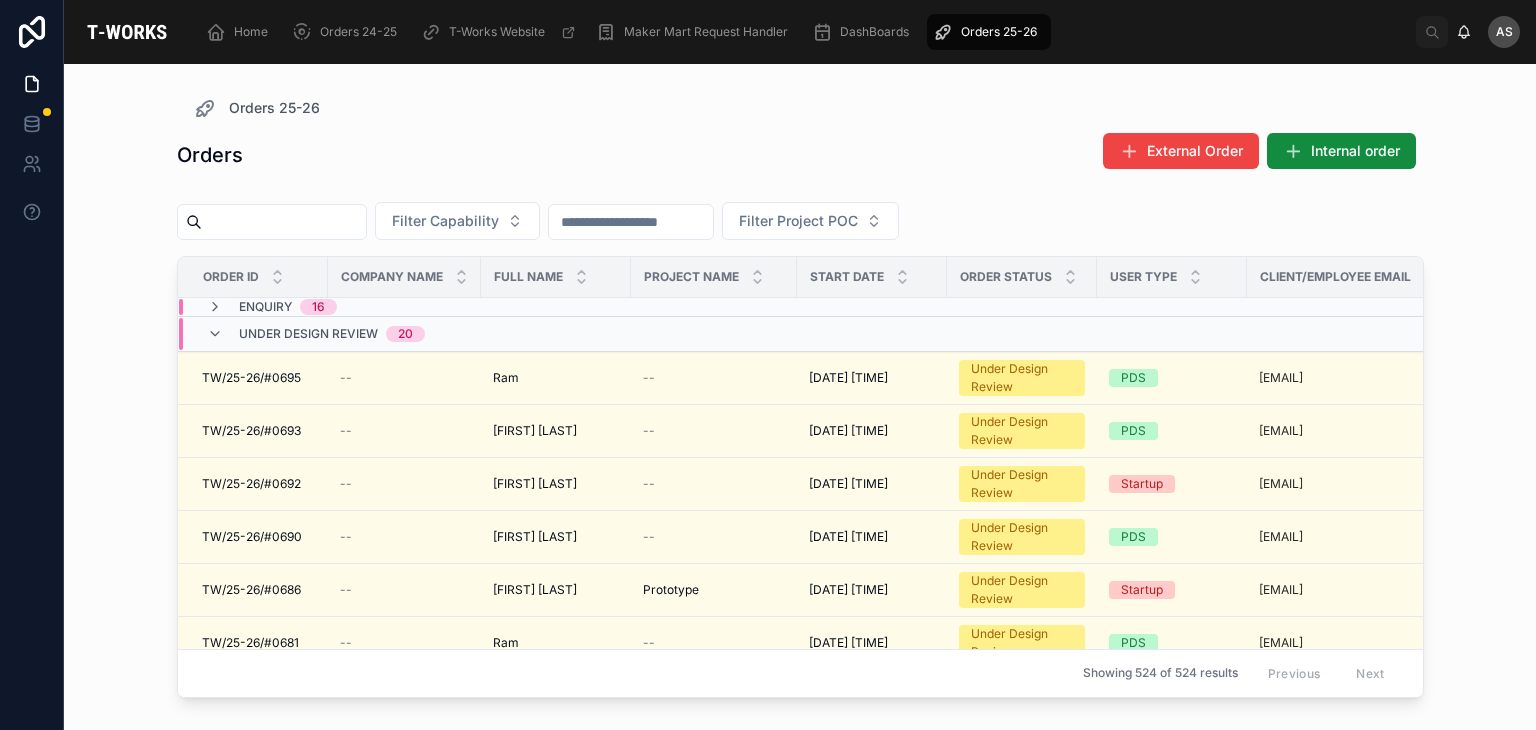 click on "Under Design Review 20" at bounding box center [316, 334] 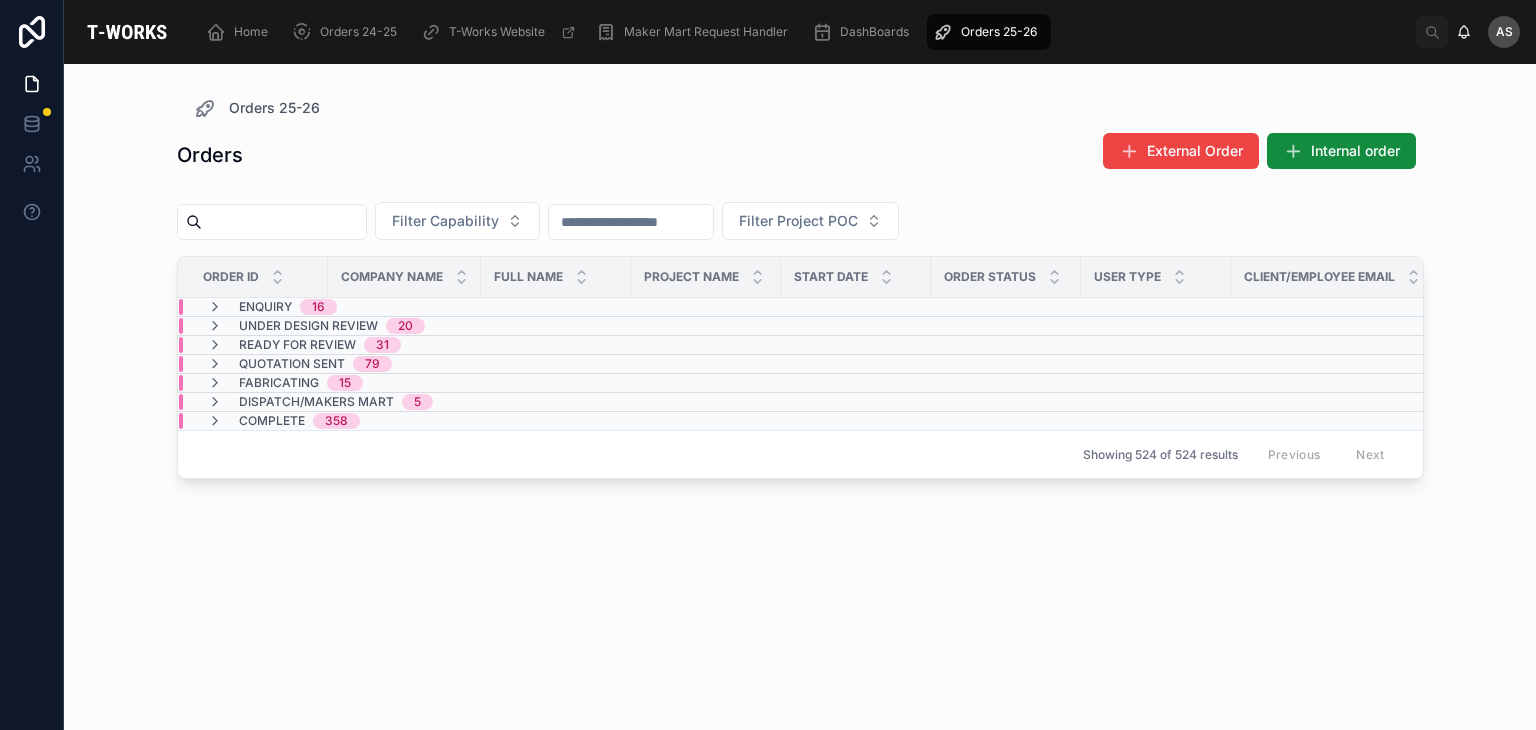 click on "5" at bounding box center (417, 402) 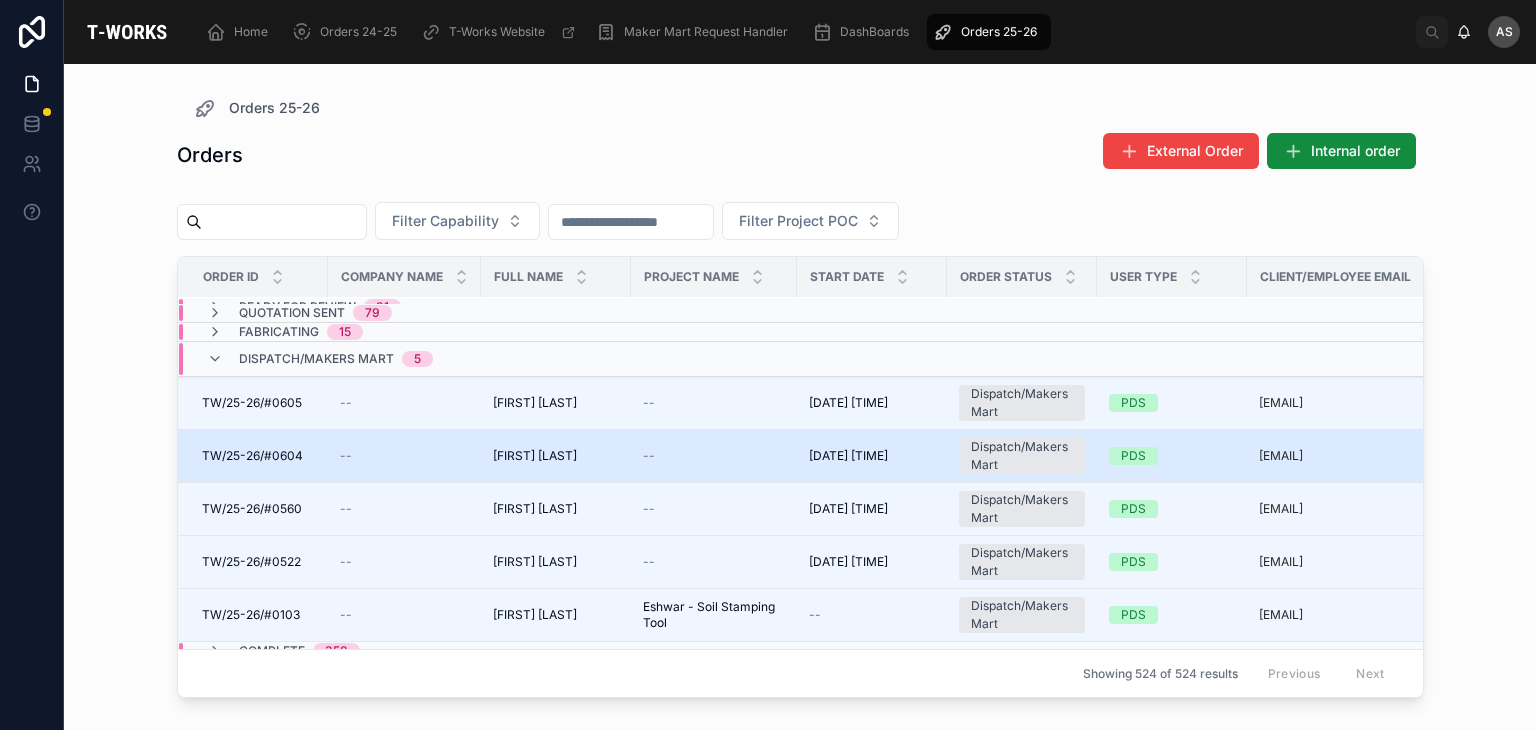 scroll, scrollTop: 72, scrollLeft: 0, axis: vertical 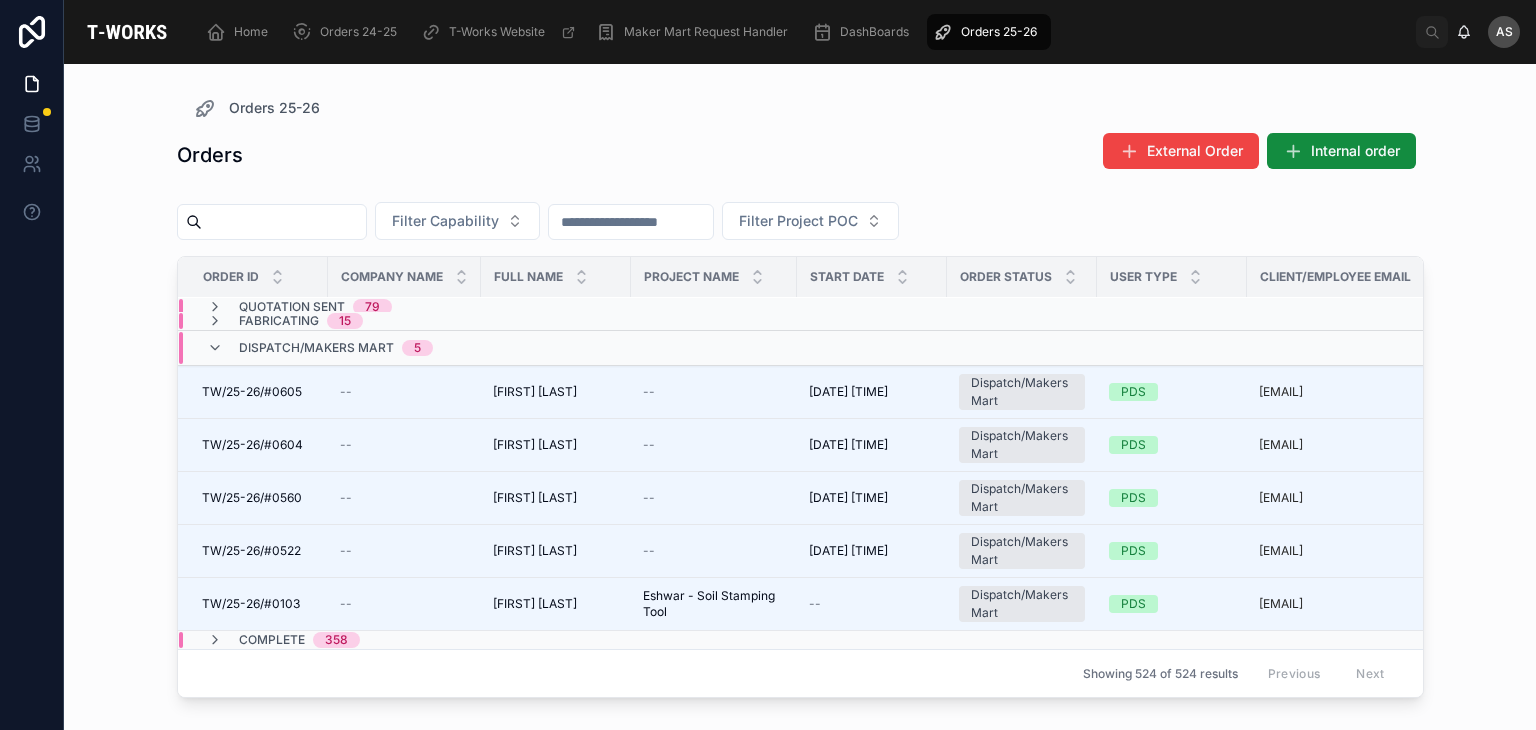 click on "Dispatch/Makers Mart 5" at bounding box center [336, 348] 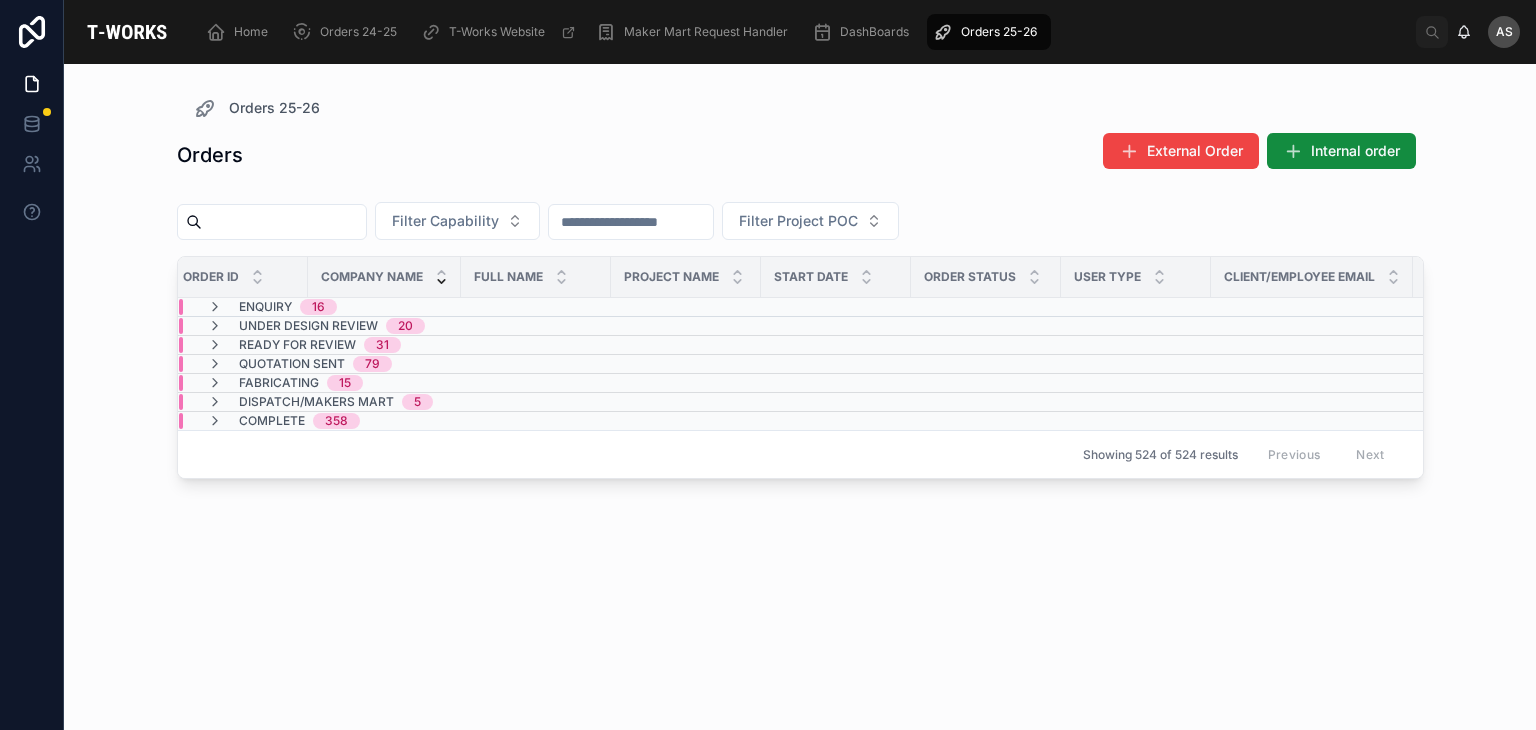 scroll, scrollTop: 0, scrollLeft: 0, axis: both 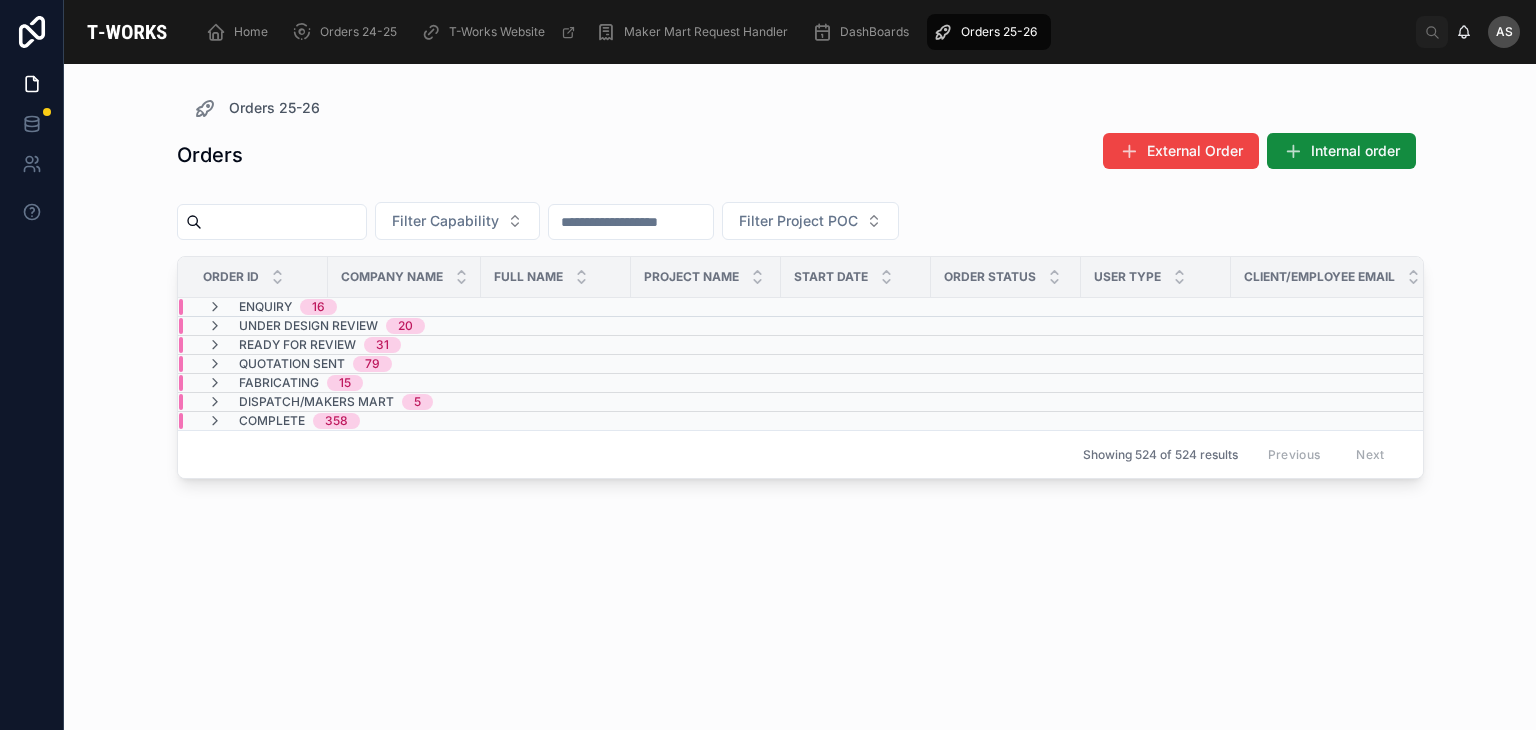 click on "Ready for Review 31" at bounding box center [304, 345] 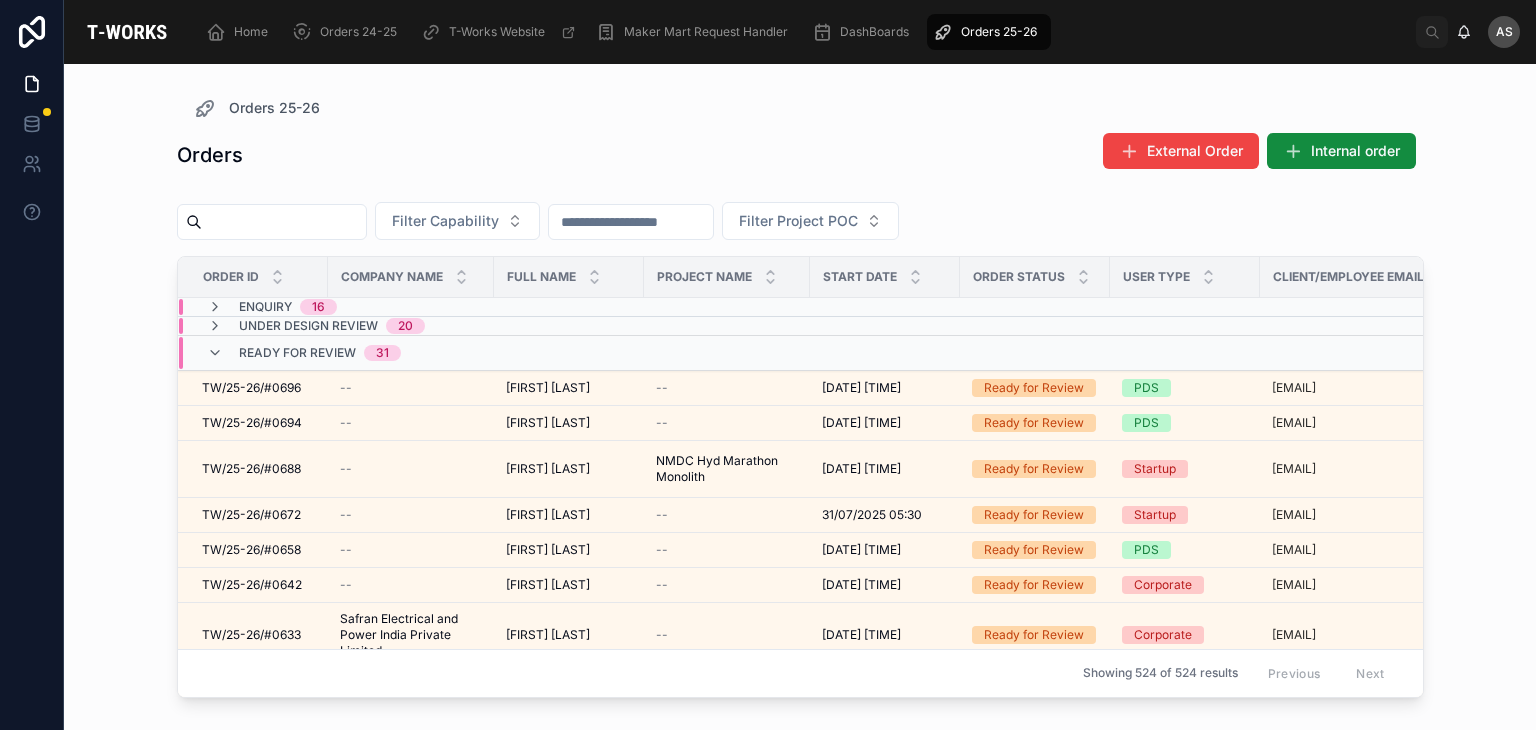 click on "Ready for Review 31" at bounding box center [304, 353] 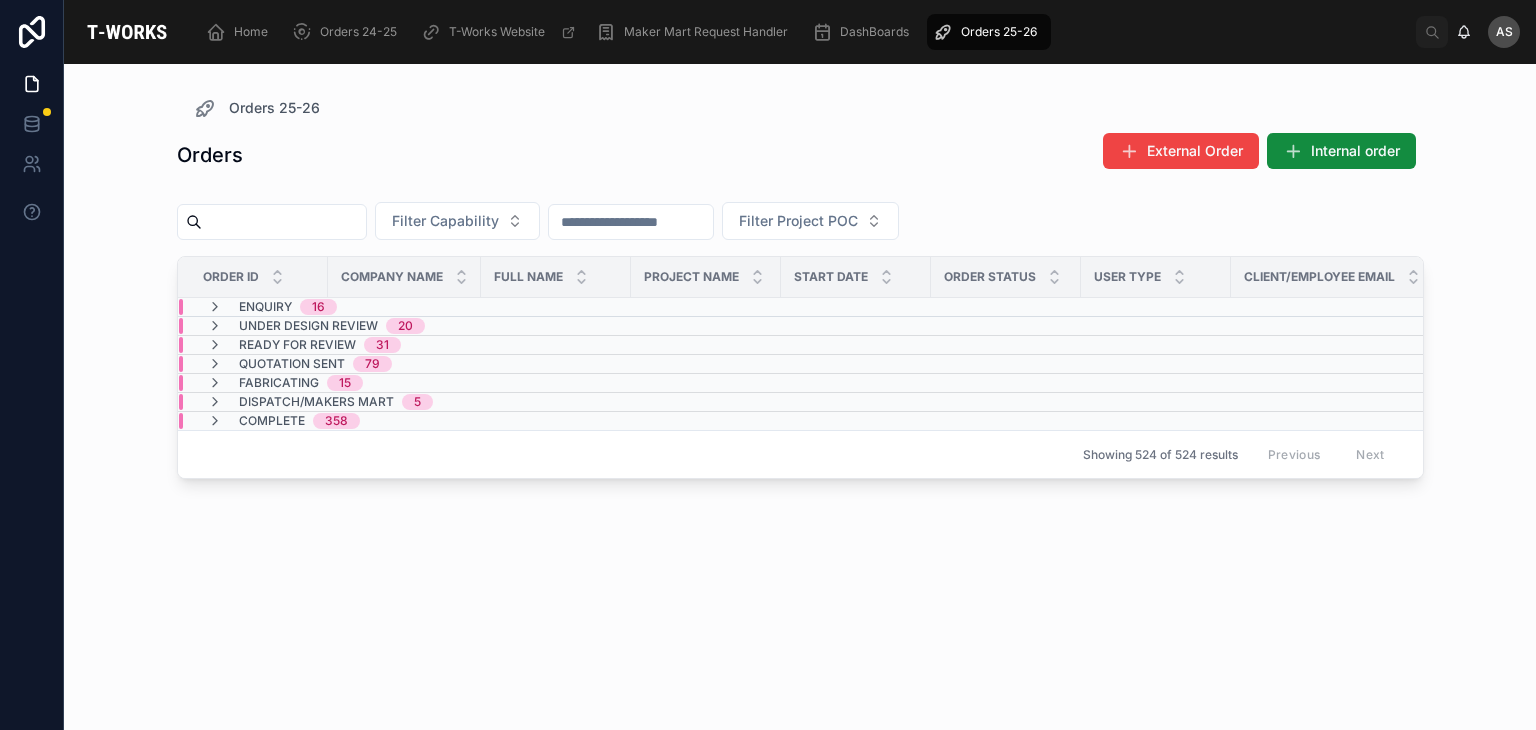 click on "Ready for Review 31" at bounding box center (304, 345) 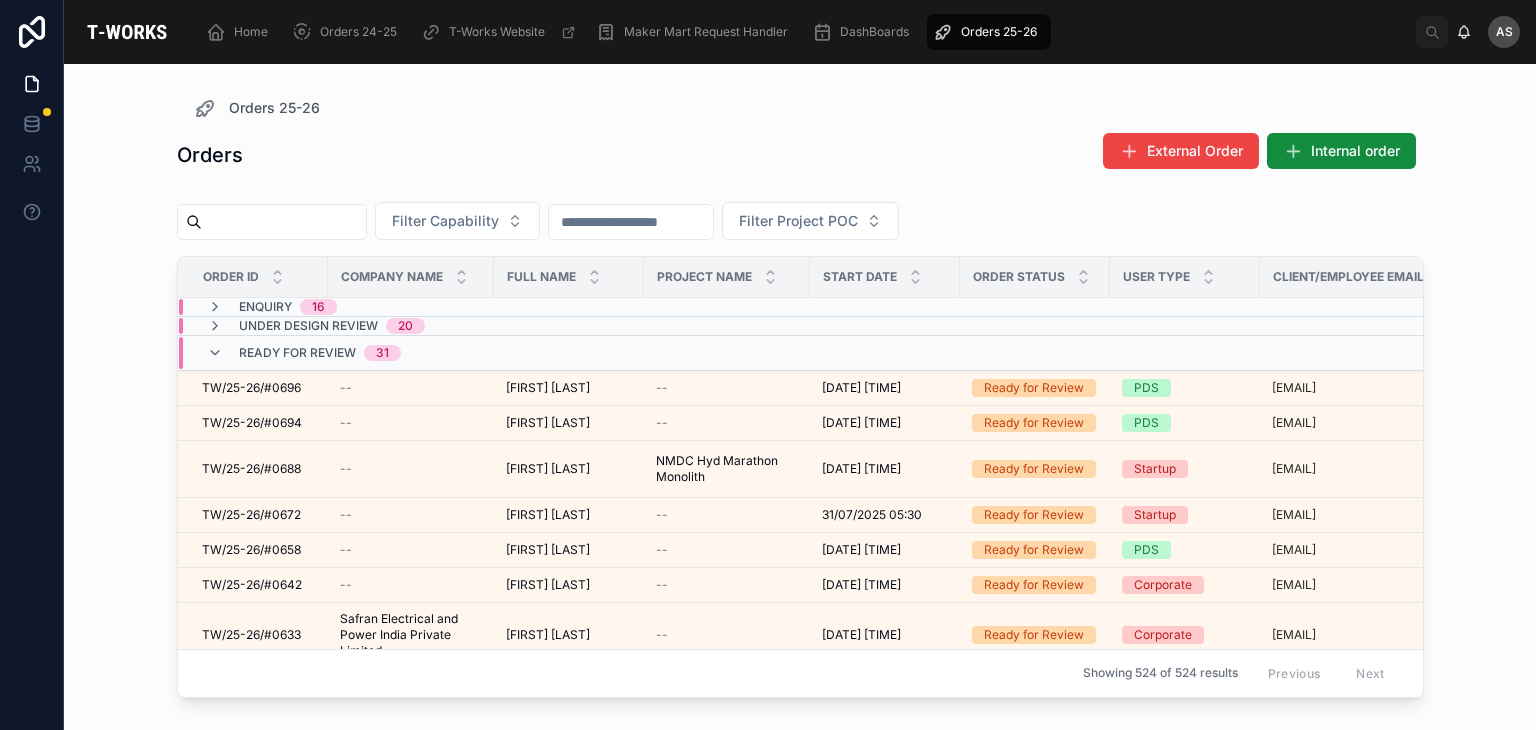 click on "Ready for Review 31" at bounding box center [304, 353] 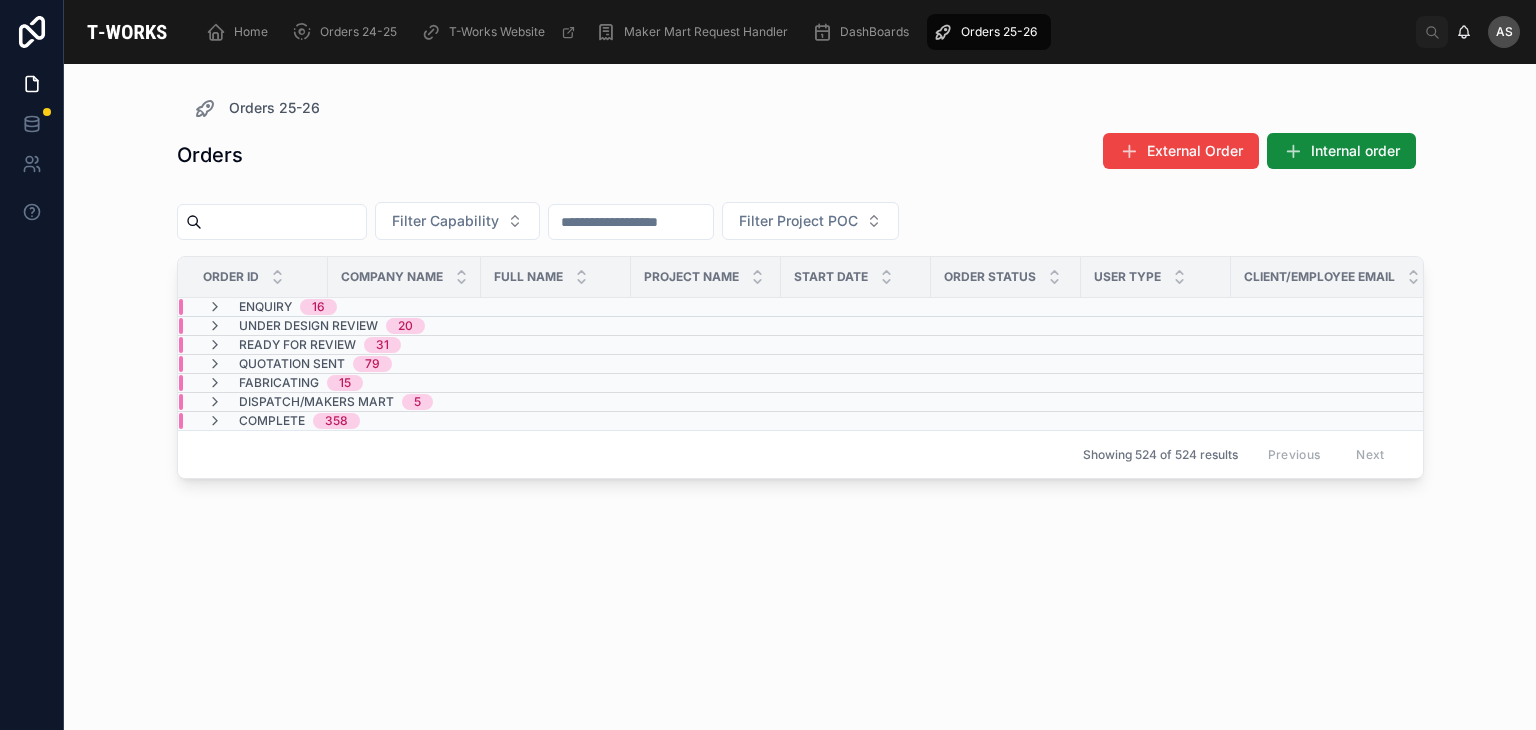 click on "Enquiry 16" at bounding box center (404, 307) 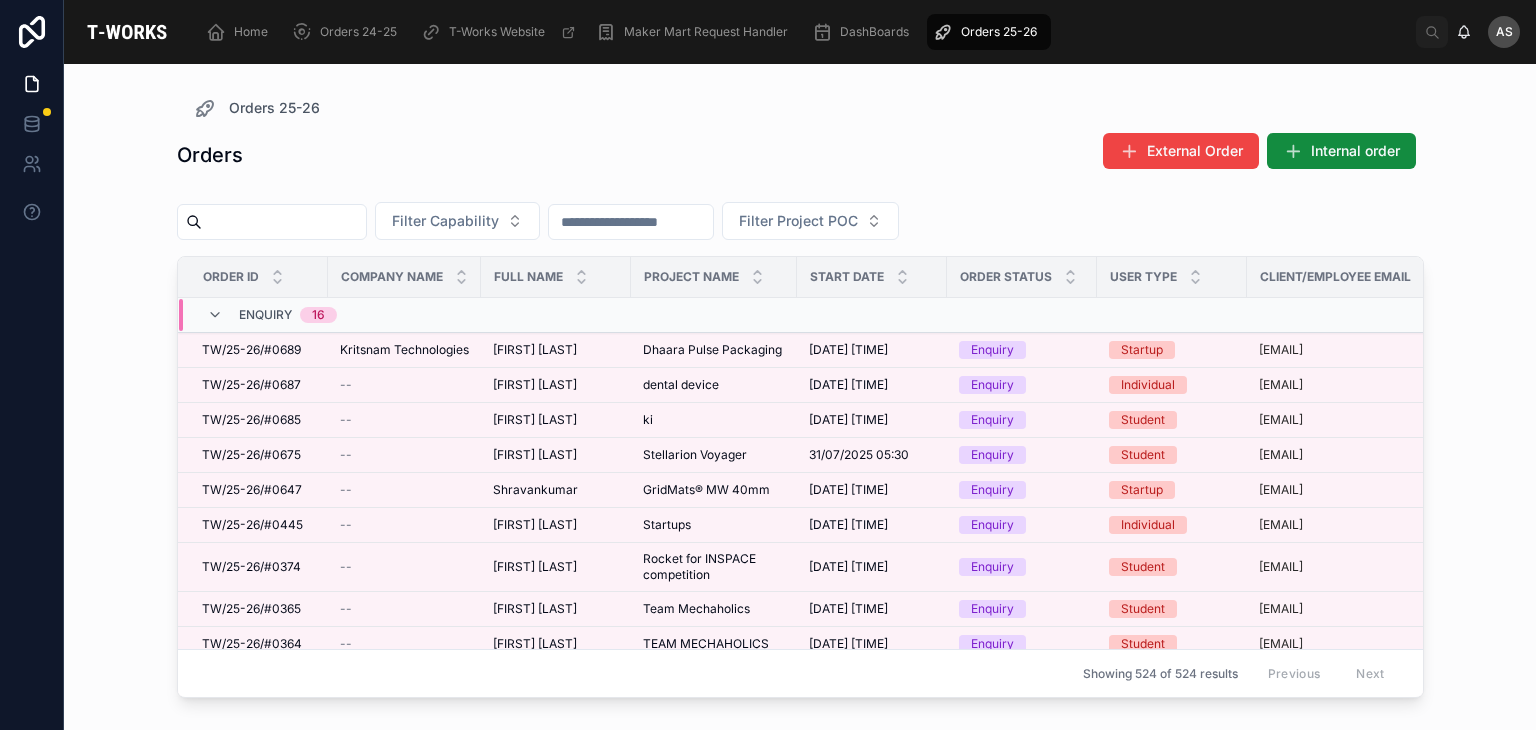 click on "Enquiry 16" at bounding box center [404, 315] 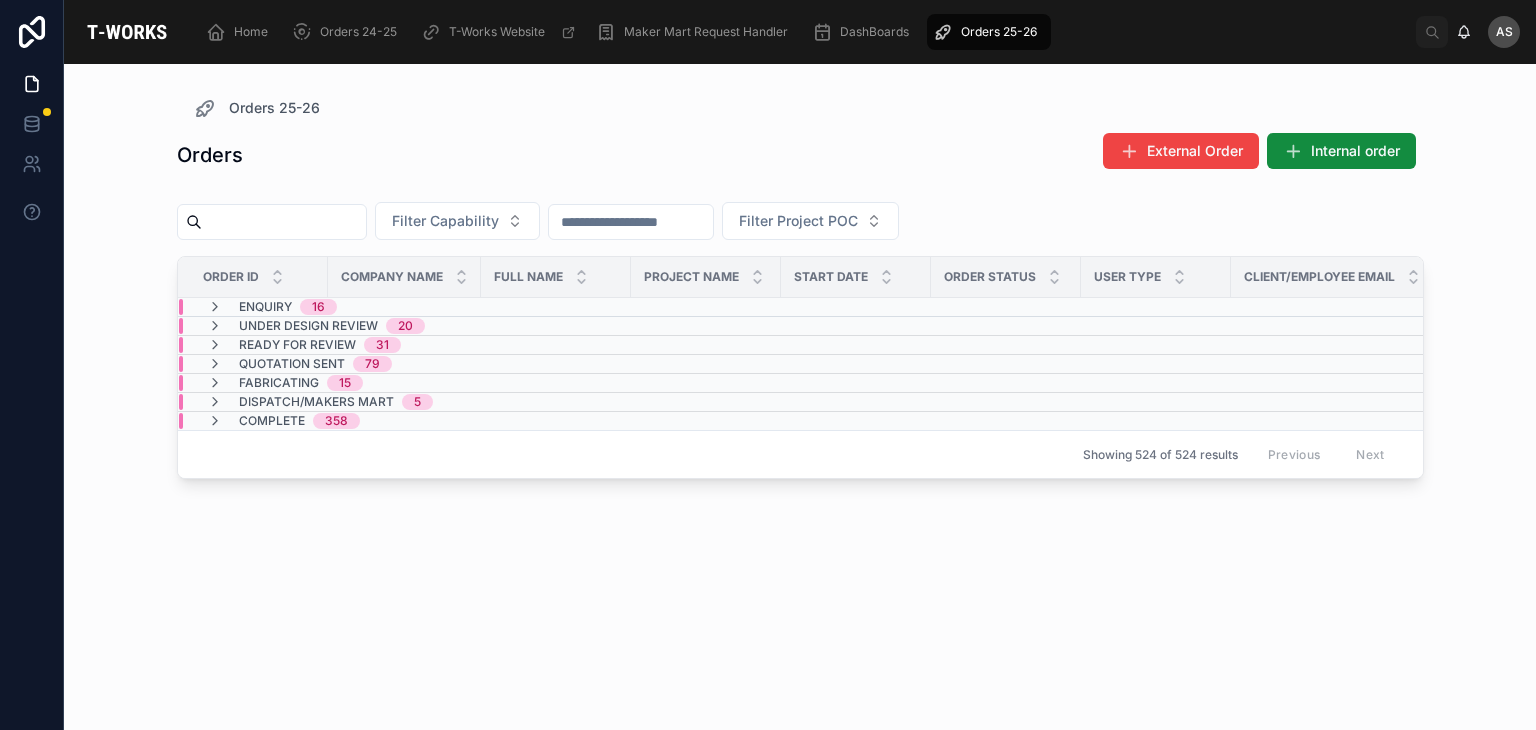 click on "Enquiry 16" at bounding box center [404, 307] 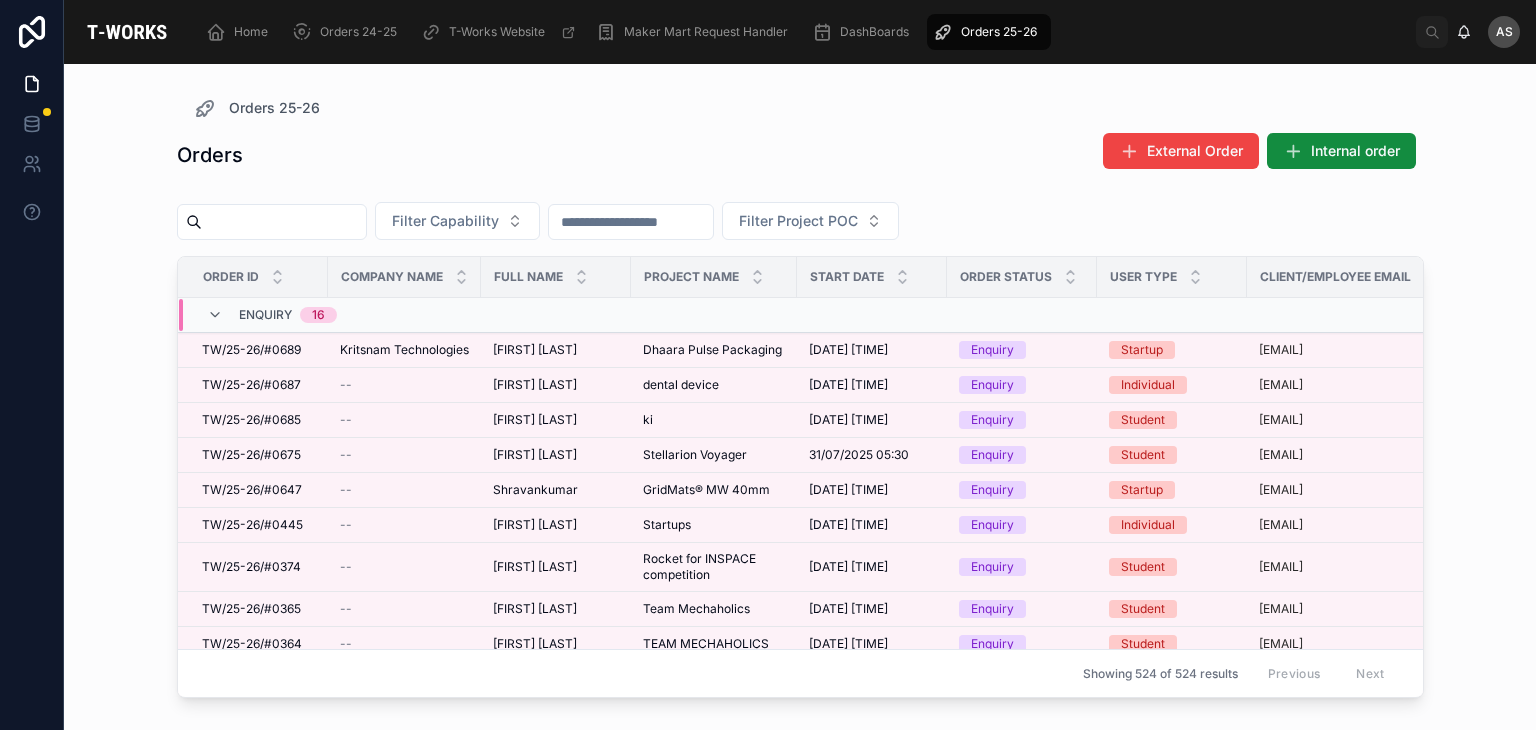 click on "Enquiry 16" at bounding box center (404, 315) 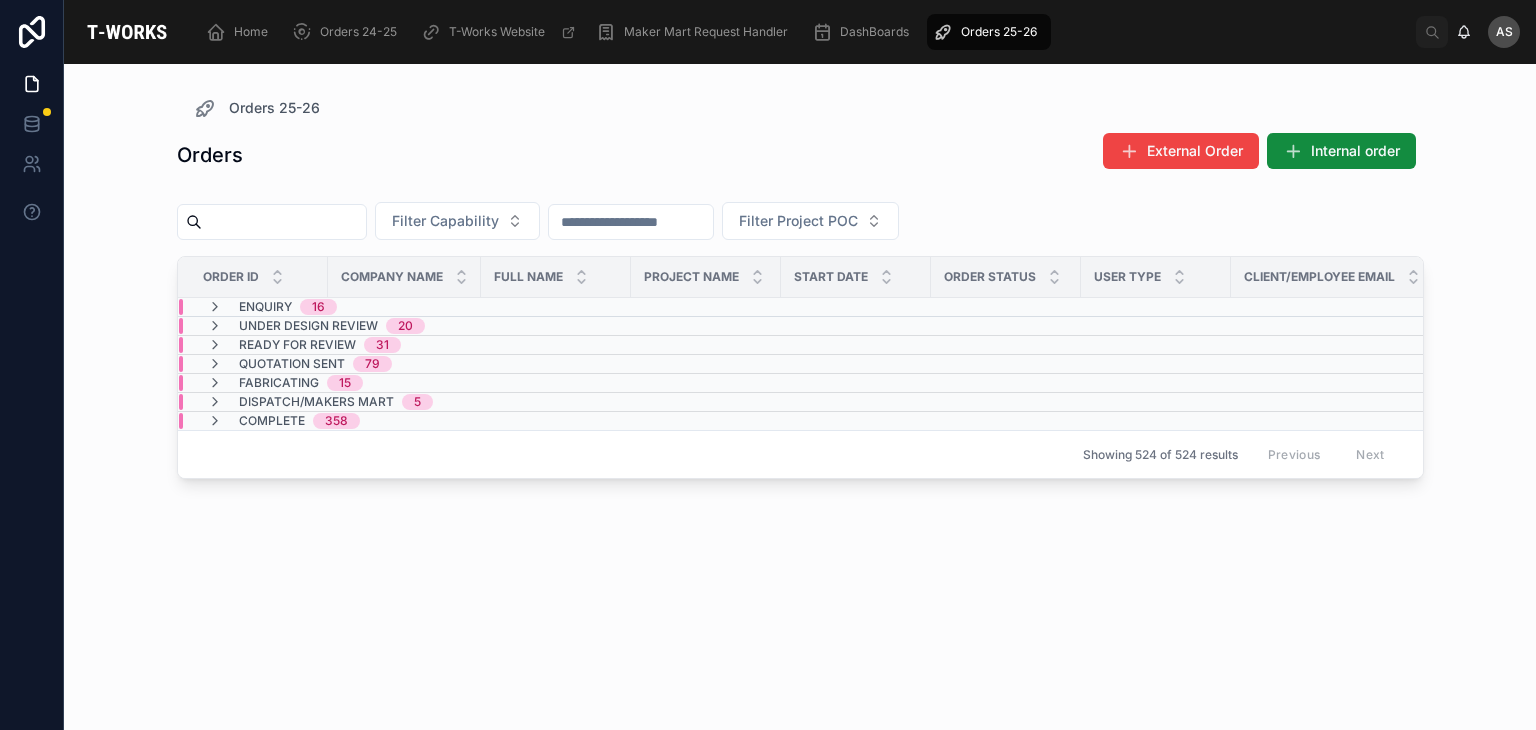 click on "5" at bounding box center (417, 402) 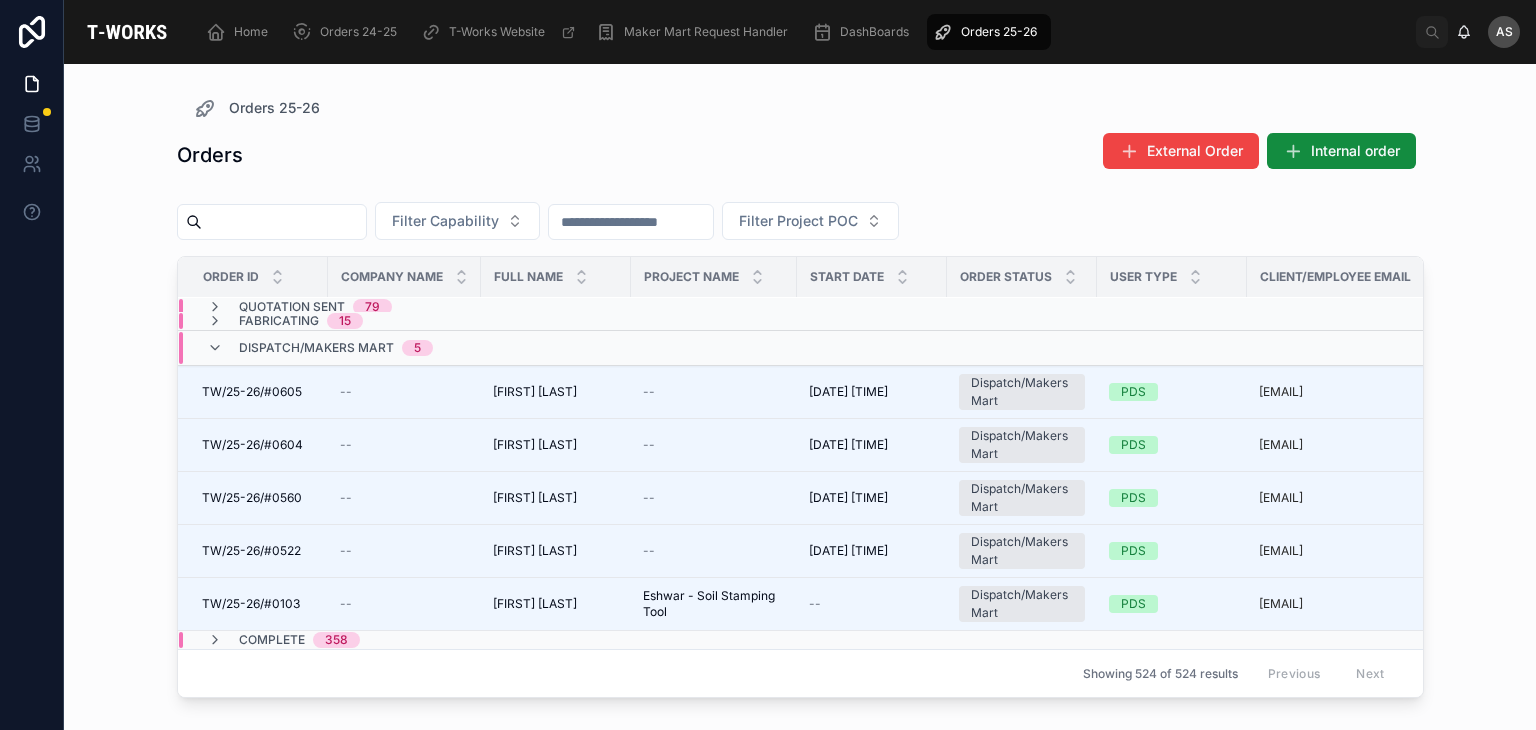 scroll, scrollTop: 72, scrollLeft: 0, axis: vertical 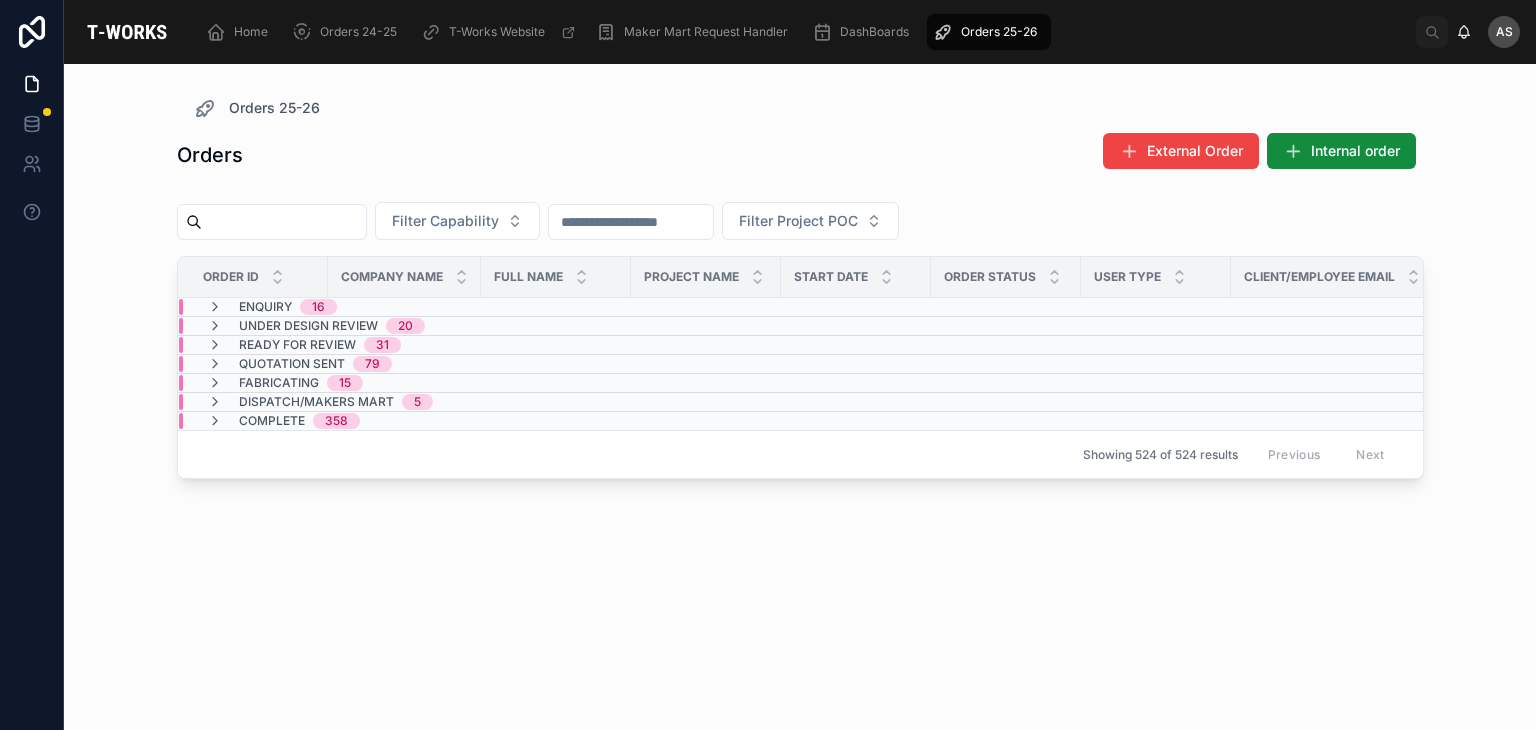 click on "Complete 358" at bounding box center [404, 421] 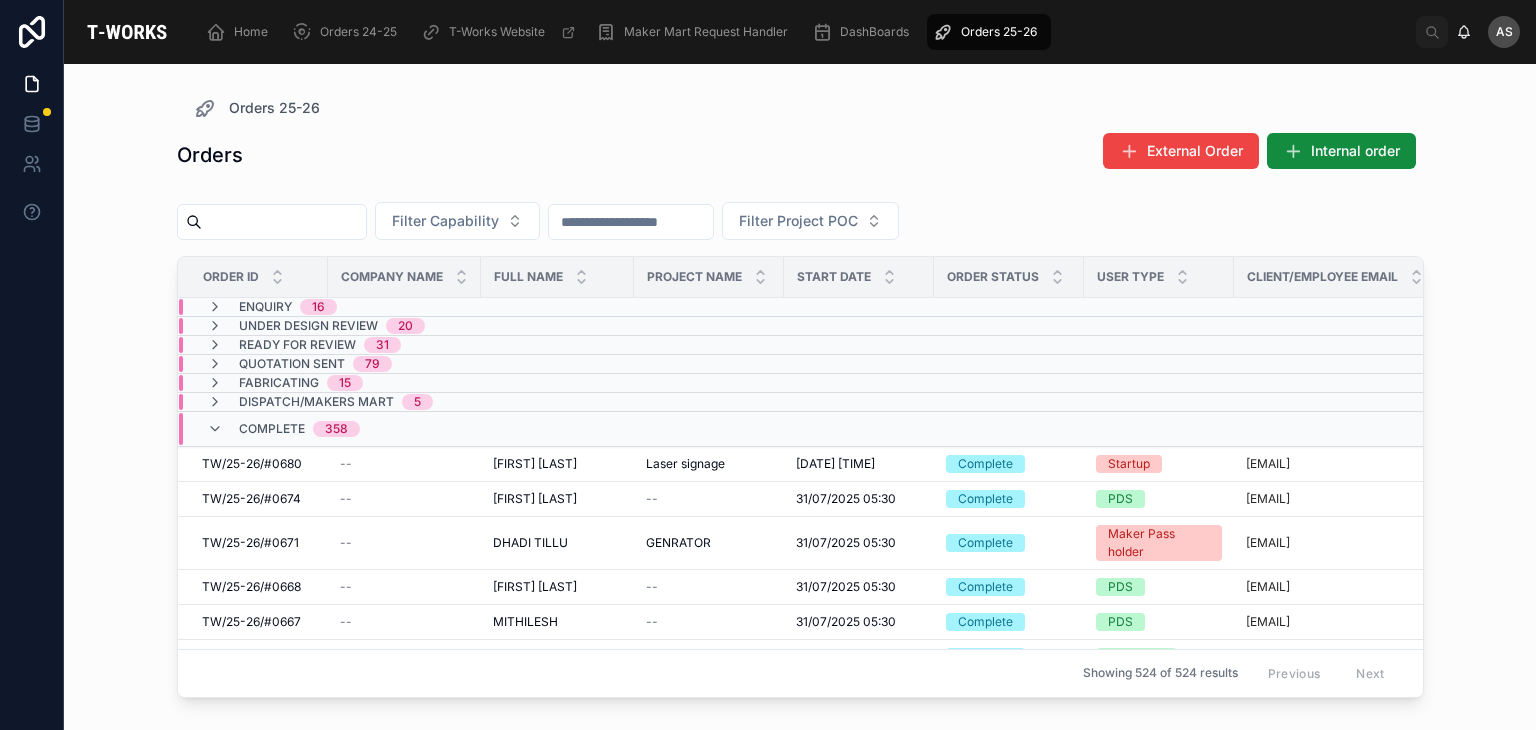 click at bounding box center [284, 222] 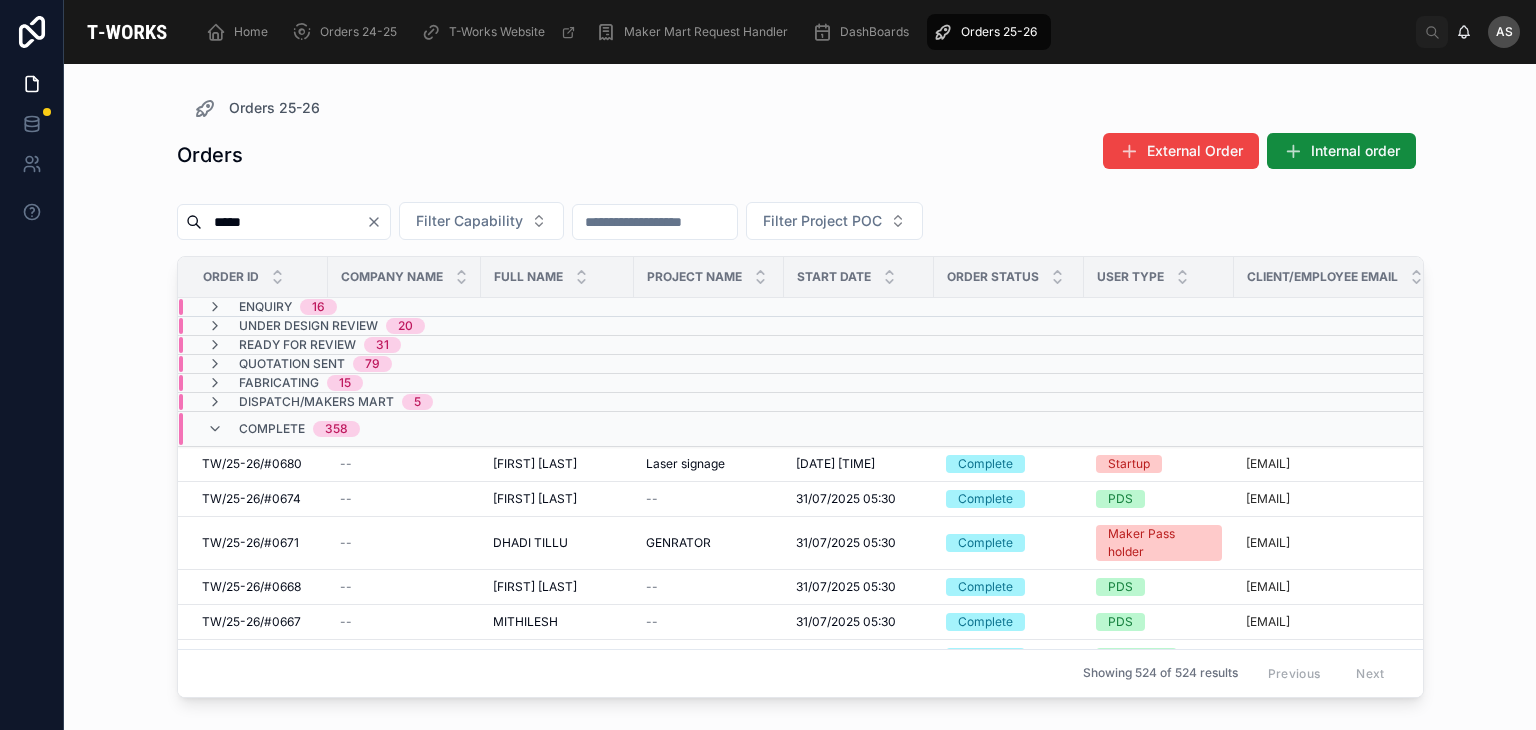 type on "*****" 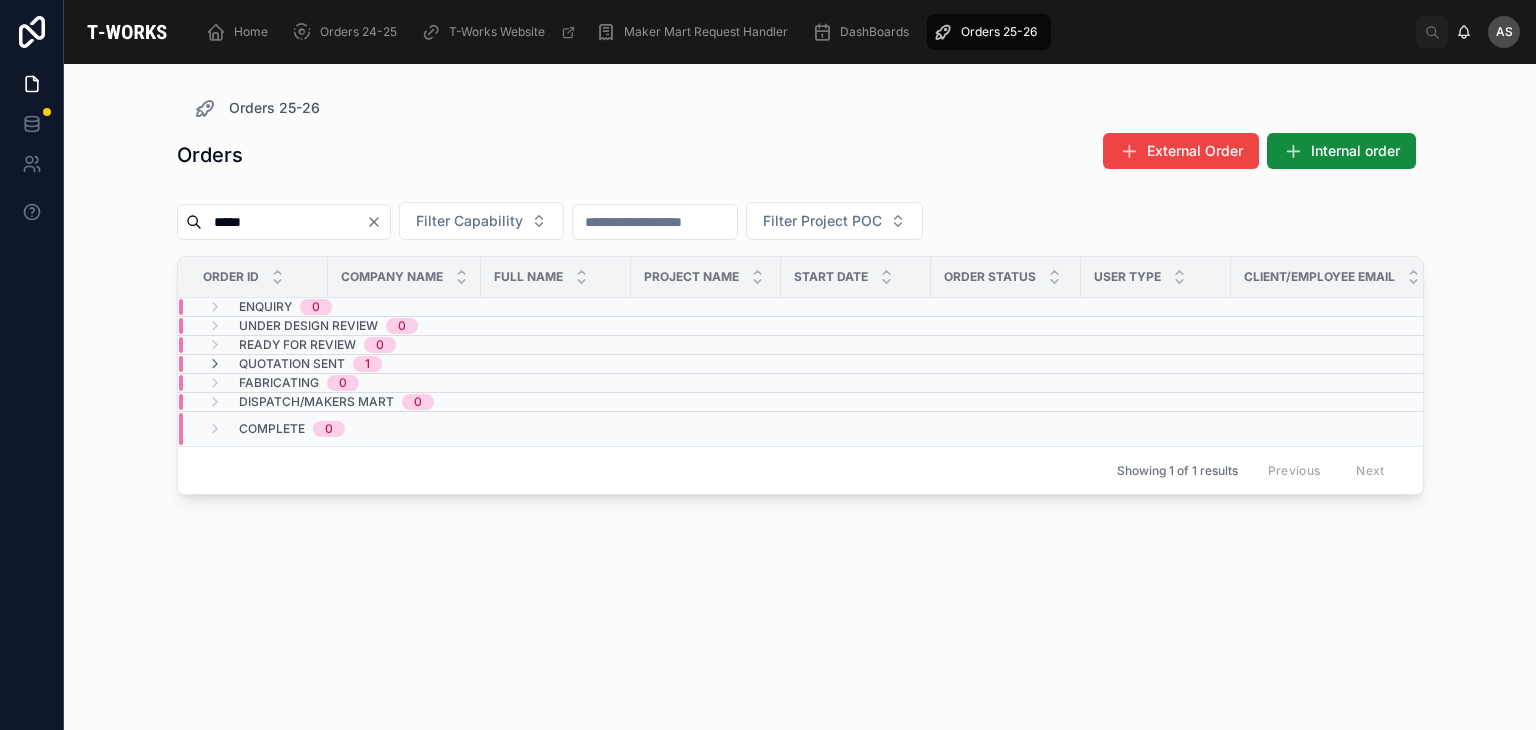 click on "Quotation Sent 1" at bounding box center [404, 364] 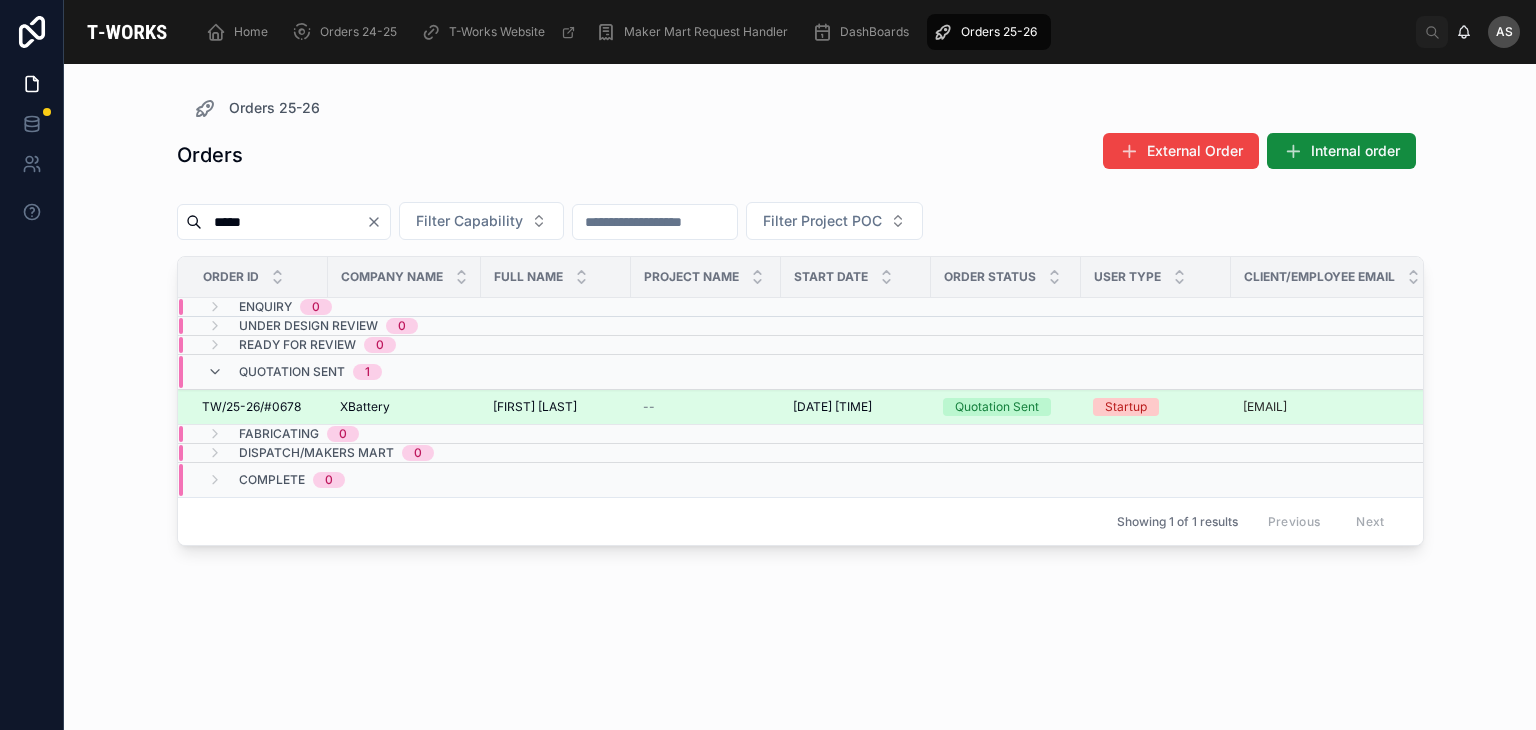 scroll, scrollTop: 0, scrollLeft: 313, axis: horizontal 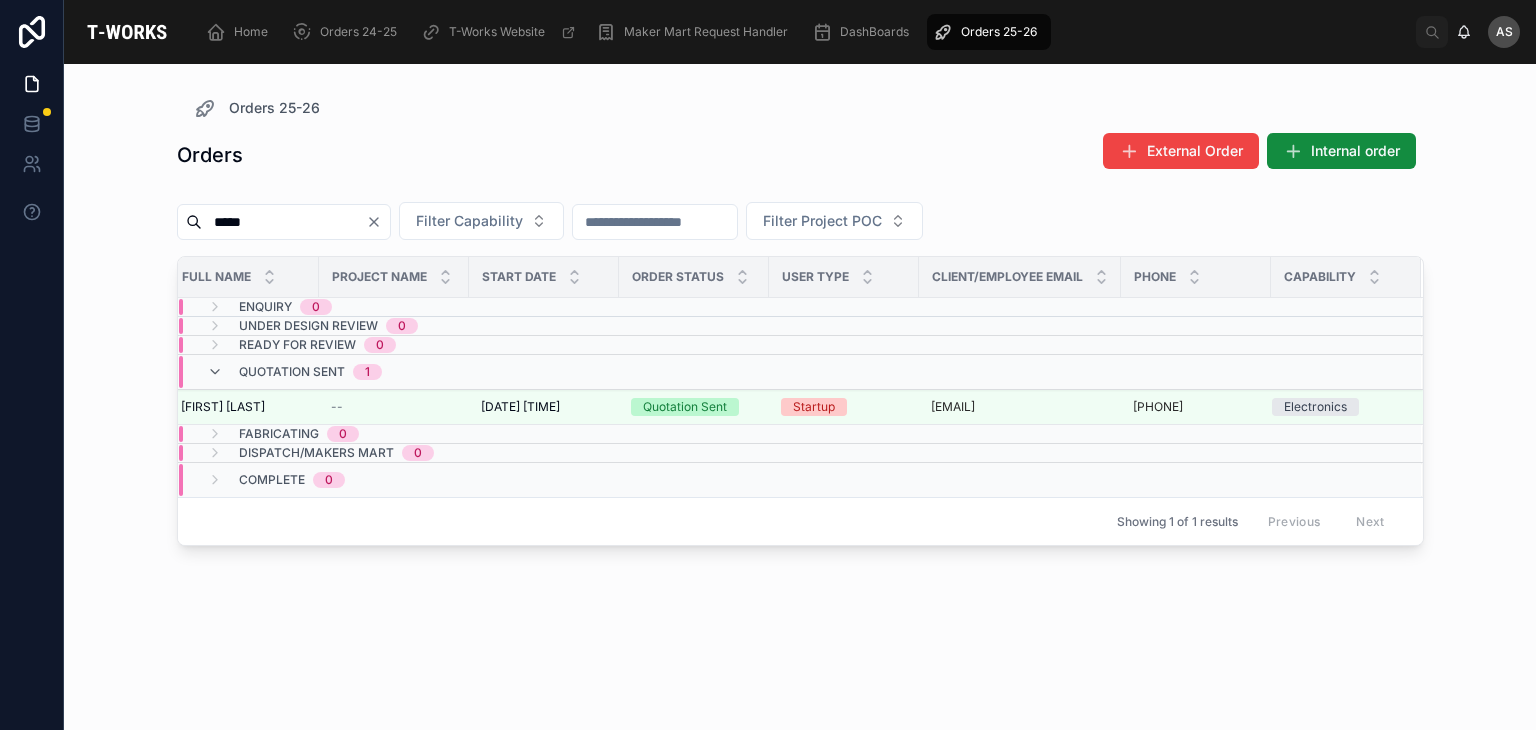 click 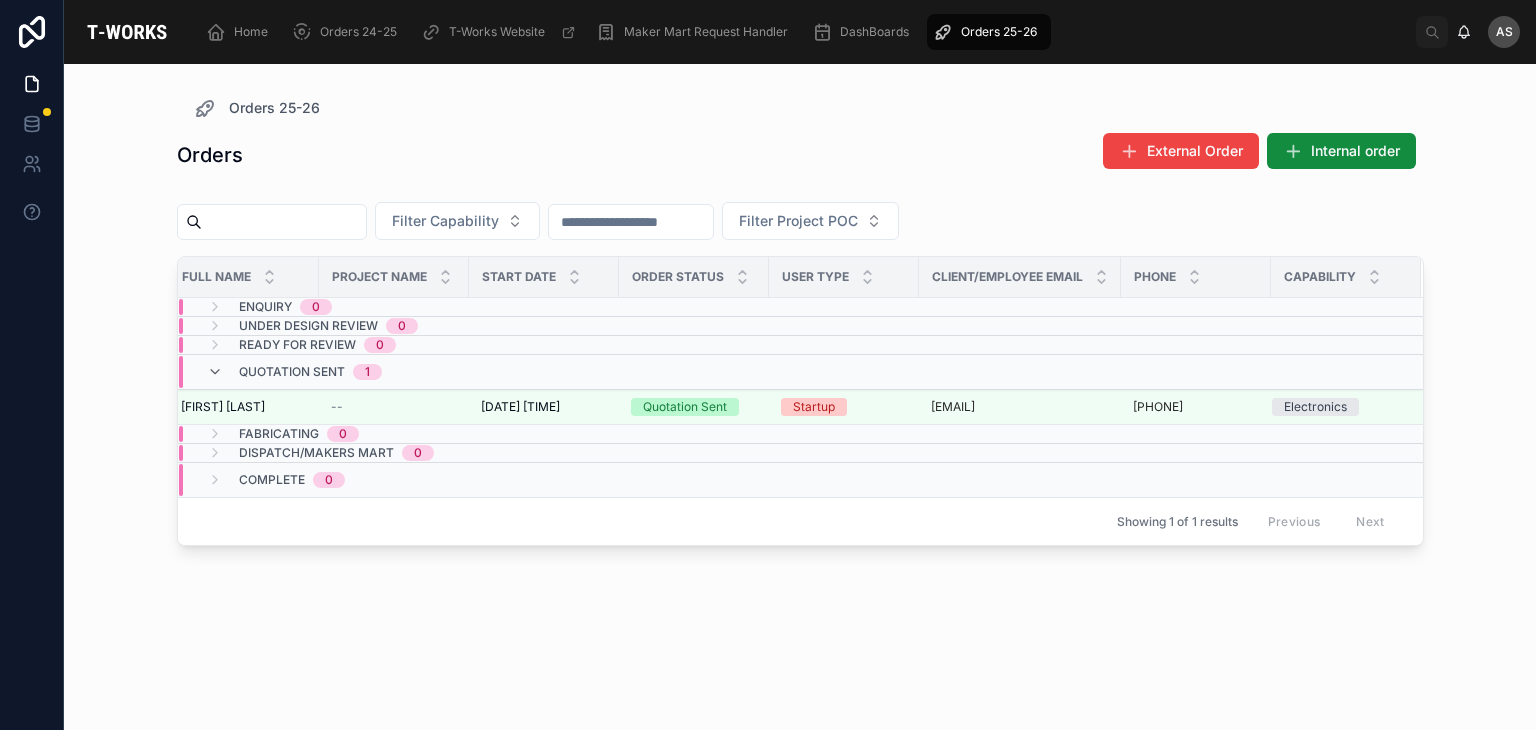 click at bounding box center (284, 222) 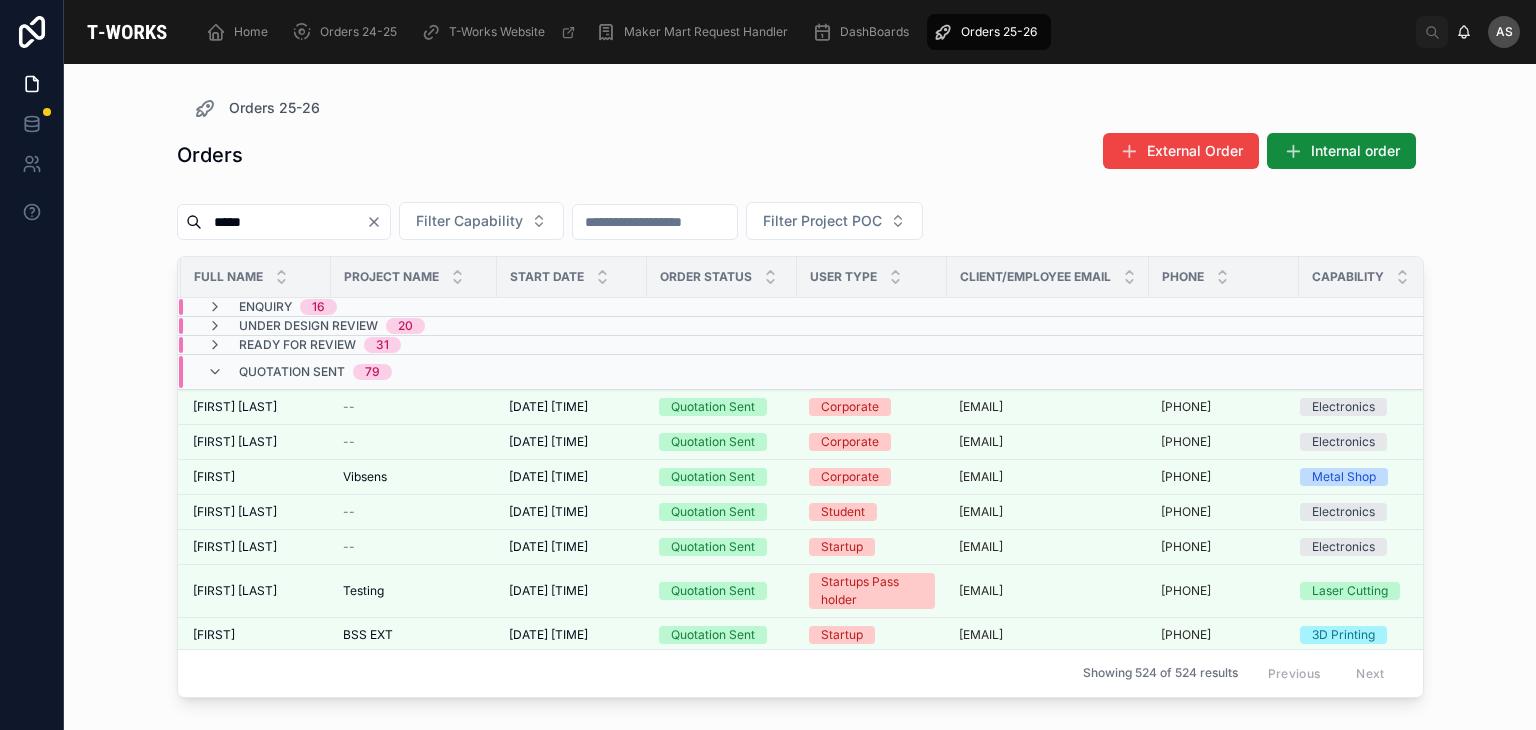 type on "*****" 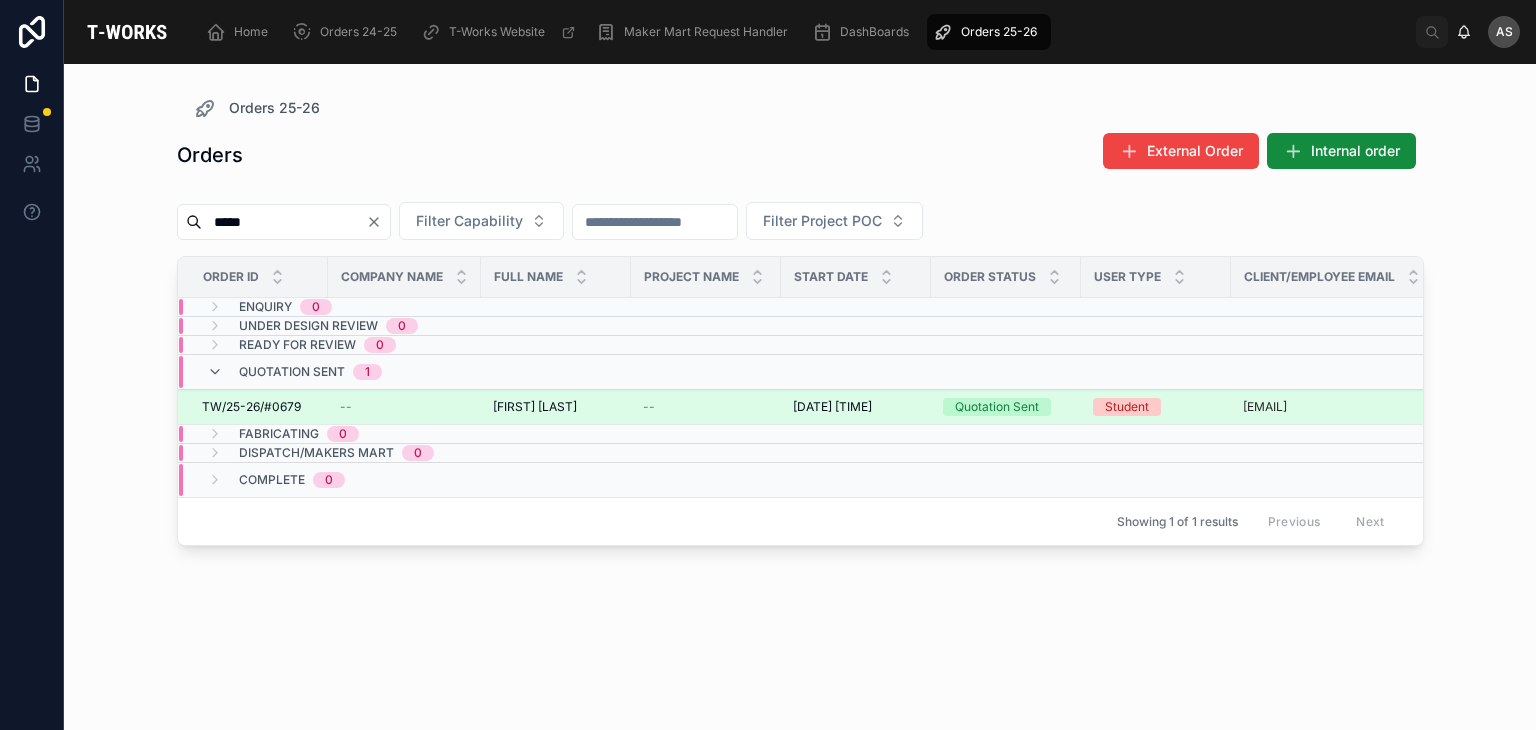 scroll, scrollTop: 0, scrollLeft: 313, axis: horizontal 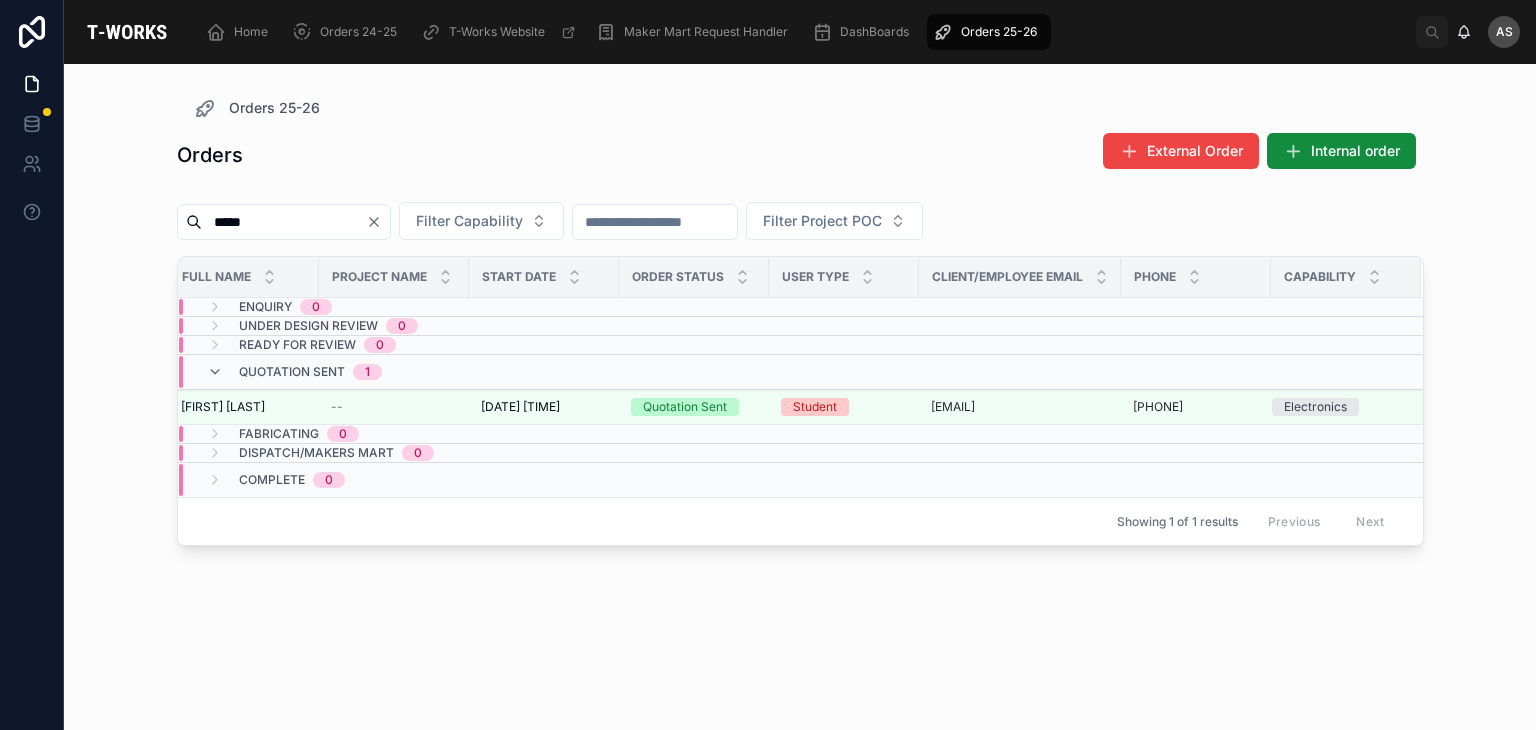 click on "Quotation Sent" at bounding box center [292, 372] 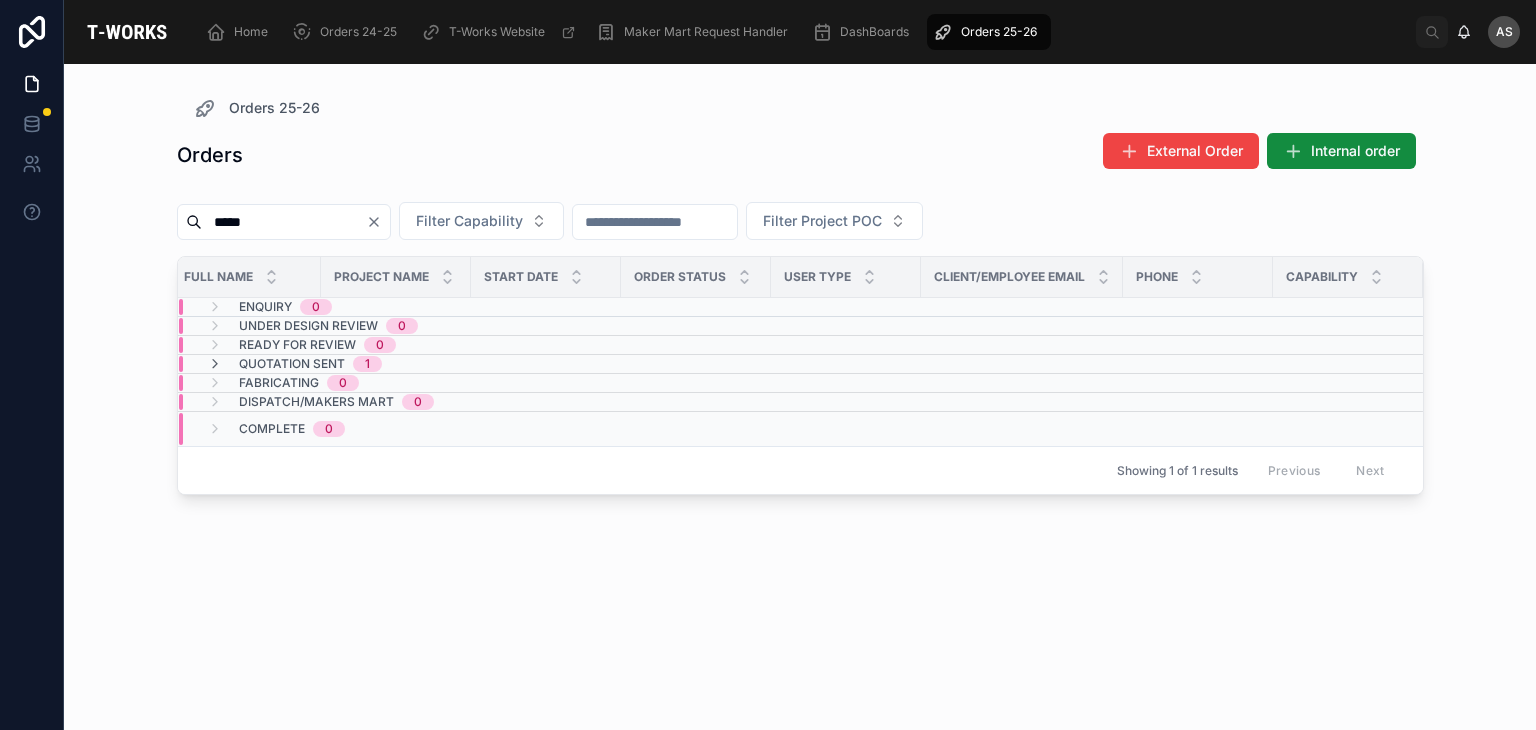 scroll, scrollTop: 0, scrollLeft: 311, axis: horizontal 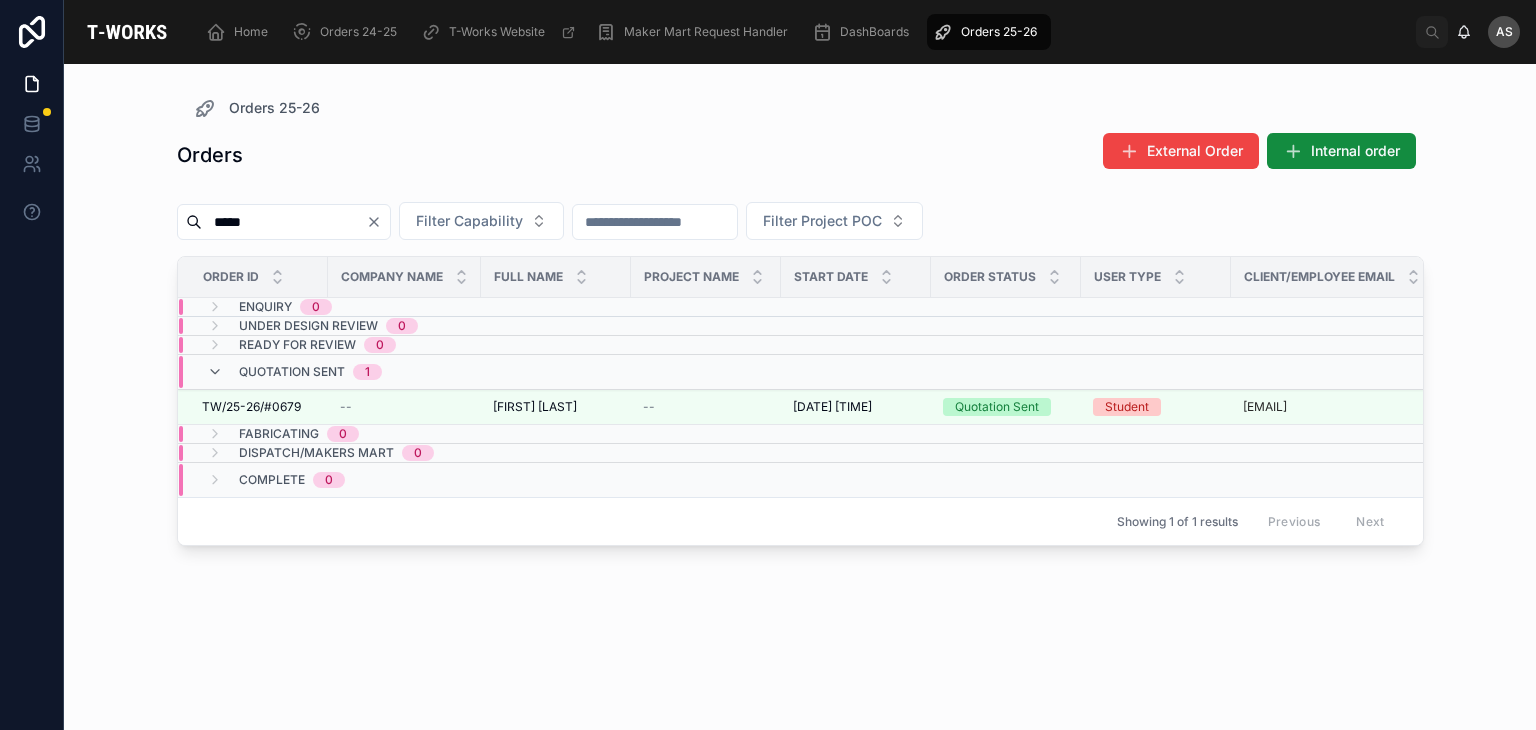 click on "Quotation Sent 1" at bounding box center (294, 372) 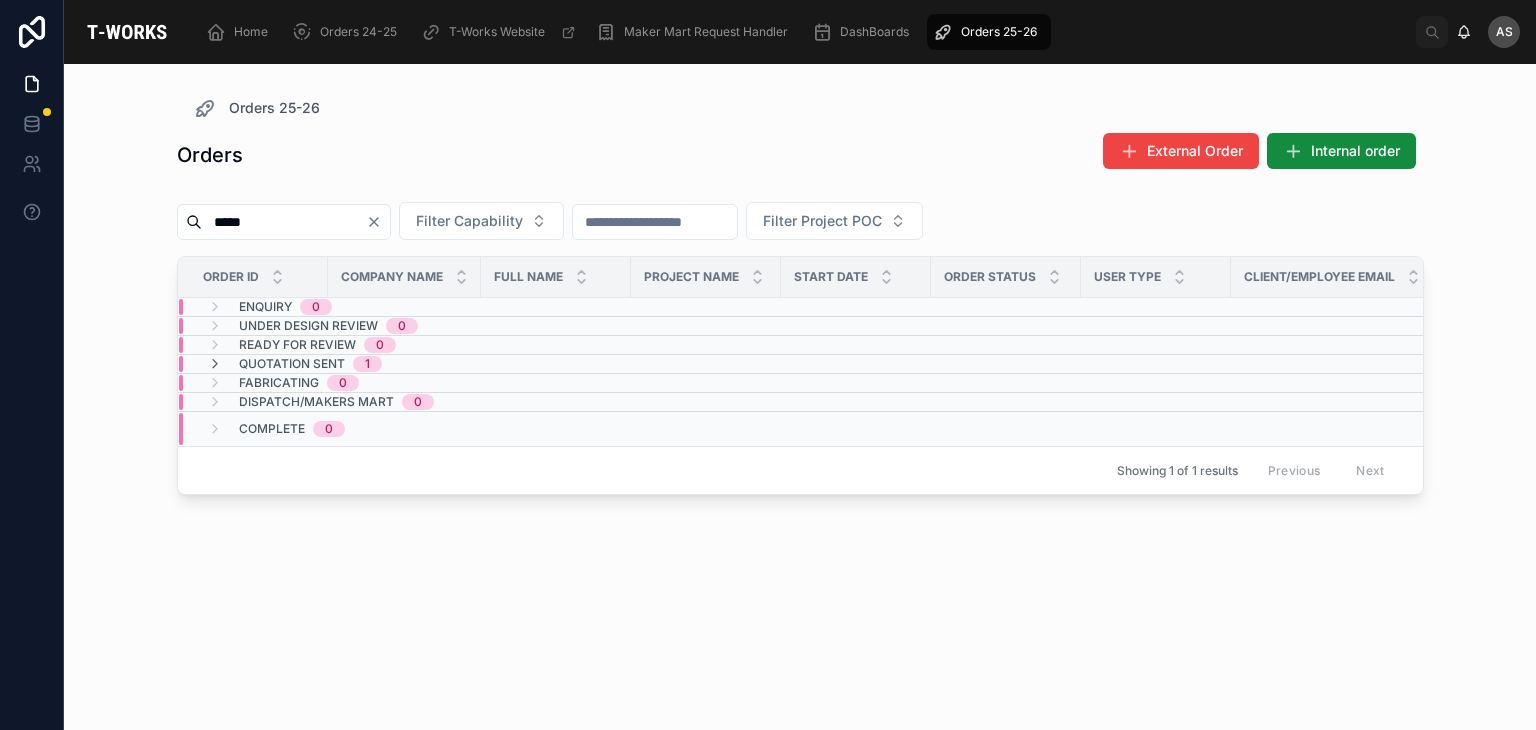 click on "Quotation Sent 1" at bounding box center [294, 364] 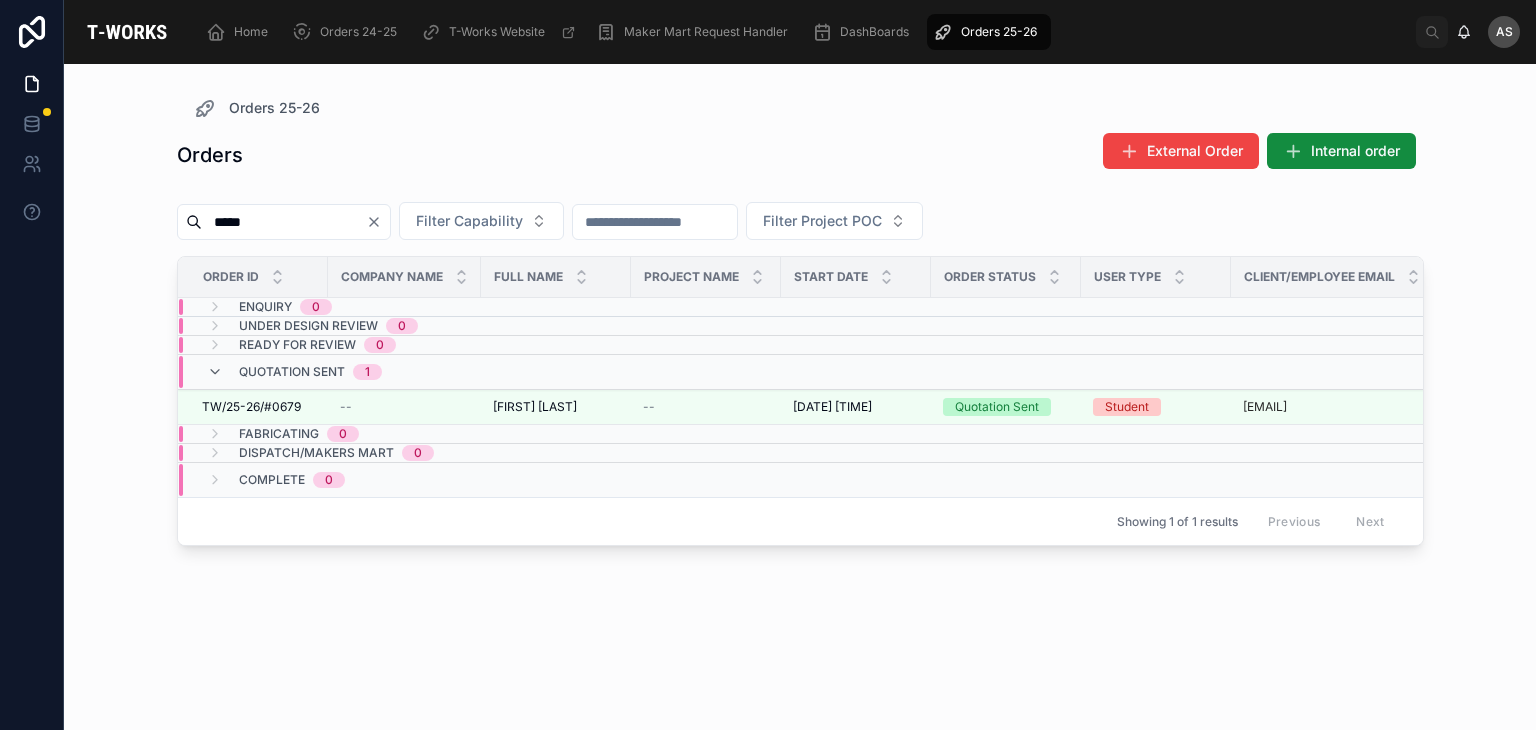 click on "Quotation Sent 1" at bounding box center [294, 372] 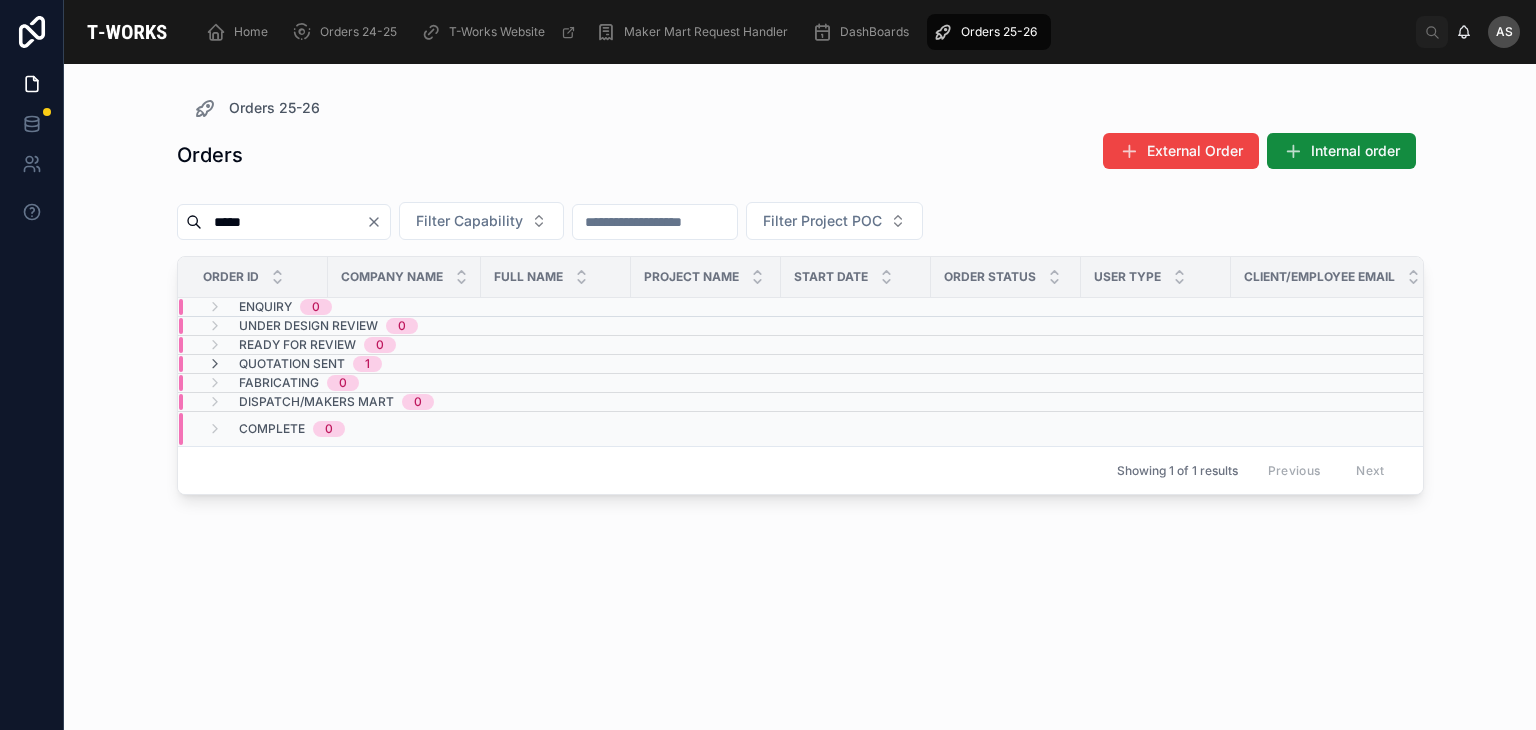 click on "Quotation Sent 1" at bounding box center (294, 364) 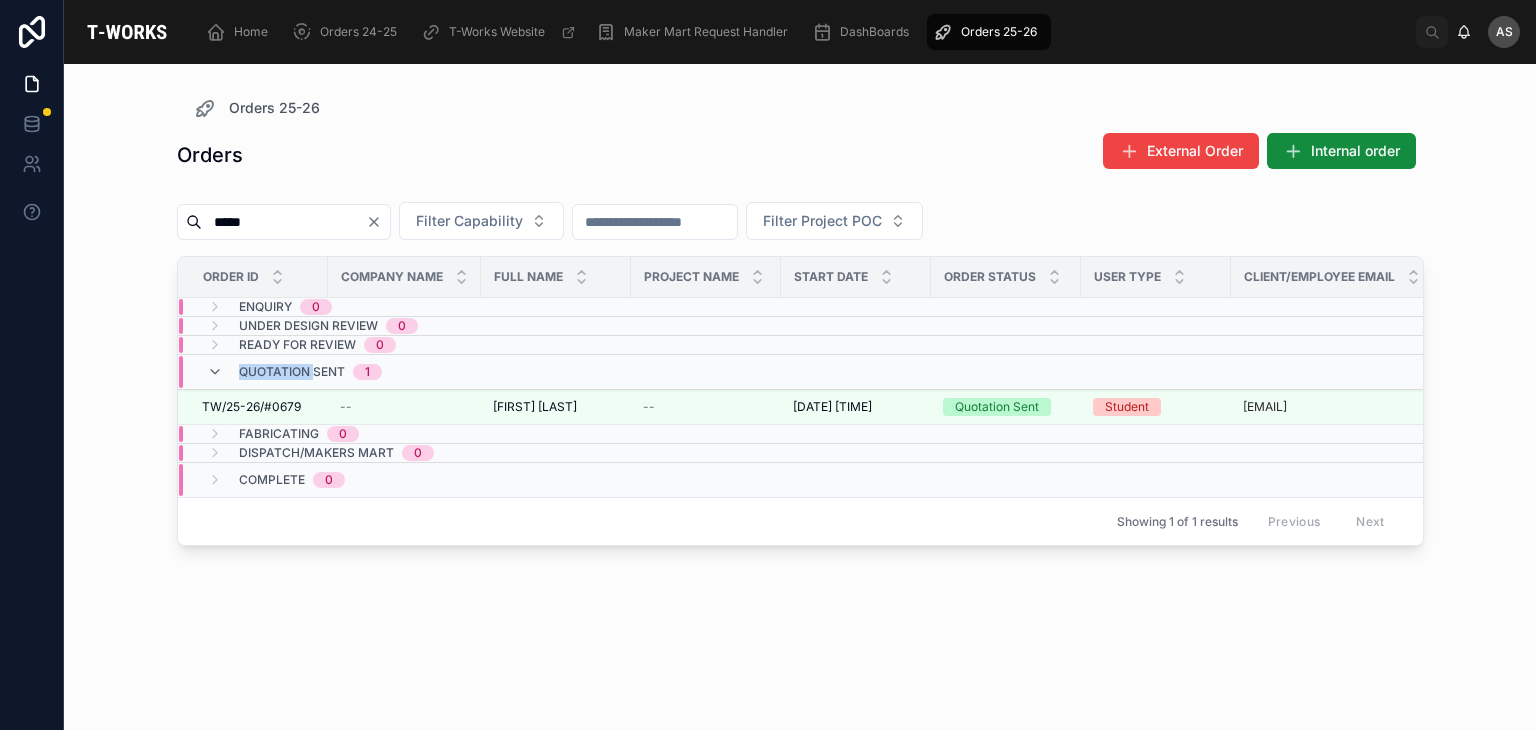click on "Quotation Sent 1" at bounding box center [294, 372] 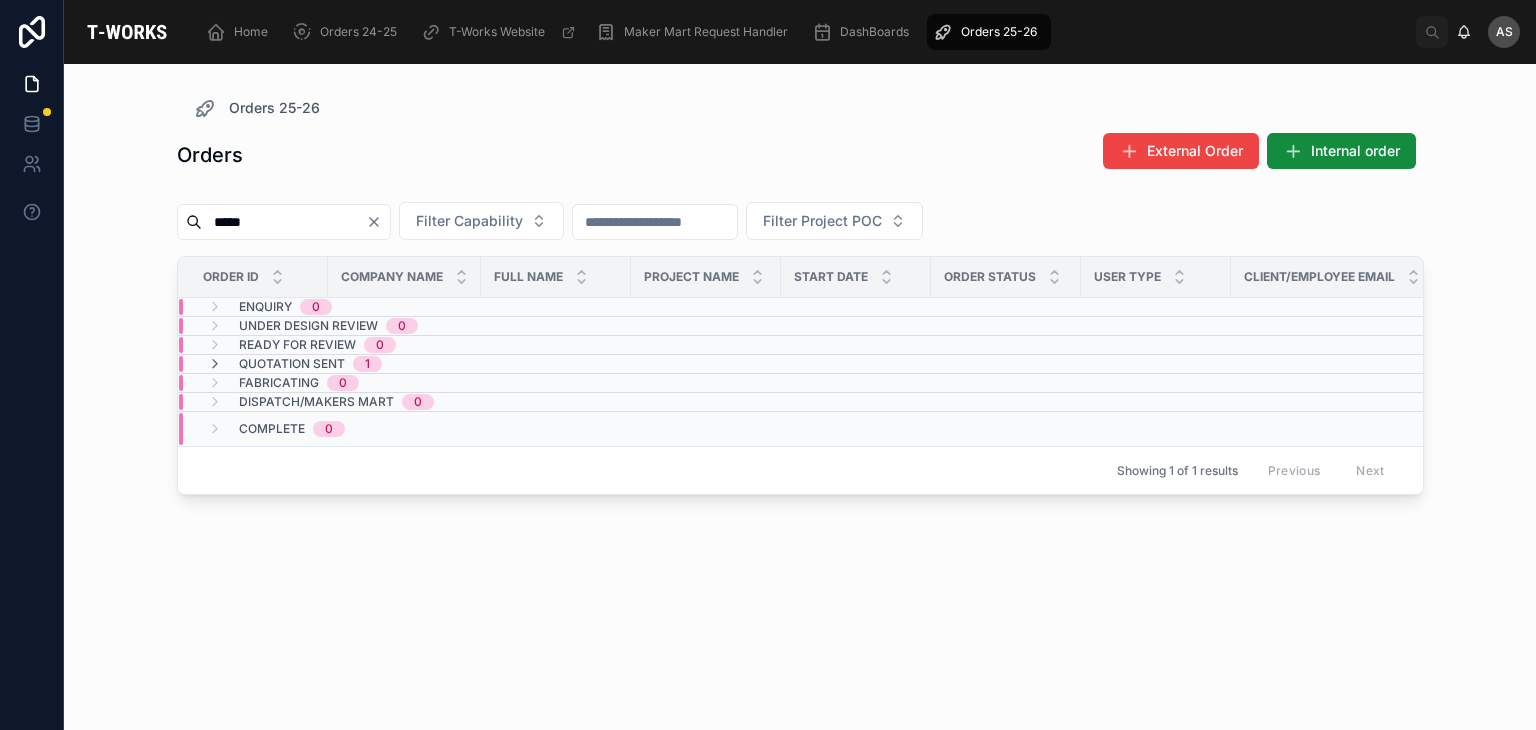 click on "Quotation Sent 1" at bounding box center (294, 364) 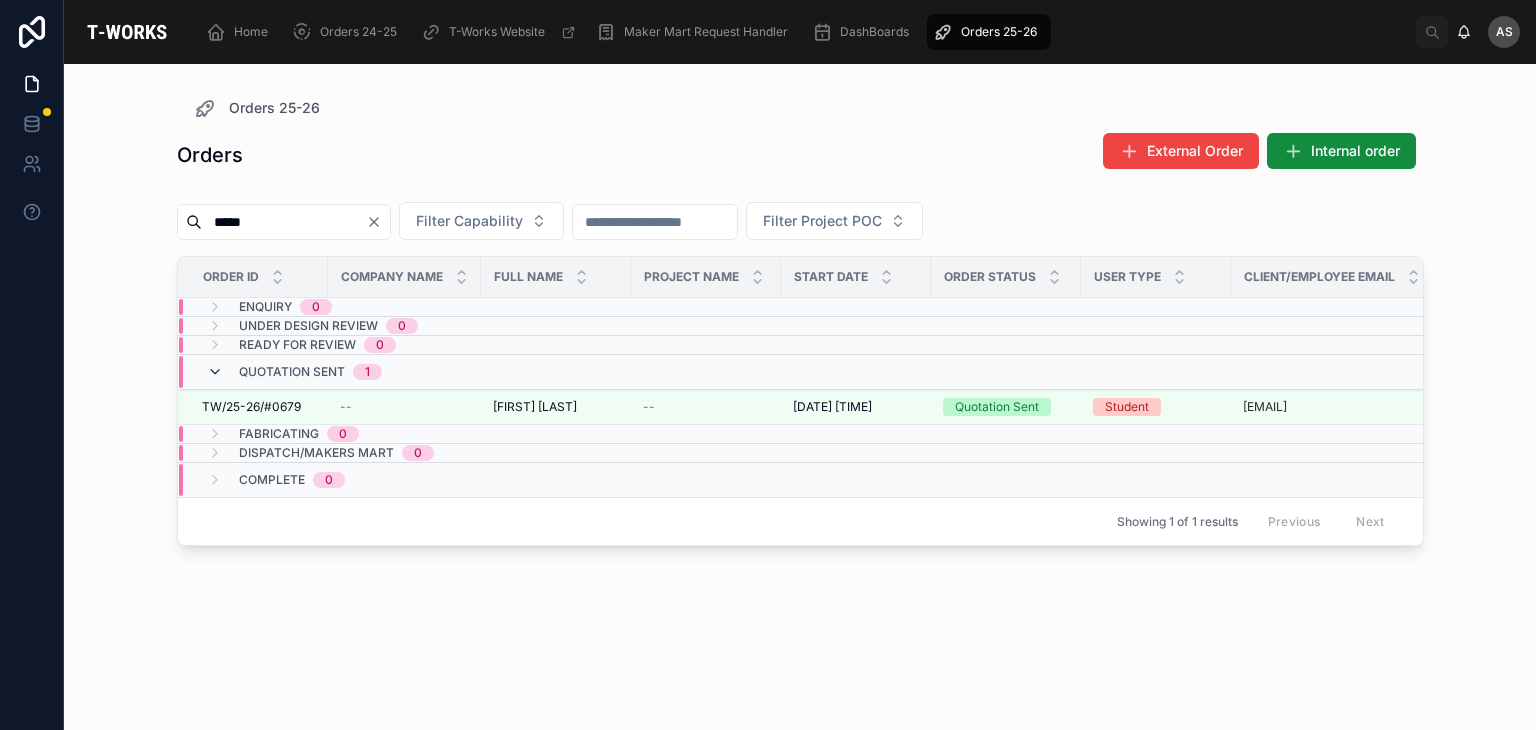 click at bounding box center [215, 372] 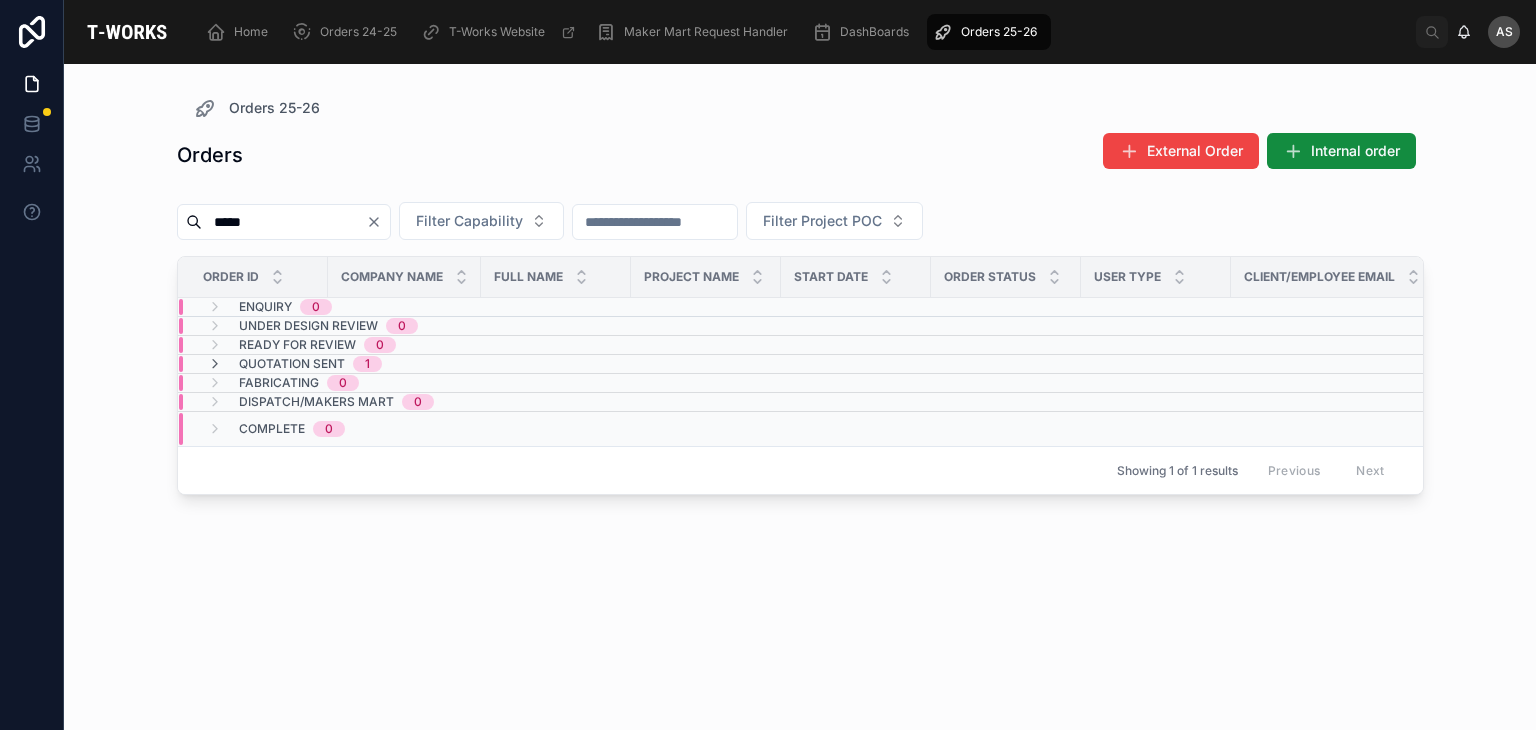 click at bounding box center [215, 364] 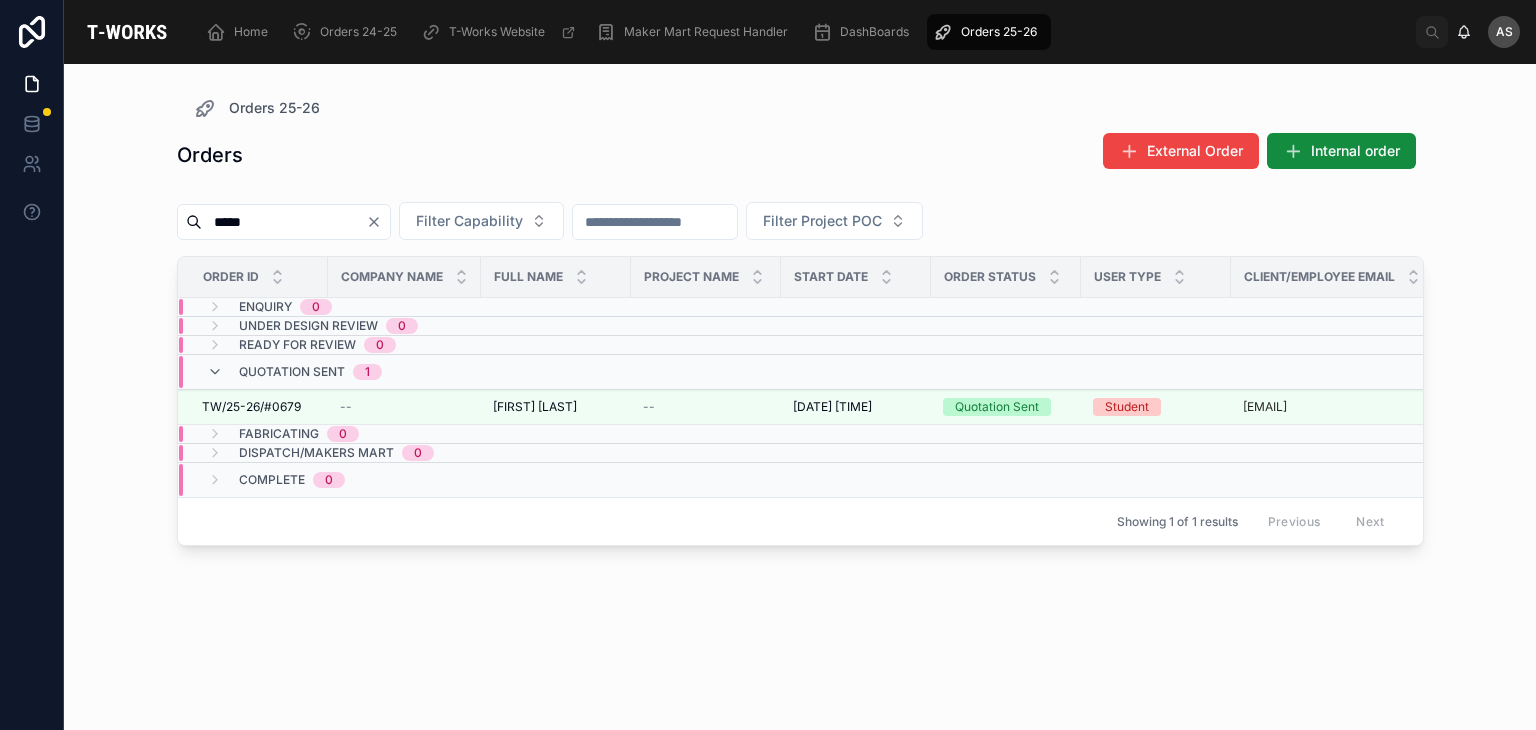 click on "Quotation Sent 1" at bounding box center [294, 372] 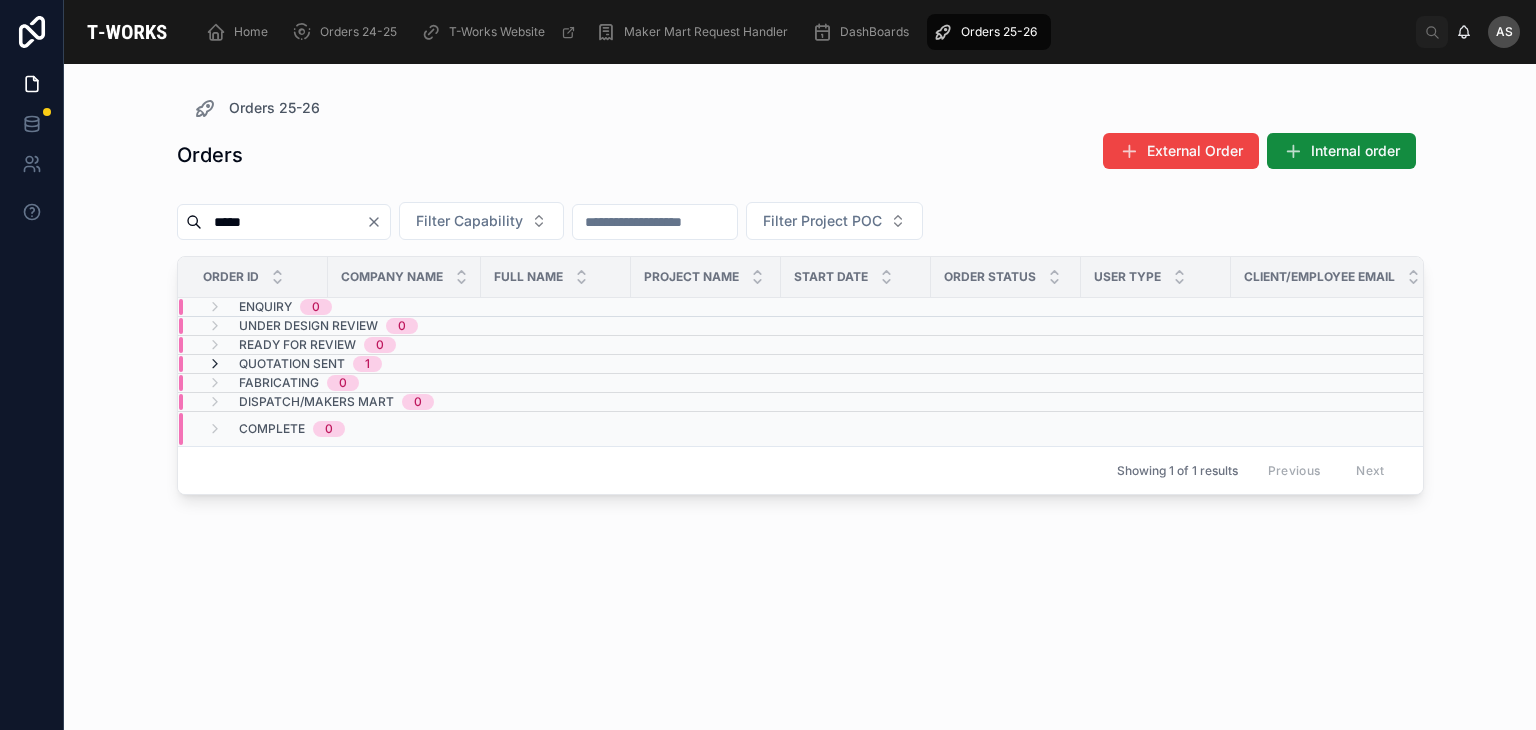 click at bounding box center [215, 364] 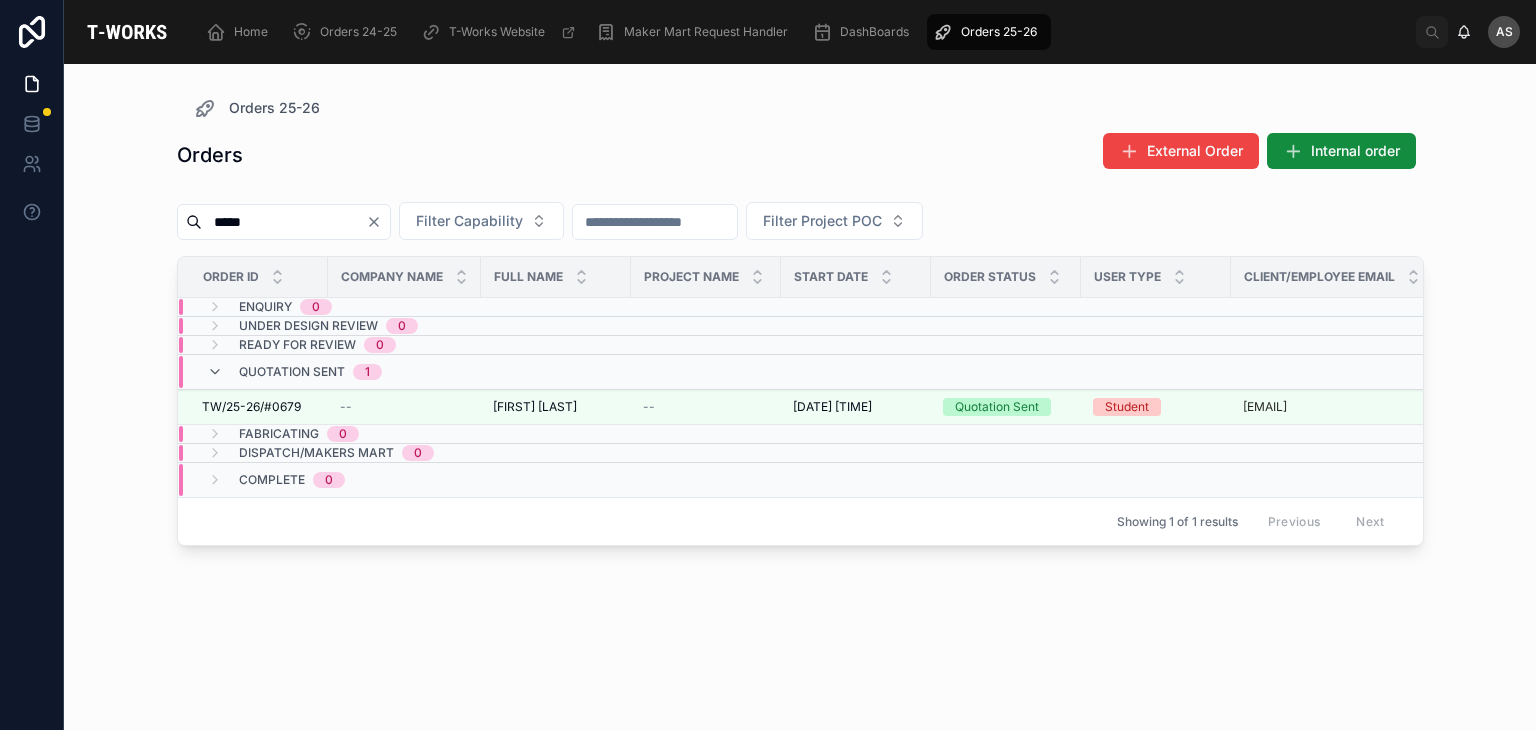 click at bounding box center (215, 372) 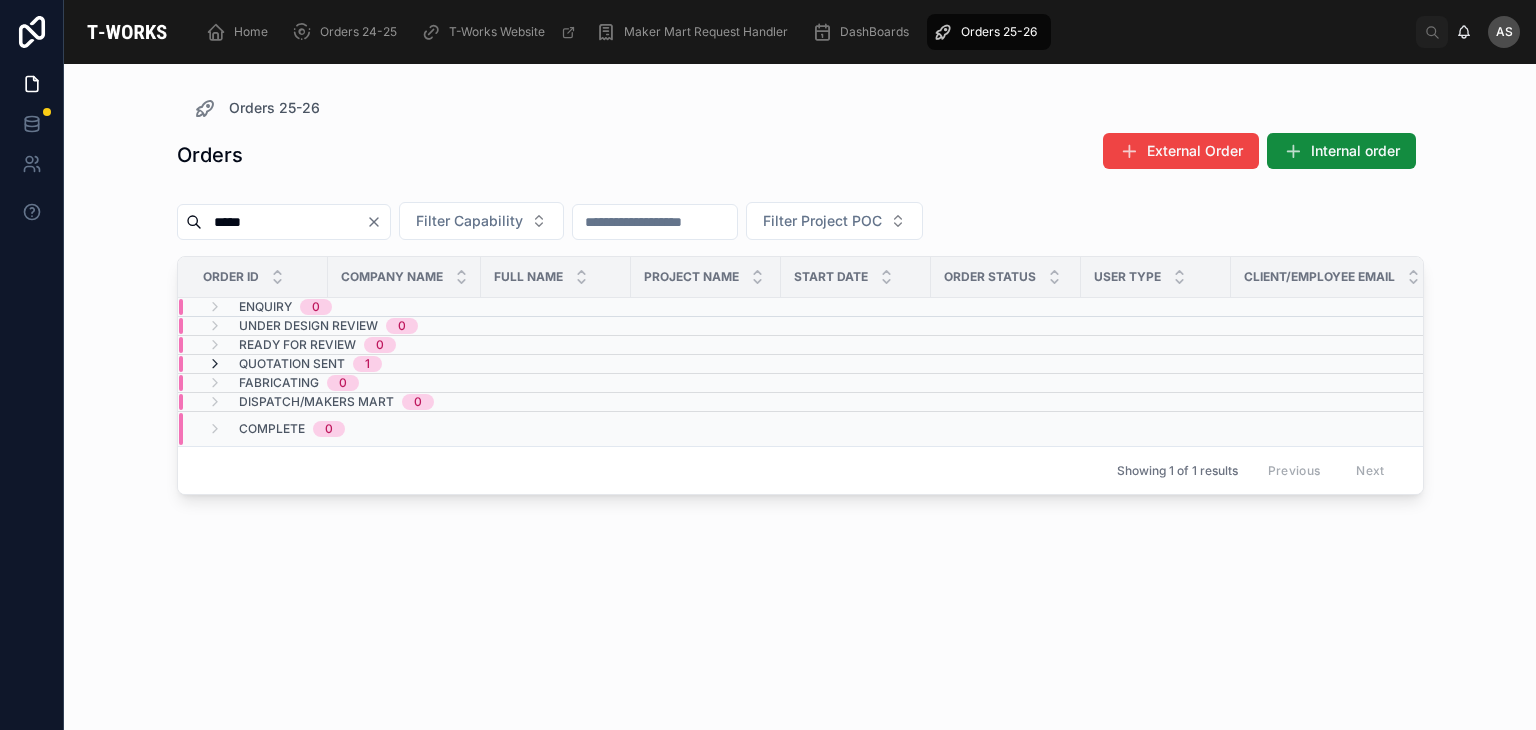 click at bounding box center [215, 364] 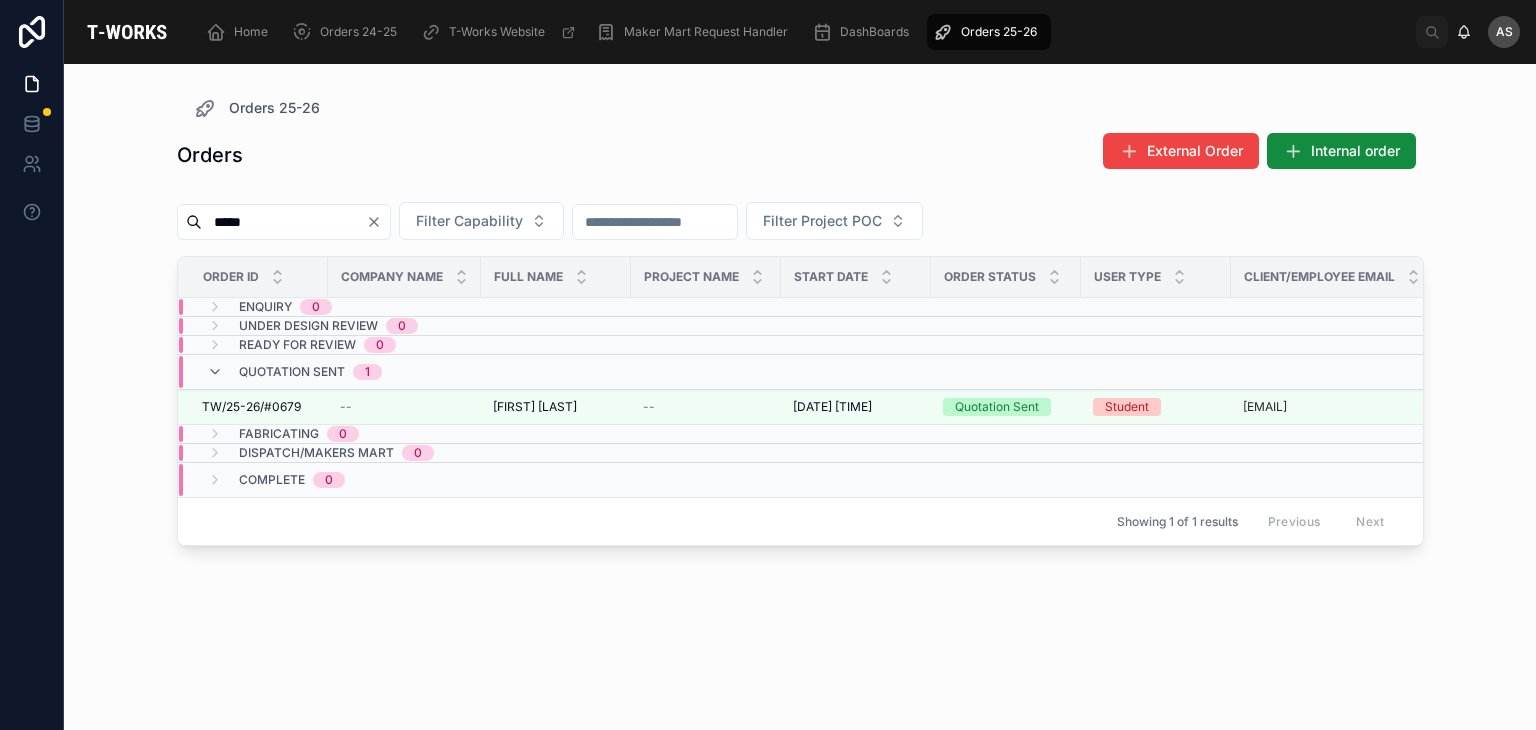 click on "Quotation Sent 1" at bounding box center (294, 372) 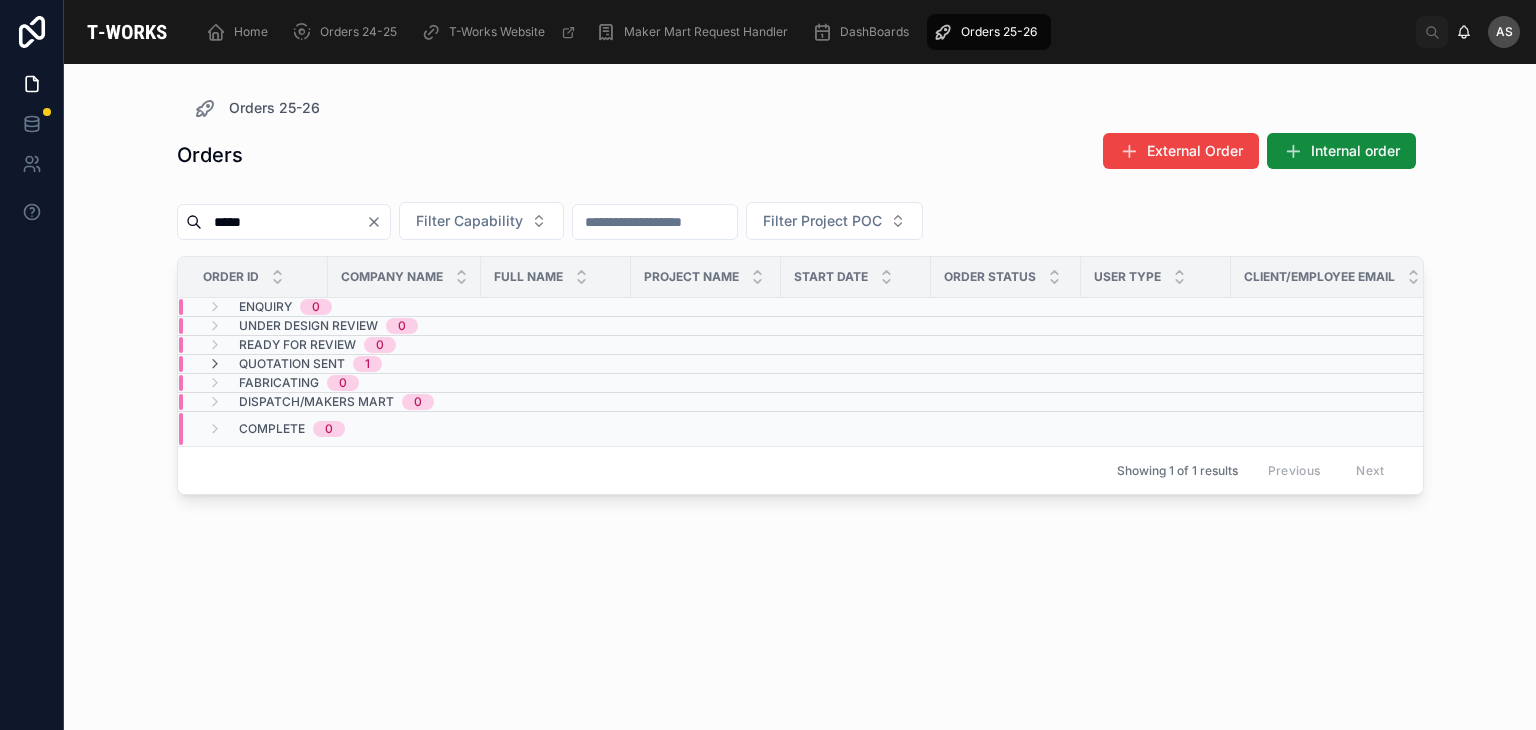 click on "Quotation Sent" at bounding box center (292, 364) 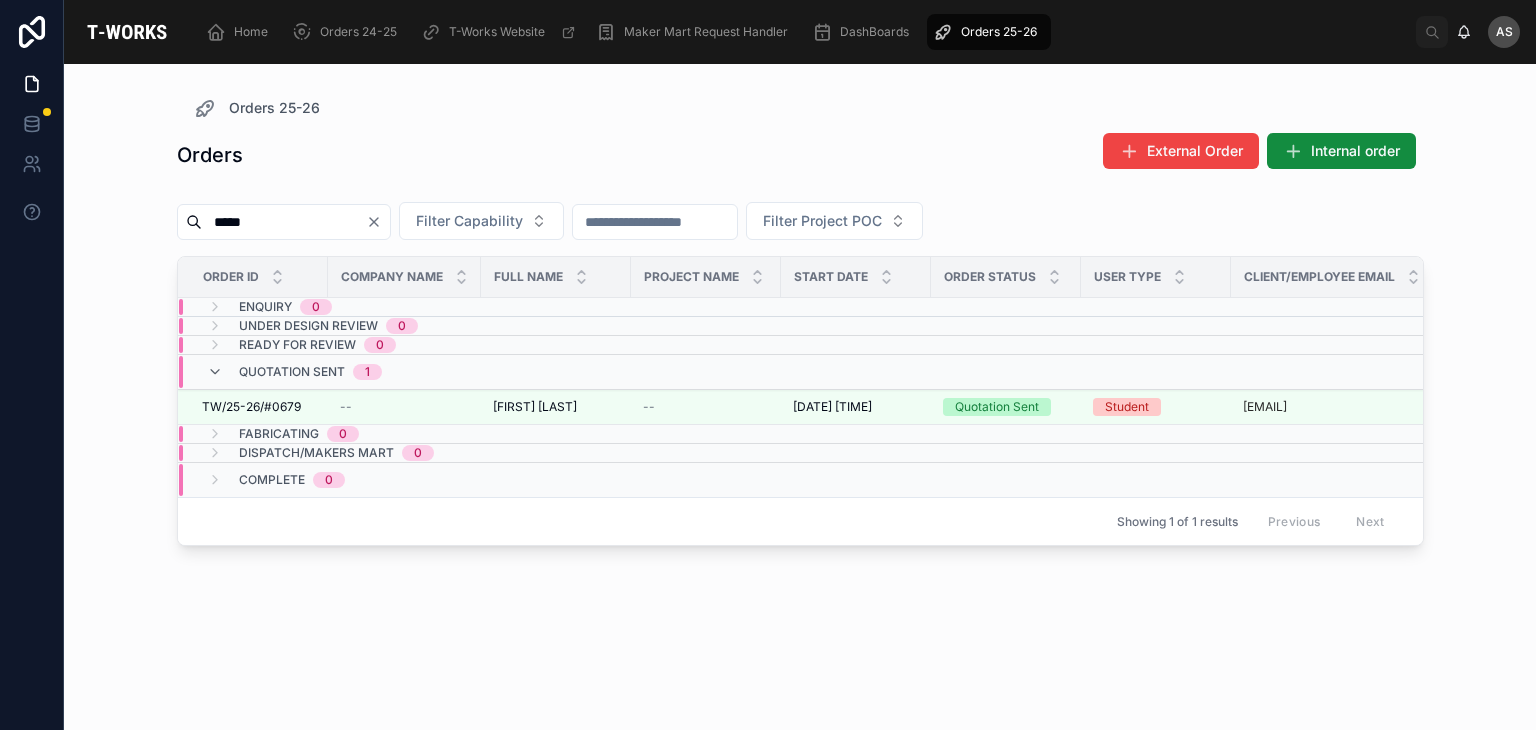 click on "Quotation Sent" at bounding box center (292, 372) 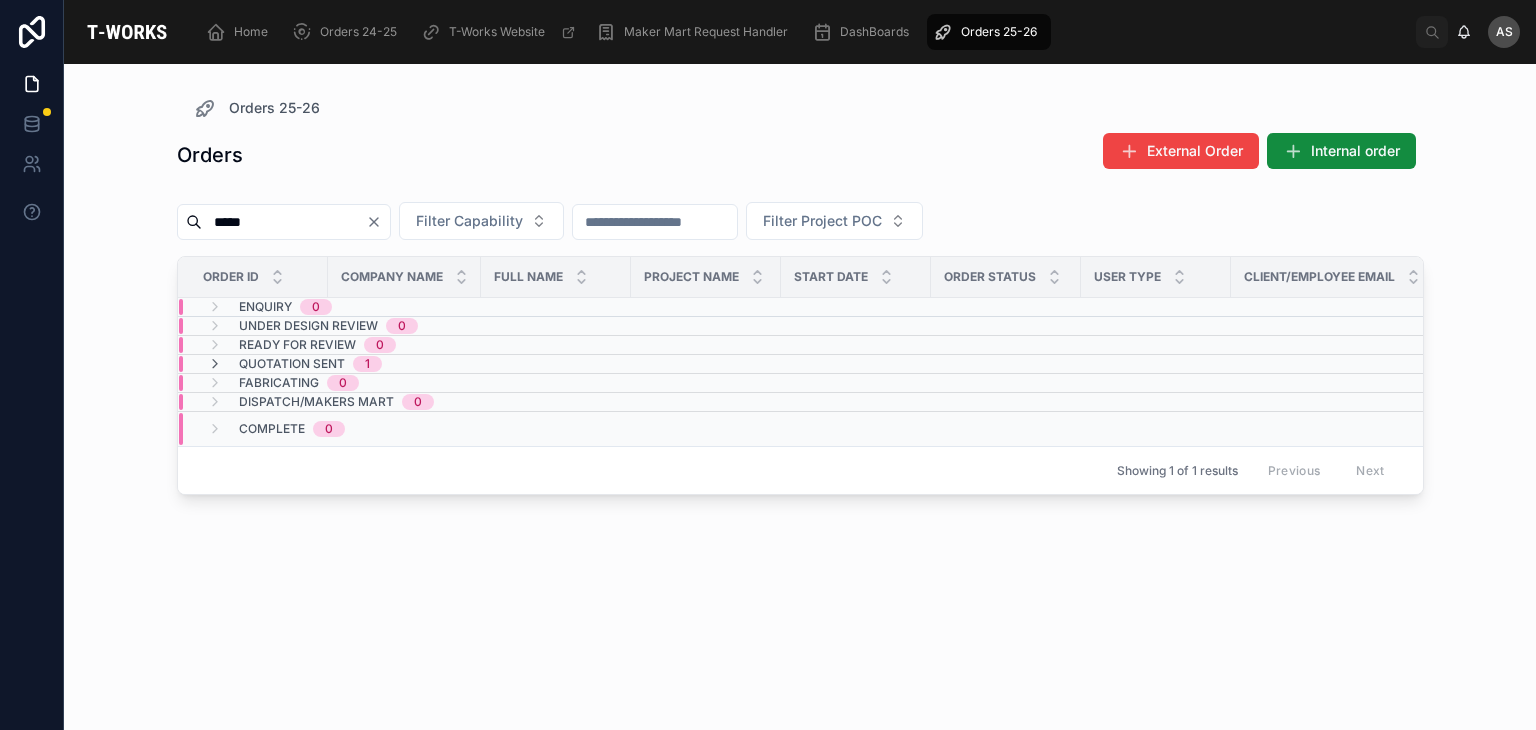 click on "Complete 0" at bounding box center [404, 429] 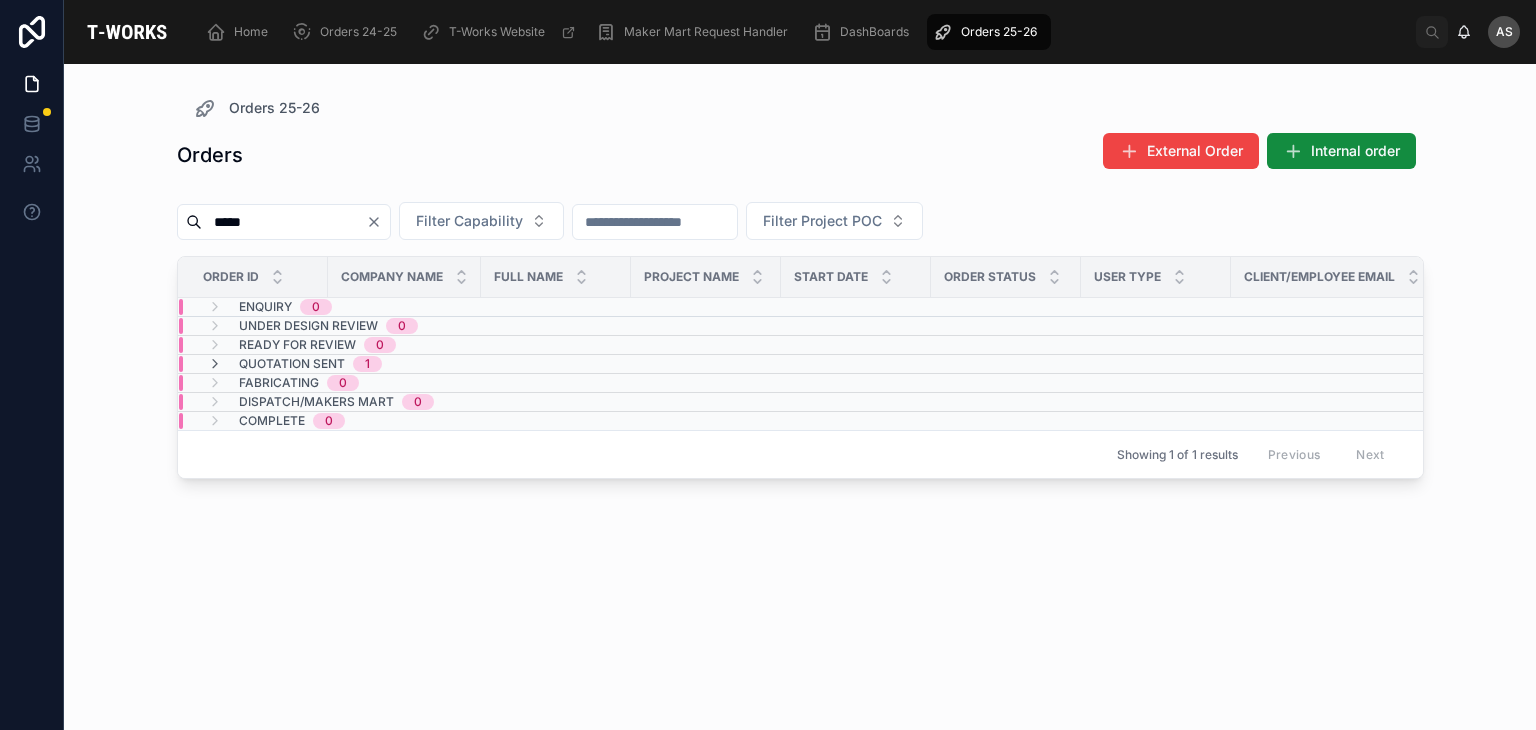 click 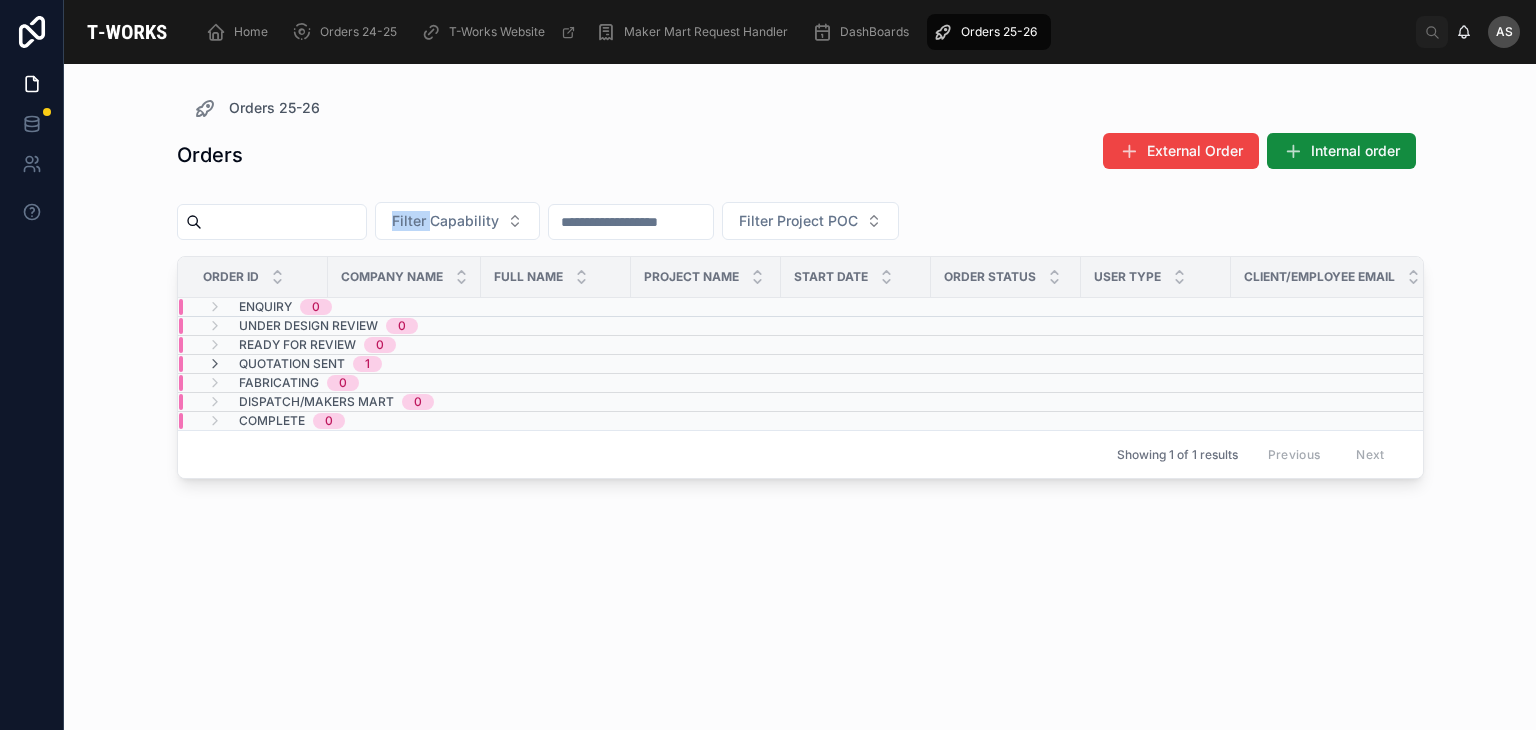 click on "Filter Capability Filter Project POC" at bounding box center [800, 225] 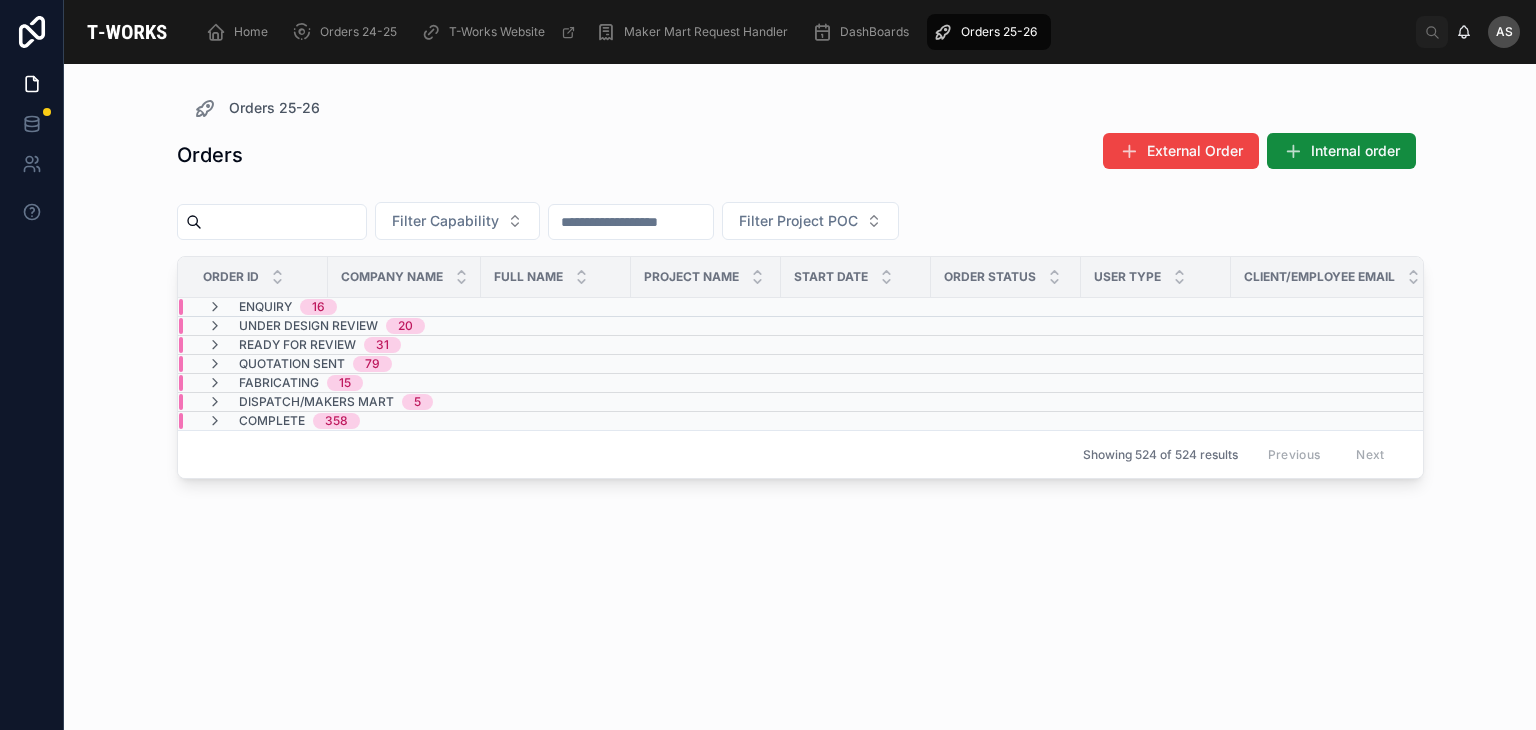 click at bounding box center [284, 222] 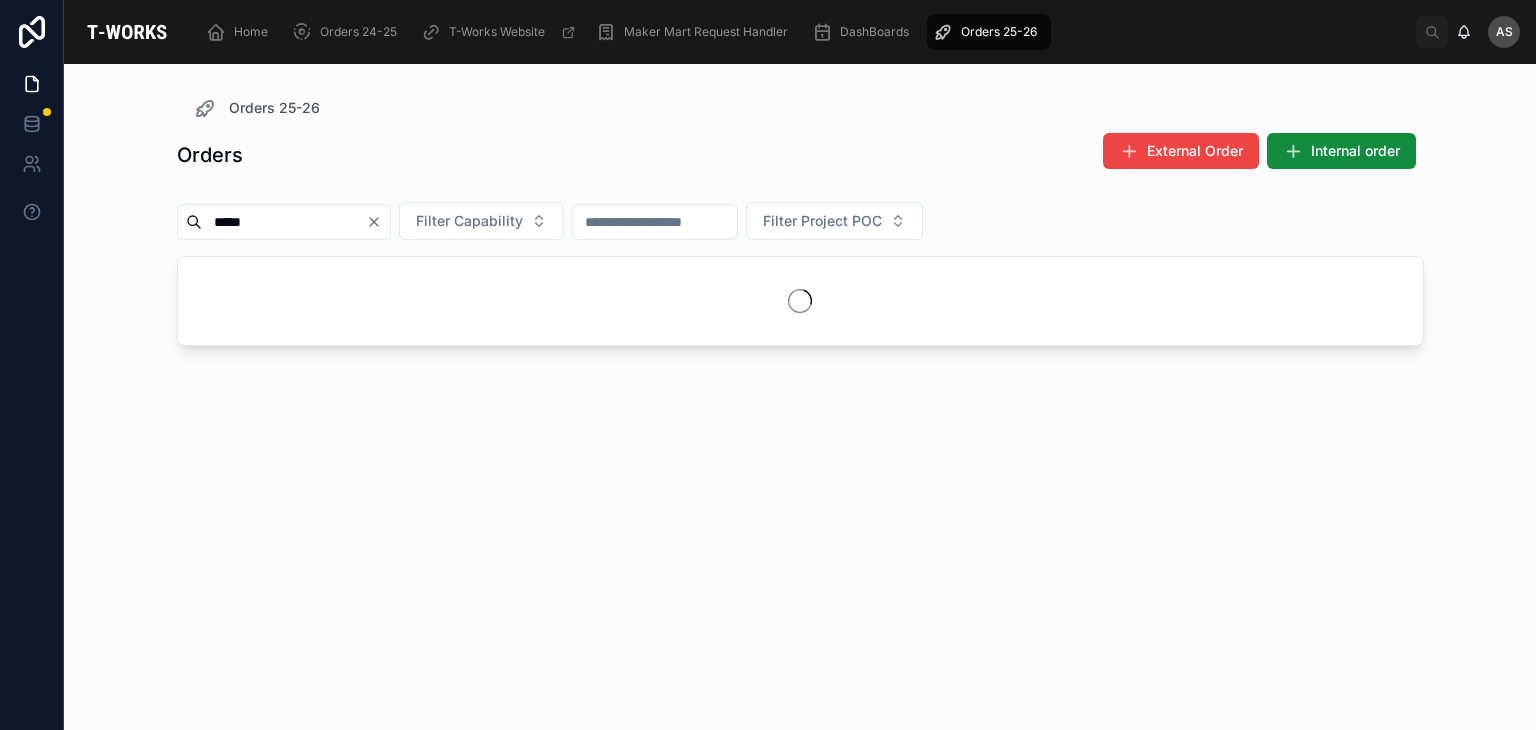 type on "*****" 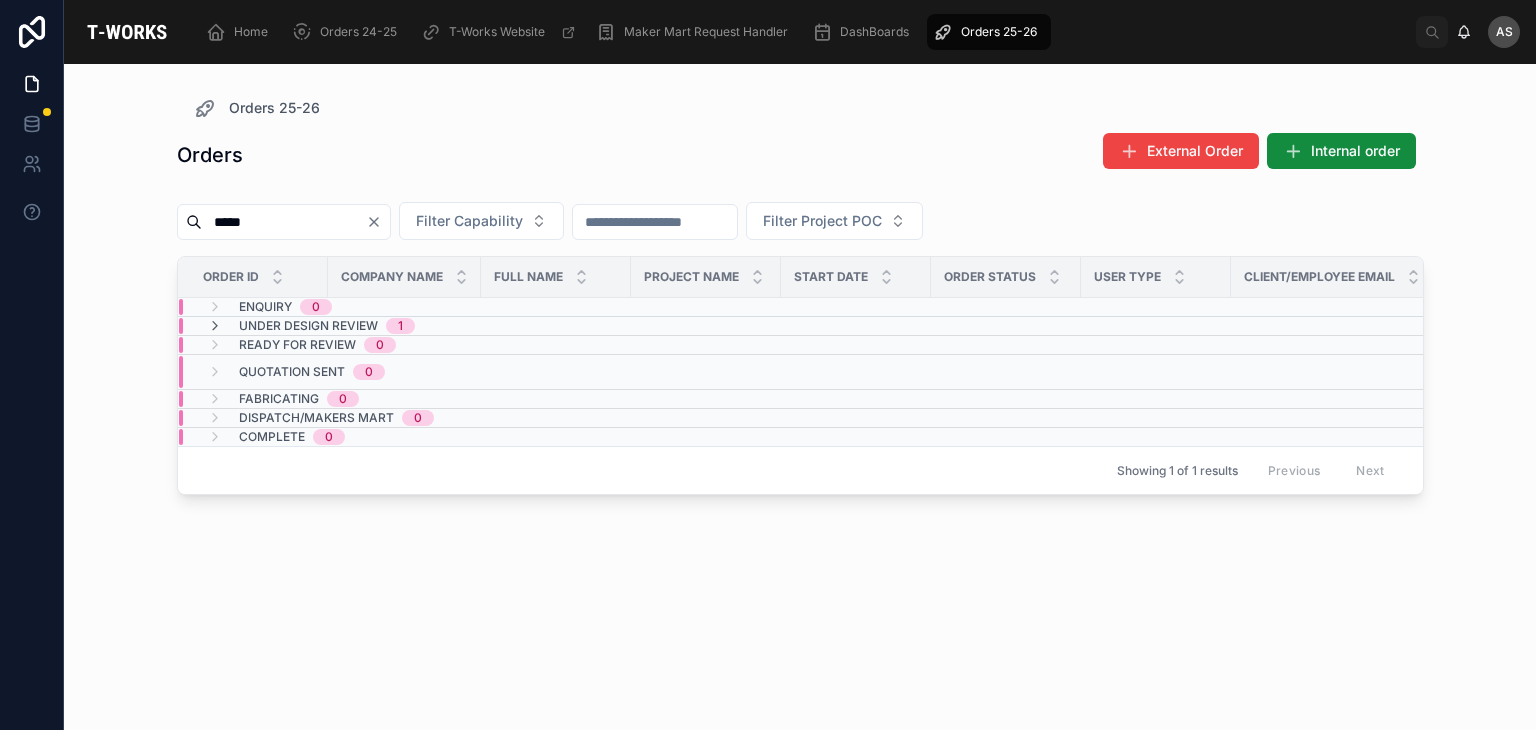 click on "Under Design Review 1" at bounding box center (404, 326) 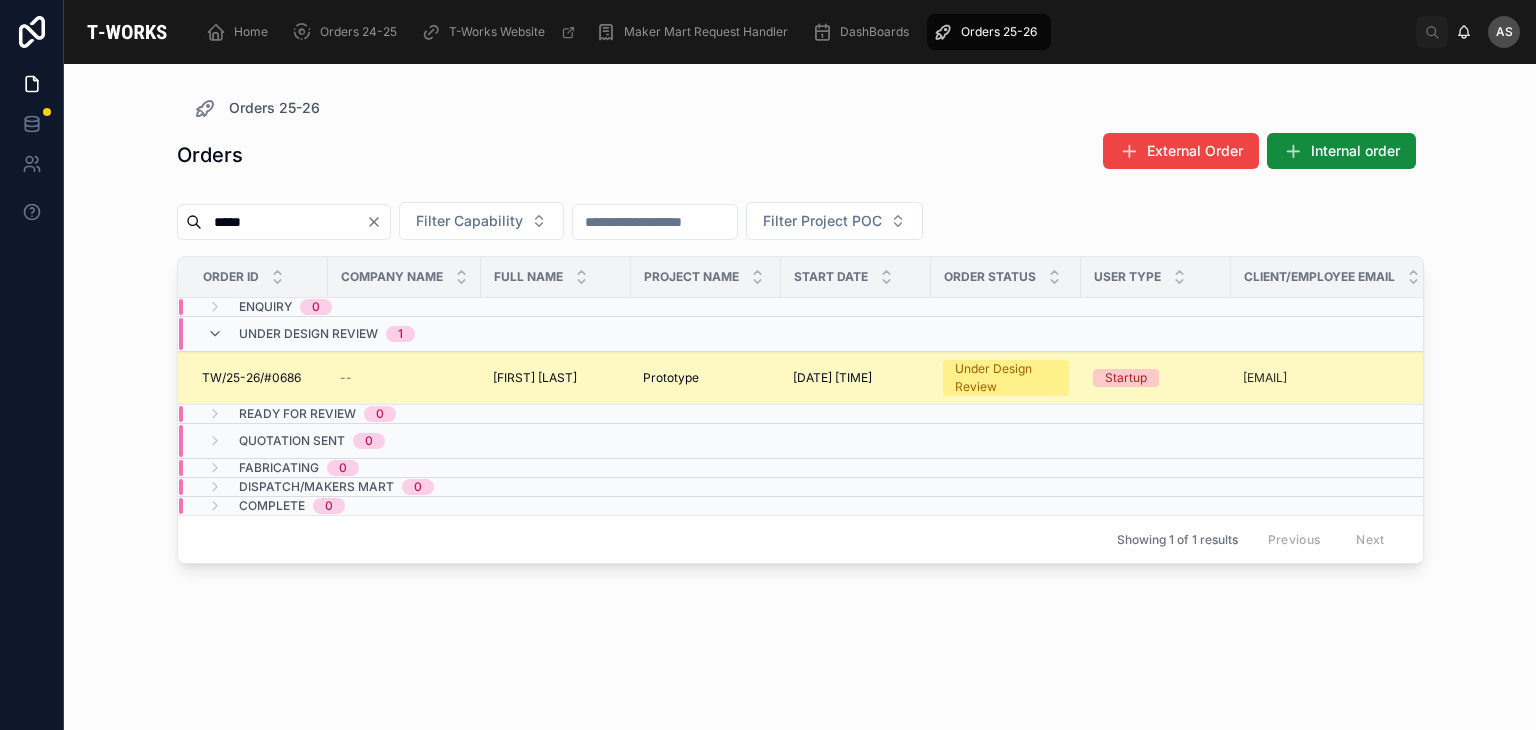 click on "[FIRST] [LAST]" at bounding box center (535, 378) 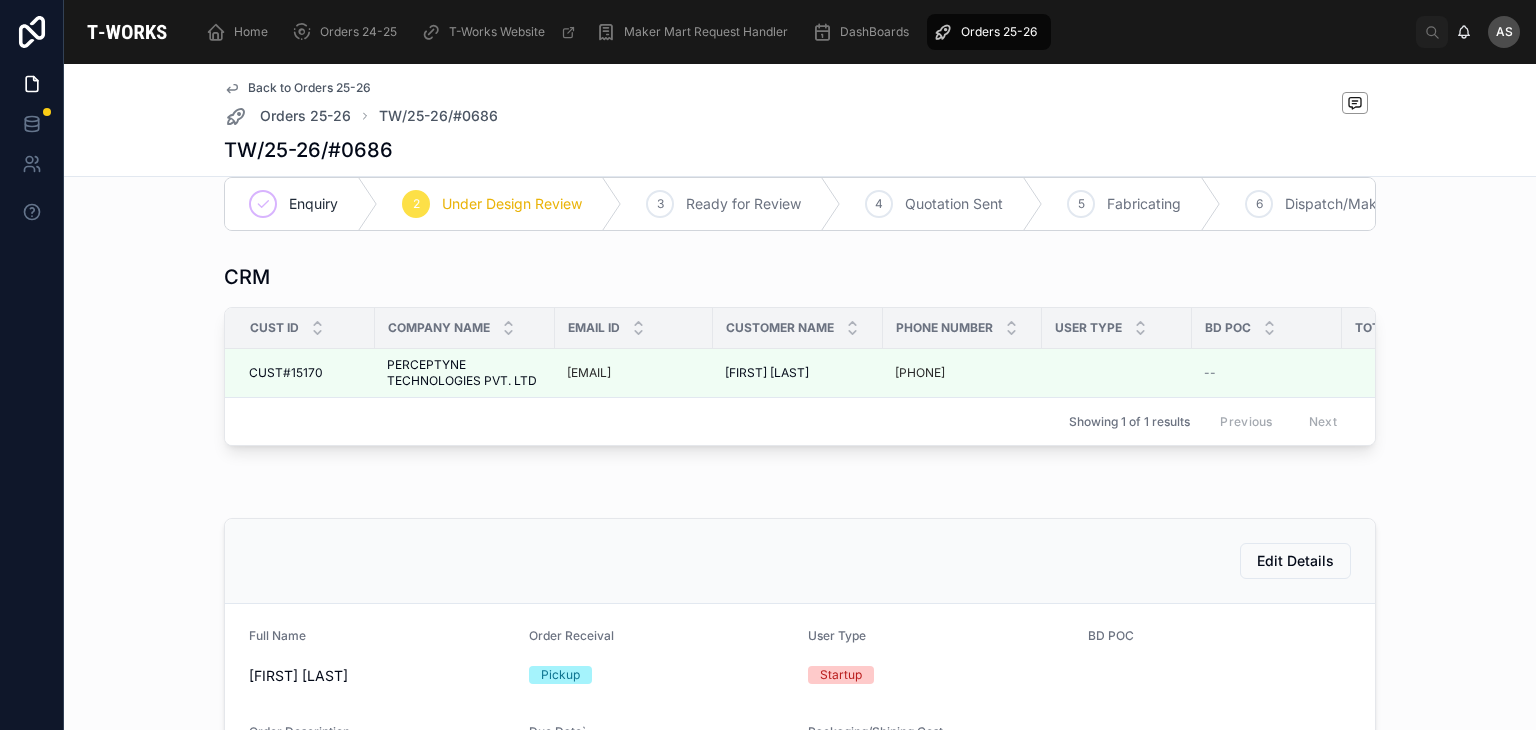 scroll, scrollTop: 0, scrollLeft: 0, axis: both 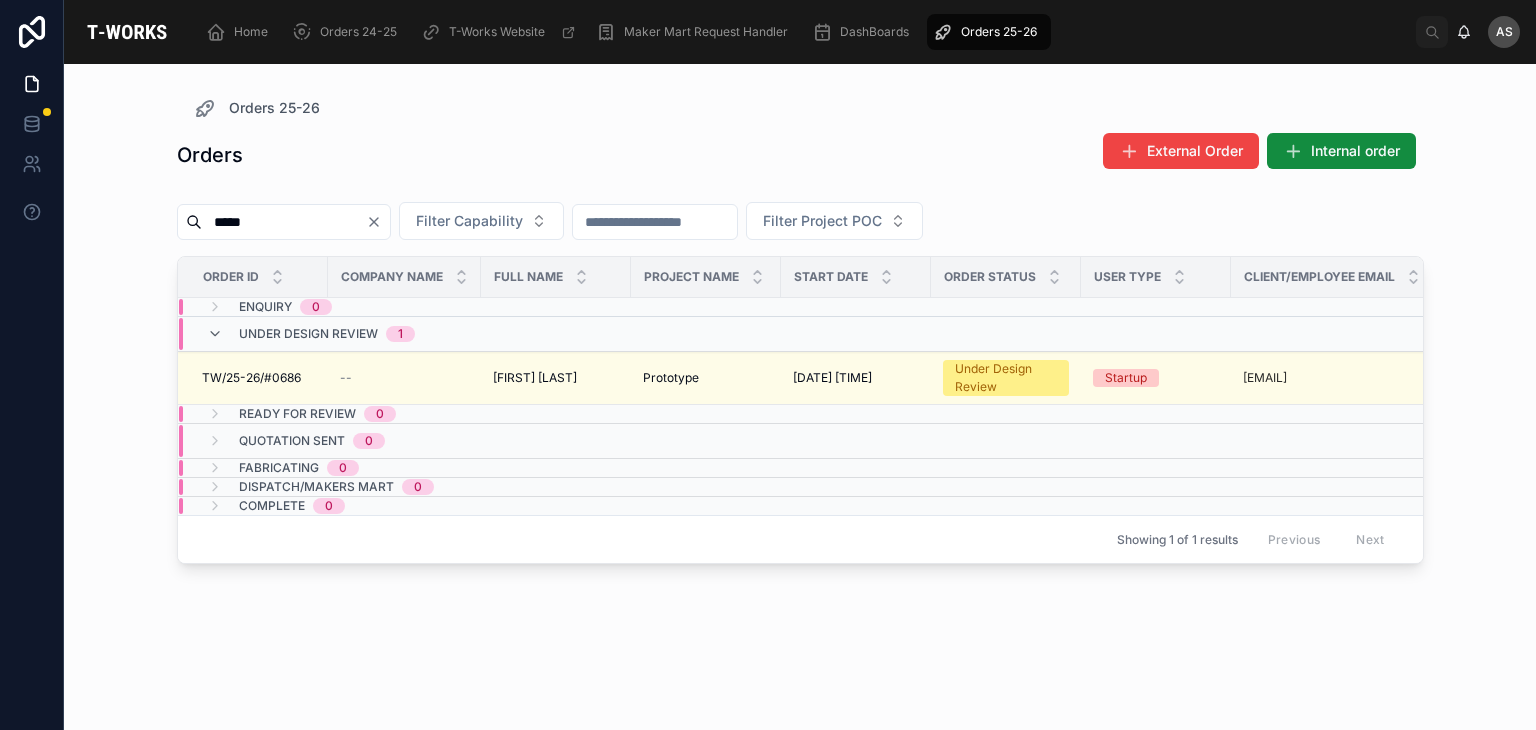 click 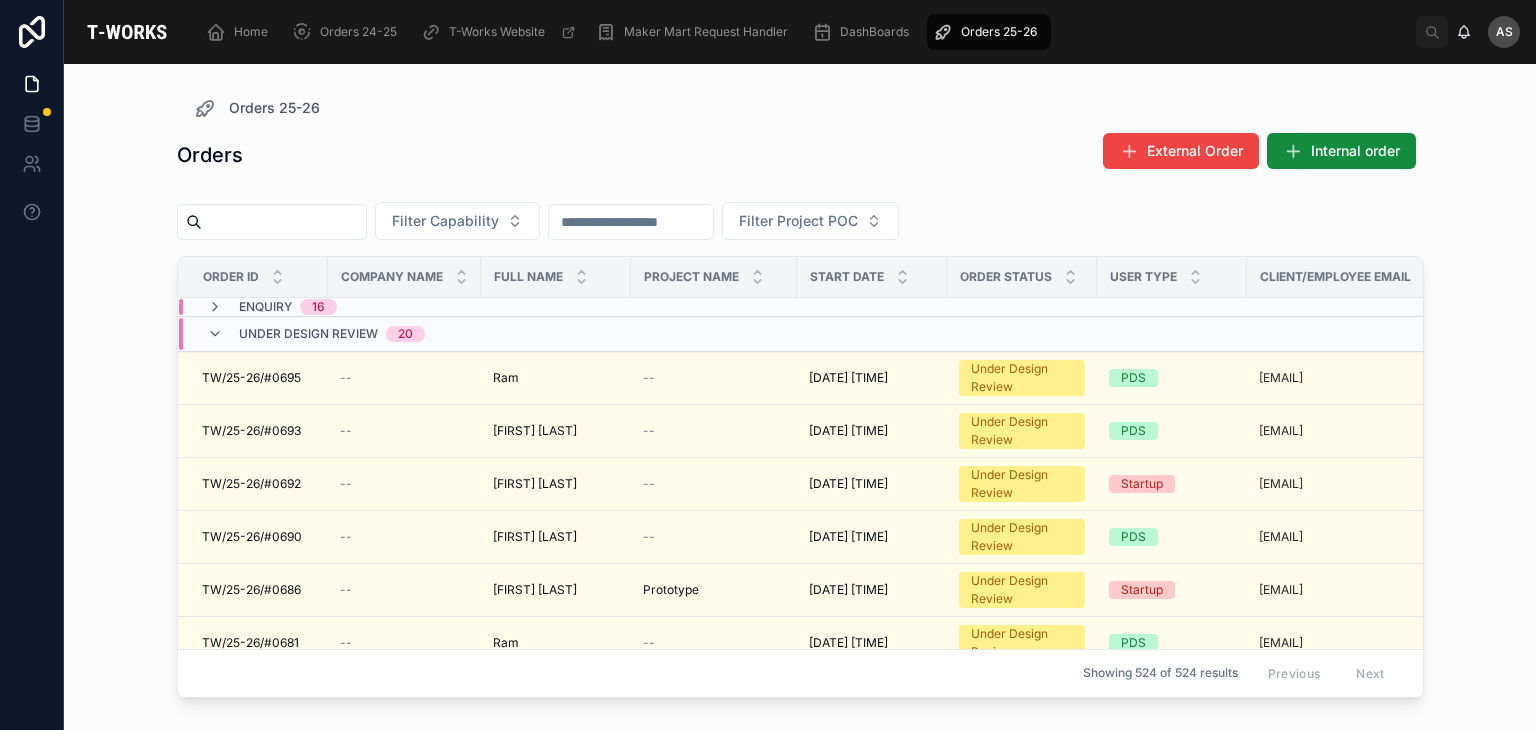 click at bounding box center [284, 222] 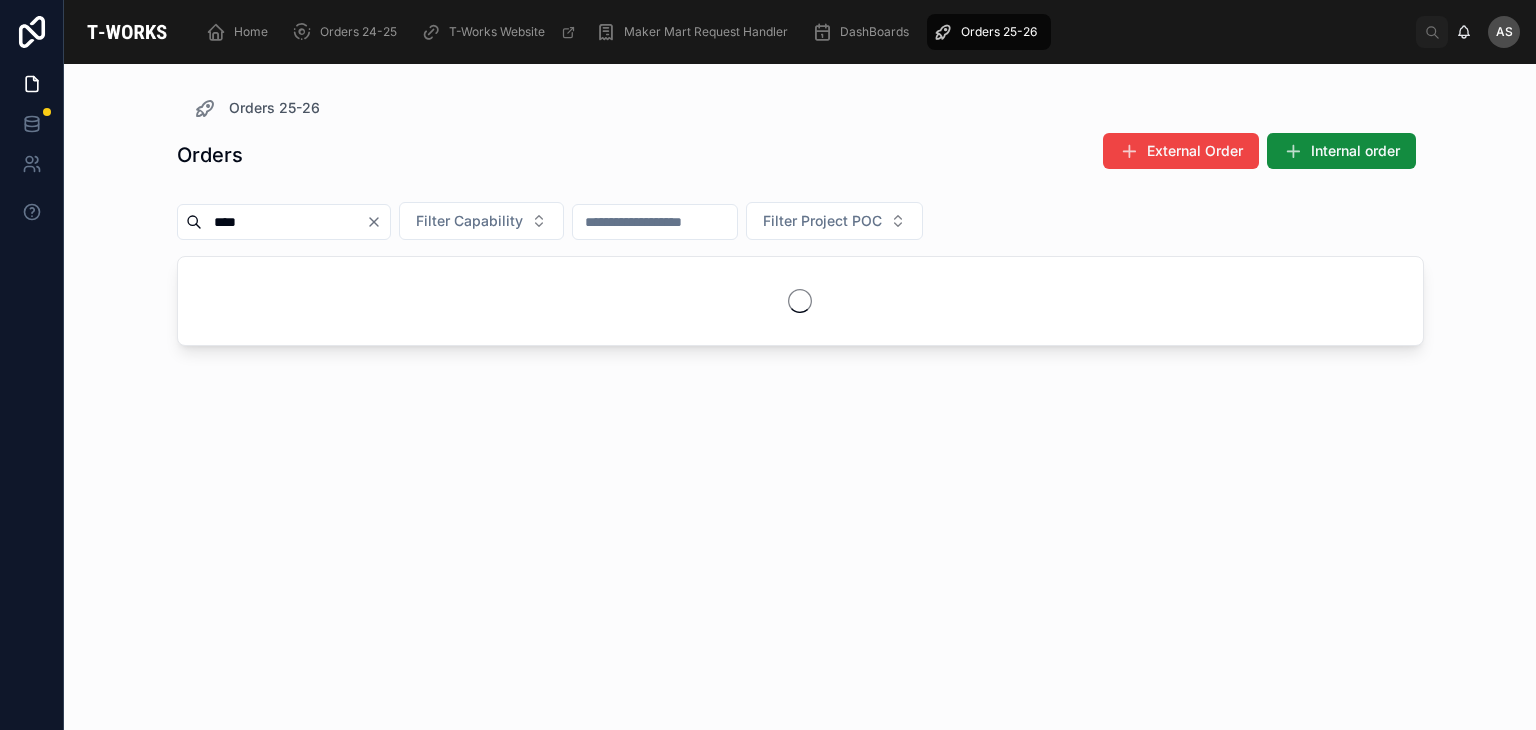 type on "****" 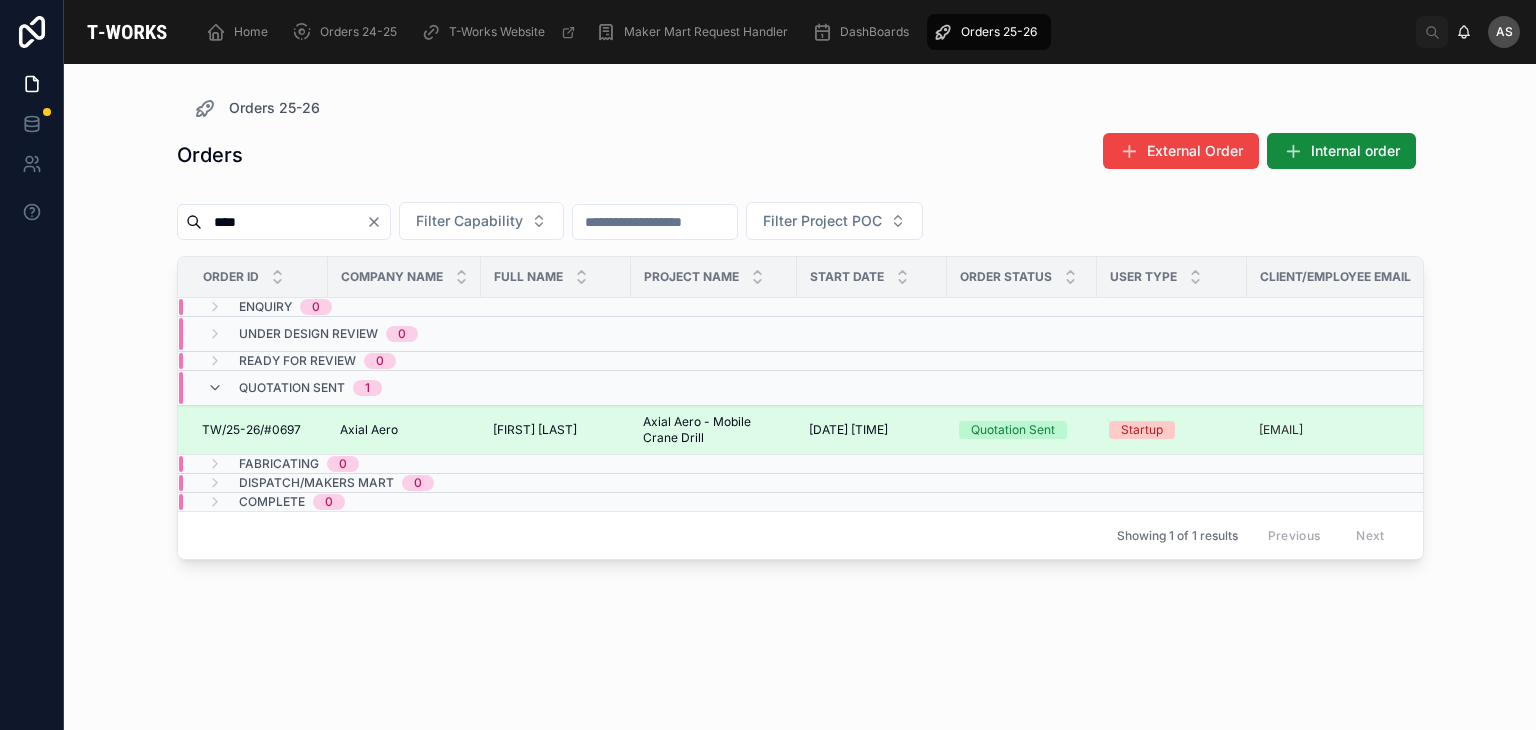click on "Axial Aero" at bounding box center [369, 430] 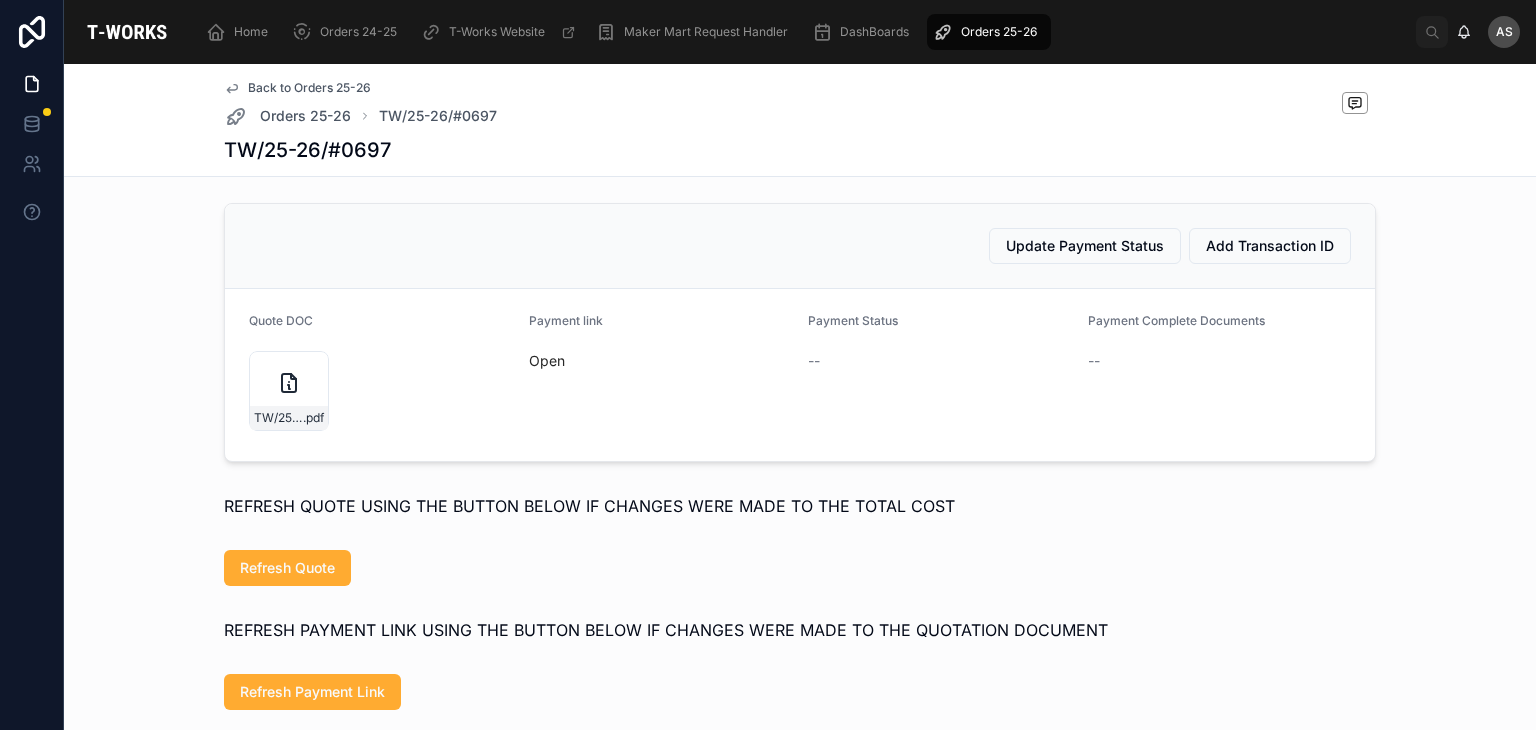 scroll, scrollTop: 974, scrollLeft: 0, axis: vertical 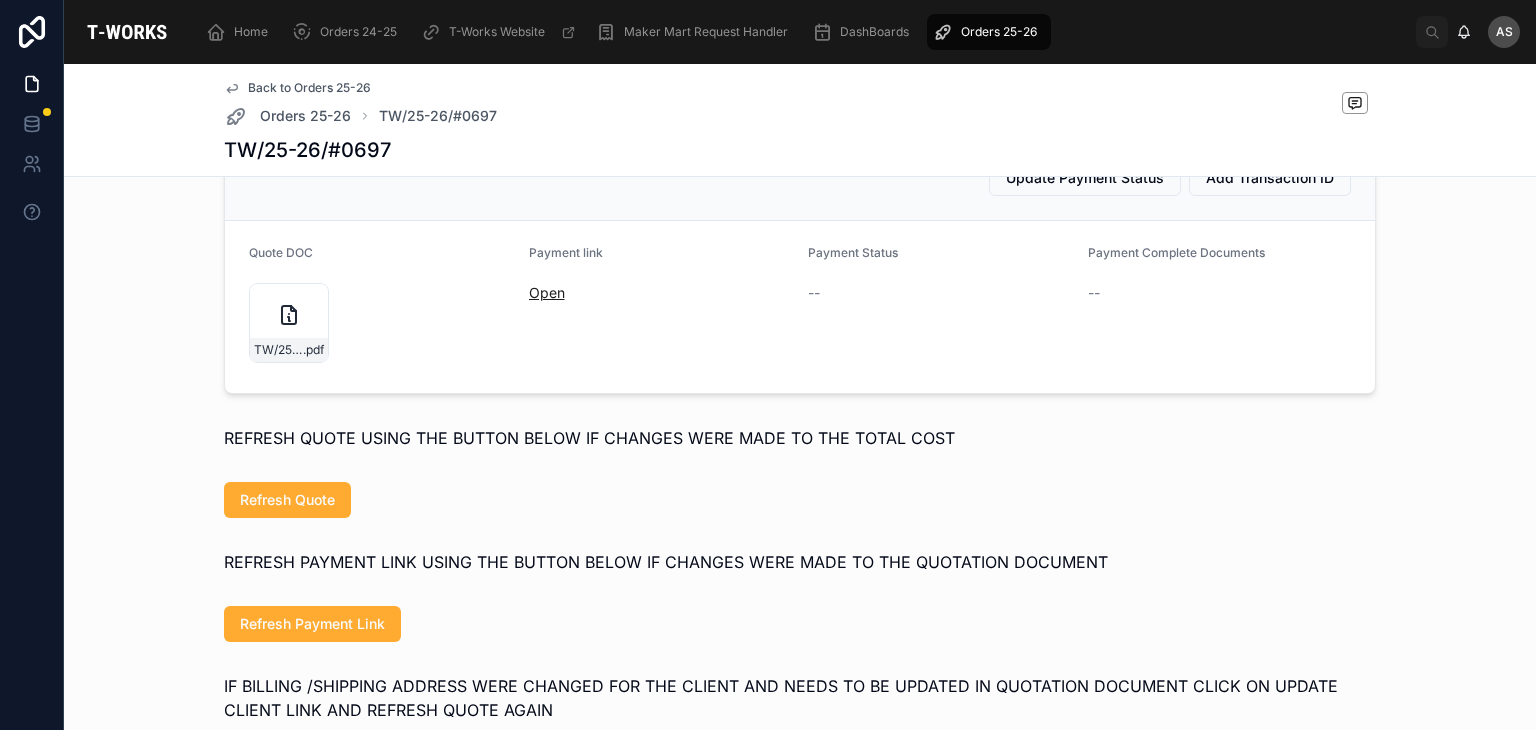 click on "Open" at bounding box center [547, 292] 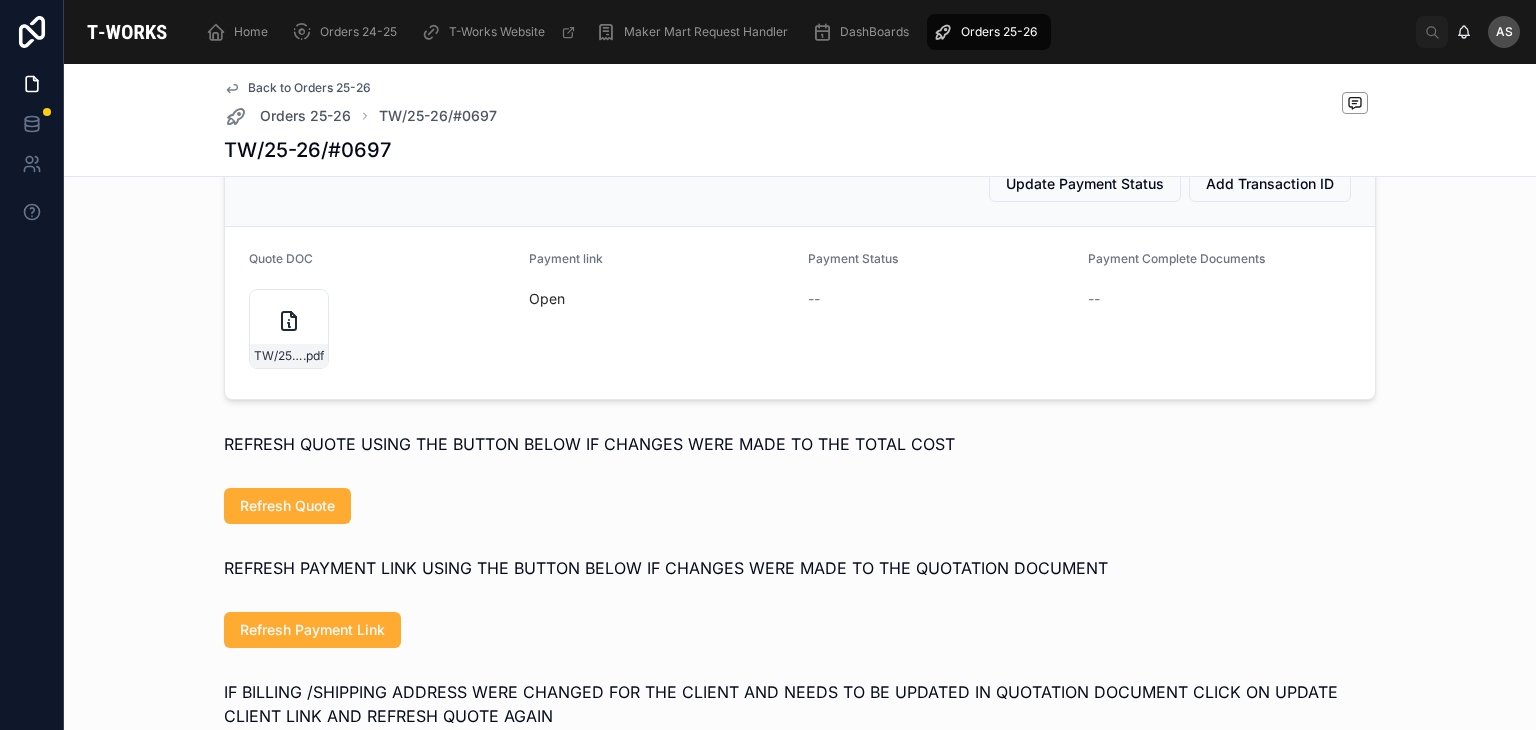 scroll, scrollTop: 979, scrollLeft: 0, axis: vertical 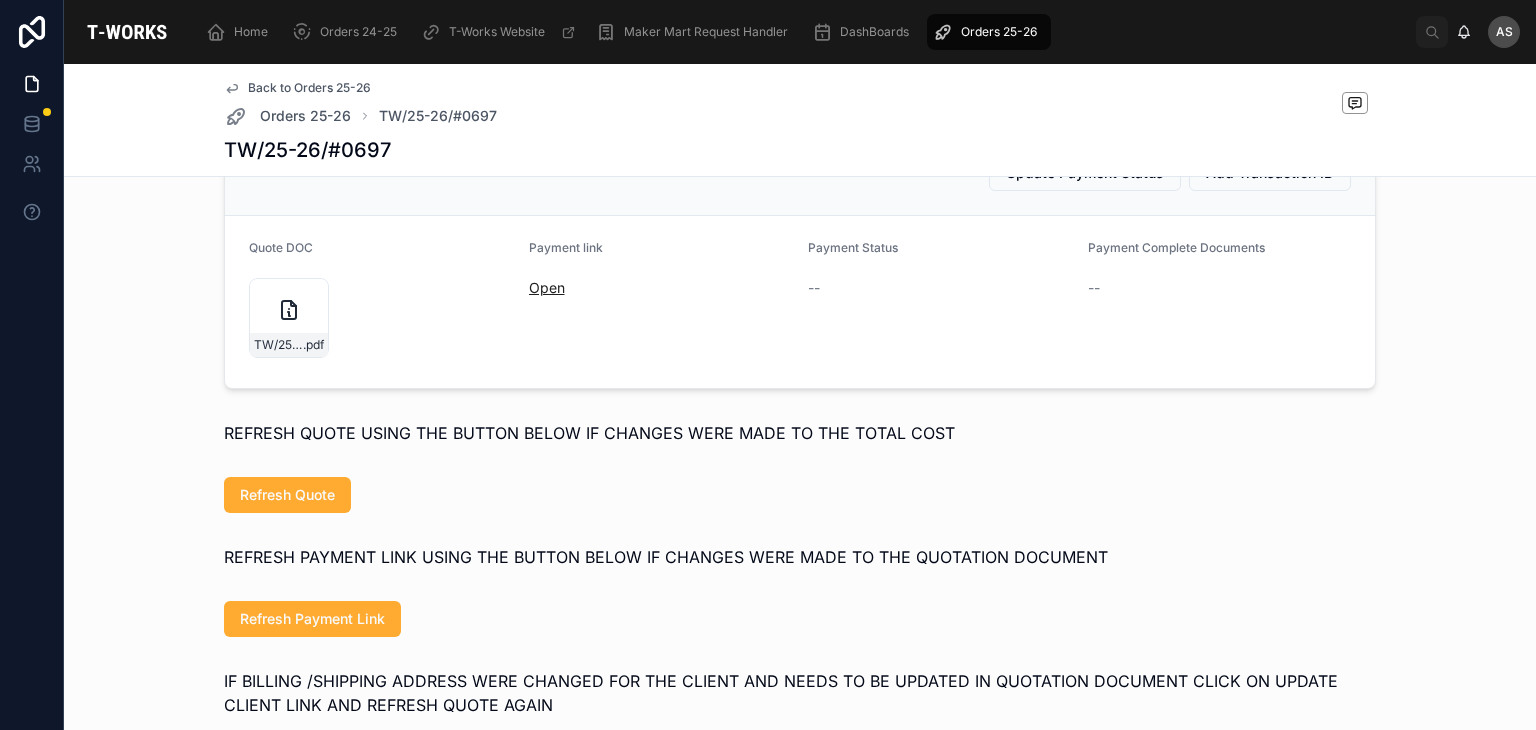 click on "Open" at bounding box center (547, 287) 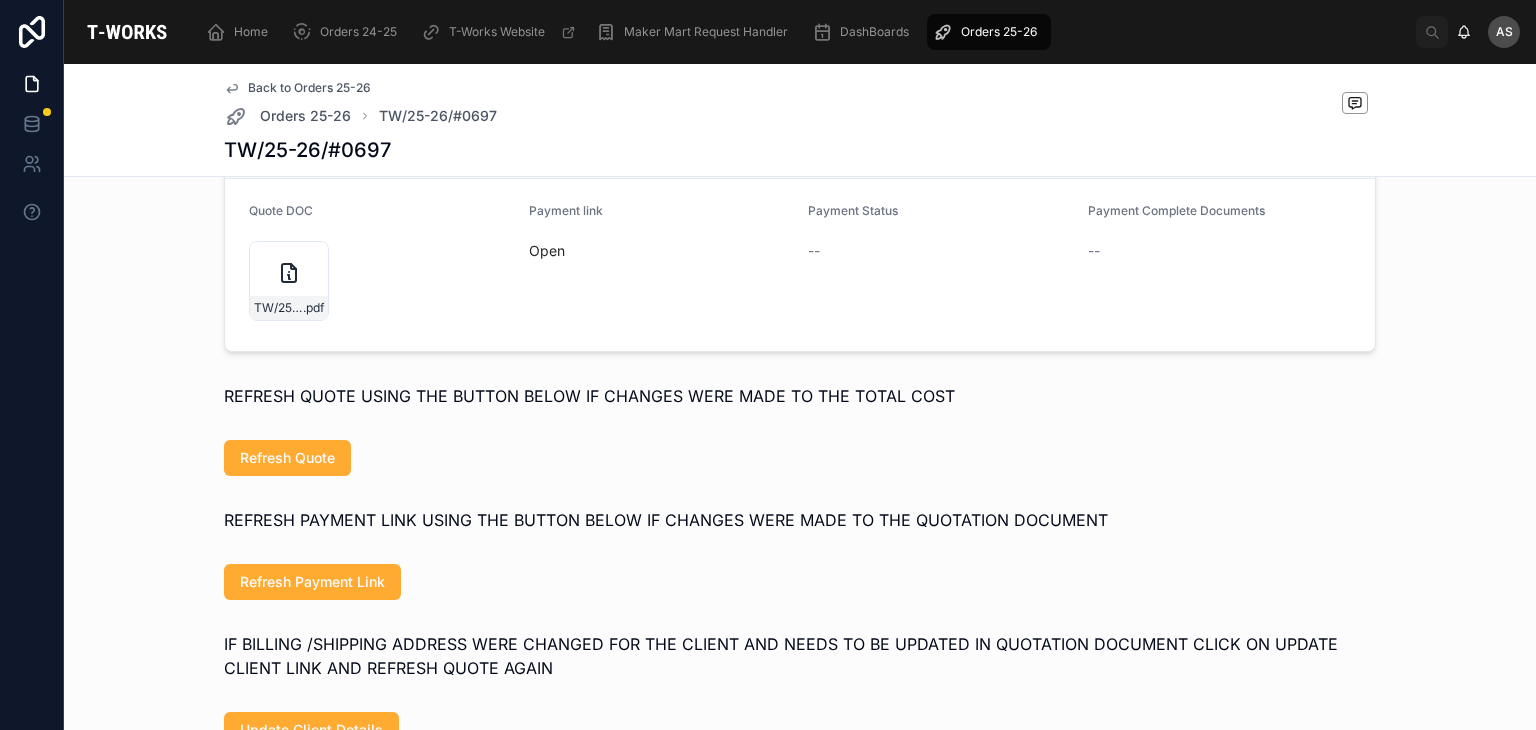 scroll, scrollTop: 1020, scrollLeft: 0, axis: vertical 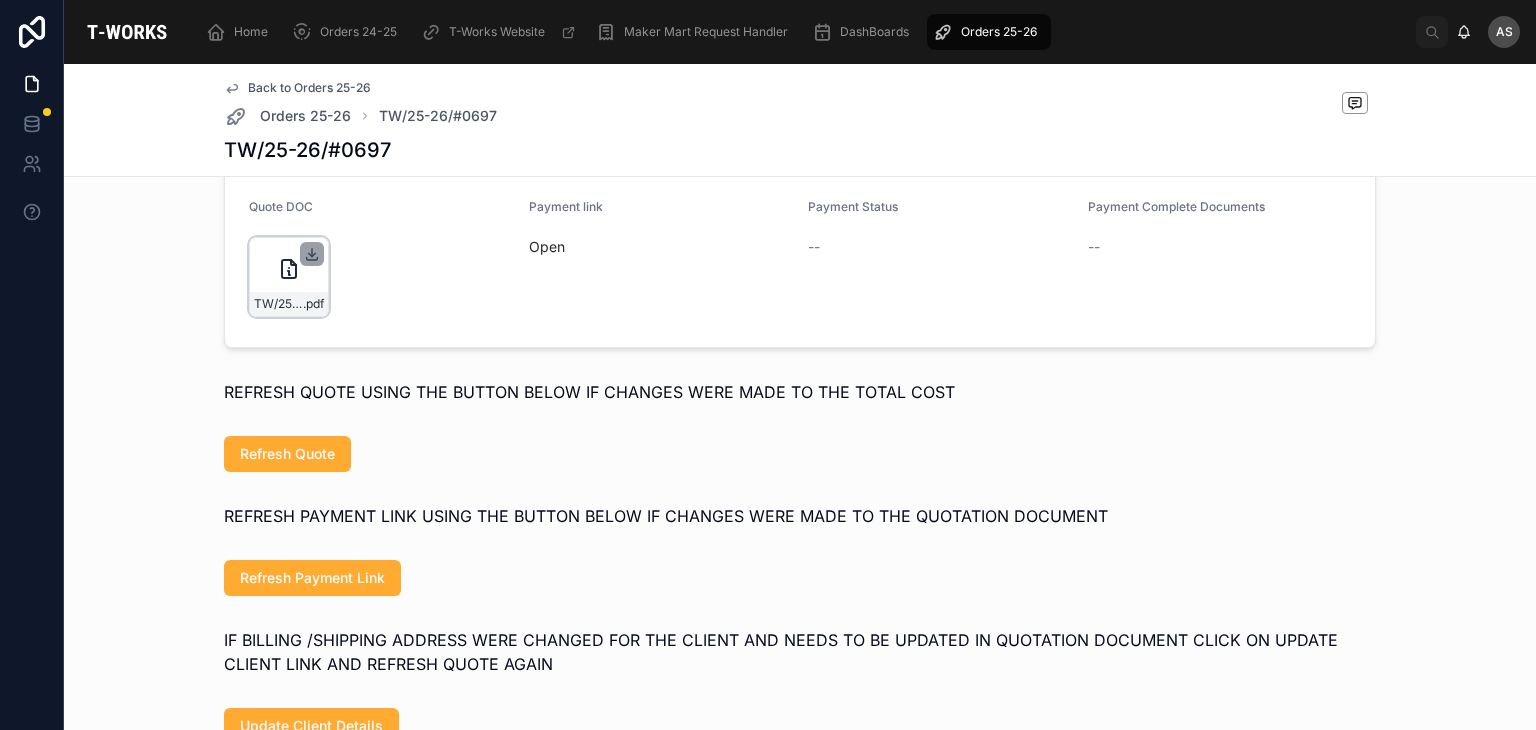 click 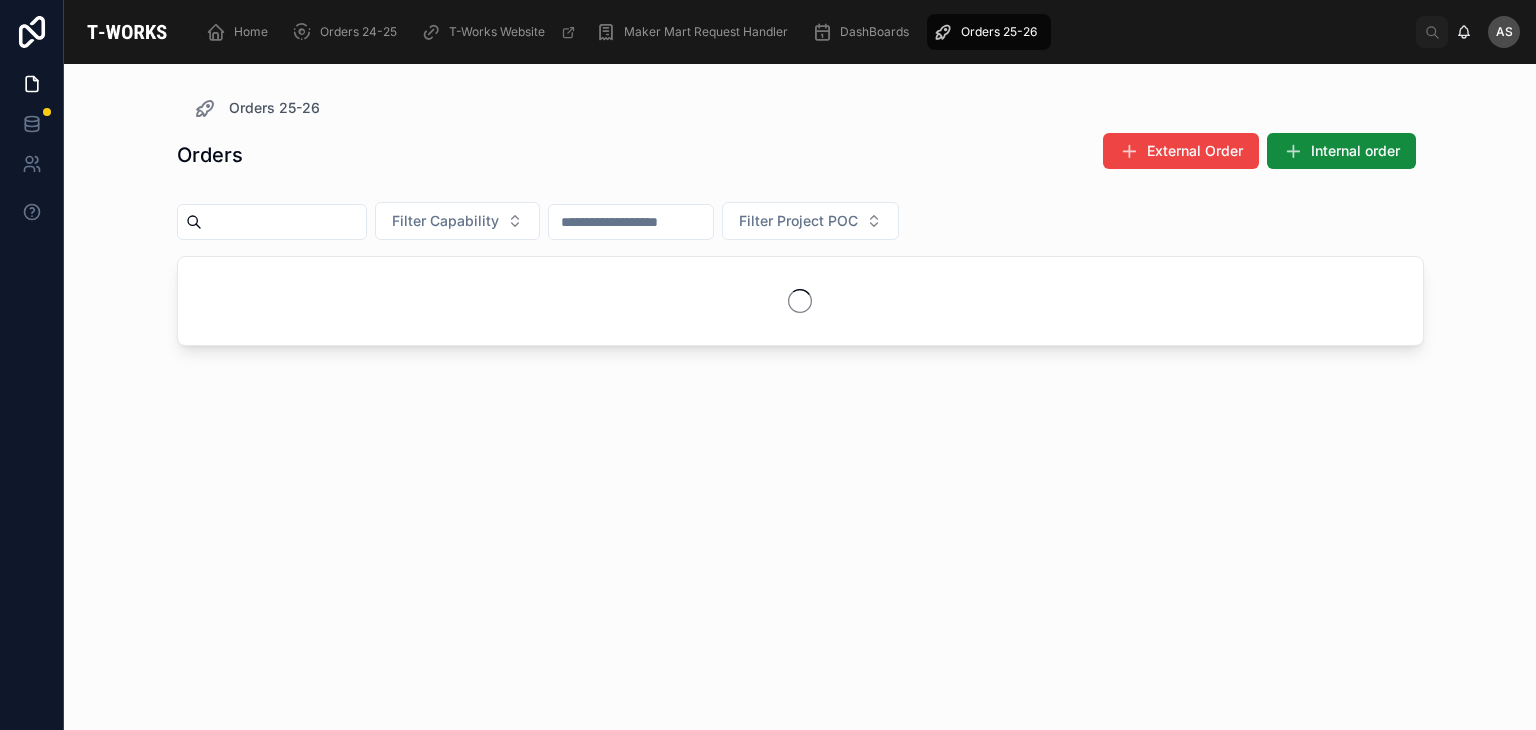 scroll, scrollTop: 0, scrollLeft: 0, axis: both 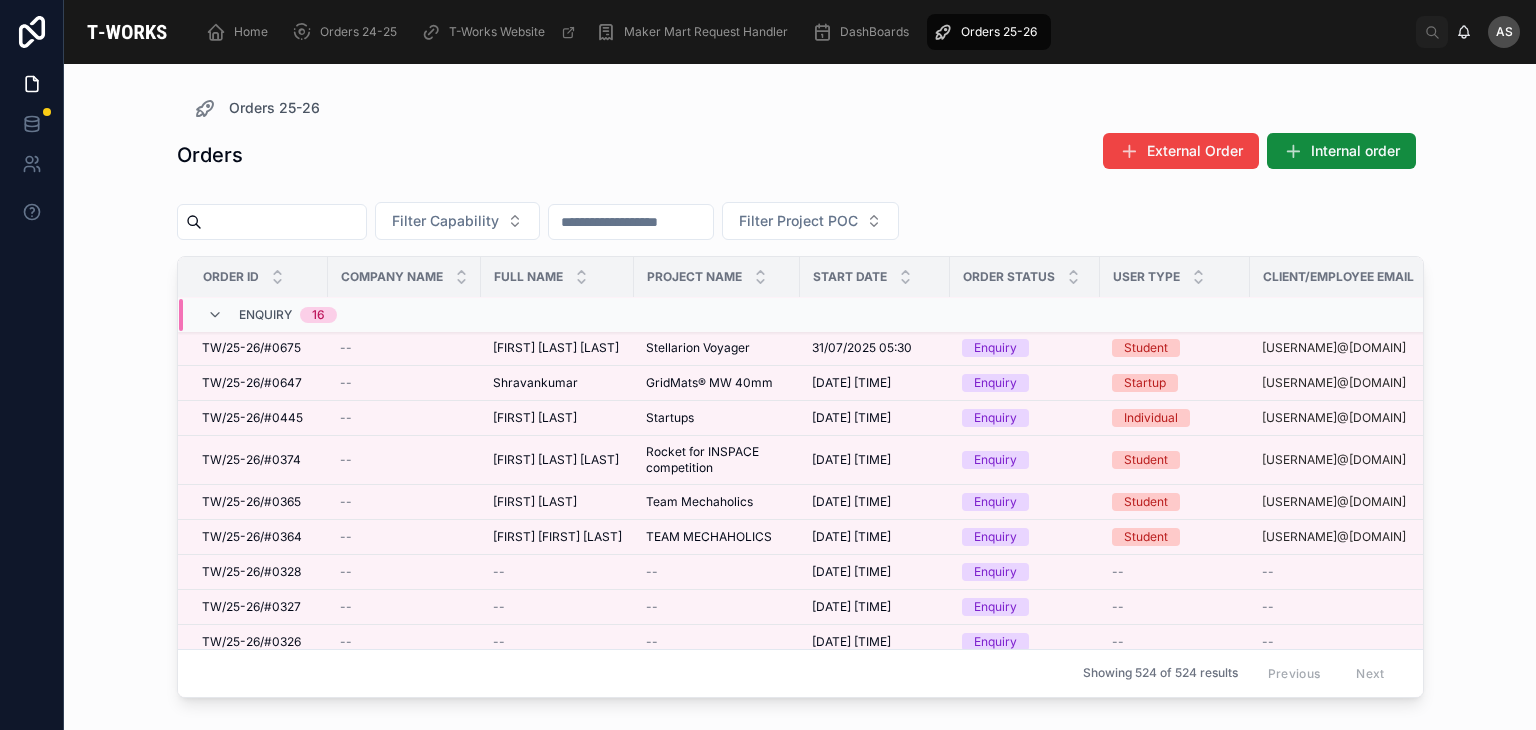 drag, startPoint x: 366, startPoint y: 204, endPoint x: 385, endPoint y: 237, distance: 38.078865 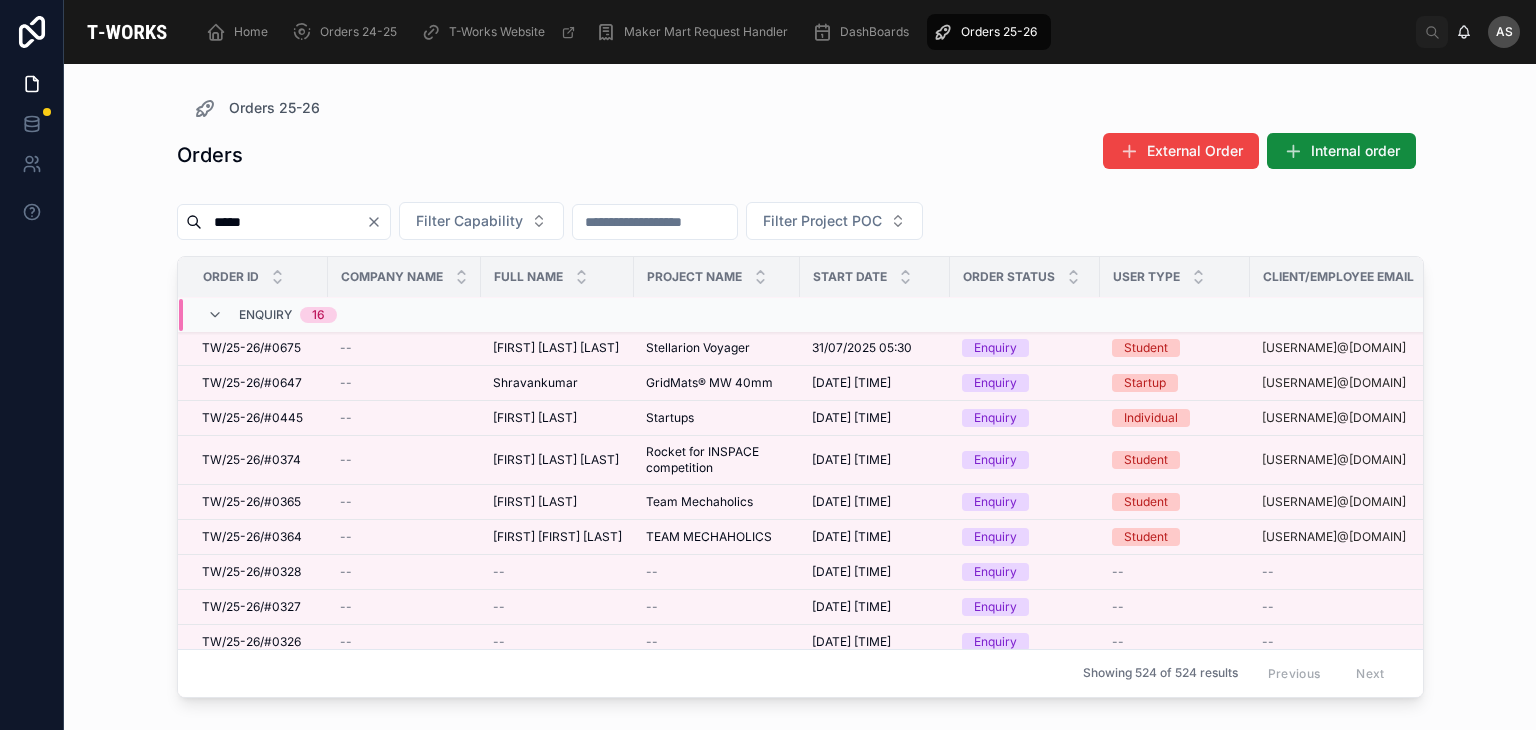 type on "*****" 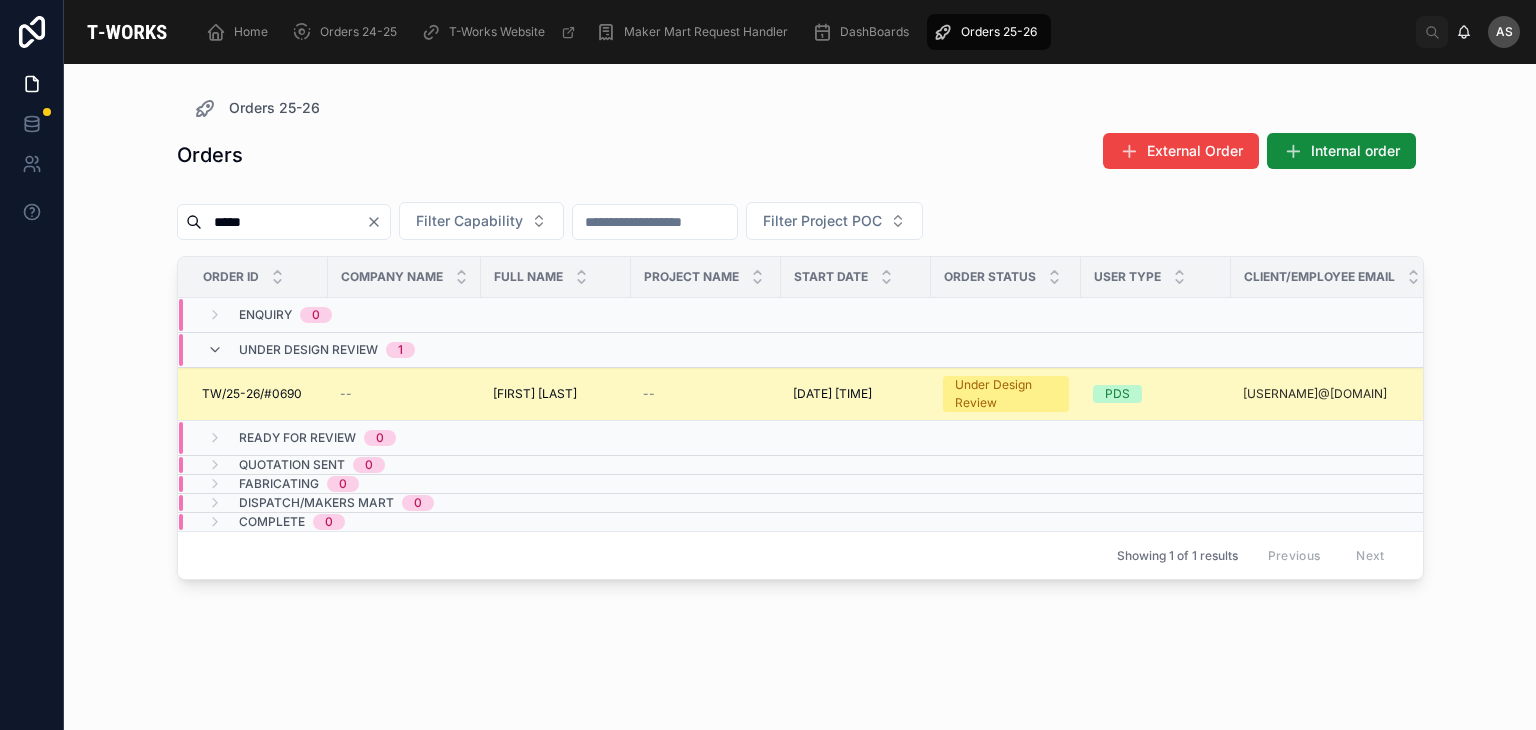 click on "[FIRST] [LAST]" at bounding box center (535, 394) 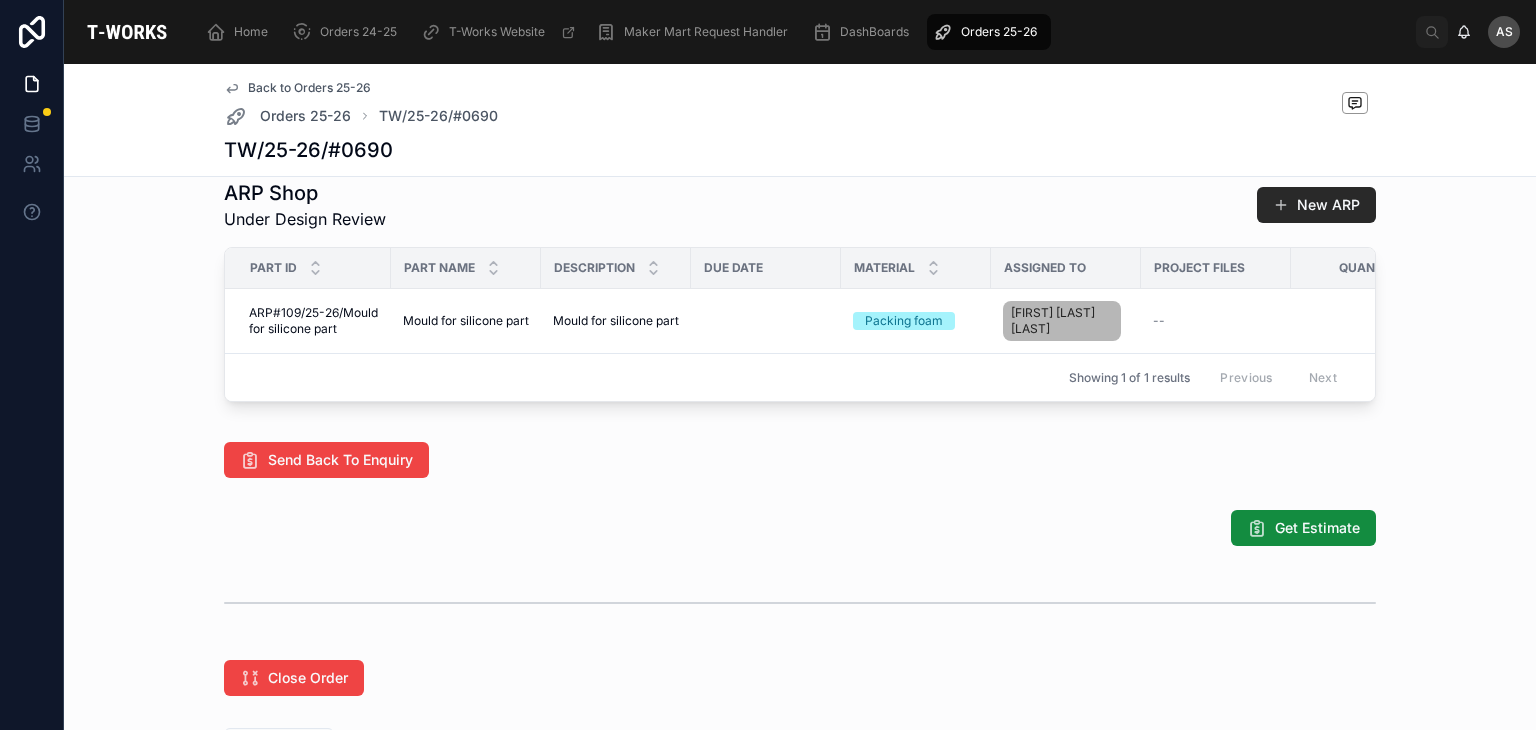 scroll, scrollTop: 802, scrollLeft: 0, axis: vertical 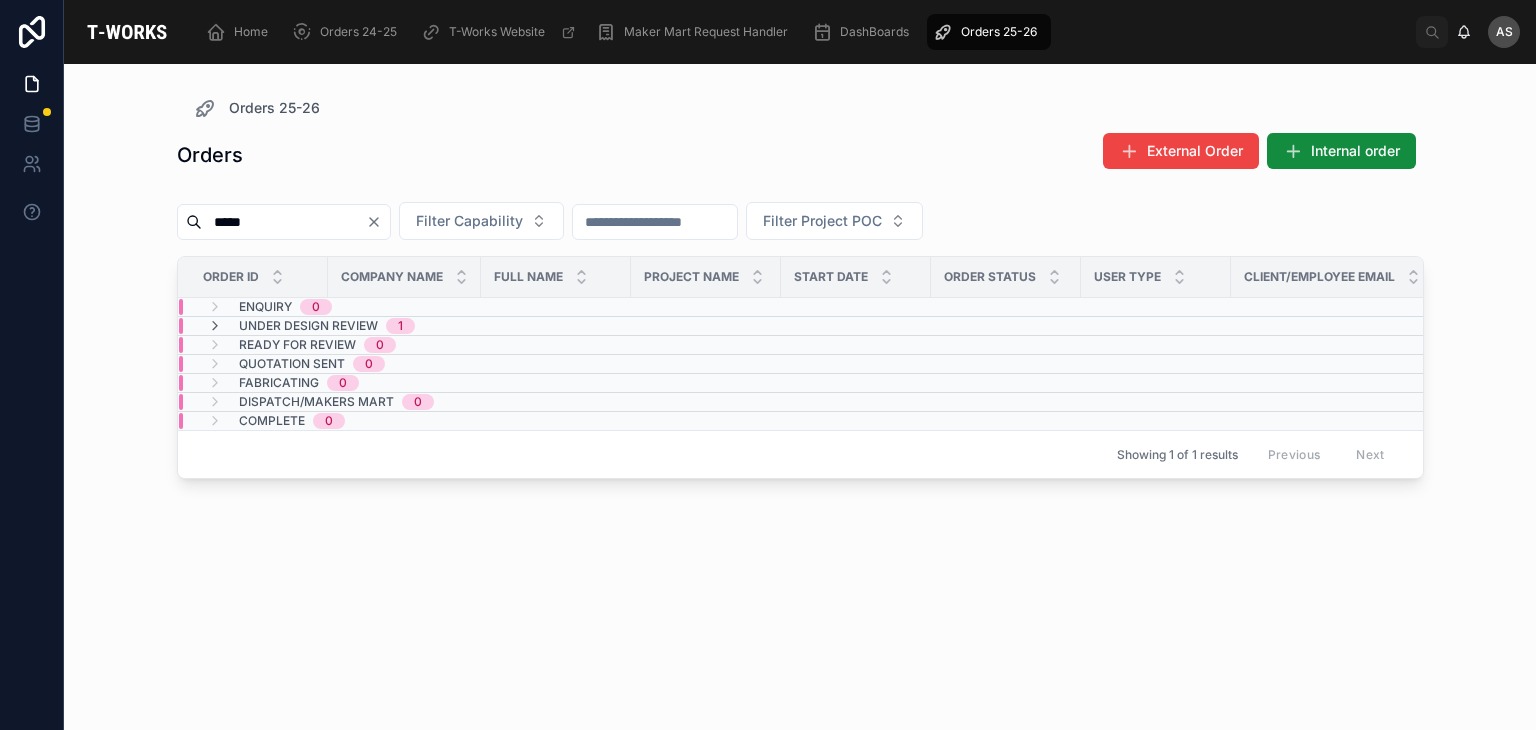 click 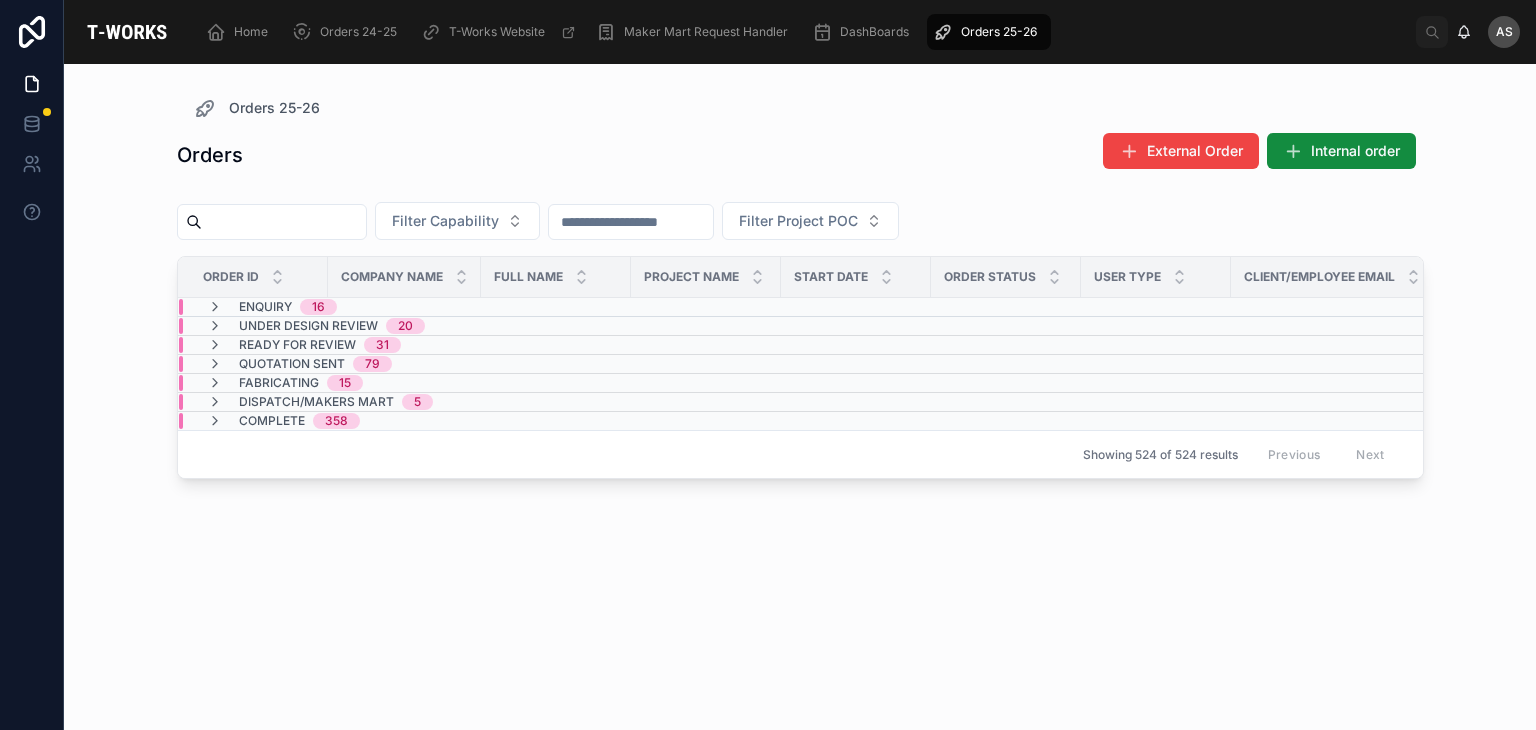 click at bounding box center (284, 222) 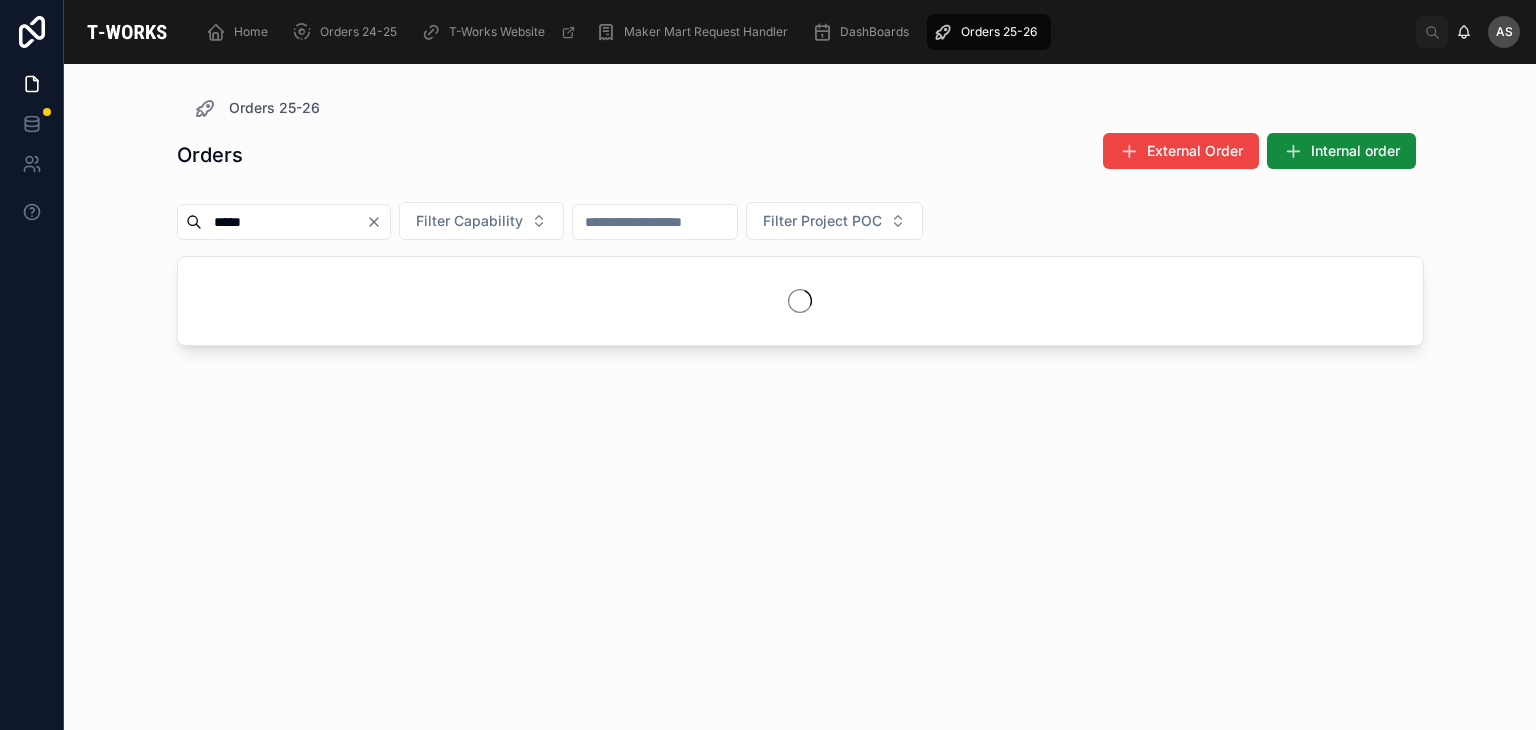 type on "*****" 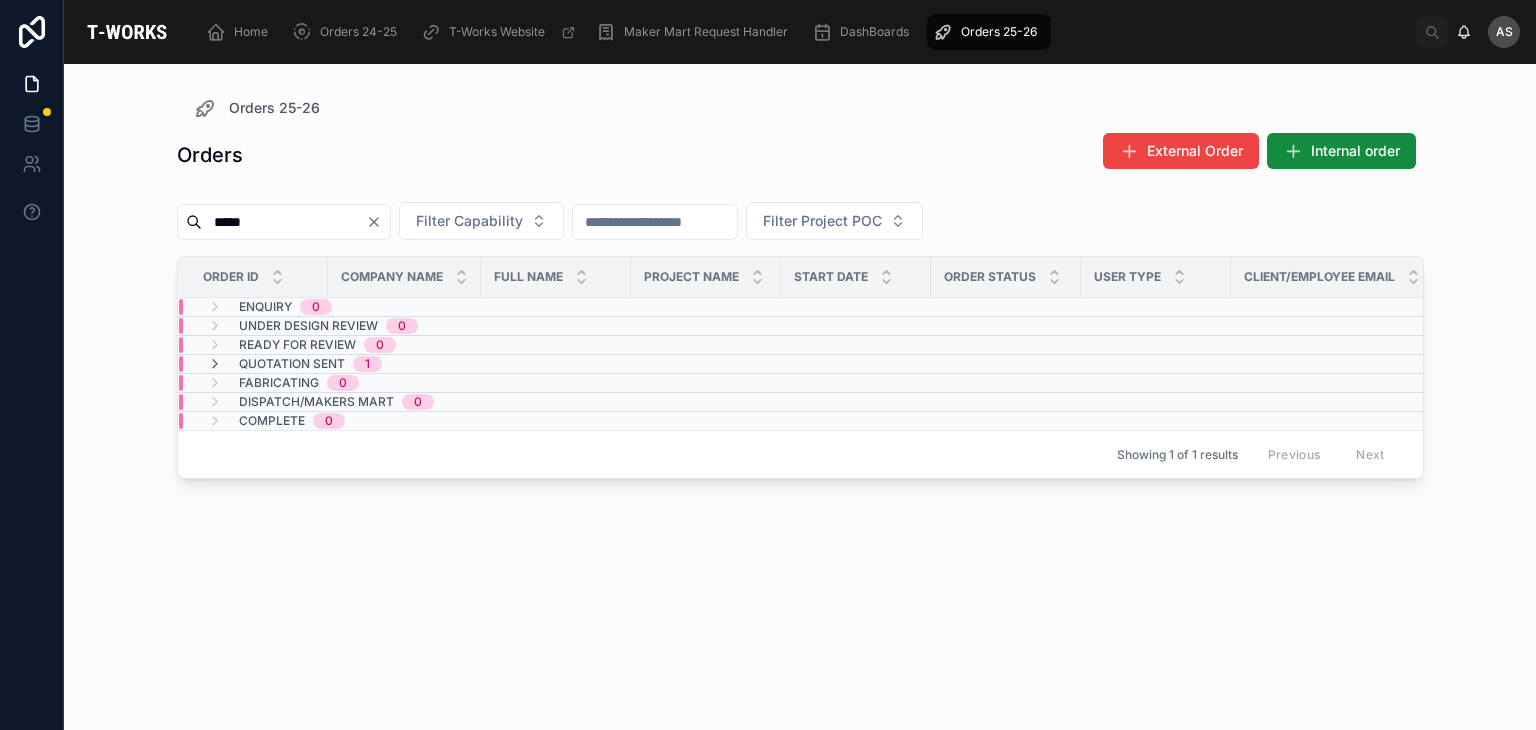 click on "Quotation Sent 1" at bounding box center [294, 364] 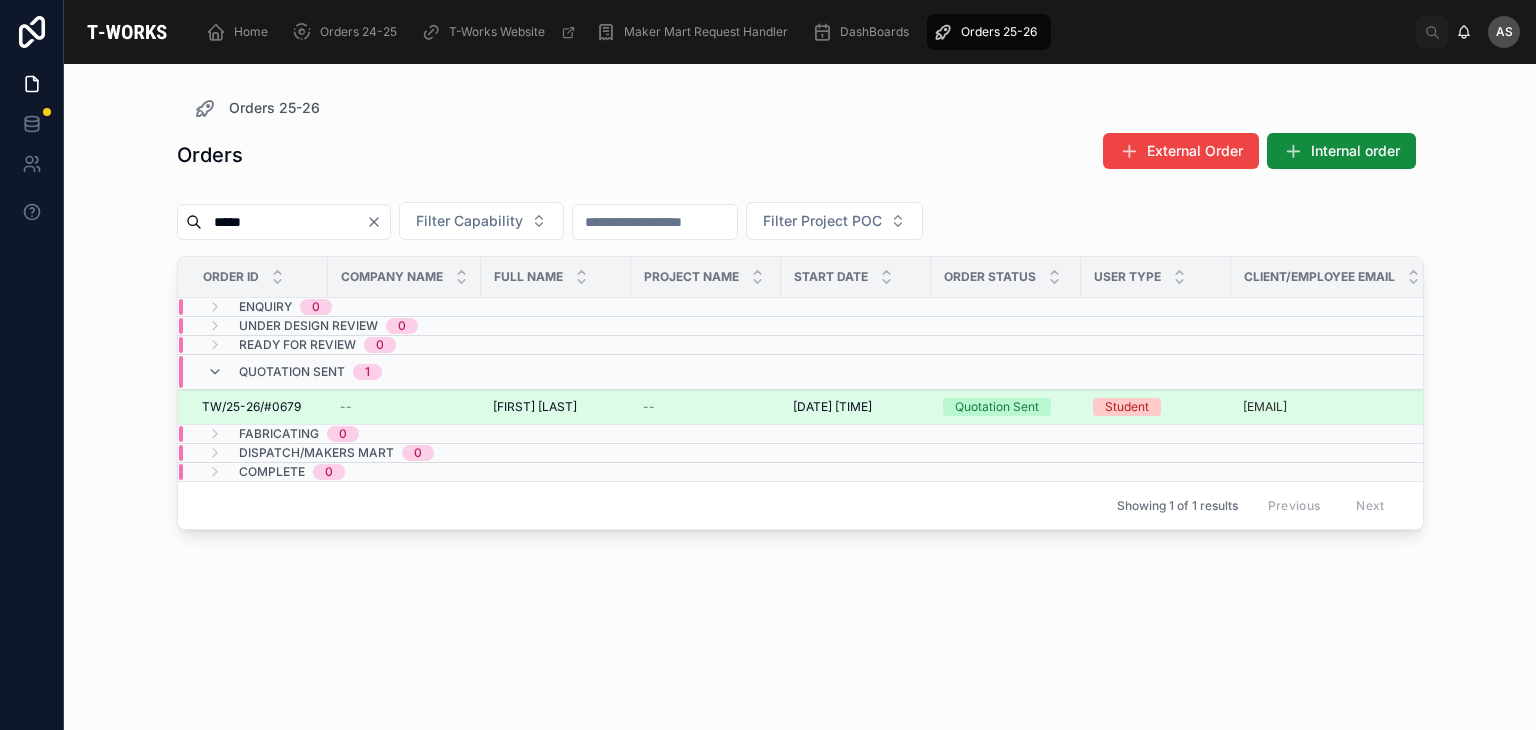 scroll, scrollTop: 0, scrollLeft: 313, axis: horizontal 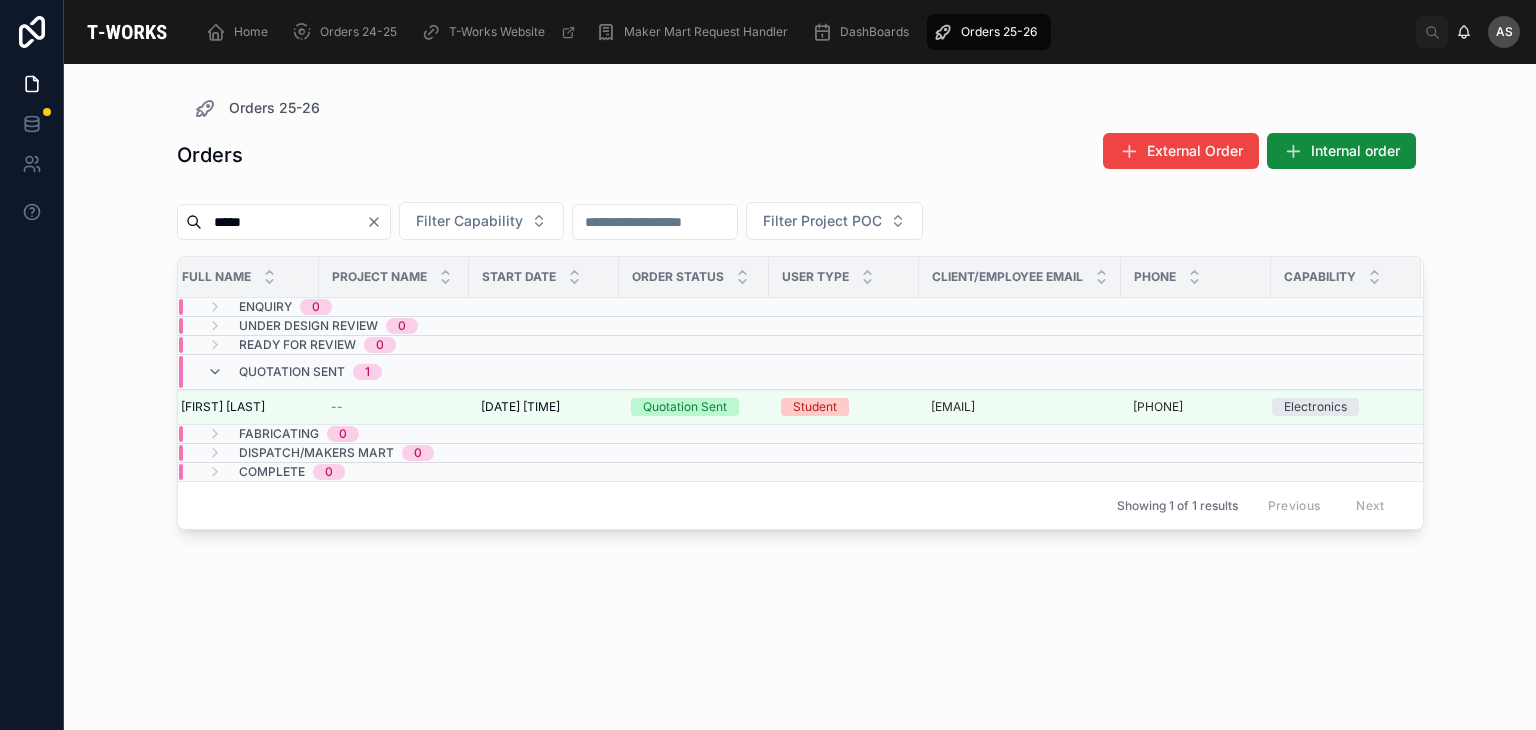click 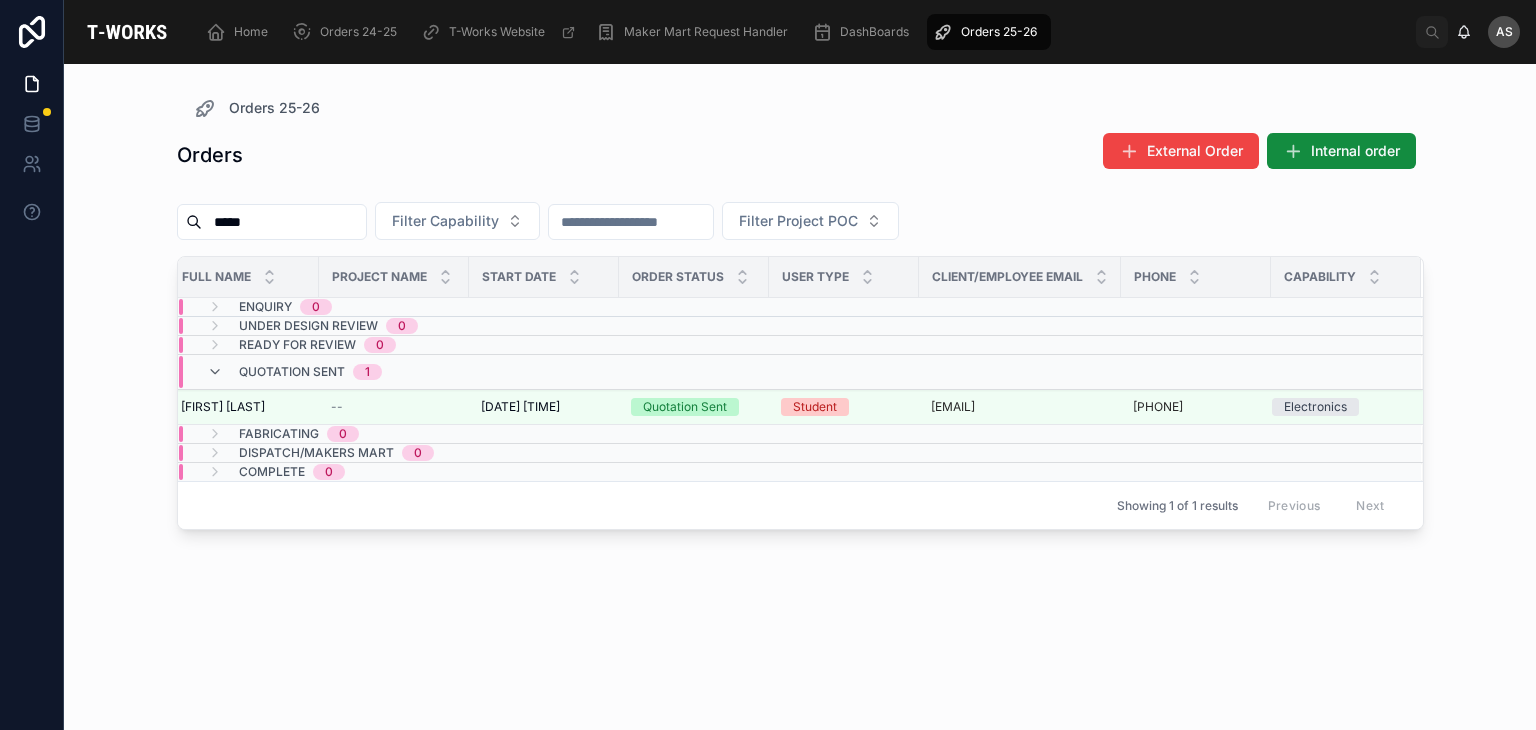 click on "*****" at bounding box center (284, 222) 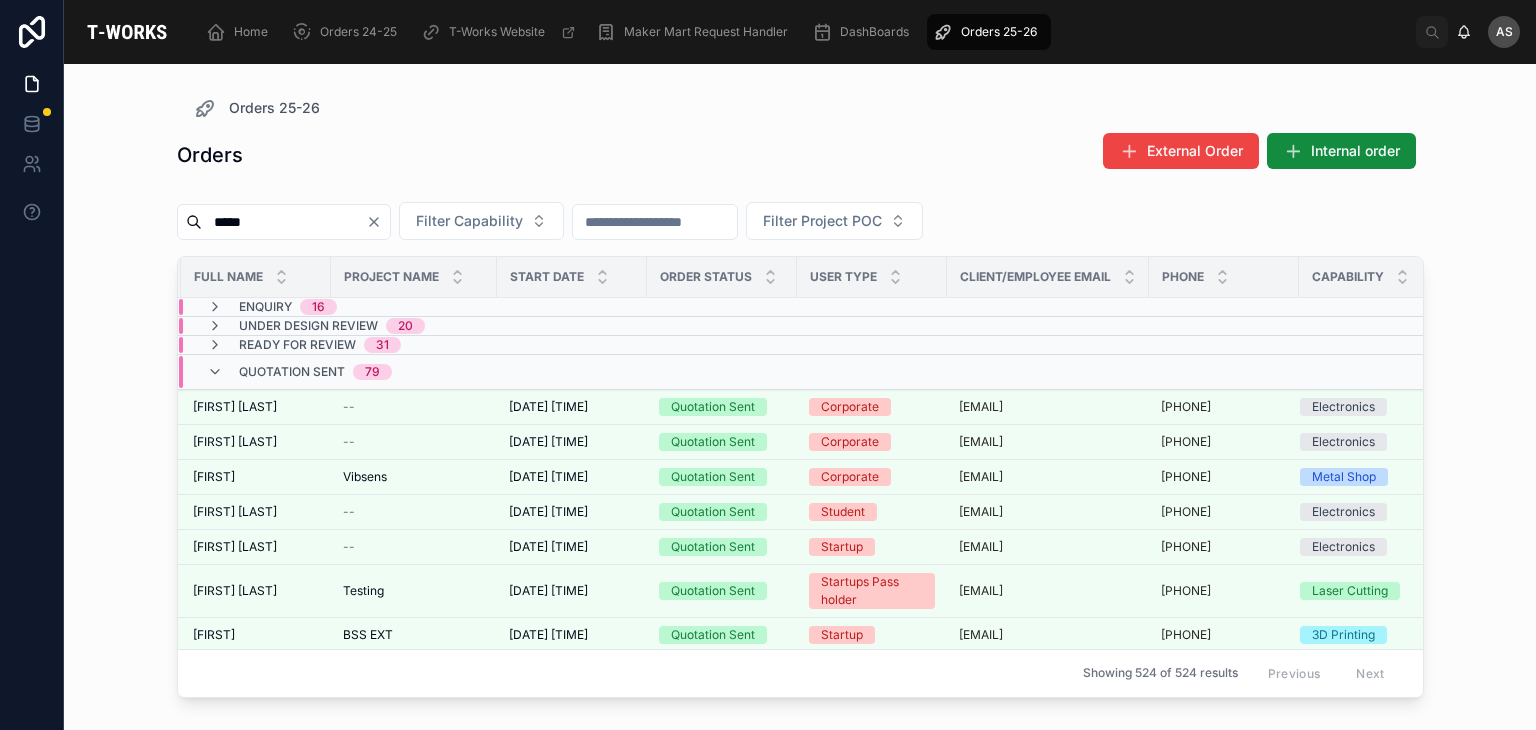 type on "*****" 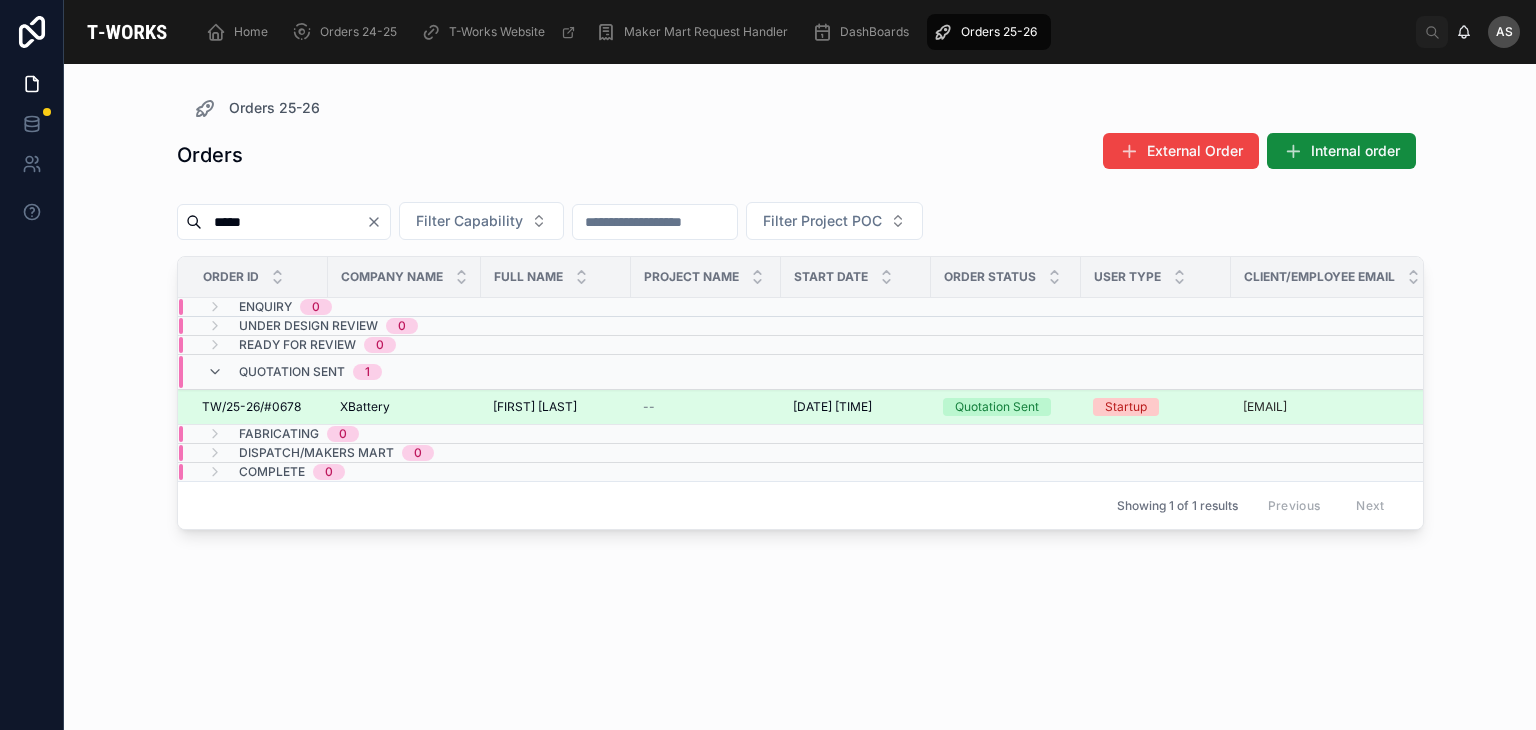 scroll, scrollTop: 0, scrollLeft: 313, axis: horizontal 